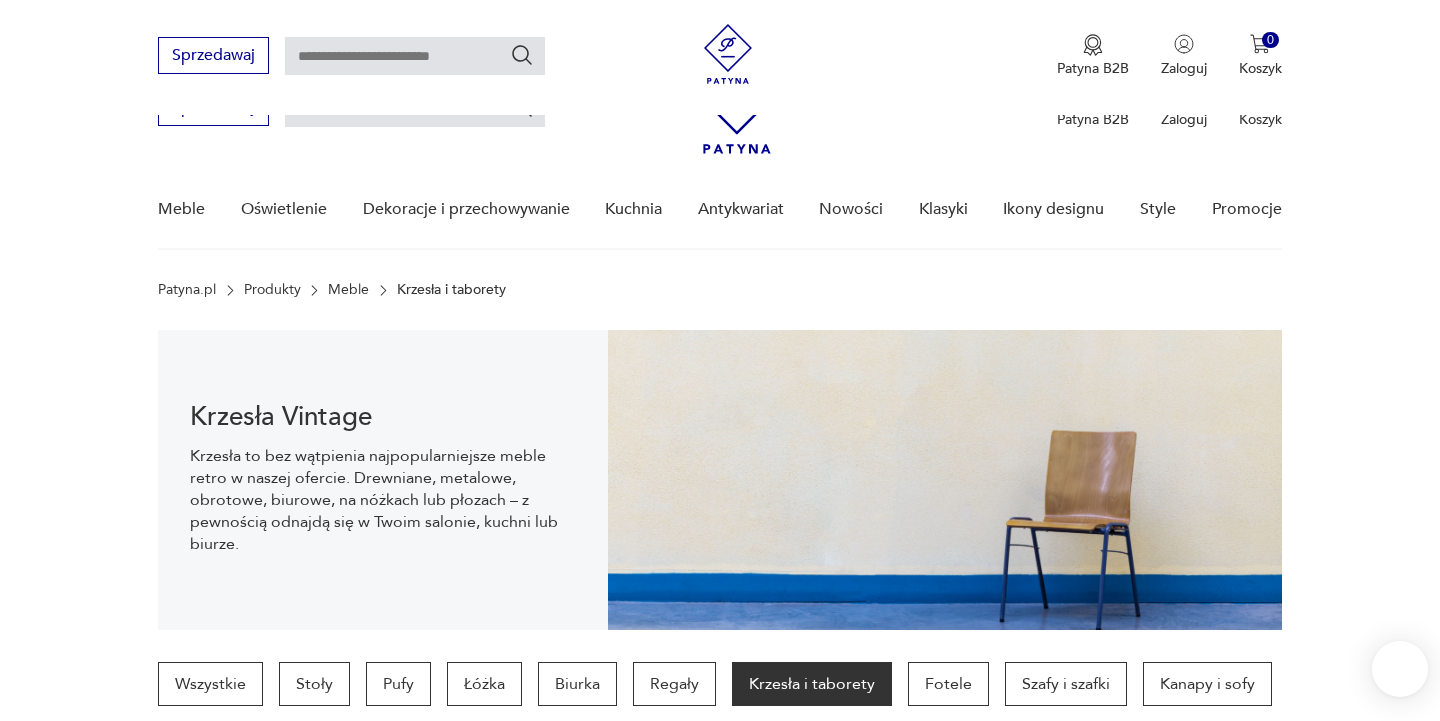 scroll, scrollTop: 697, scrollLeft: 0, axis: vertical 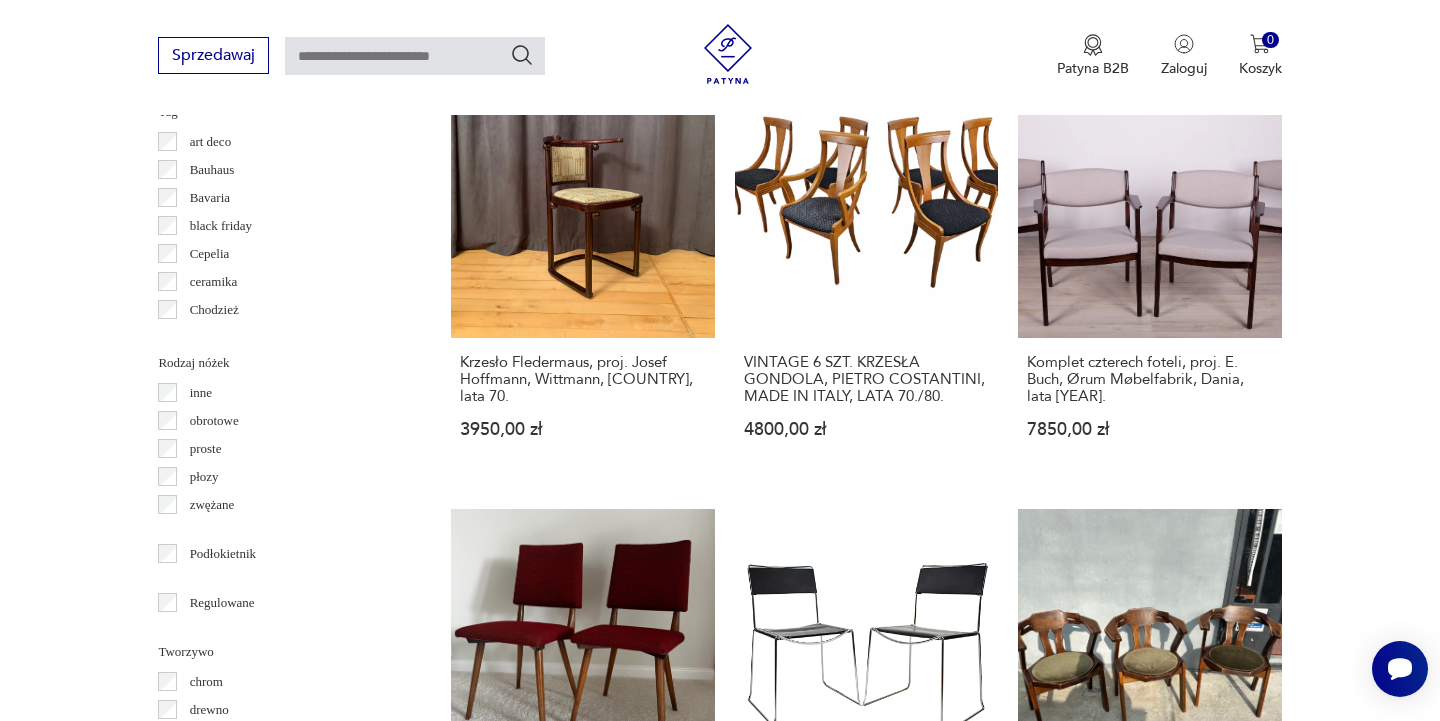 click 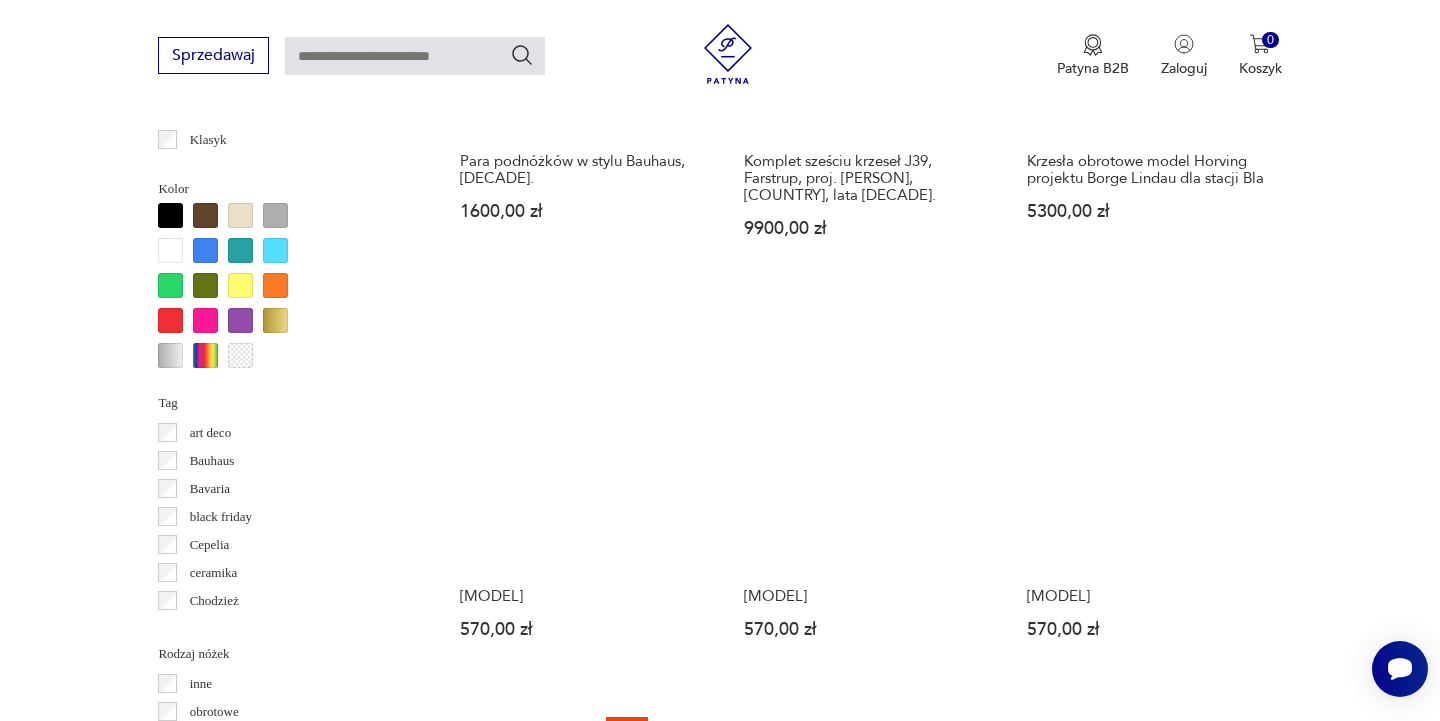 scroll, scrollTop: 1879, scrollLeft: 0, axis: vertical 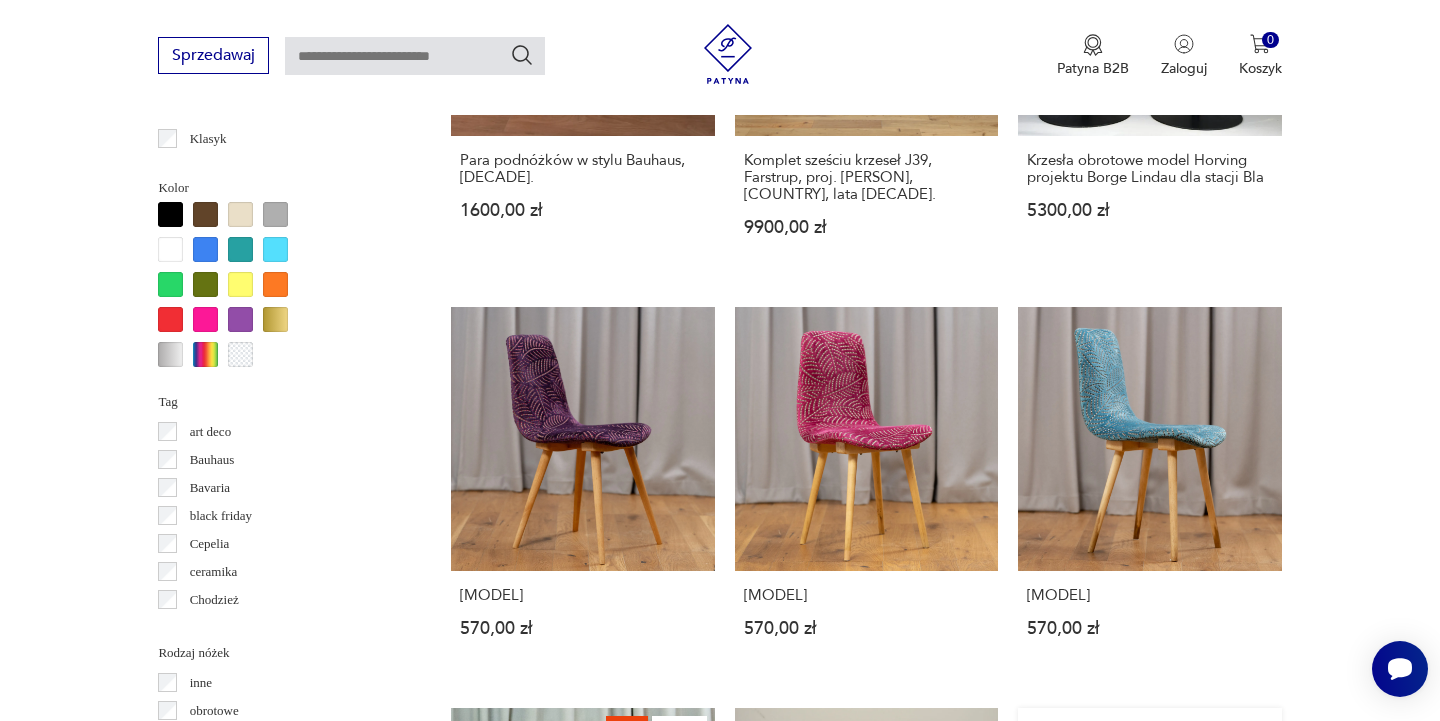 click on "Klasyk Krzesło, Cesca, M. Breuer, Bauhaus, chrom. [PRICE]" at bounding box center (1149, 912) 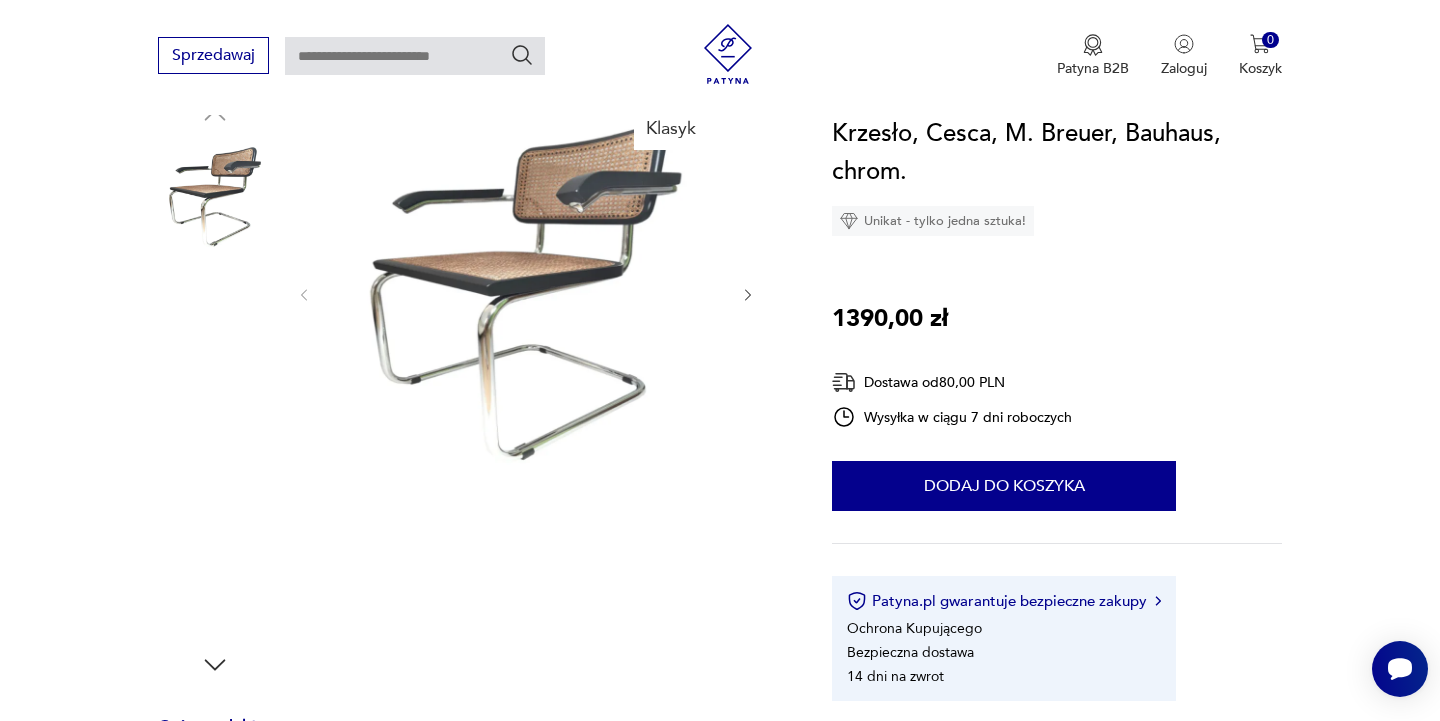 scroll, scrollTop: 190, scrollLeft: 0, axis: vertical 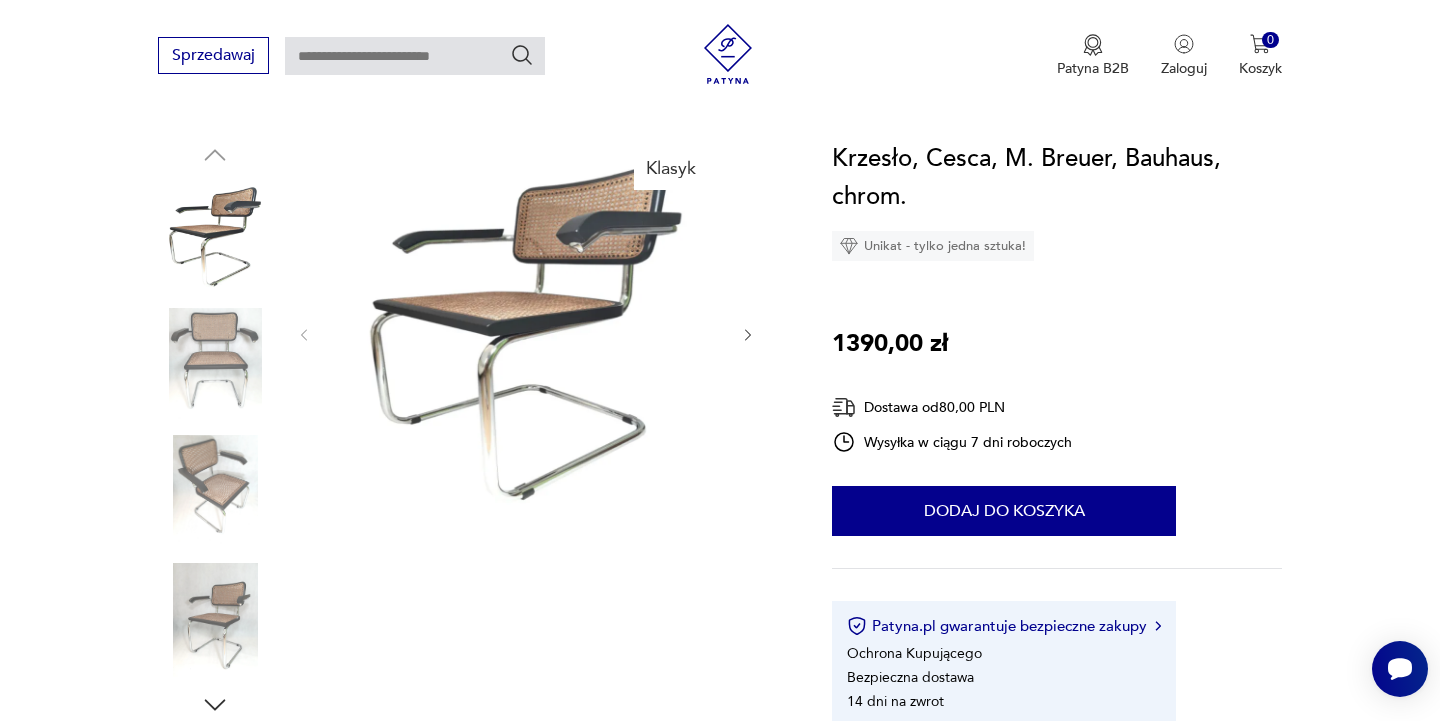 click at bounding box center [215, 365] 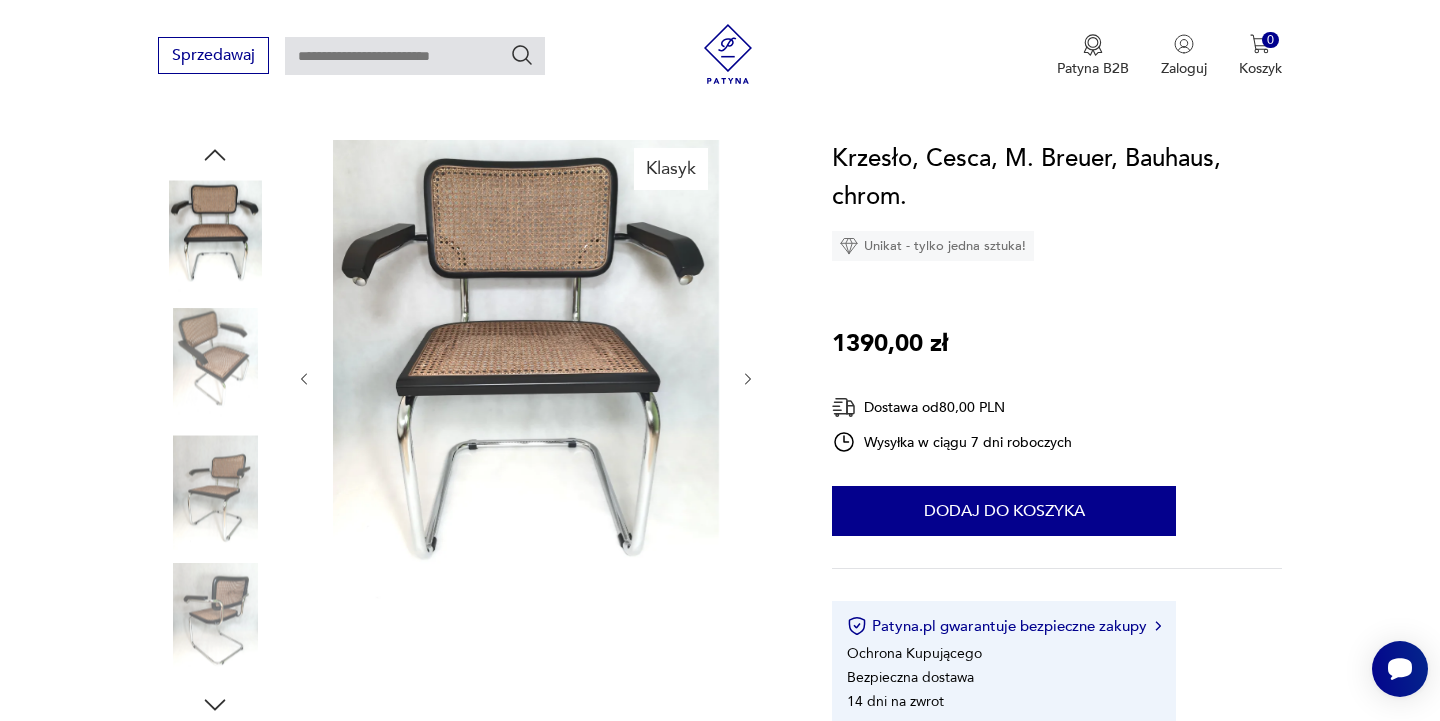 click at bounding box center (215, 492) 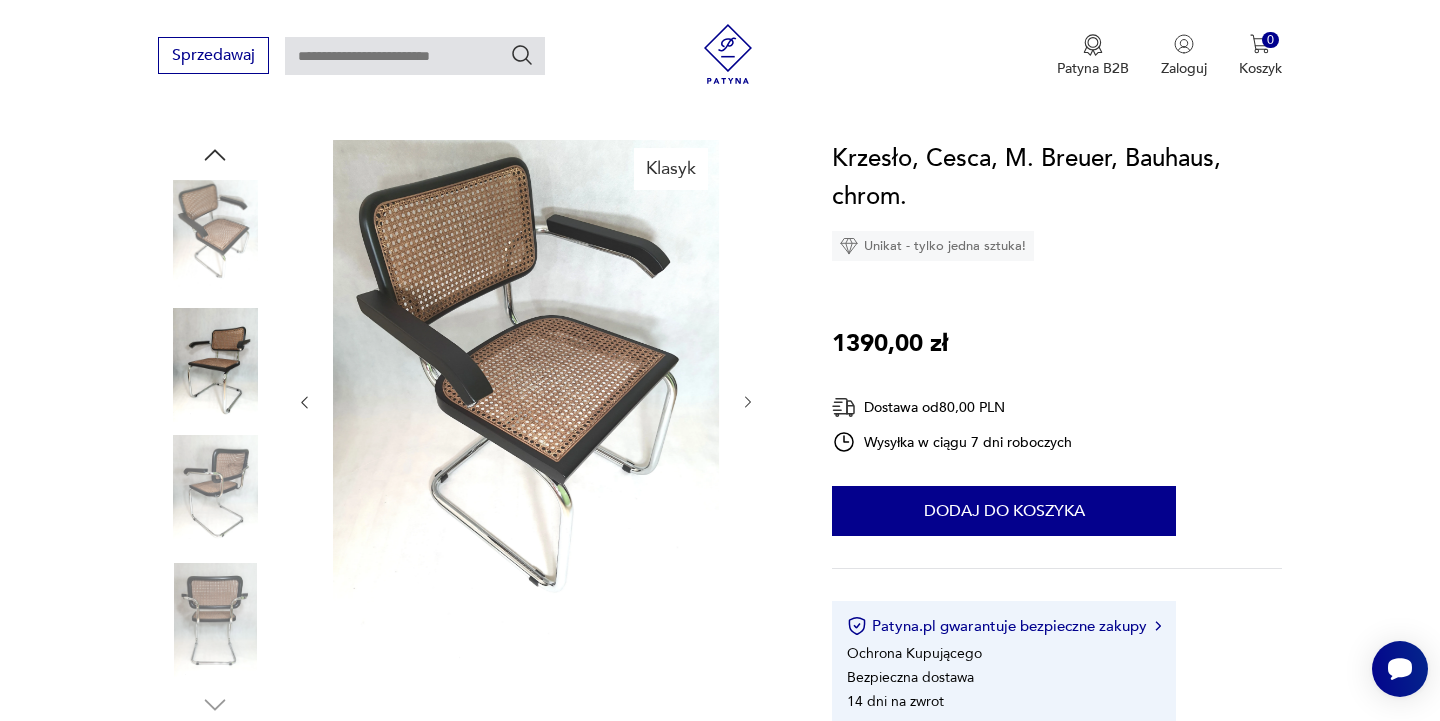 click at bounding box center (215, 620) 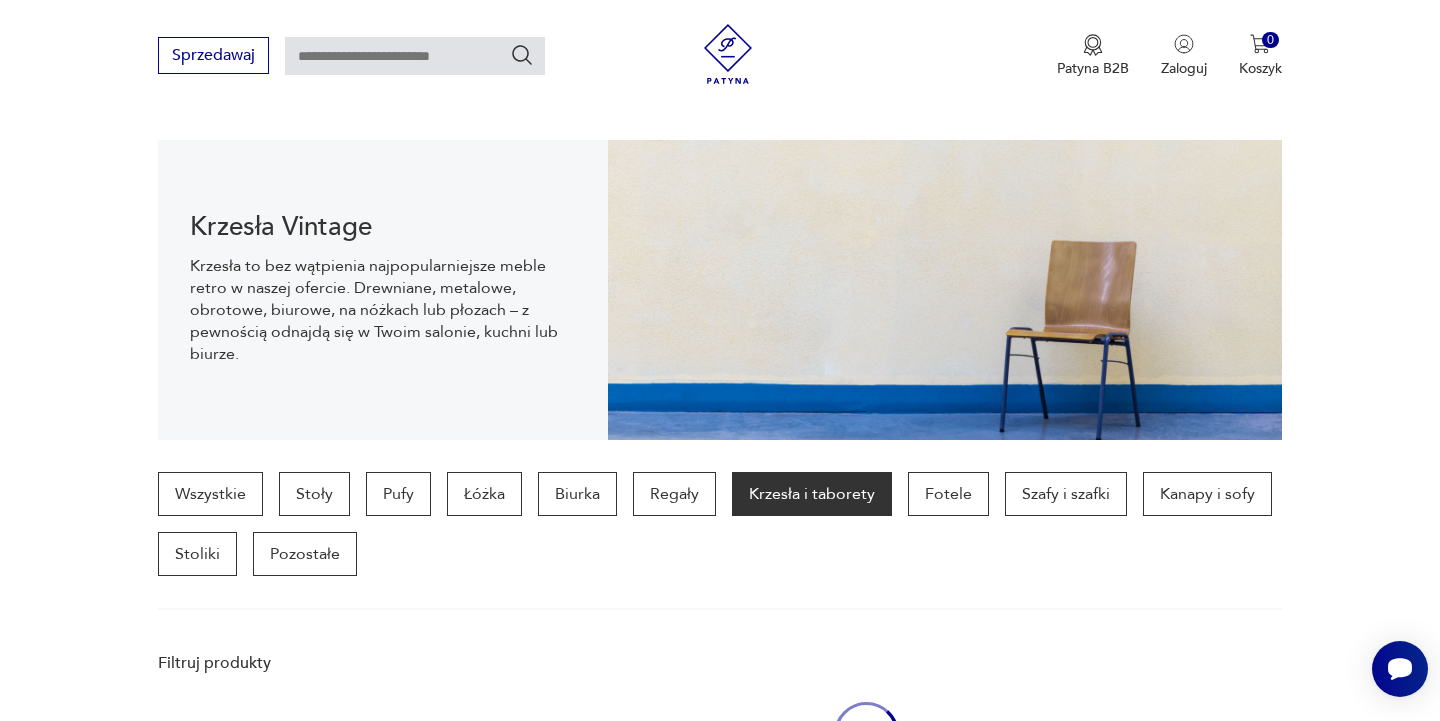 scroll, scrollTop: 1106, scrollLeft: 0, axis: vertical 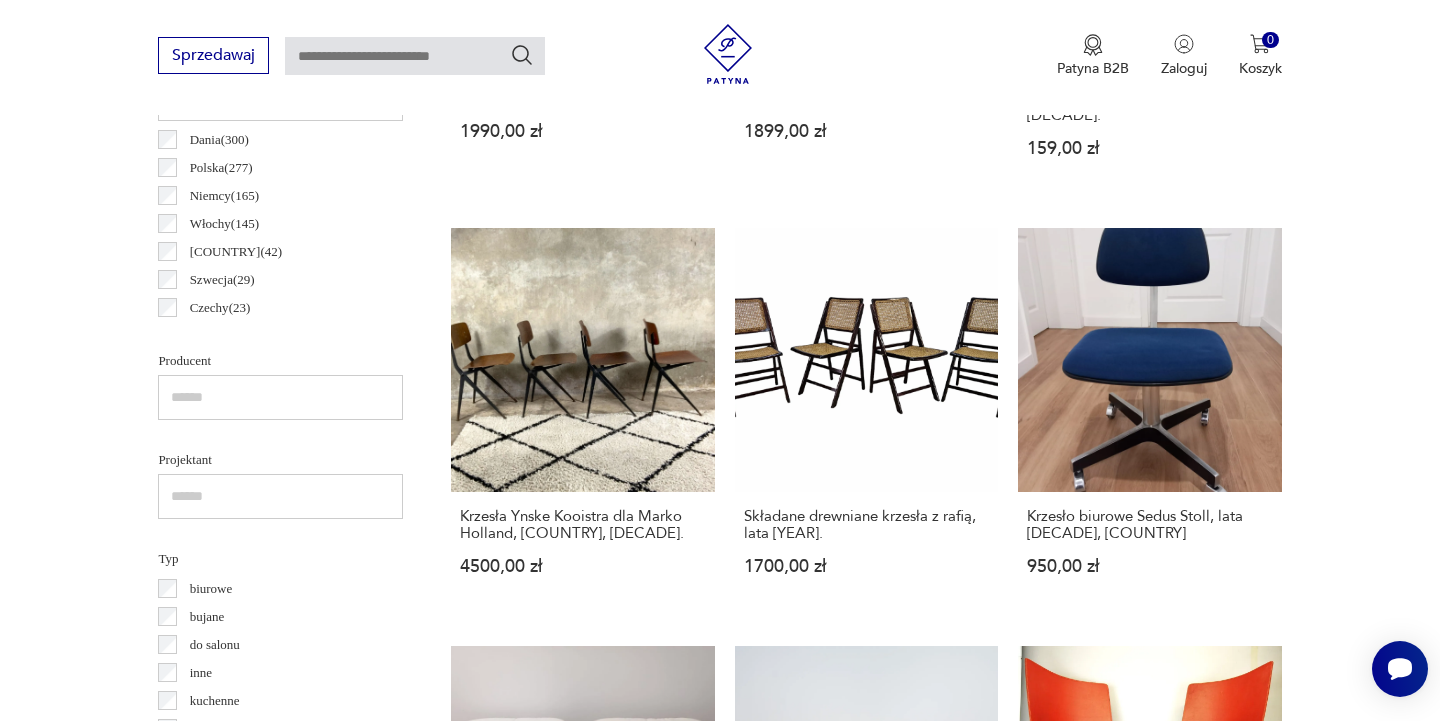 click on "Filtruj produkty Cena MIN MAX OK Promocja Datowanie OK Kraj pochodzenia [COUNTRY] ( 300 ) [COUNTRY] ( 277 ) [COUNTRY] ( 165 ) [COUNTRY] ( 145 ) [COUNTRY] ( 42 ) [COUNTRY] ( 29 ) [COUNTRY] ( 23 ) [COUNTRY] ( 22 ) Producent Projektant Typ biurowe bujane do salonu inne kuchenne ogrodowe składane taboret Stan przedmiotu Klasyk Kolor Tag art deco Bauhaus Bavaria black friday Cepelia ceramika Chodzież Ćmielów Rodzaj nóżek inne obrotowe proste płozy zwężane Podłokietnik Regulowane Tworzywo chrom drewno inne metal rafia rattan skóra tkanina tworzywo sztuczne wiklina Liczba sztuk 1 2 3 4 5 6 powyżej 6 Wyczyść filtry Znaleziono 1501 produktów Filtruj Sortuj według daty dodania Sortuj według daty dodania Komplet 4 krzeseł Maui, Kartell, [COUNTRY], lata [DECADE] [PRICE] Para hokerów, proj. [PERSON] dla Alias, [COUNTRY], lata [DECADE] [PRICE] Krzesełko dziecięce Flototto \ Pagholz Schulmöbel, lata [DECADE] [PRICE] Krzesła Ynske Kooistra dla Marko Holland, [COUNTRY], lata [DECADE] [PRICE] [PRICE]" at bounding box center [720, 1117] 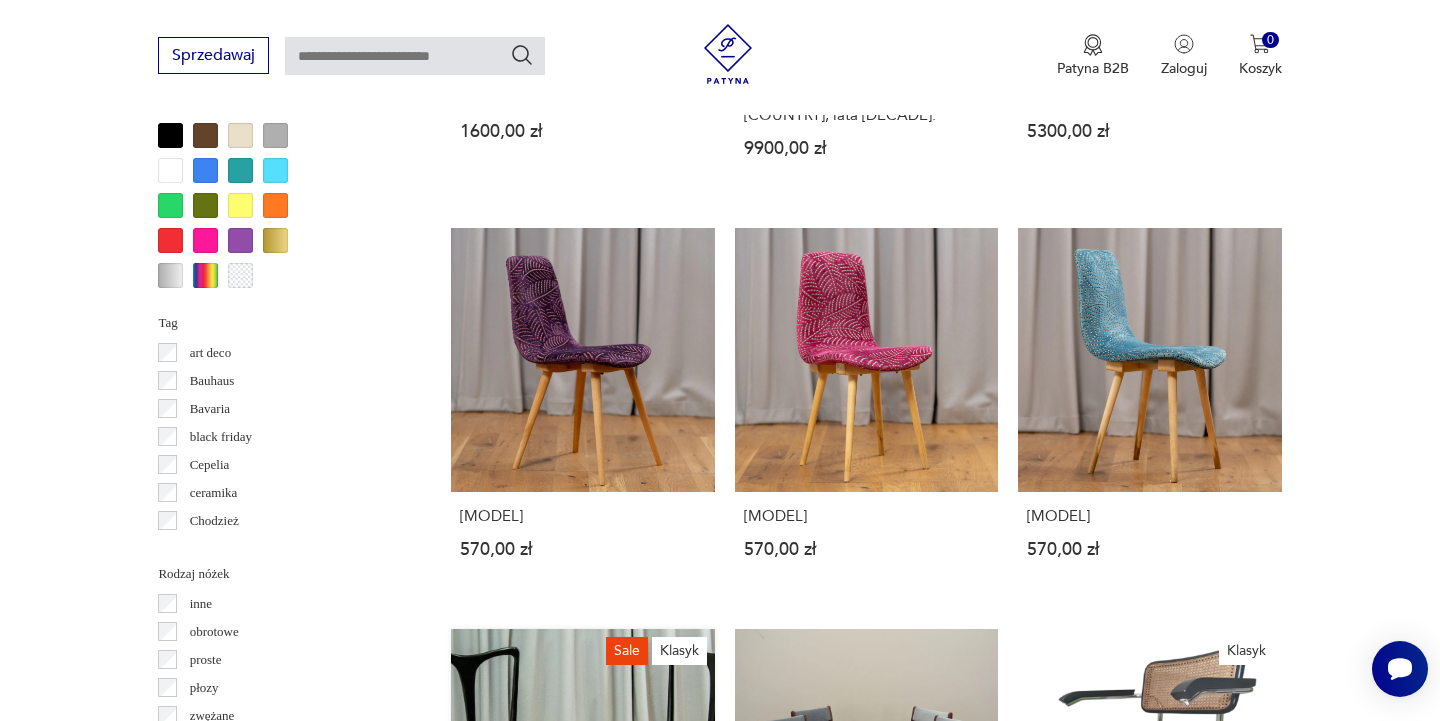 scroll, scrollTop: 1986, scrollLeft: 0, axis: vertical 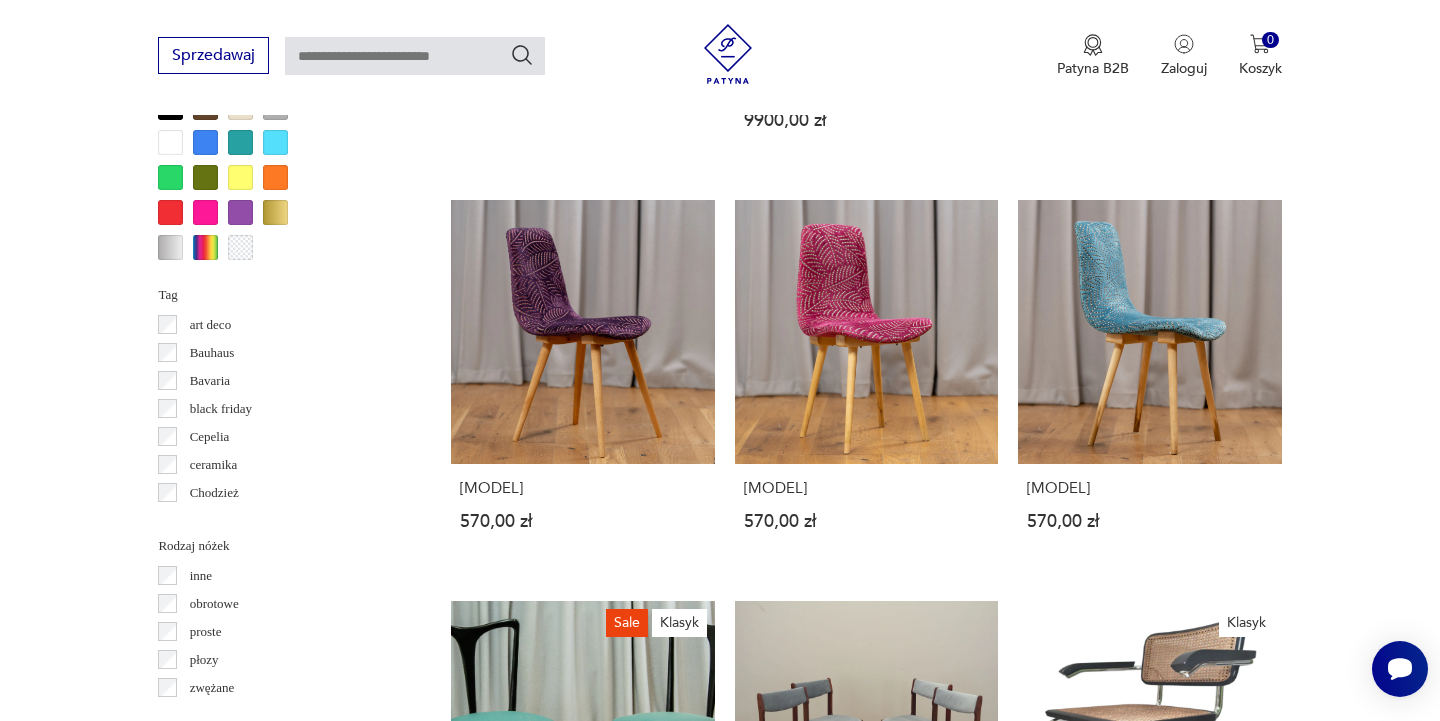 click 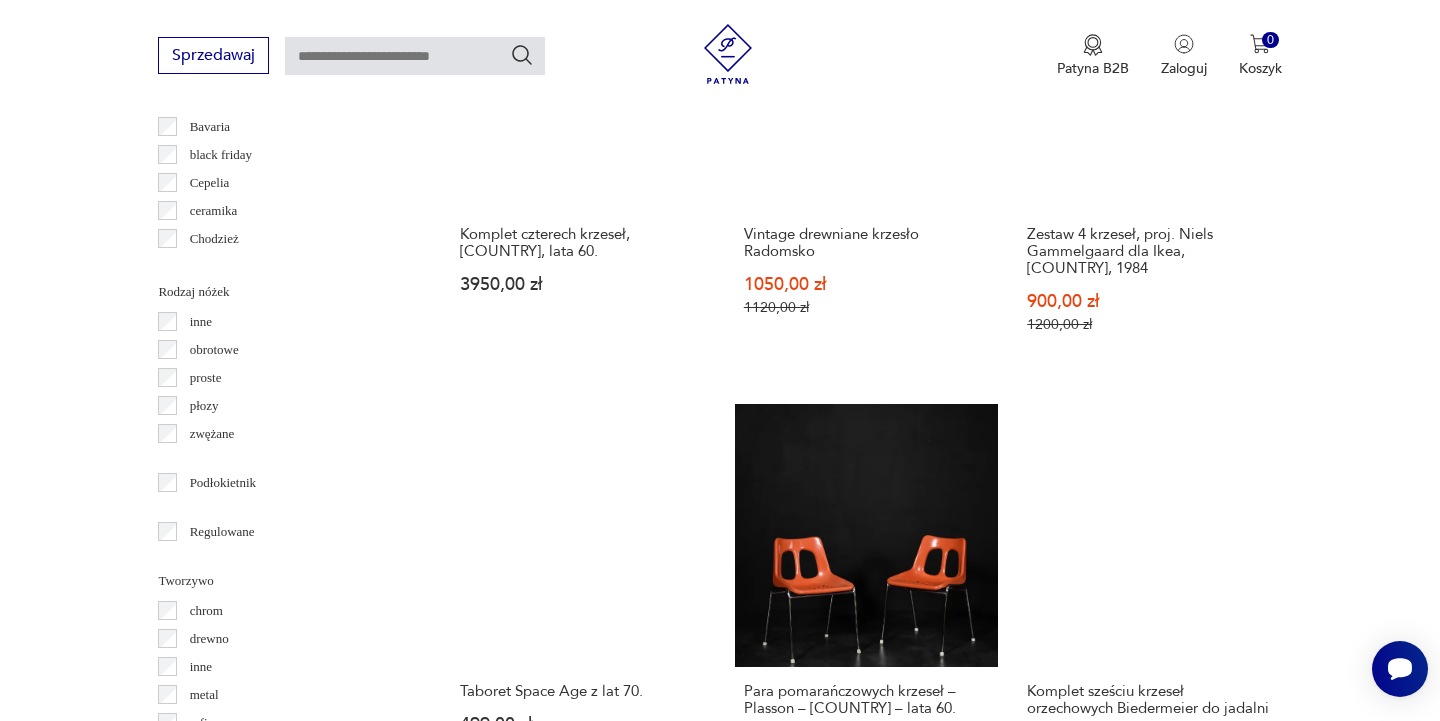 scroll, scrollTop: 2261, scrollLeft: 0, axis: vertical 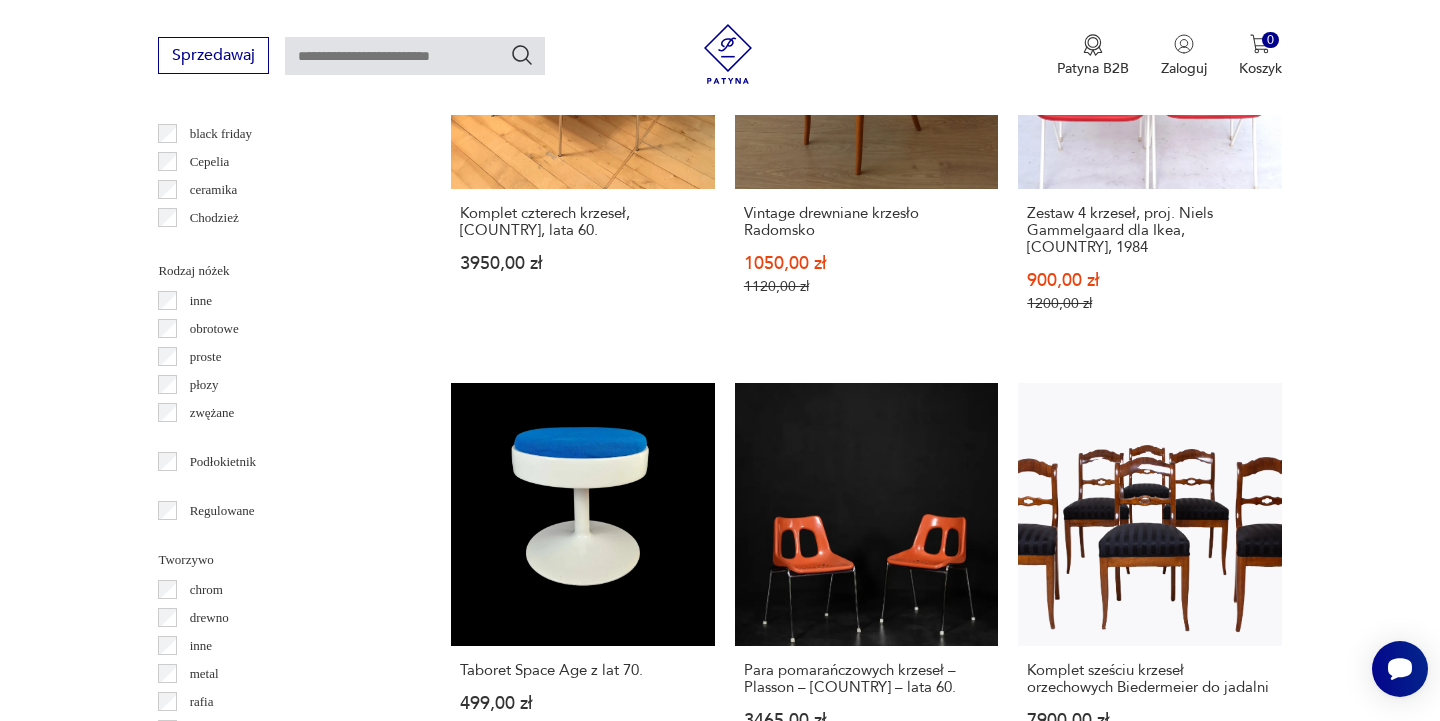 click 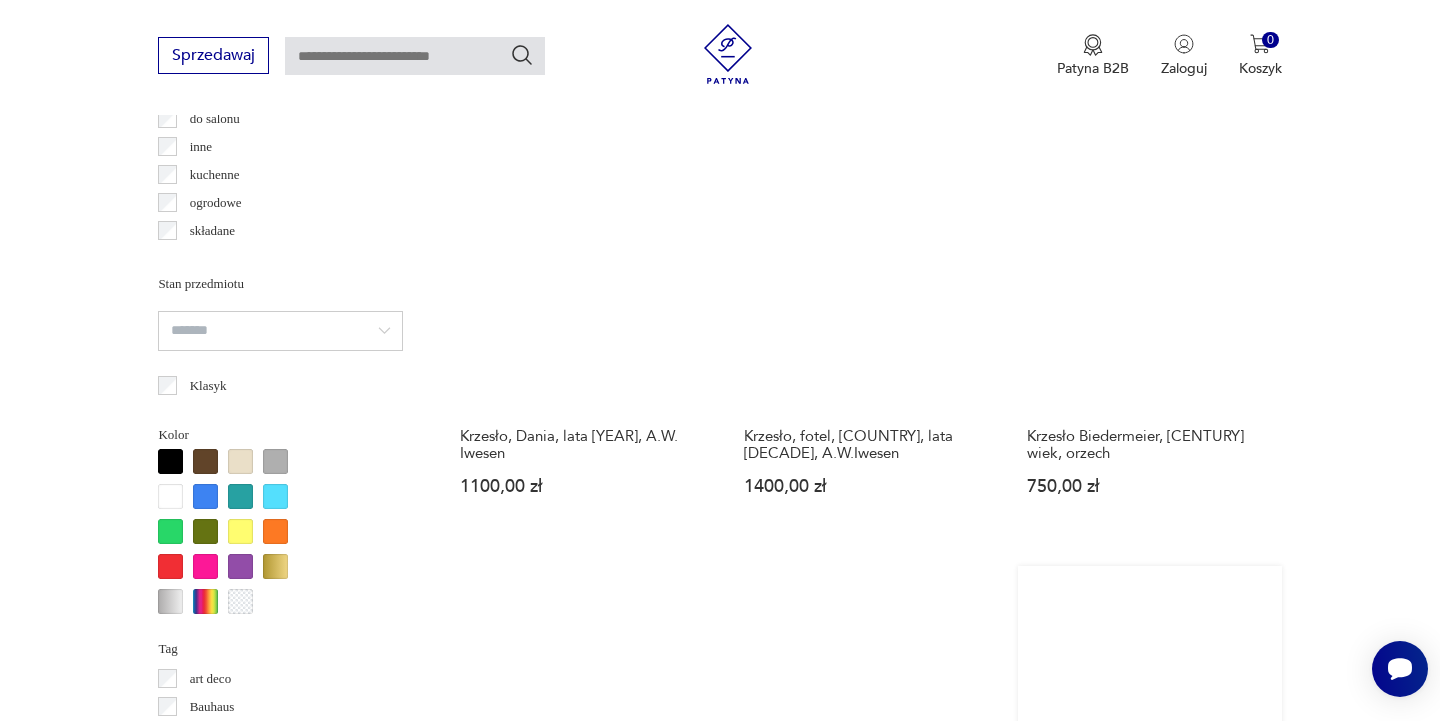 scroll, scrollTop: 1636, scrollLeft: 0, axis: vertical 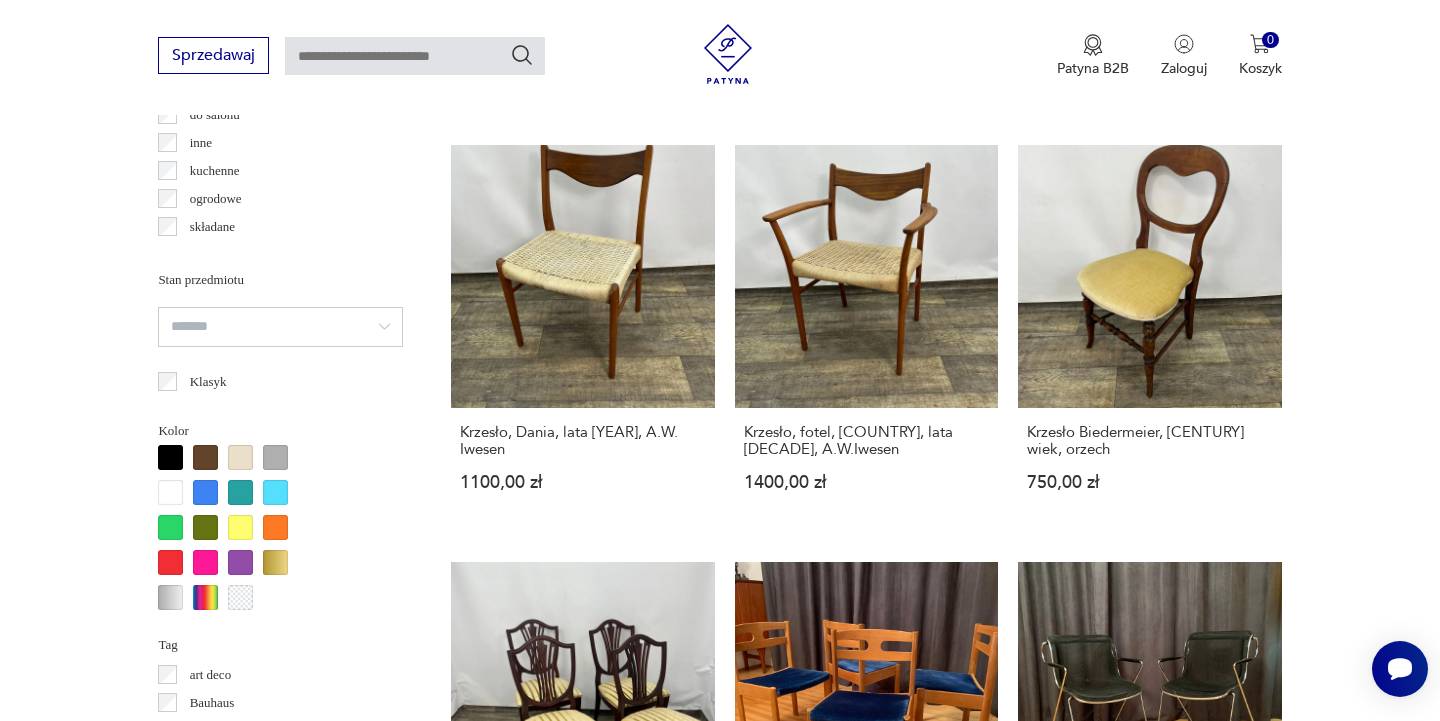 click on "Model CH23, proj. Hans J. Wegner, Carl Hansen & Søn, [COUNTRY], lata 60. 19 000,00 zł" at bounding box center [866, 1198] 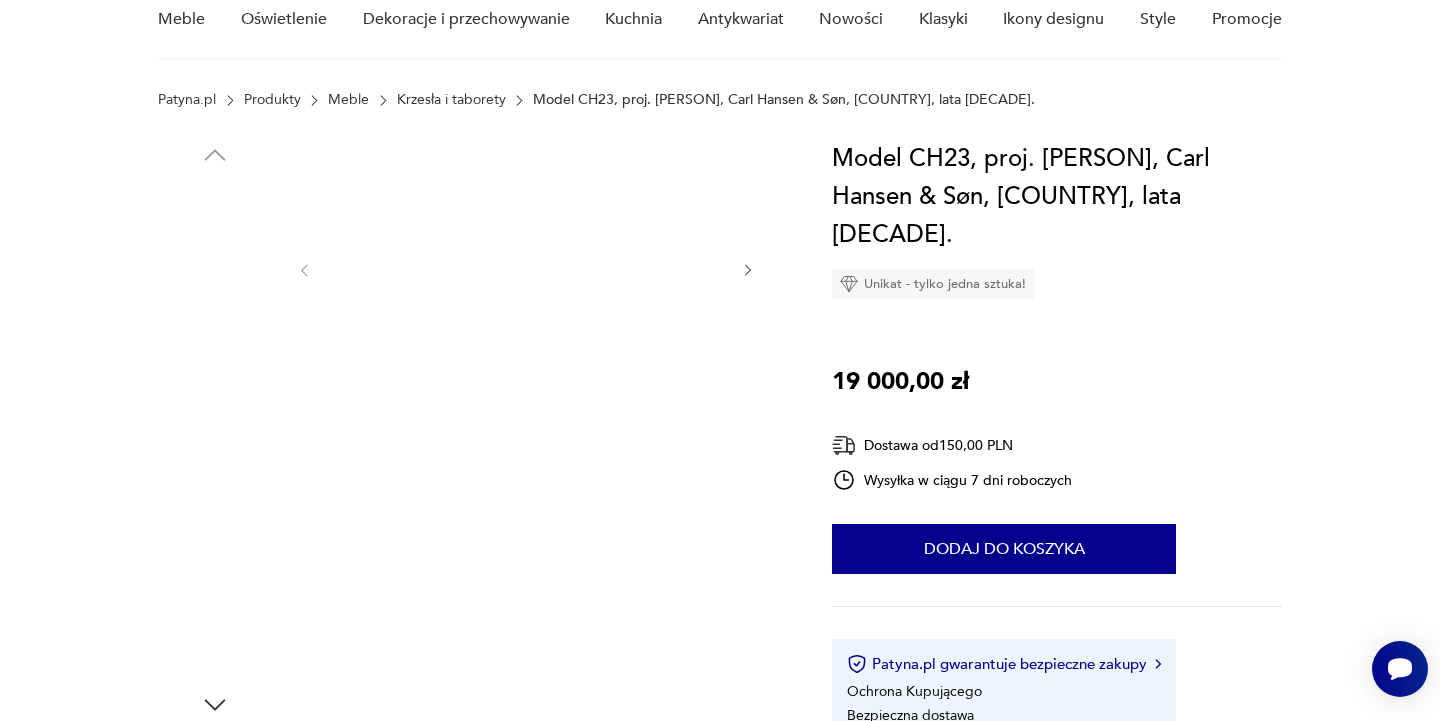 scroll, scrollTop: 77, scrollLeft: 0, axis: vertical 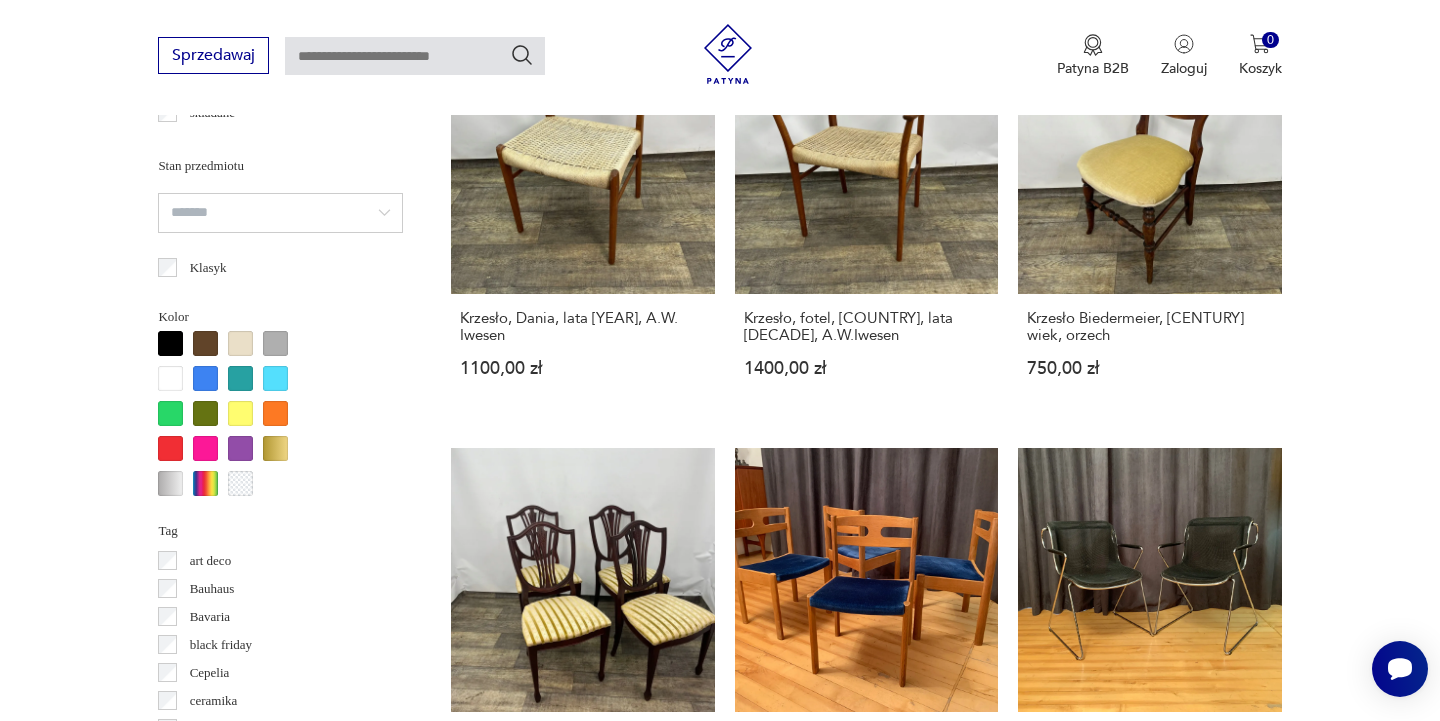 click on "Zestaw trzech krzeseł Air-Chair, proj. Jasper Morrison, Magis, [COUNTRY], lata 90. 1100,00 zł" at bounding box center [582, 1084] 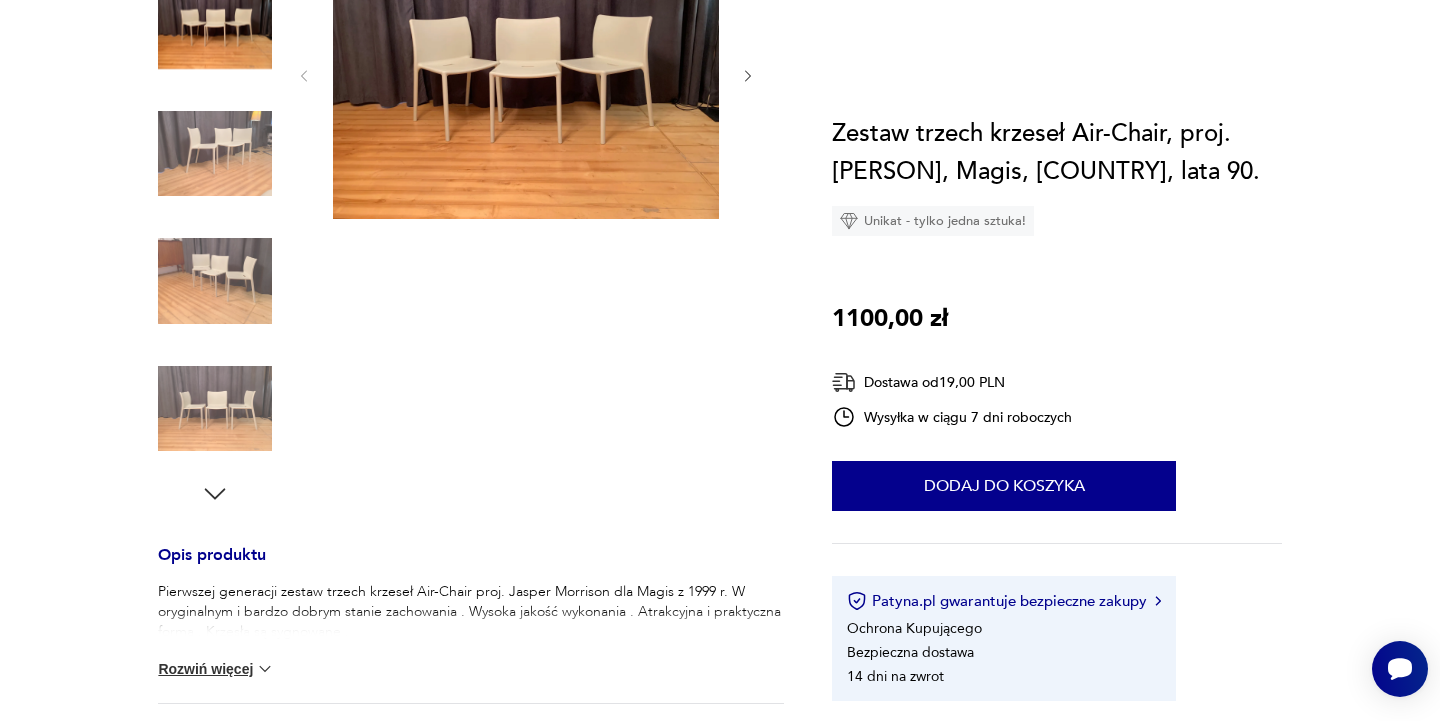 scroll, scrollTop: 0, scrollLeft: 0, axis: both 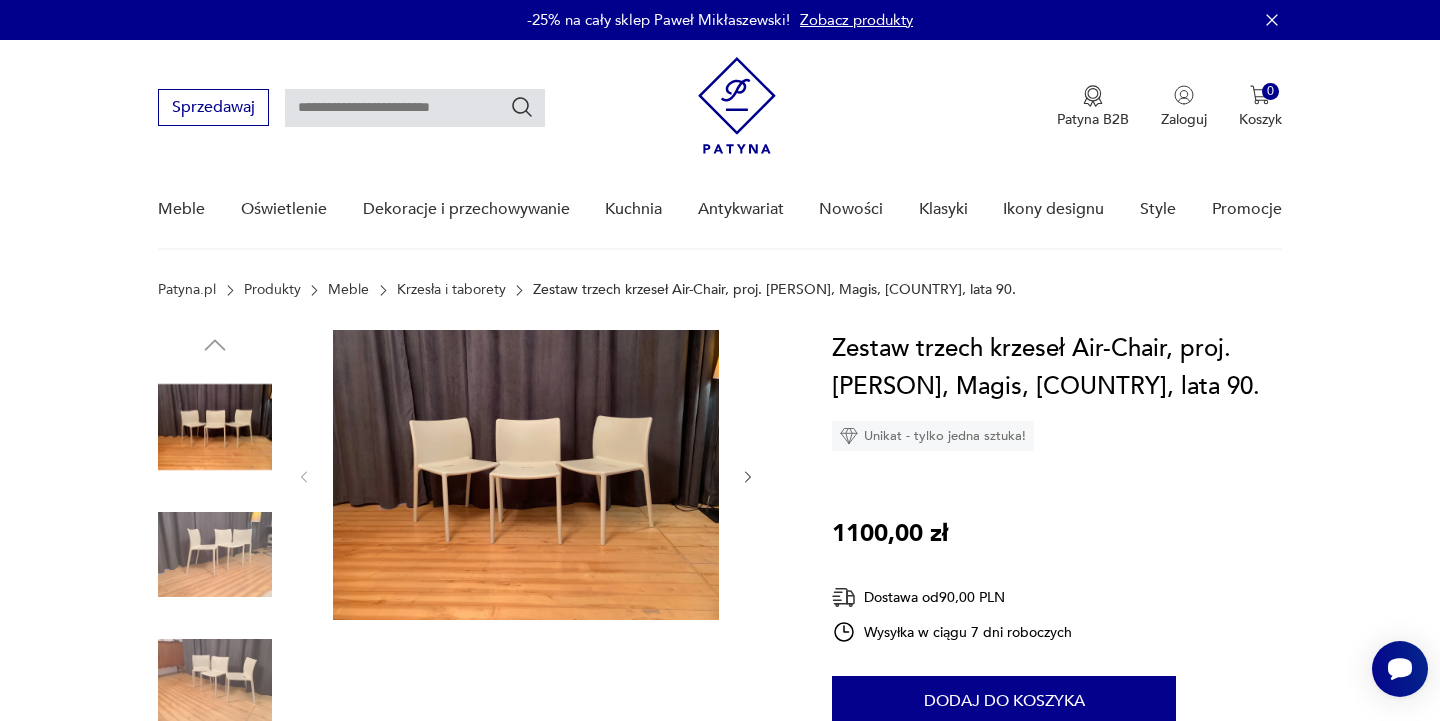 click at bounding box center [526, 475] 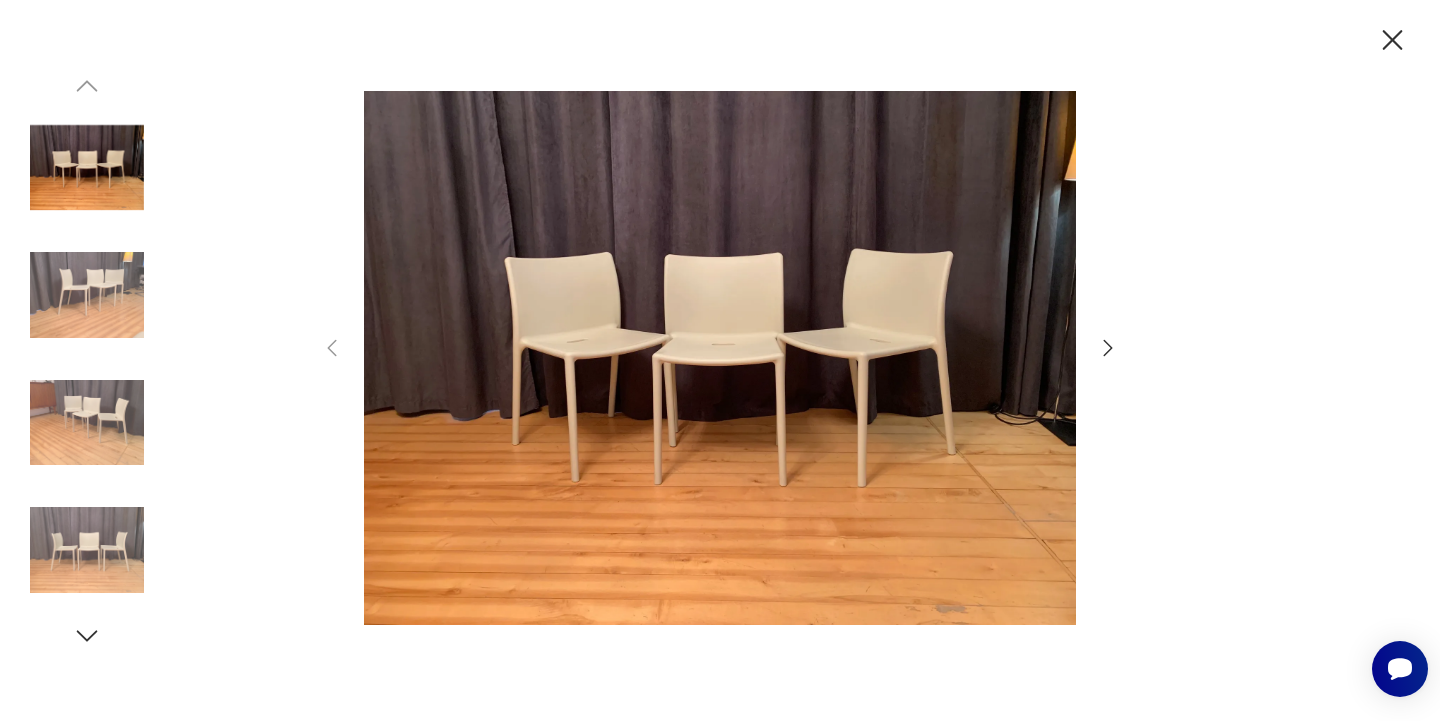 click 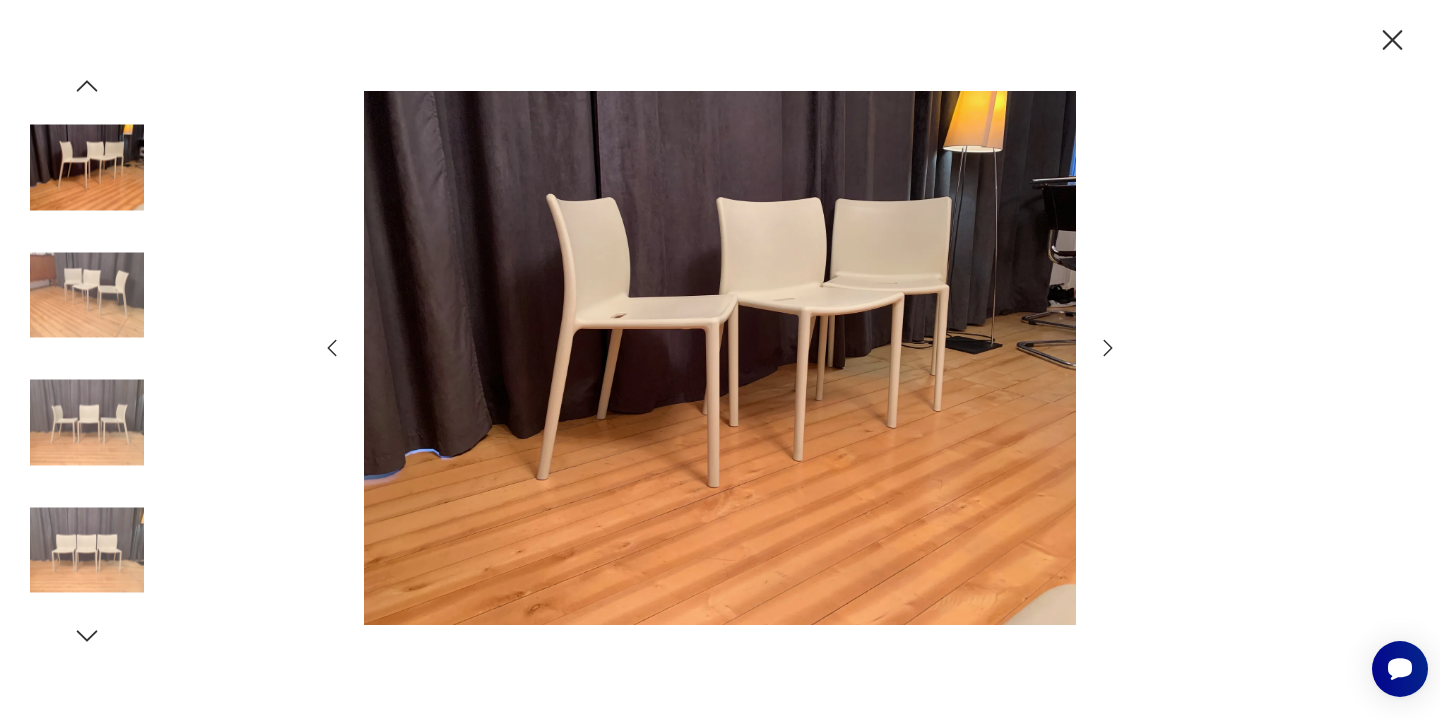 click 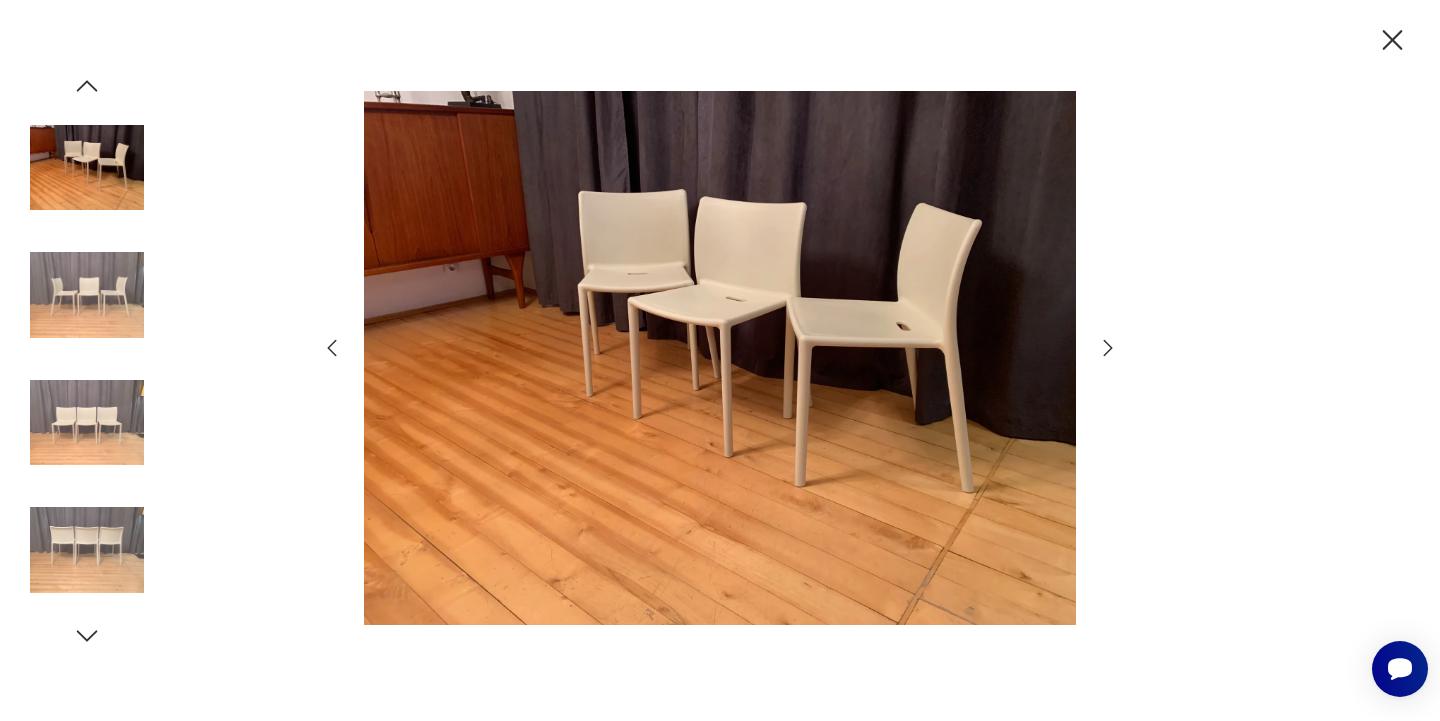 click 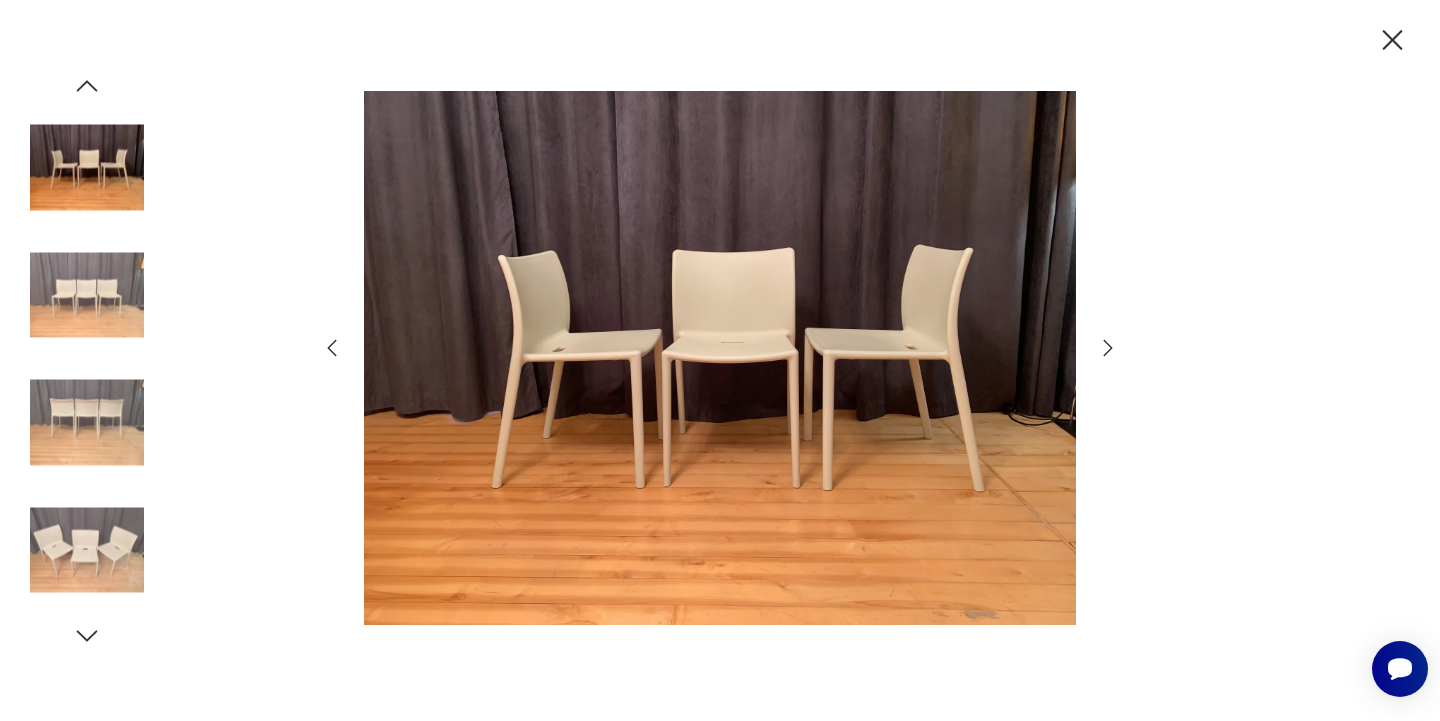 click 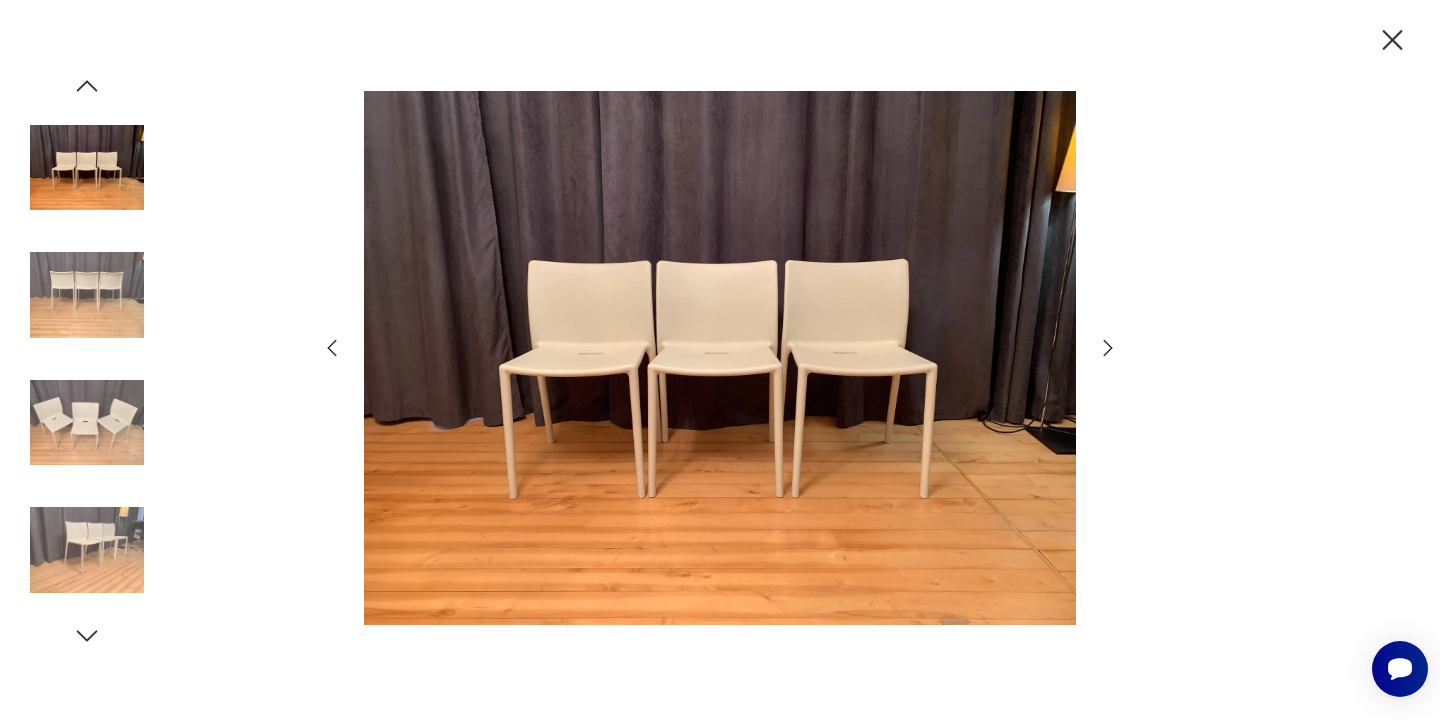 click 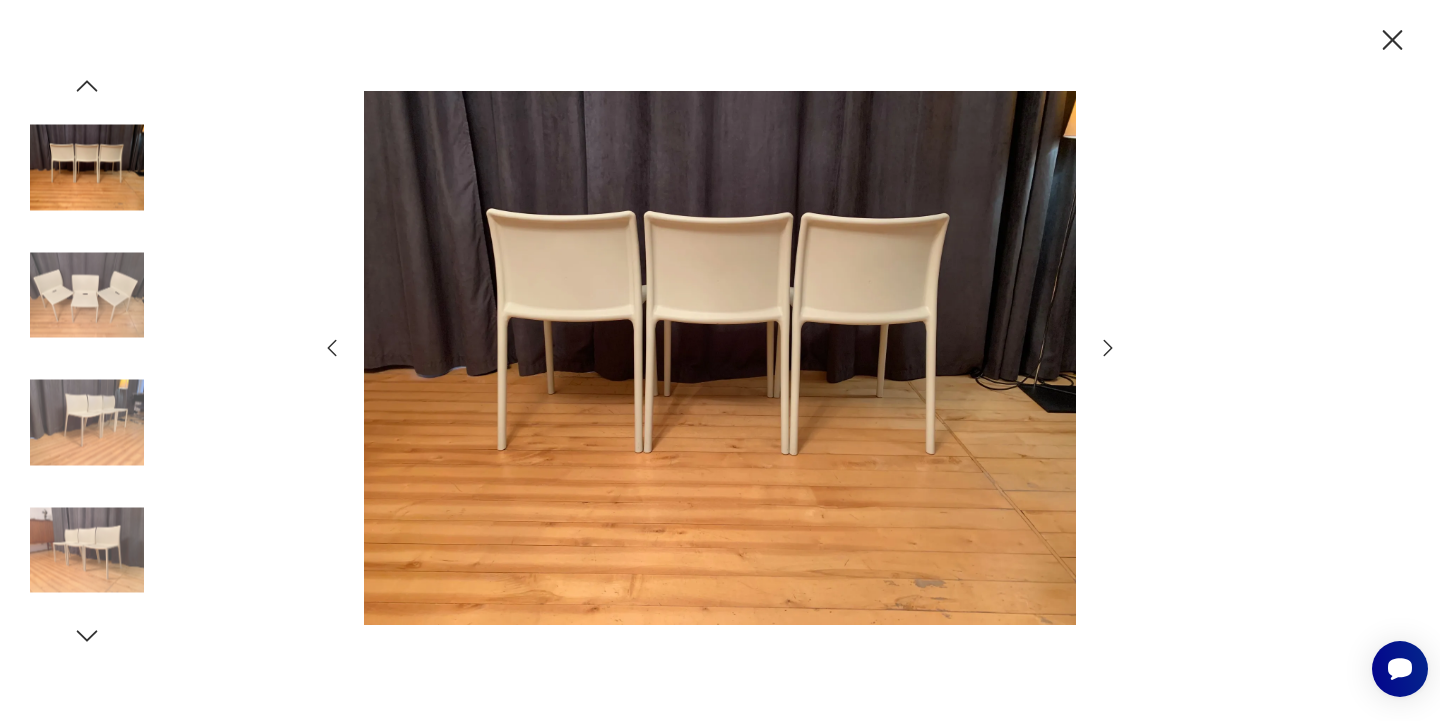 click 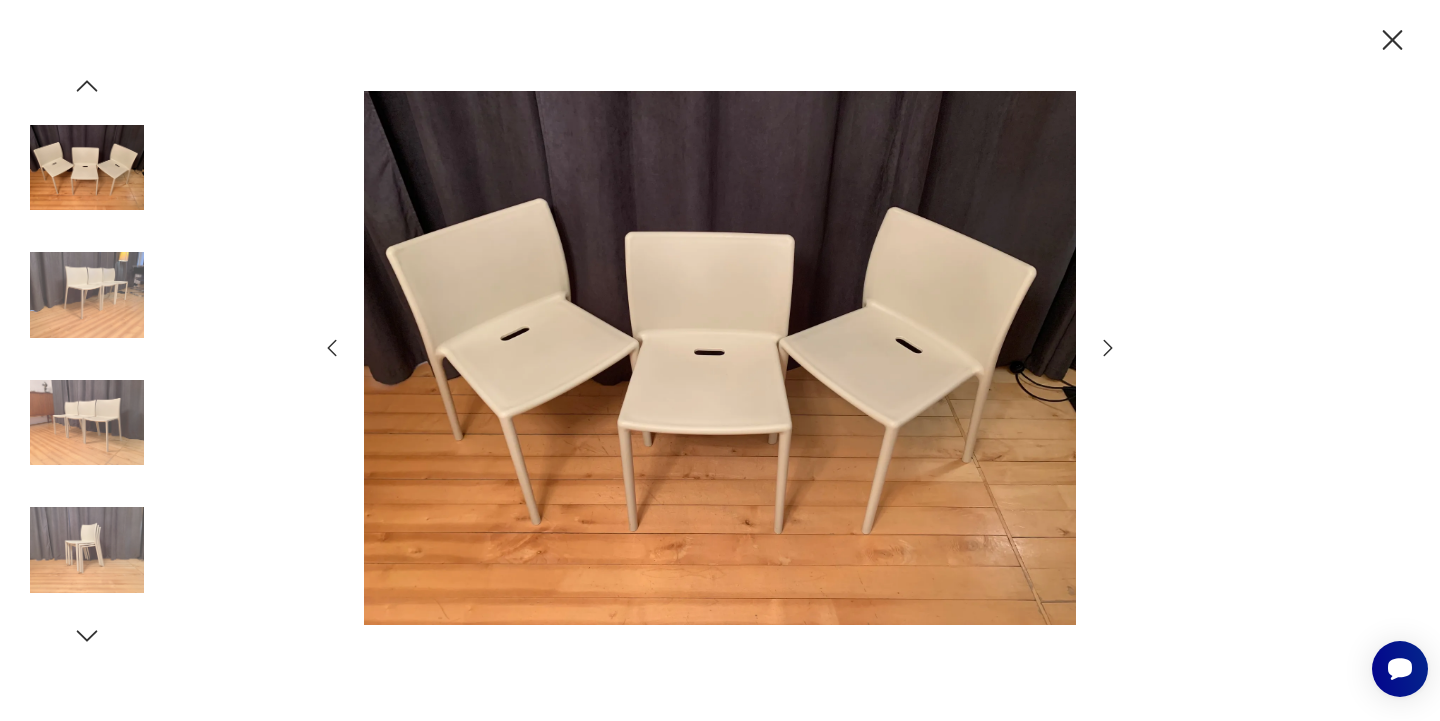 click 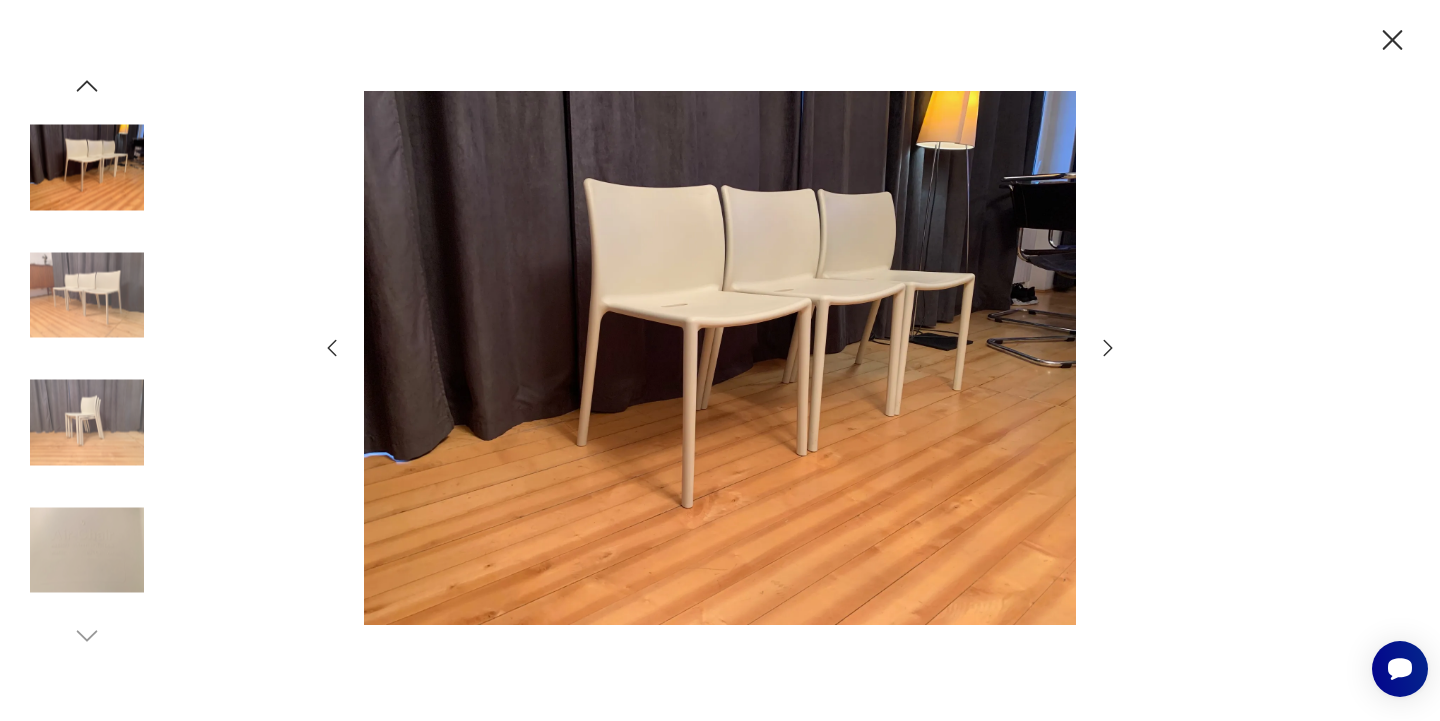 click 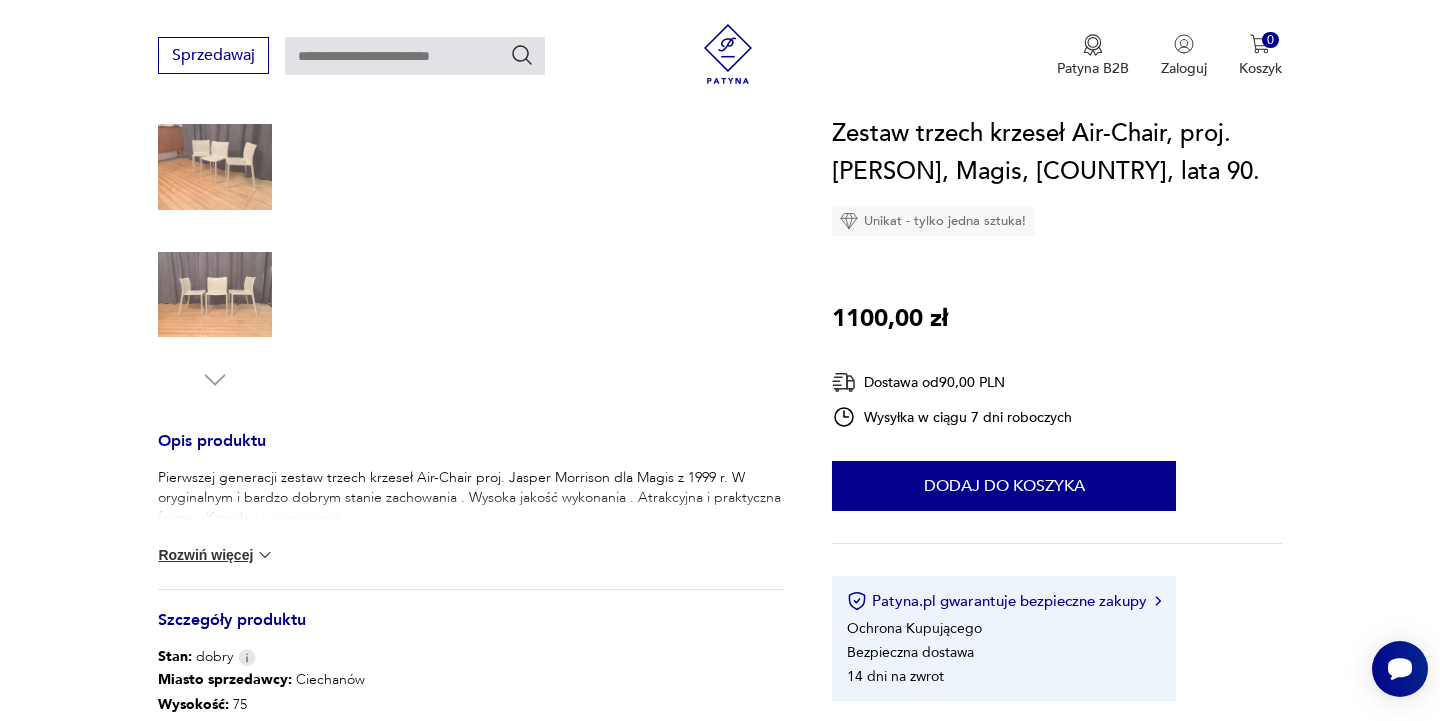 scroll, scrollTop: 580, scrollLeft: 0, axis: vertical 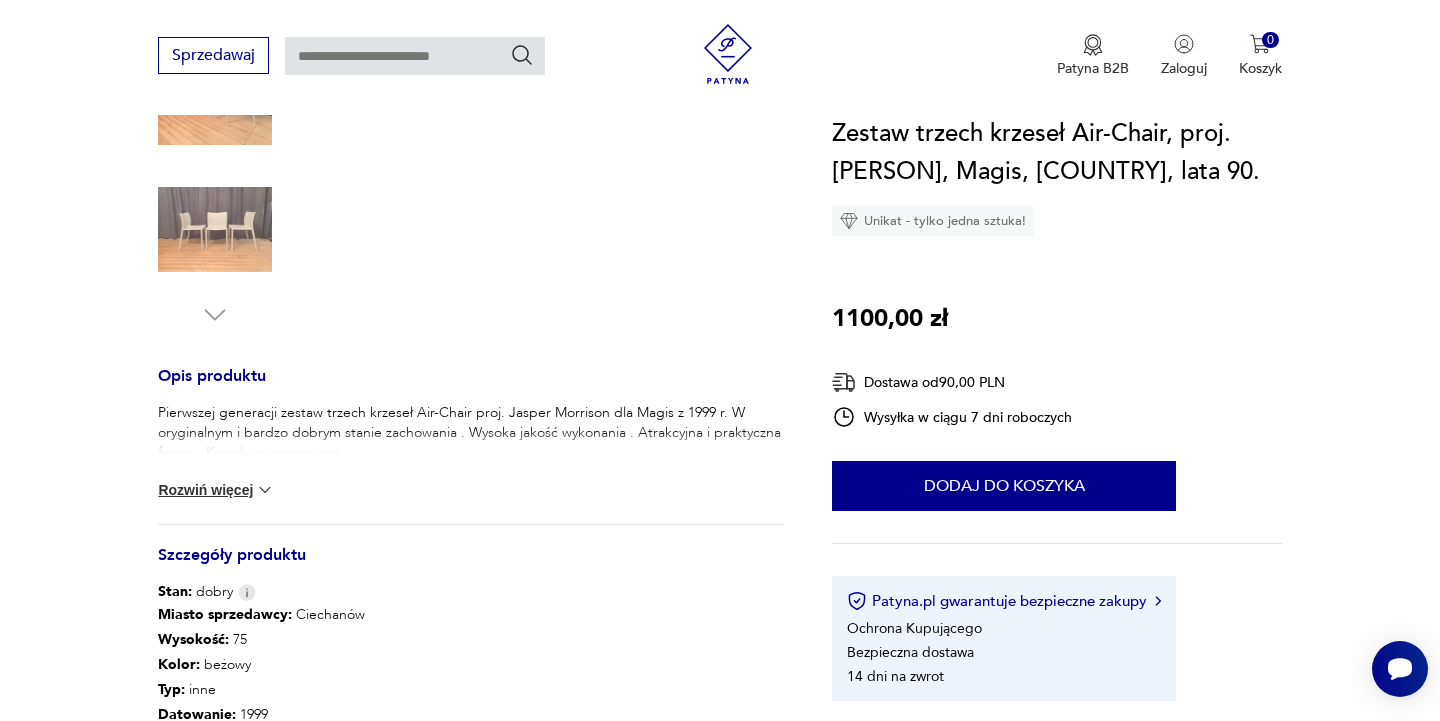 click on "Rozwiń więcej" at bounding box center [216, 490] 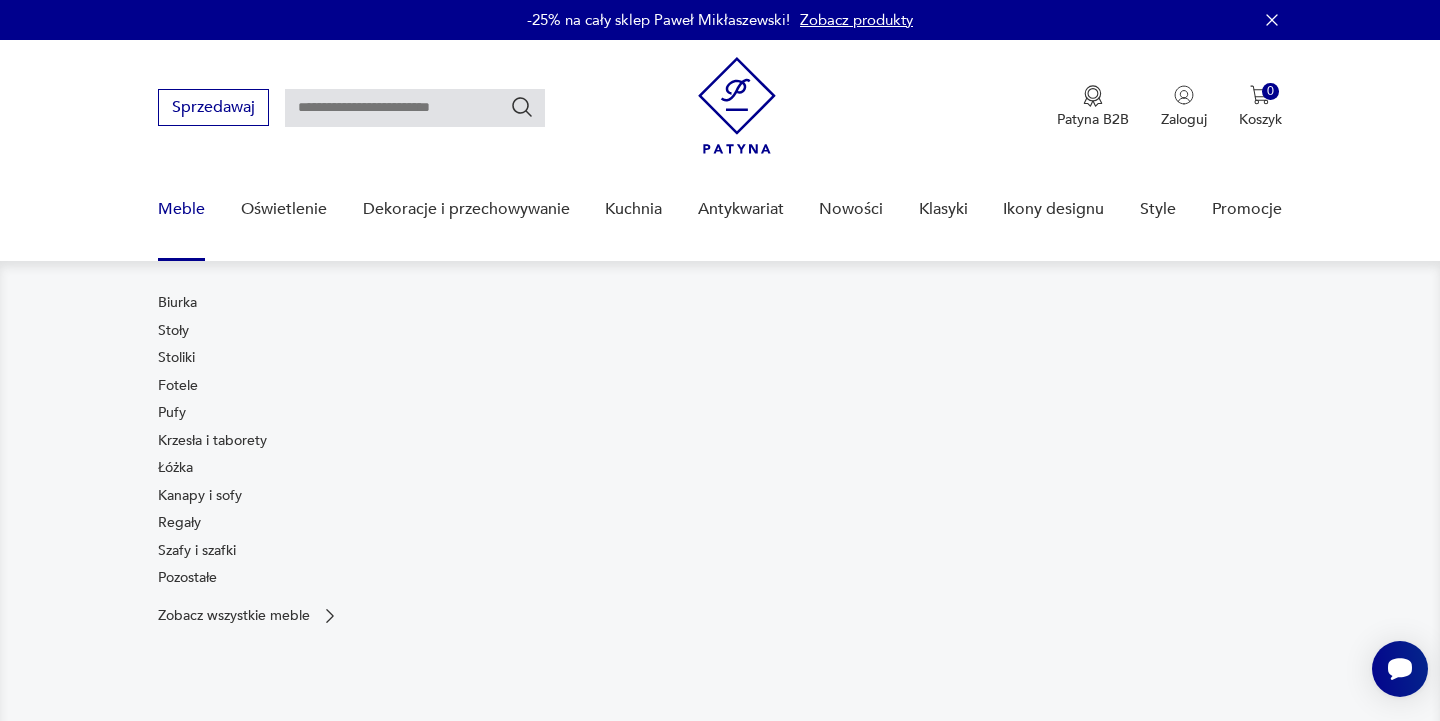 scroll, scrollTop: 0, scrollLeft: 0, axis: both 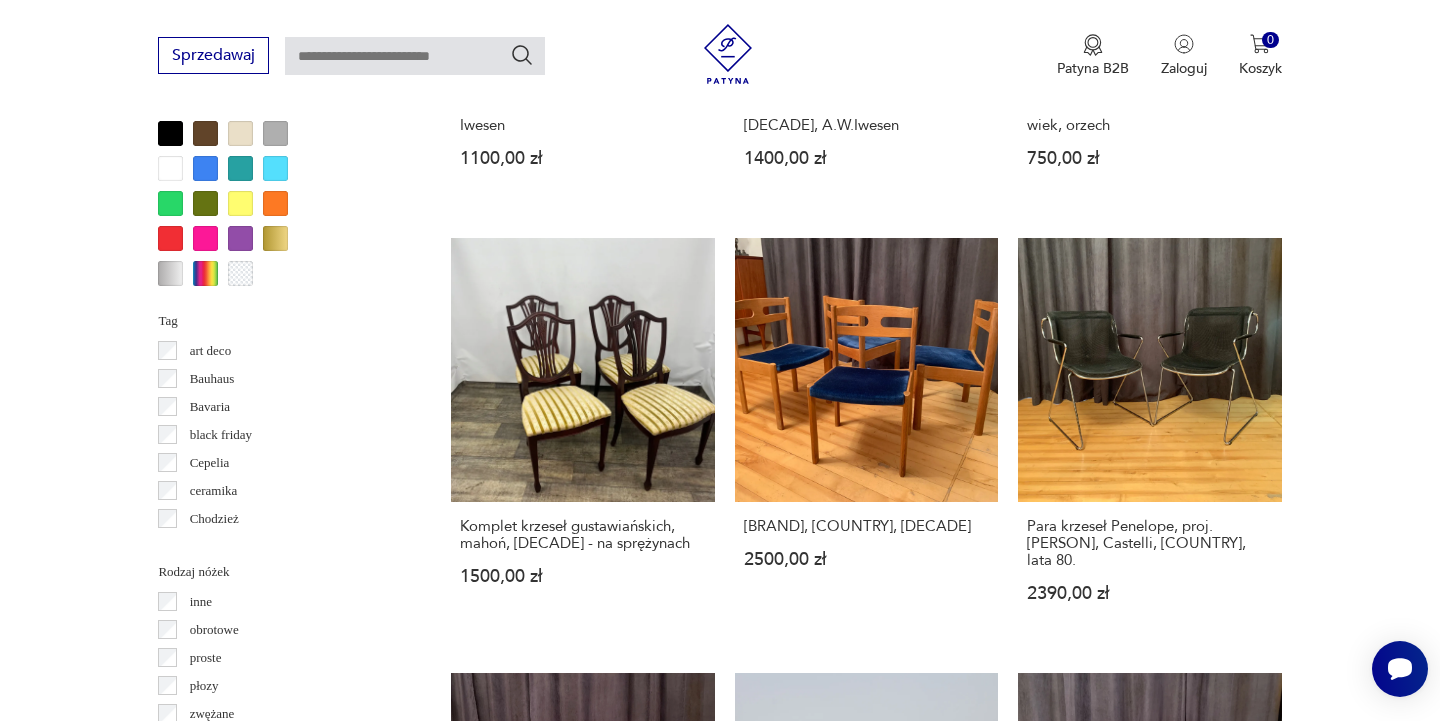 click 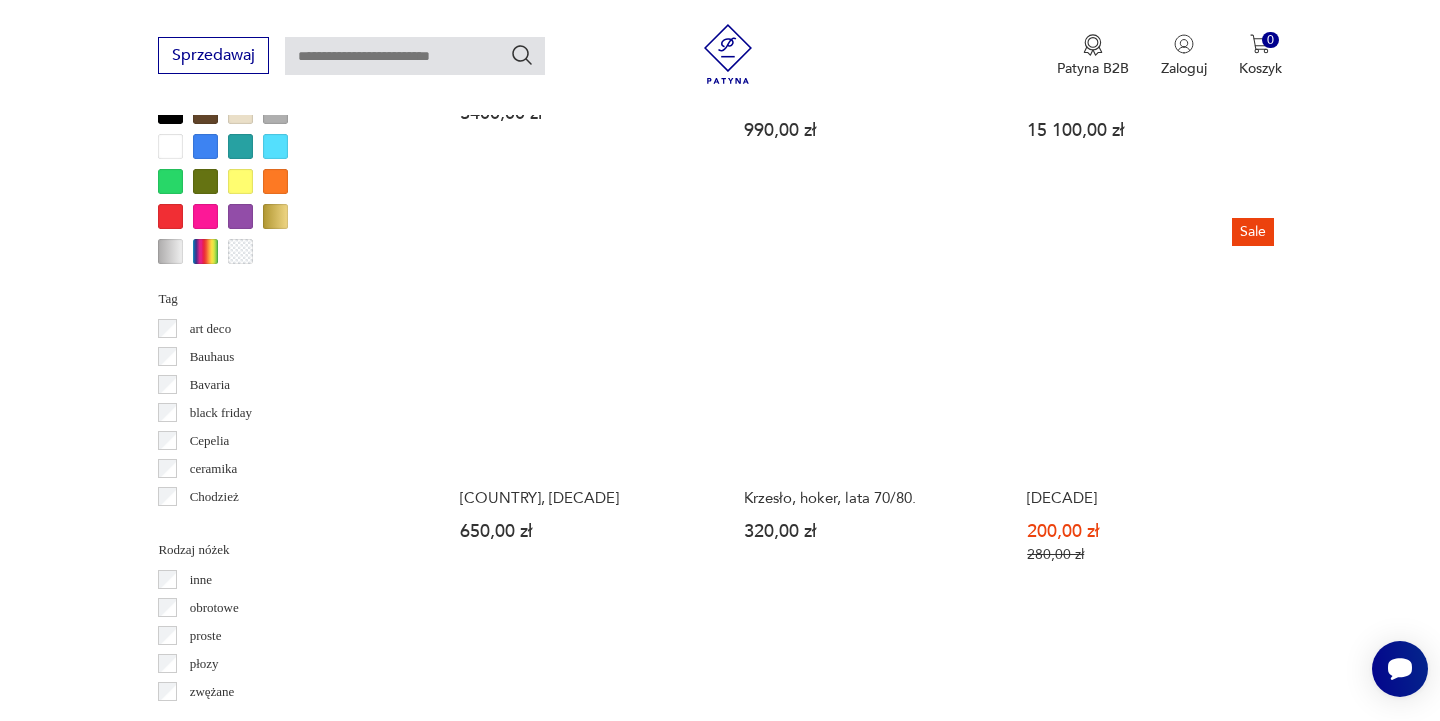 scroll, scrollTop: 1990, scrollLeft: 0, axis: vertical 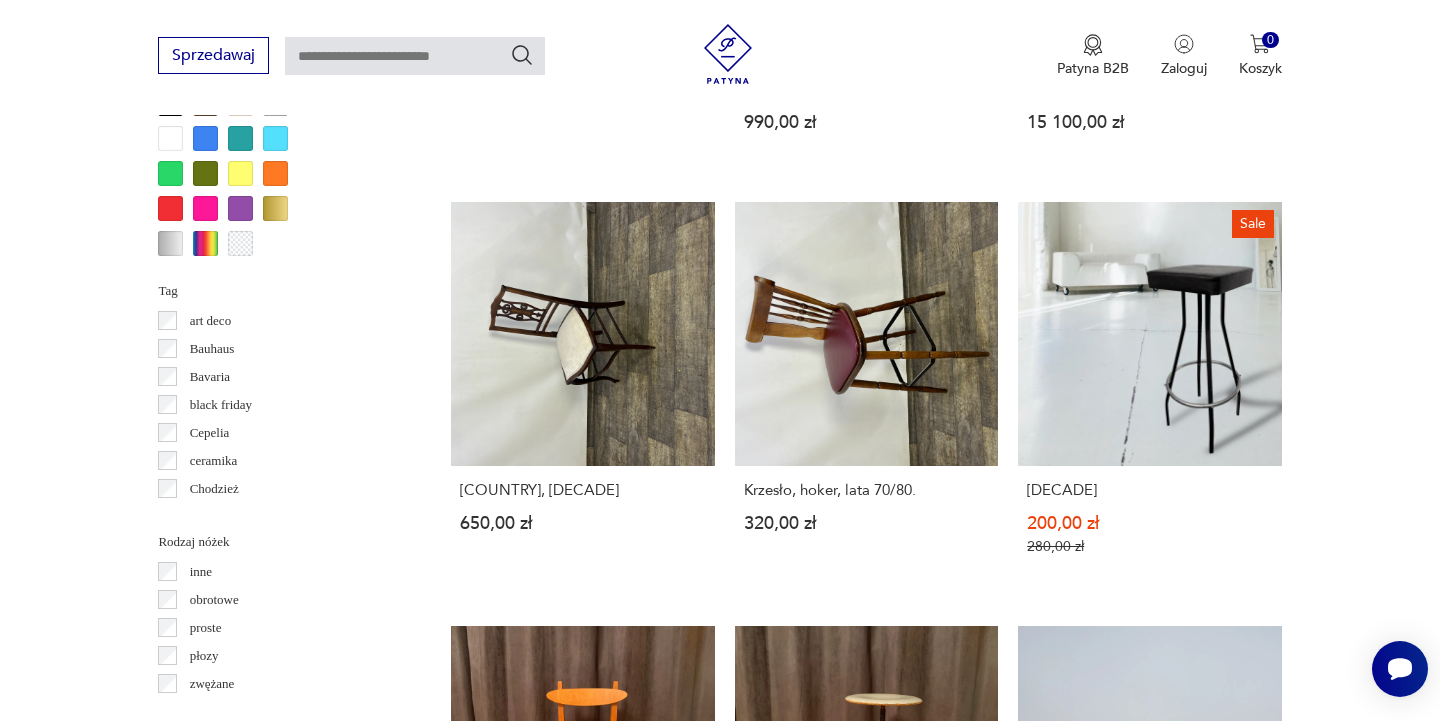 click 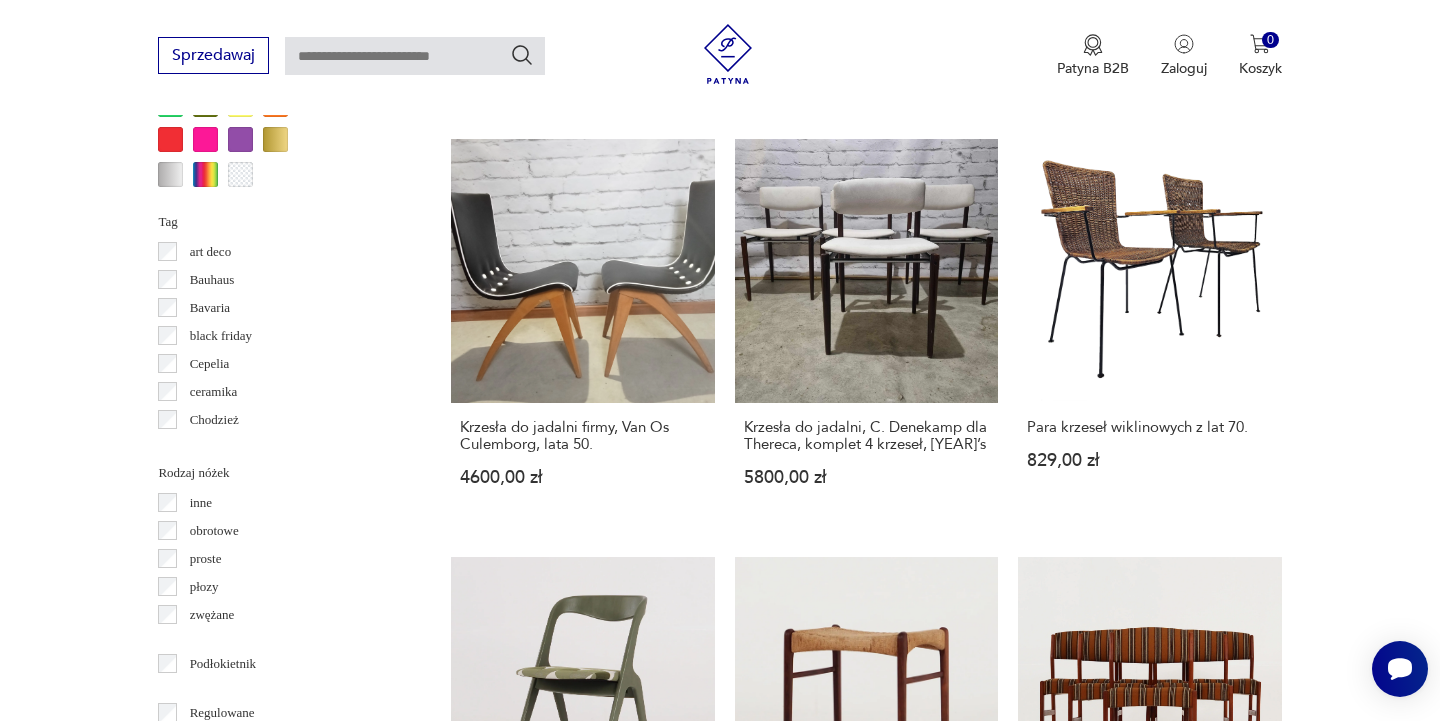 click 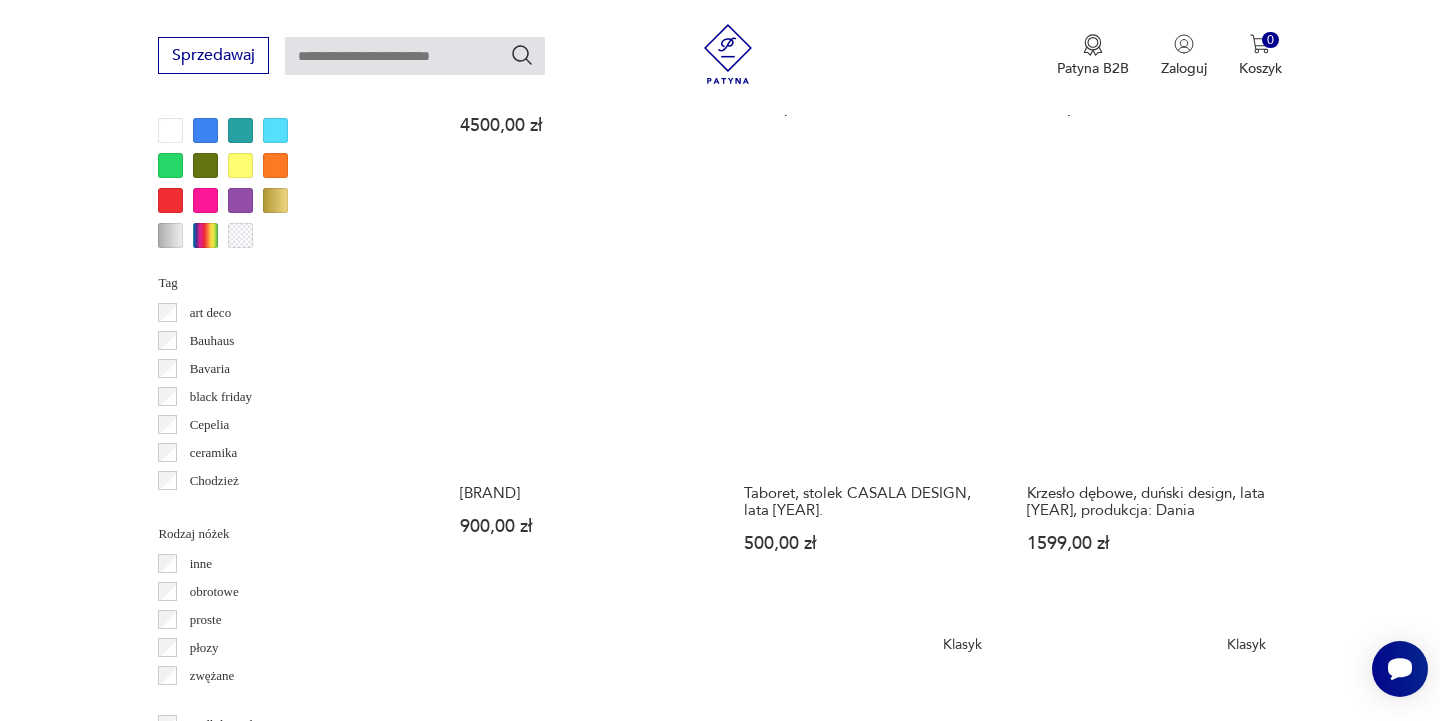 scroll, scrollTop: 2000, scrollLeft: 0, axis: vertical 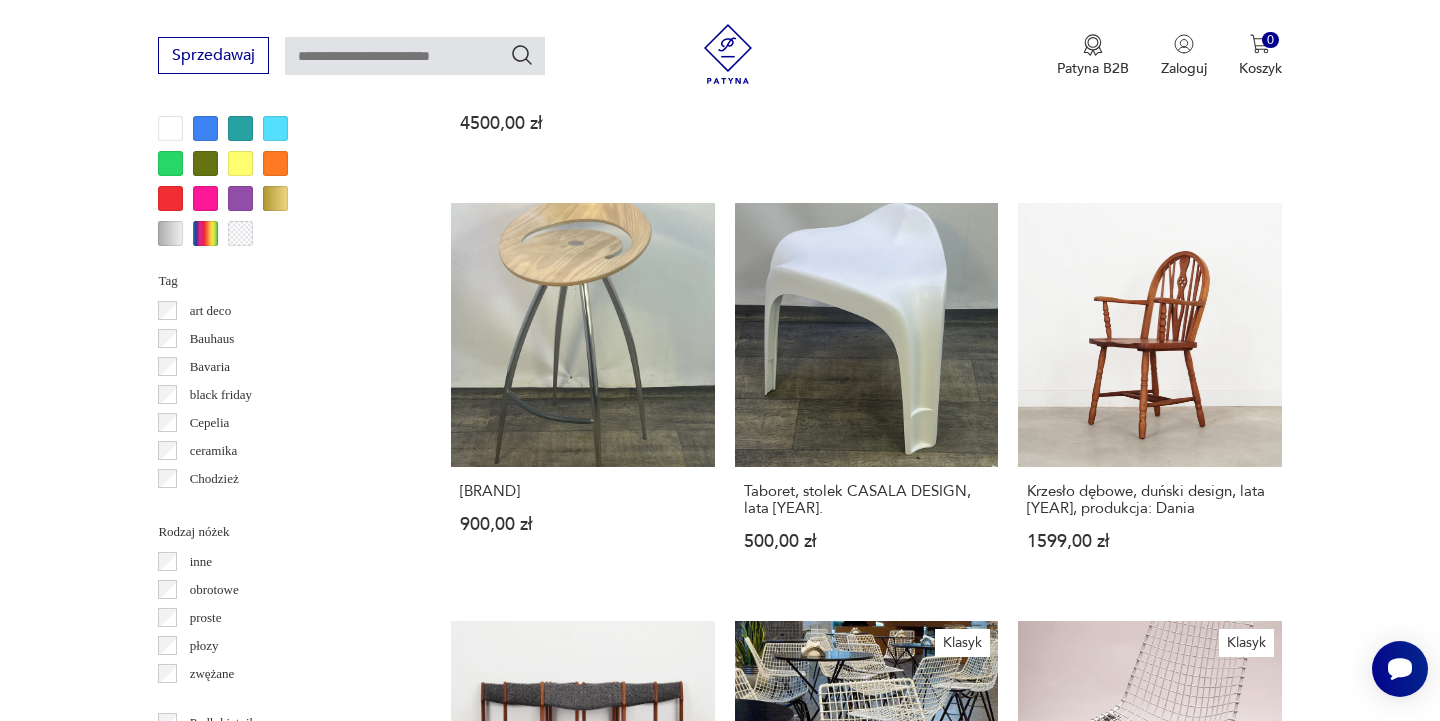 click 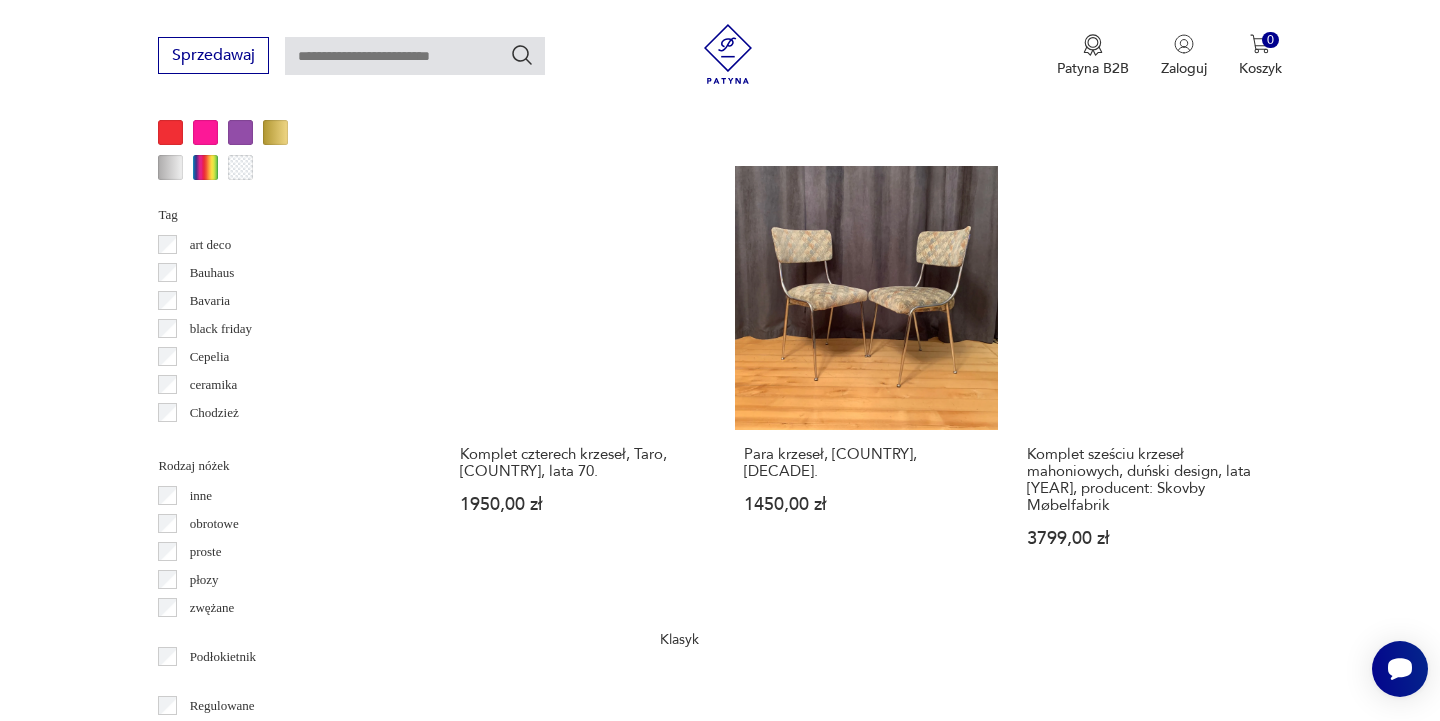 scroll, scrollTop: 2079, scrollLeft: 0, axis: vertical 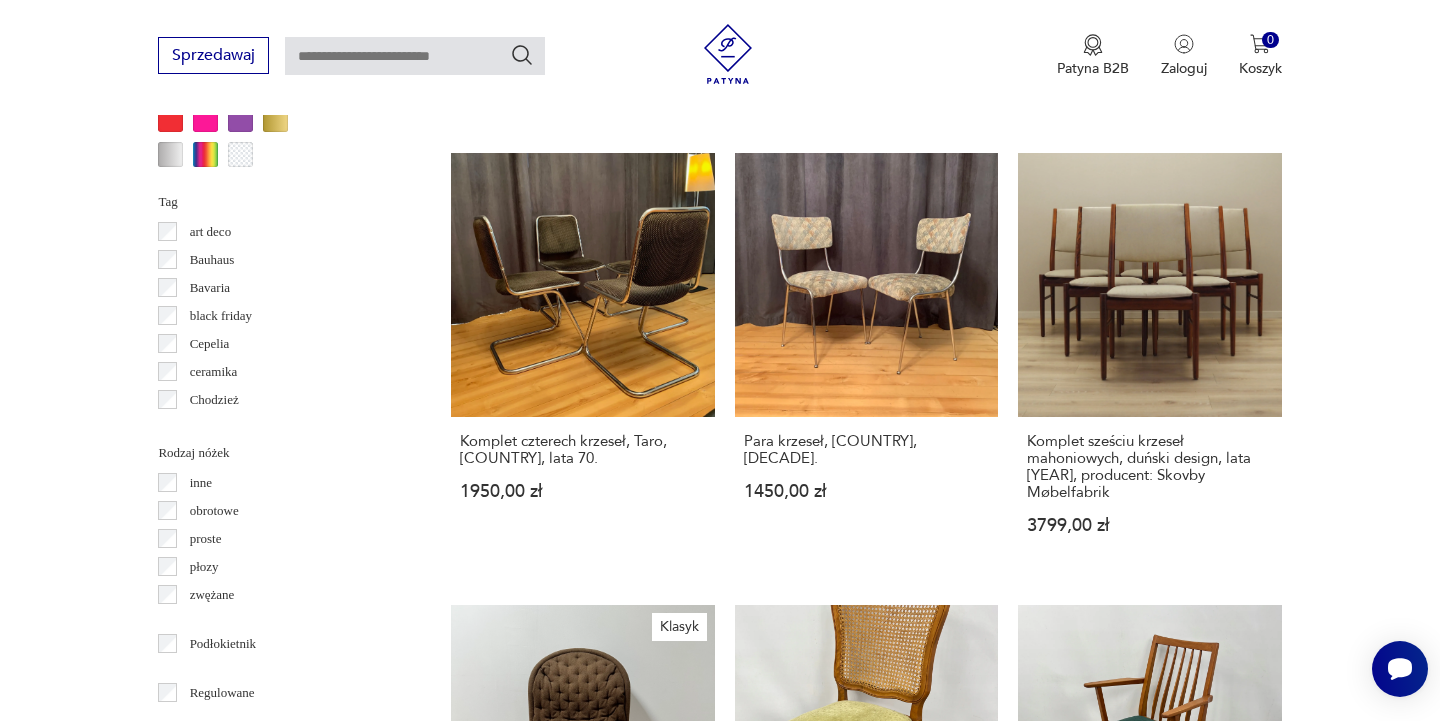 click 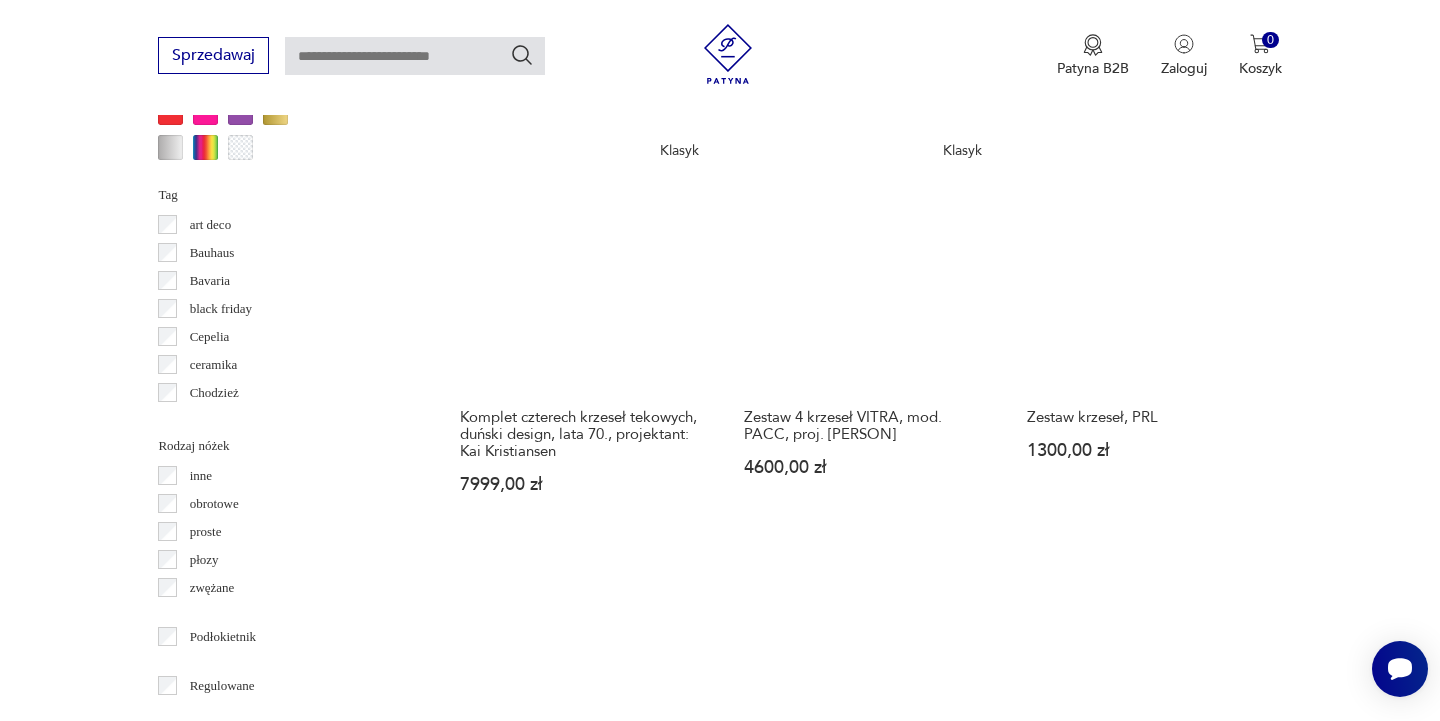 scroll, scrollTop: 2163, scrollLeft: 0, axis: vertical 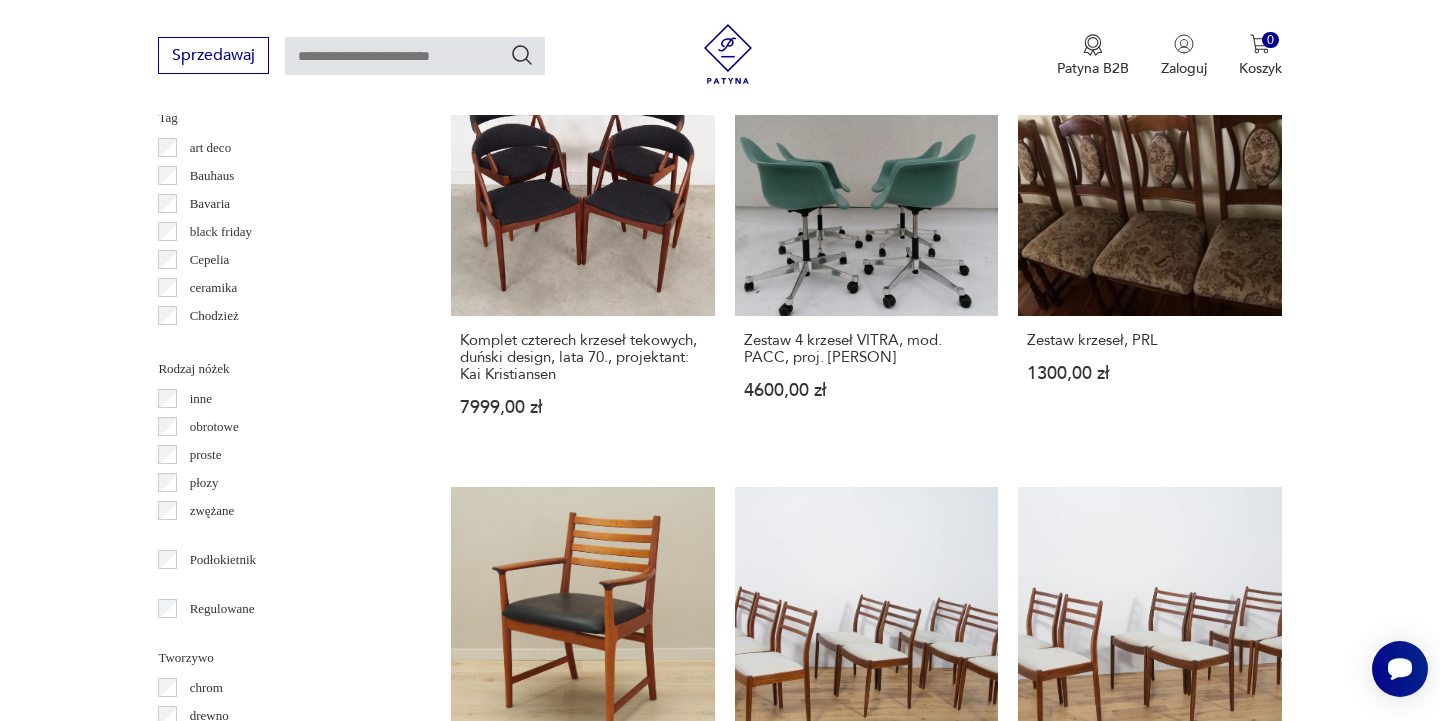 click 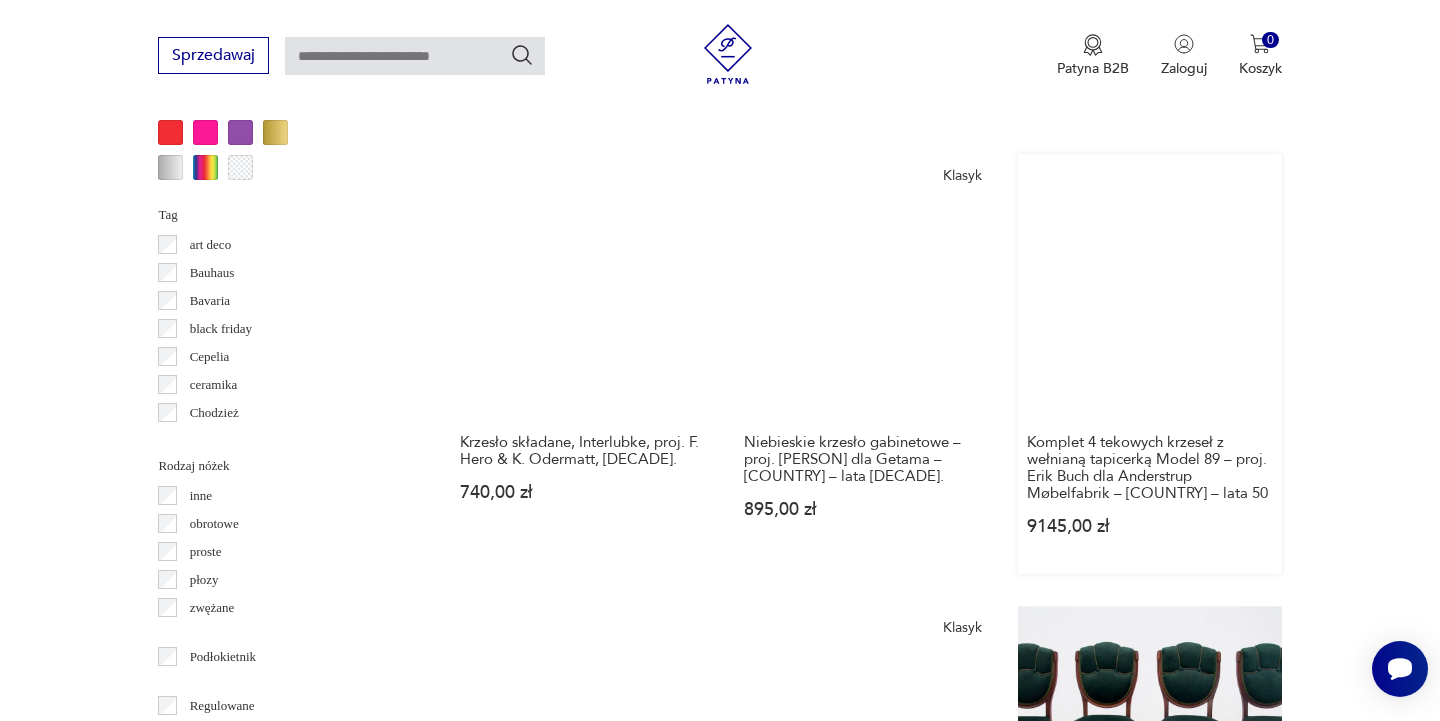scroll, scrollTop: 2104, scrollLeft: 0, axis: vertical 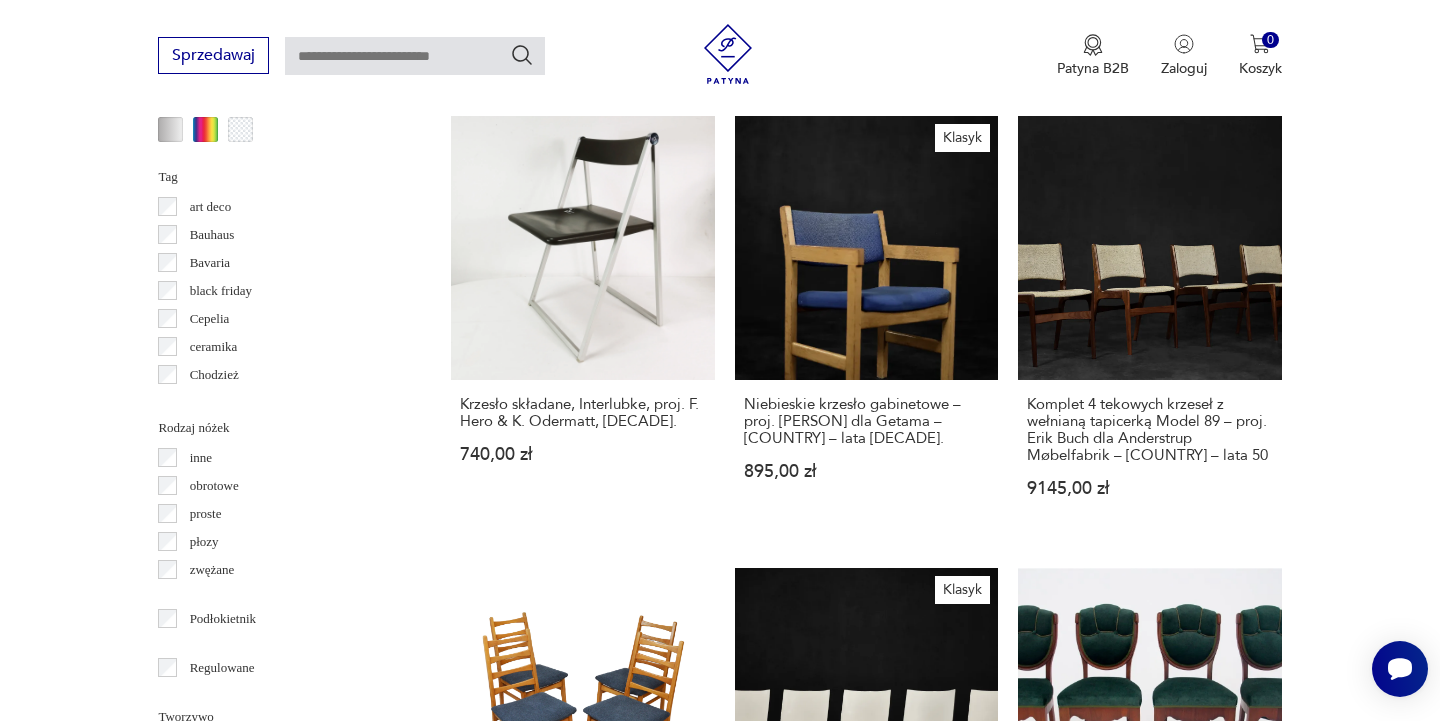 click 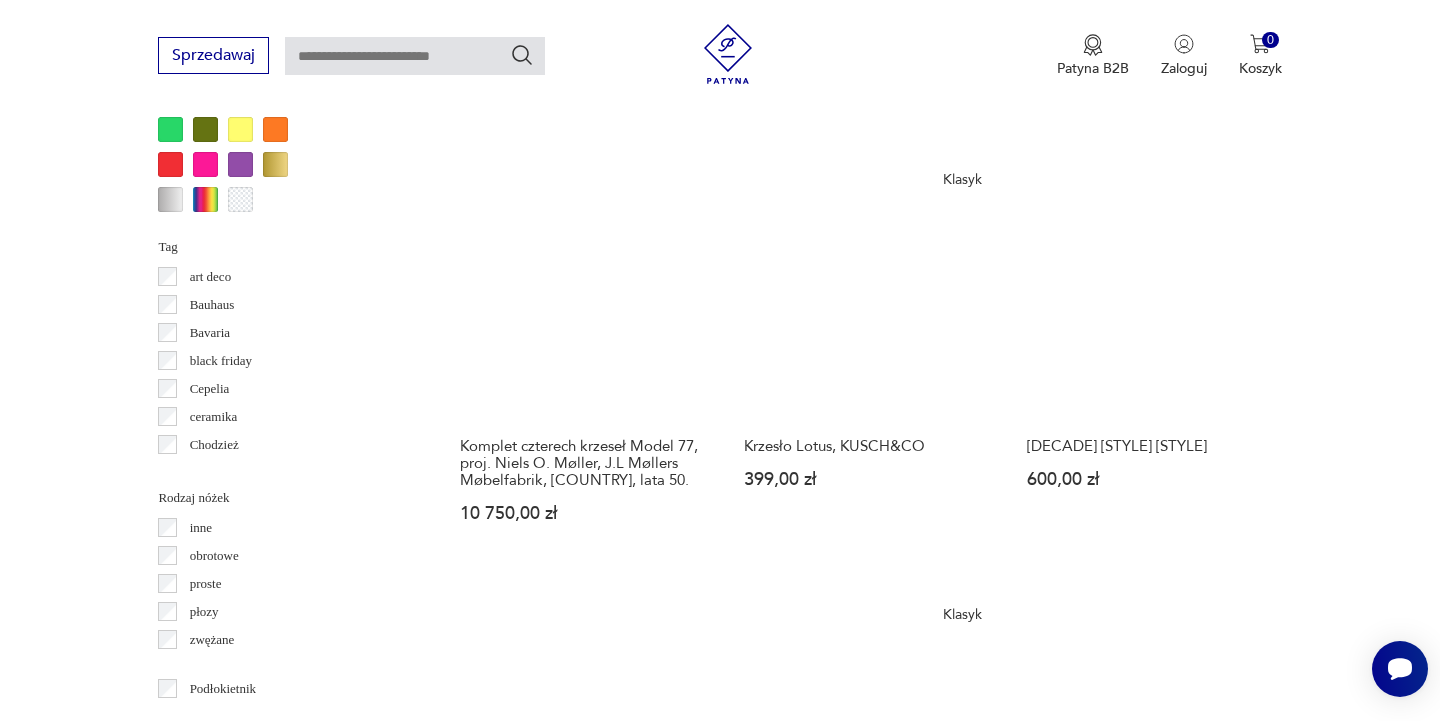 scroll, scrollTop: 1995, scrollLeft: 0, axis: vertical 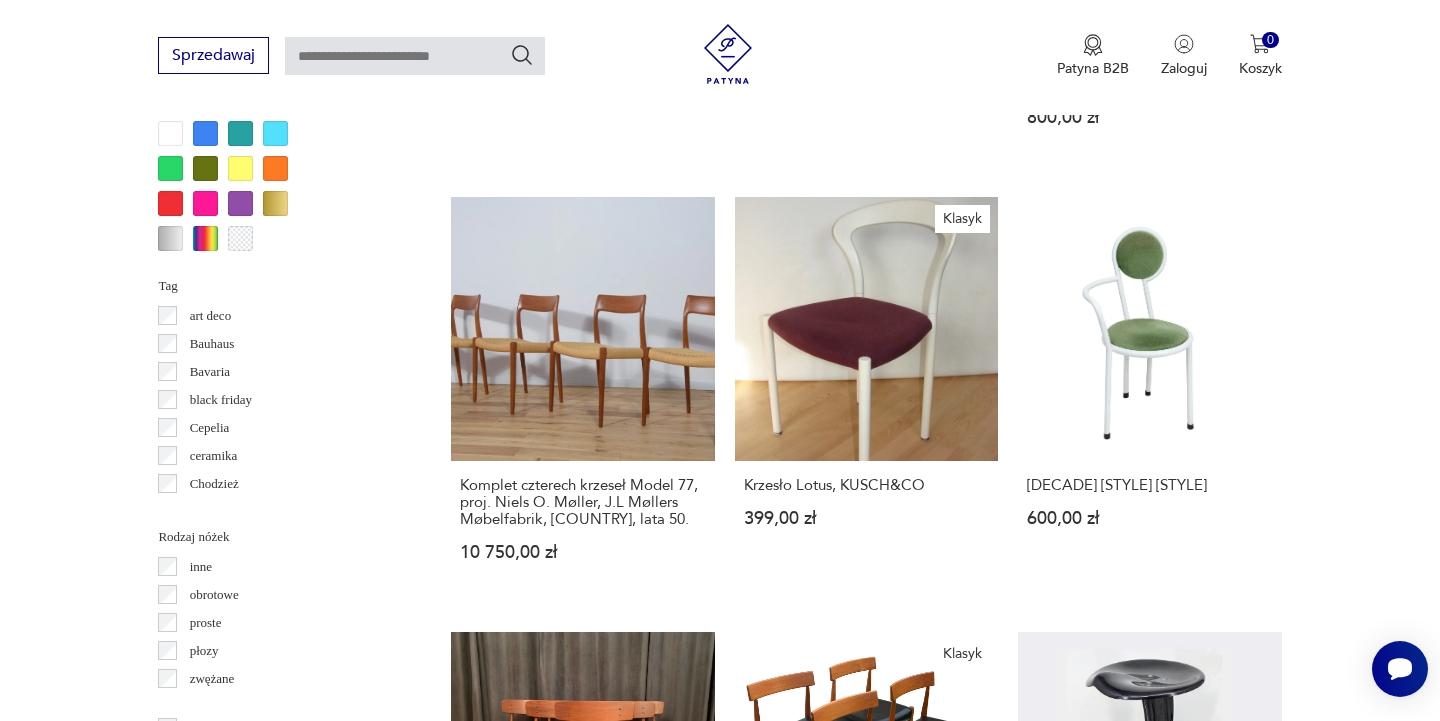 click 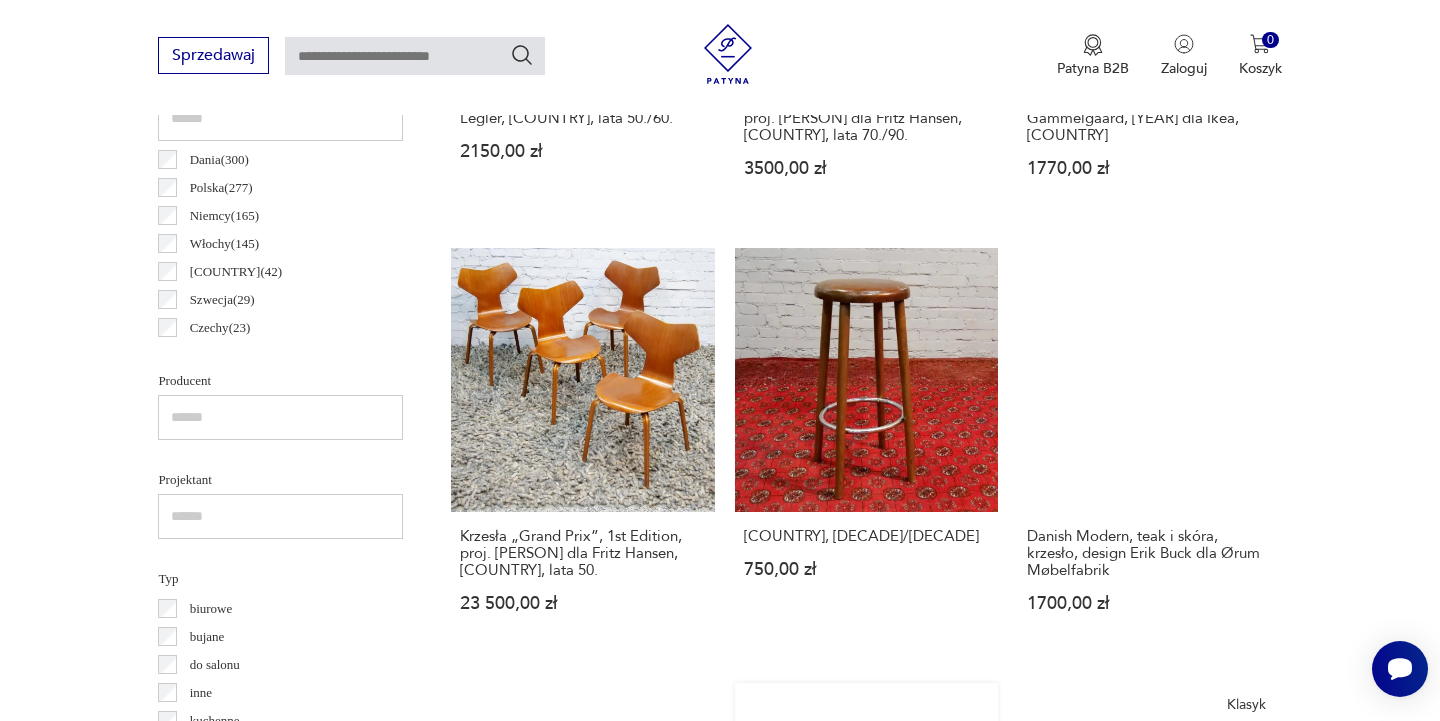 scroll, scrollTop: 1087, scrollLeft: 0, axis: vertical 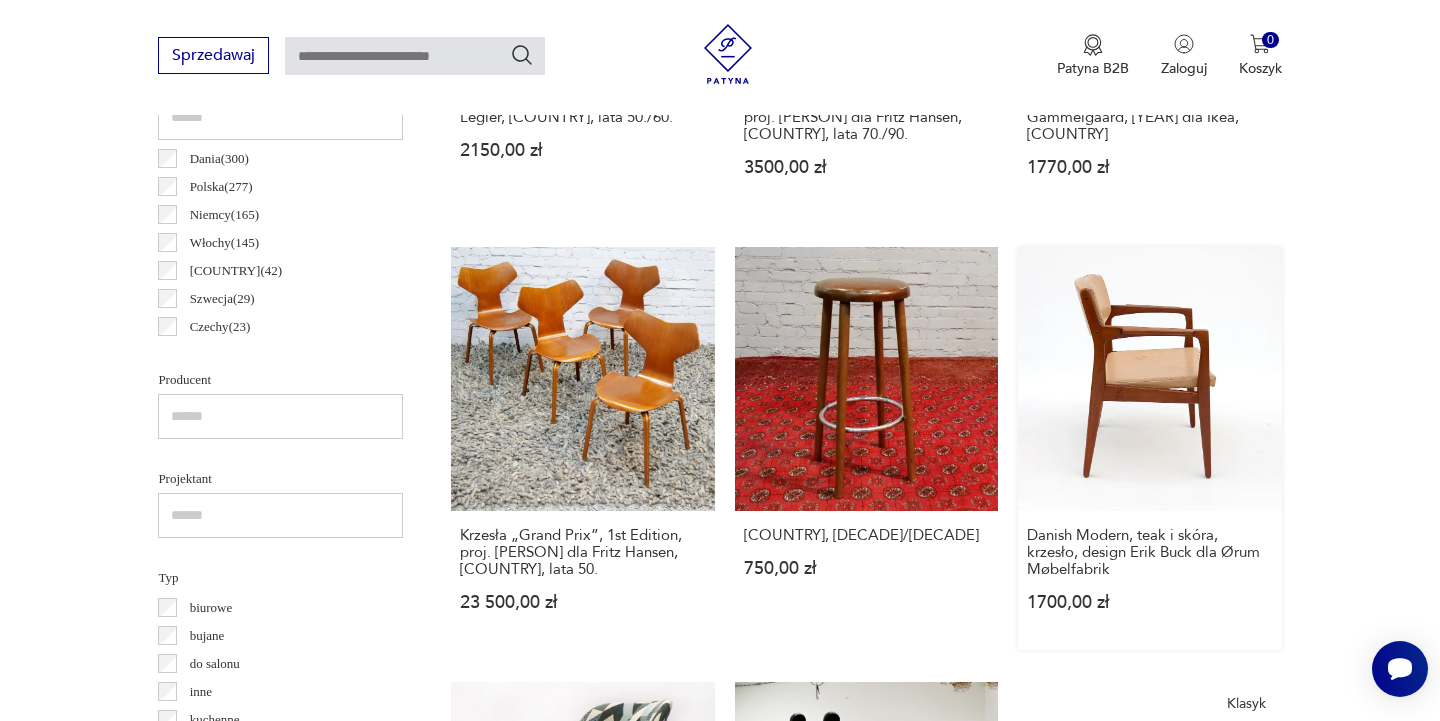 click on "Danish Modern, teak i skóra, krzesło, design [PERSON] dla Ørum Møbelfabrik [PRICE]" at bounding box center (1149, 448) 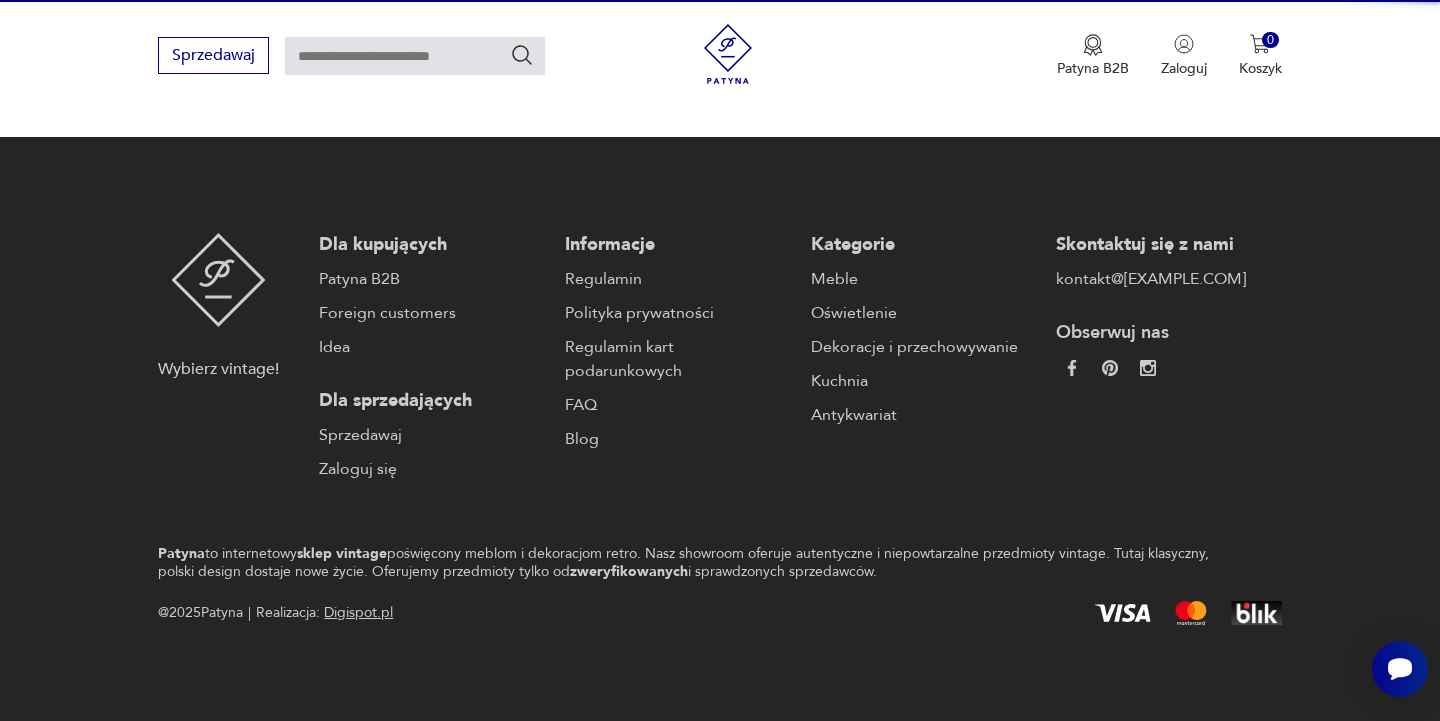 scroll, scrollTop: 36, scrollLeft: 0, axis: vertical 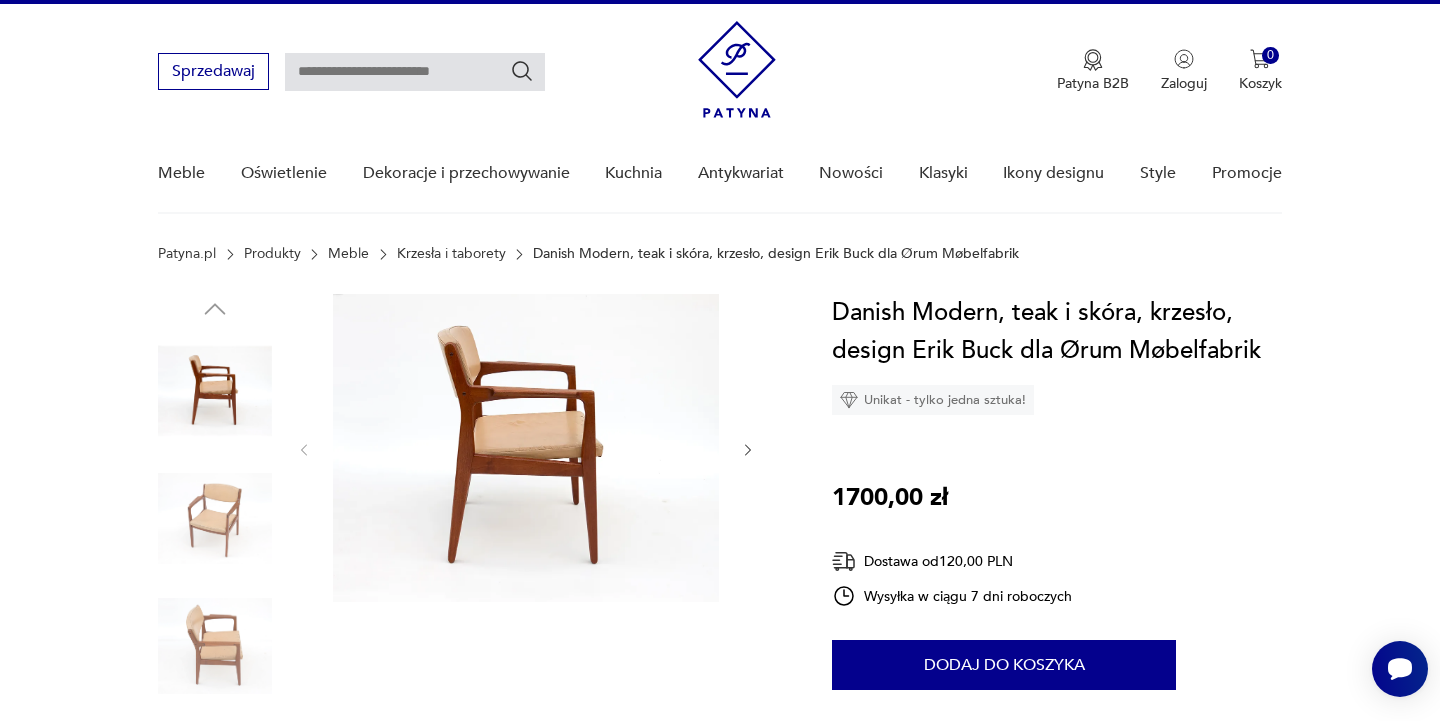 click on "Sprzedawaj Patyna B2B Zaloguj 0 Koszyk Twój koszyk ( 0 ) Brak produktów w koszyku IDŹ DO KOSZYKA" at bounding box center (719, 61) 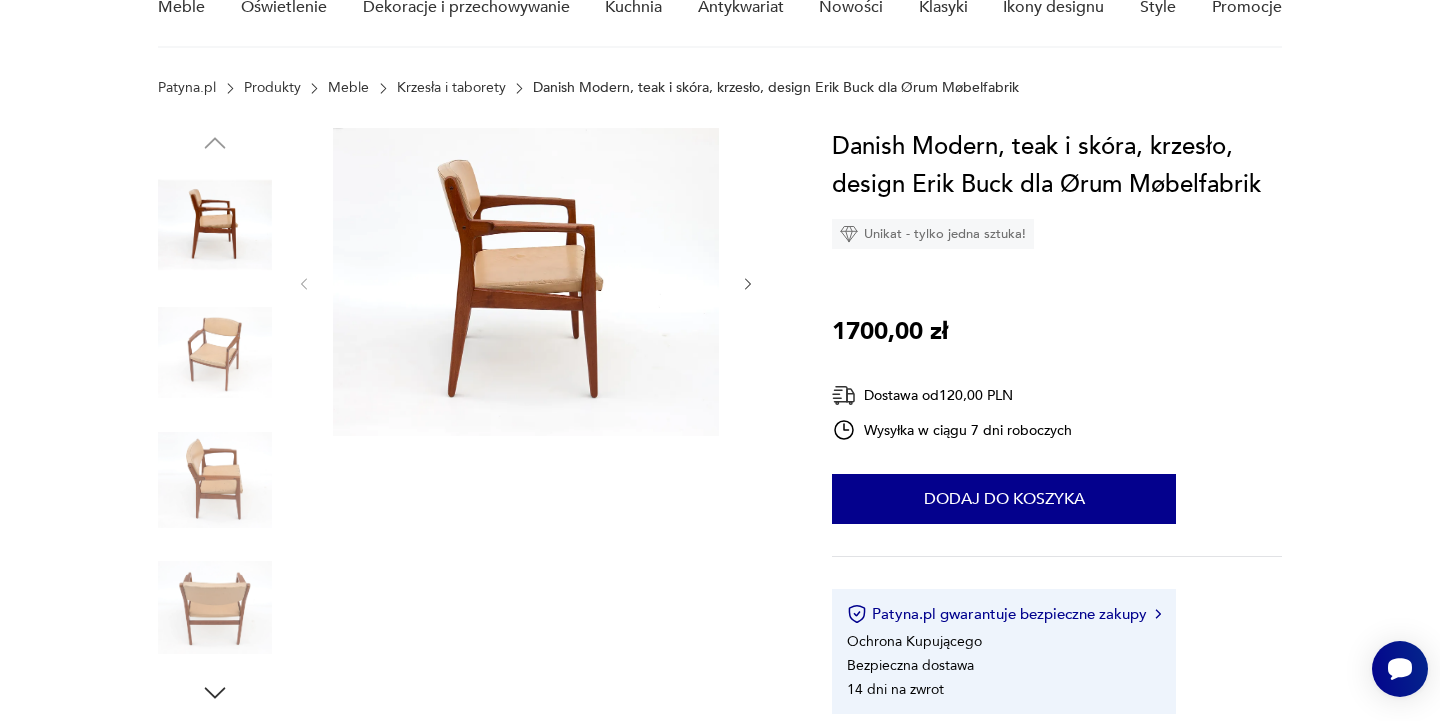 scroll, scrollTop: 108, scrollLeft: 0, axis: vertical 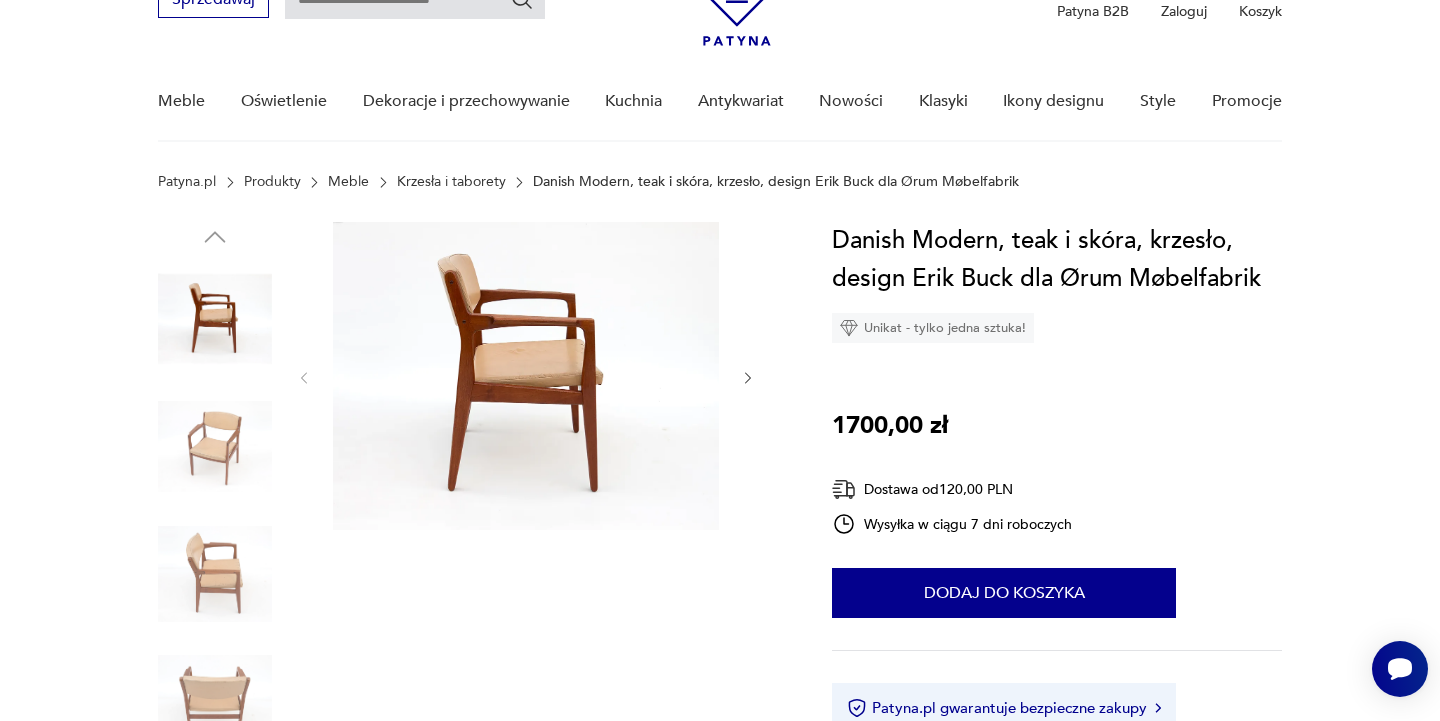 click at bounding box center (215, 447) 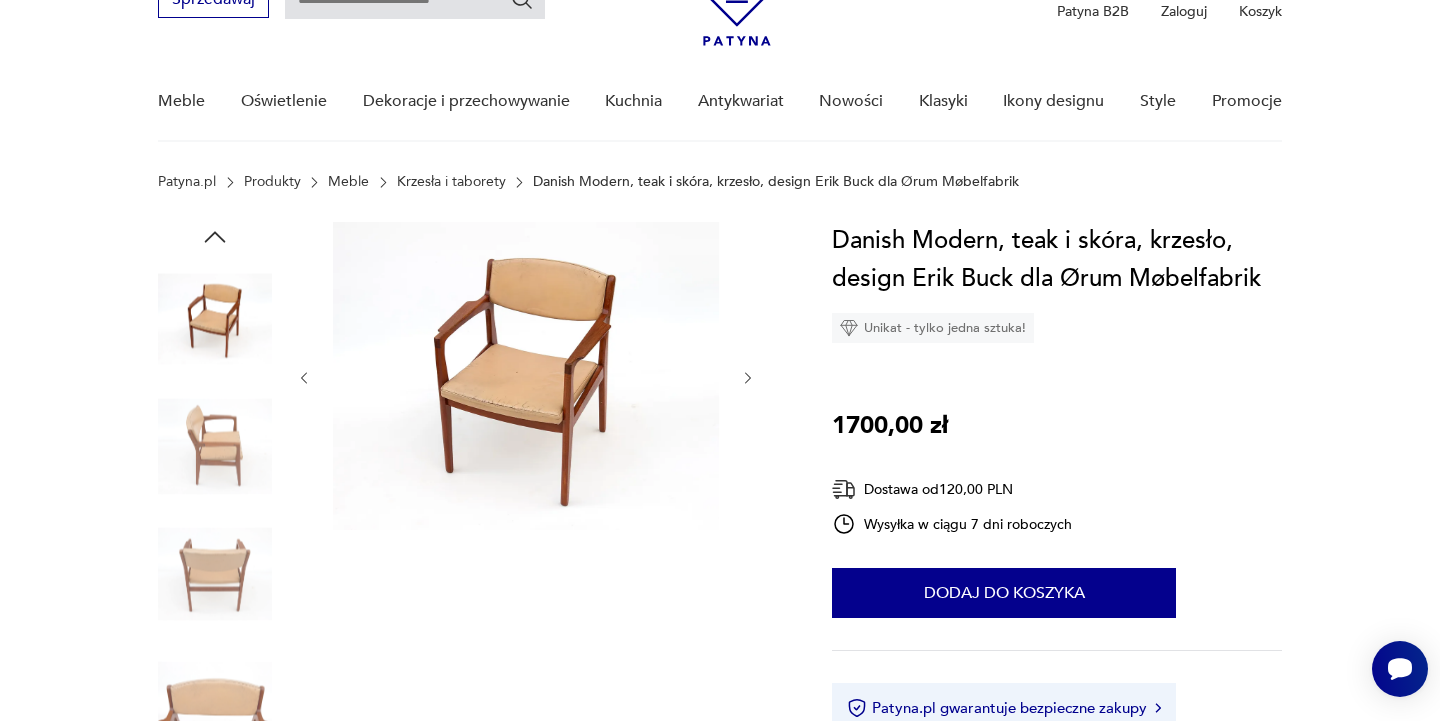 click at bounding box center (526, 376) 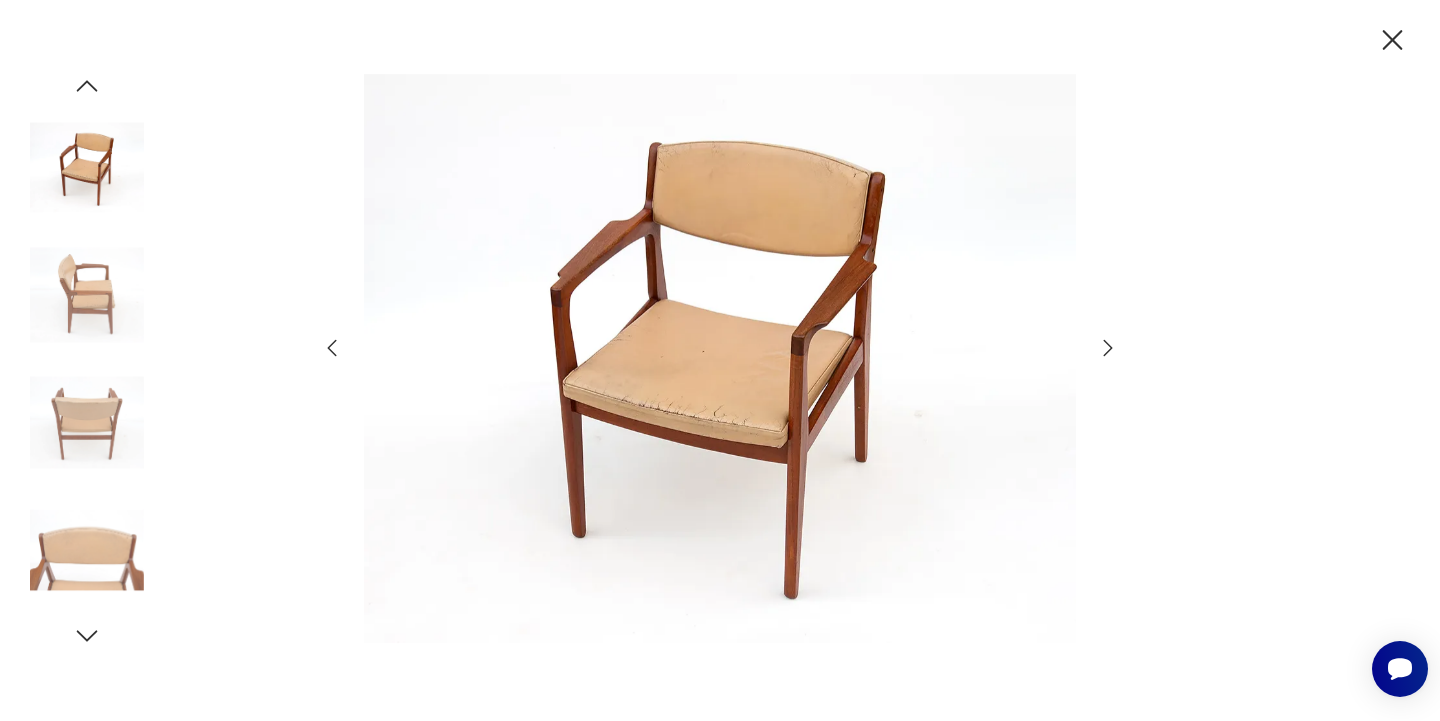 click at bounding box center (720, 358) 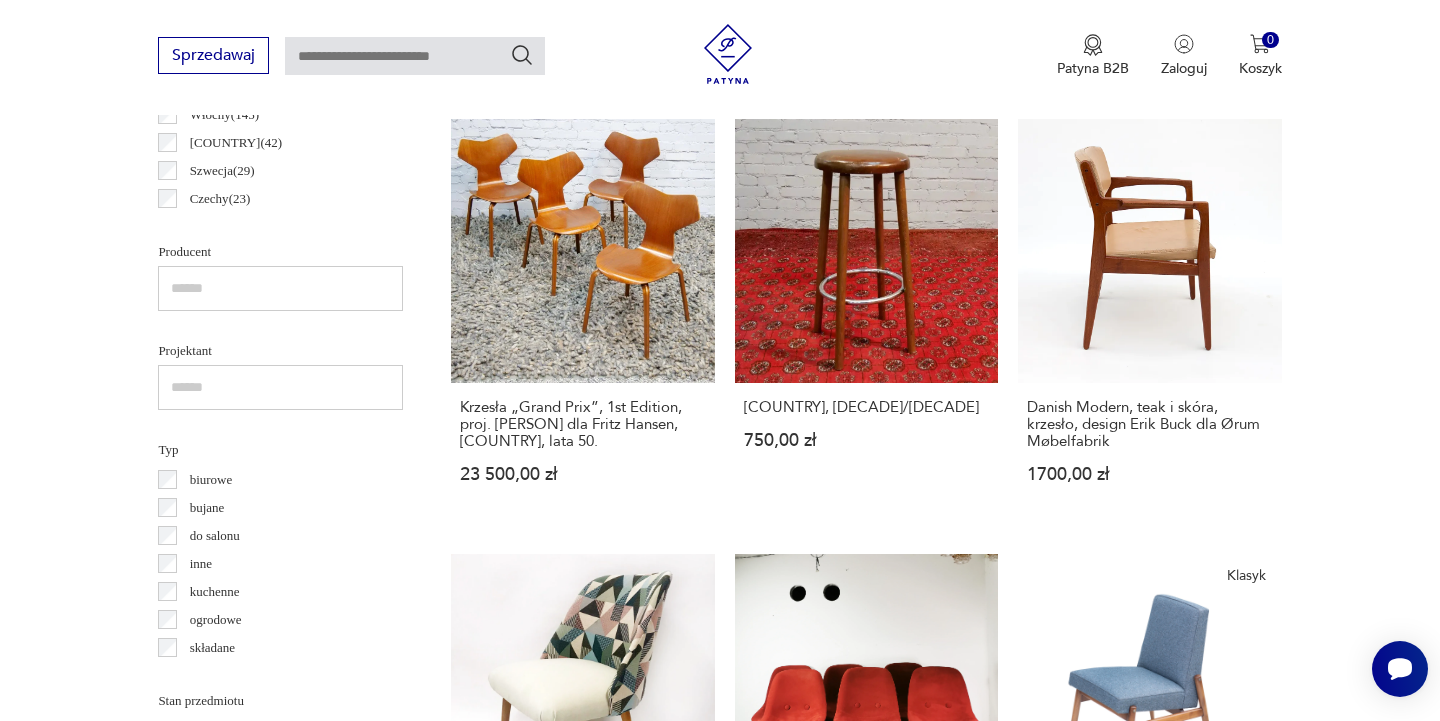 scroll, scrollTop: 1218, scrollLeft: 0, axis: vertical 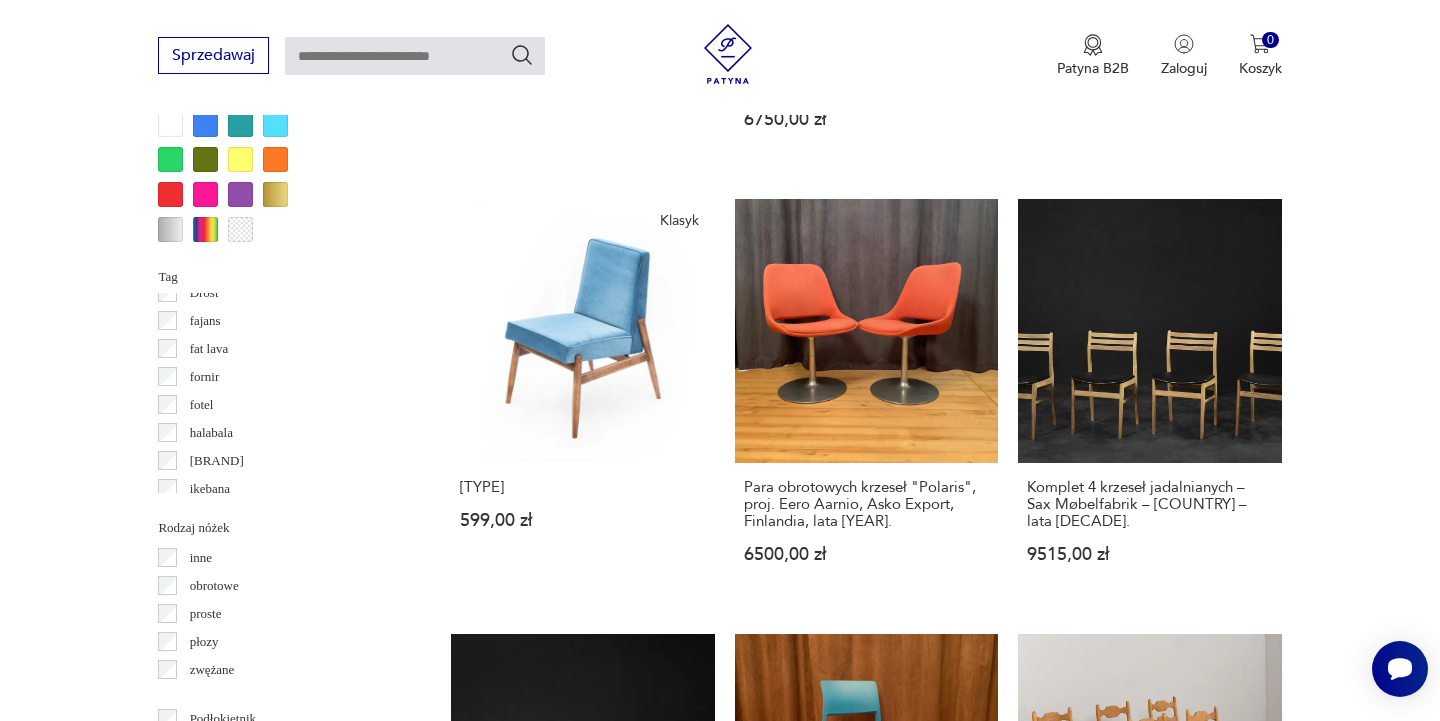 click 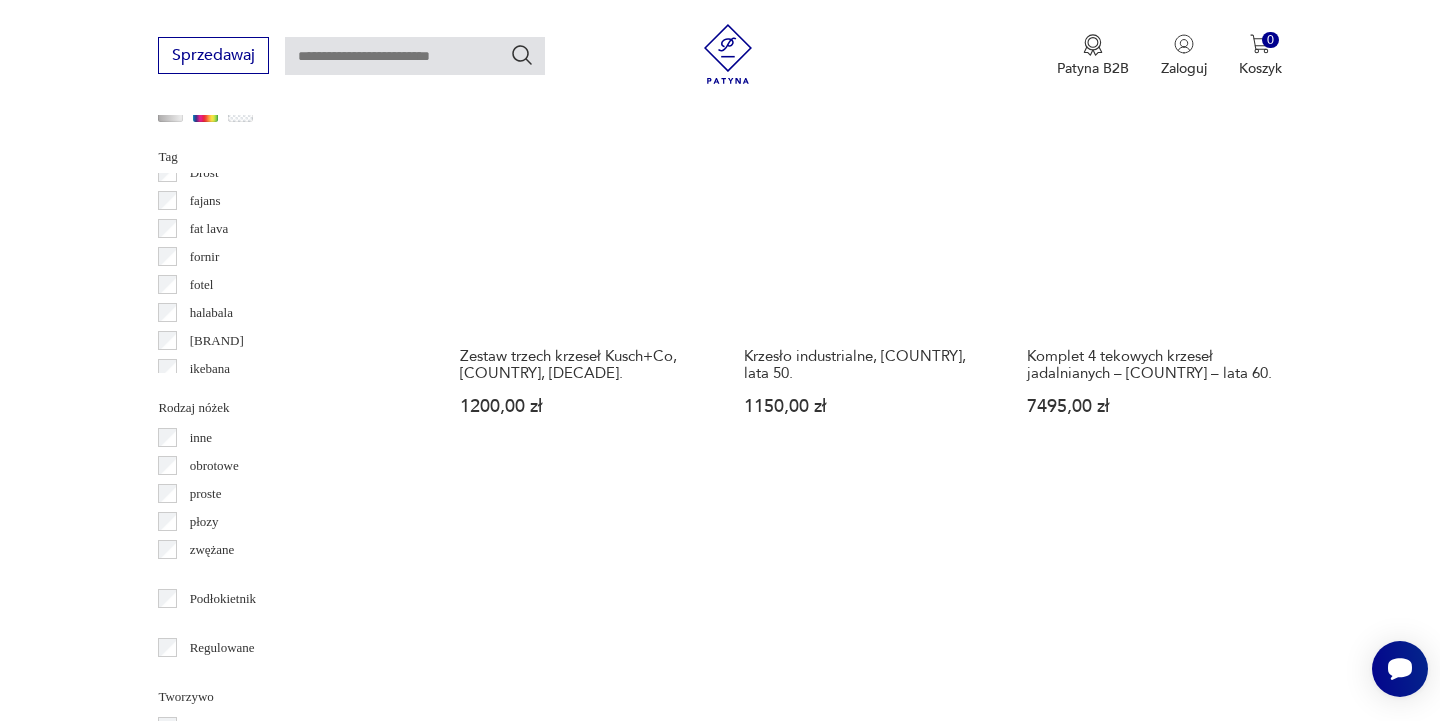 scroll, scrollTop: 2128, scrollLeft: 0, axis: vertical 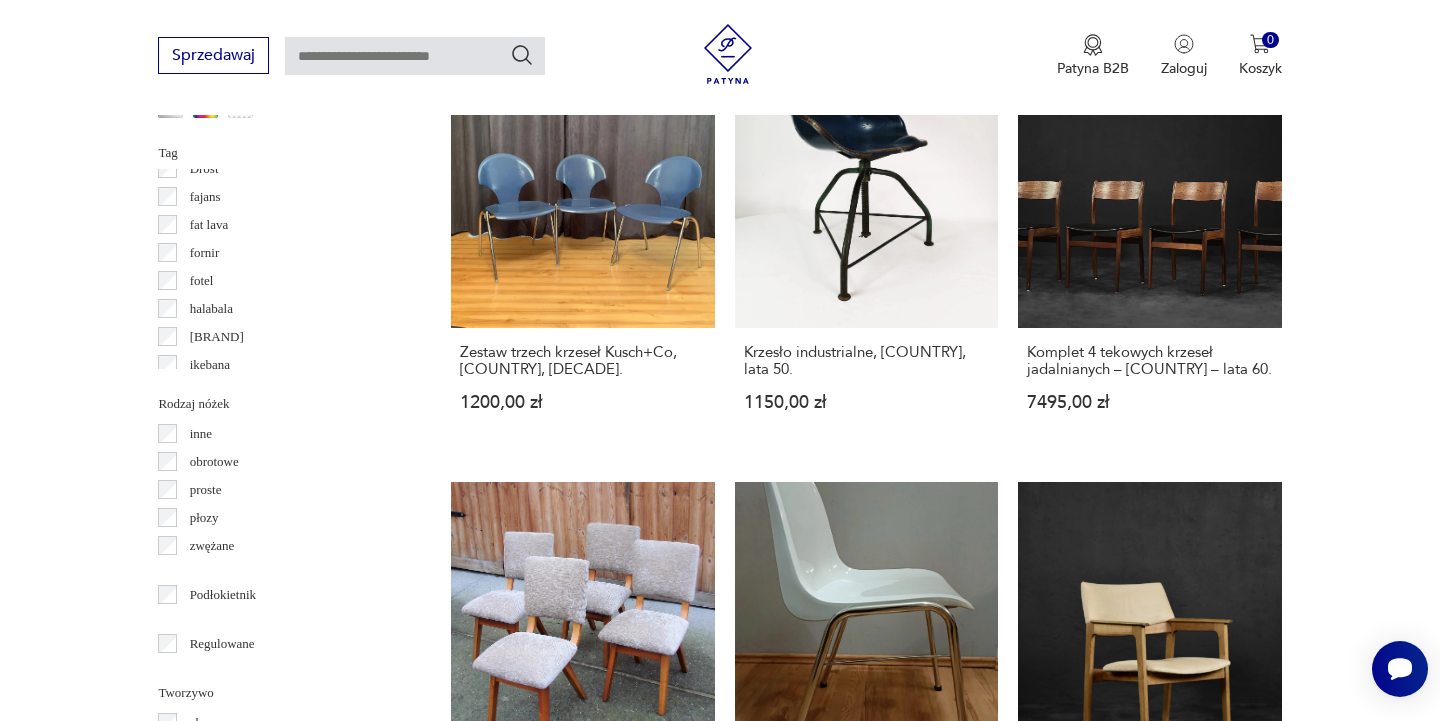 click 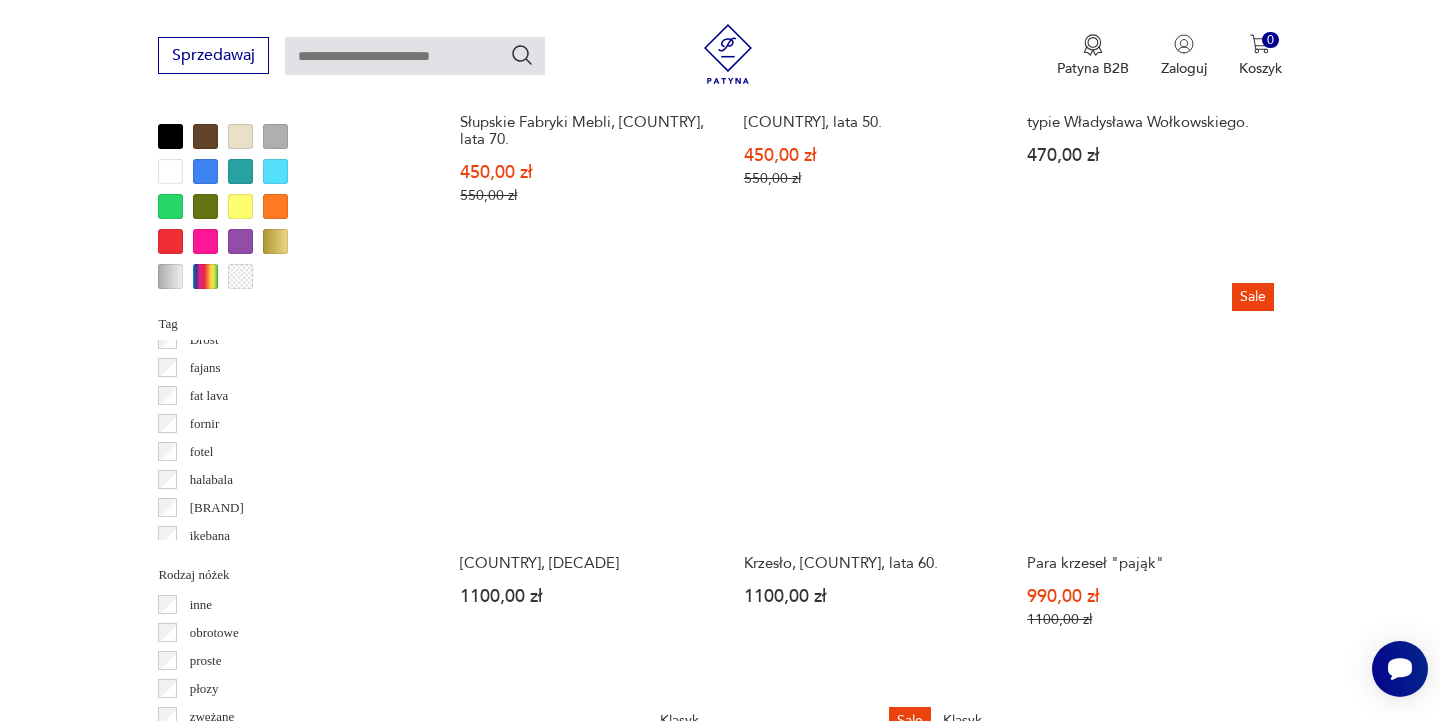 scroll, scrollTop: 1955, scrollLeft: 0, axis: vertical 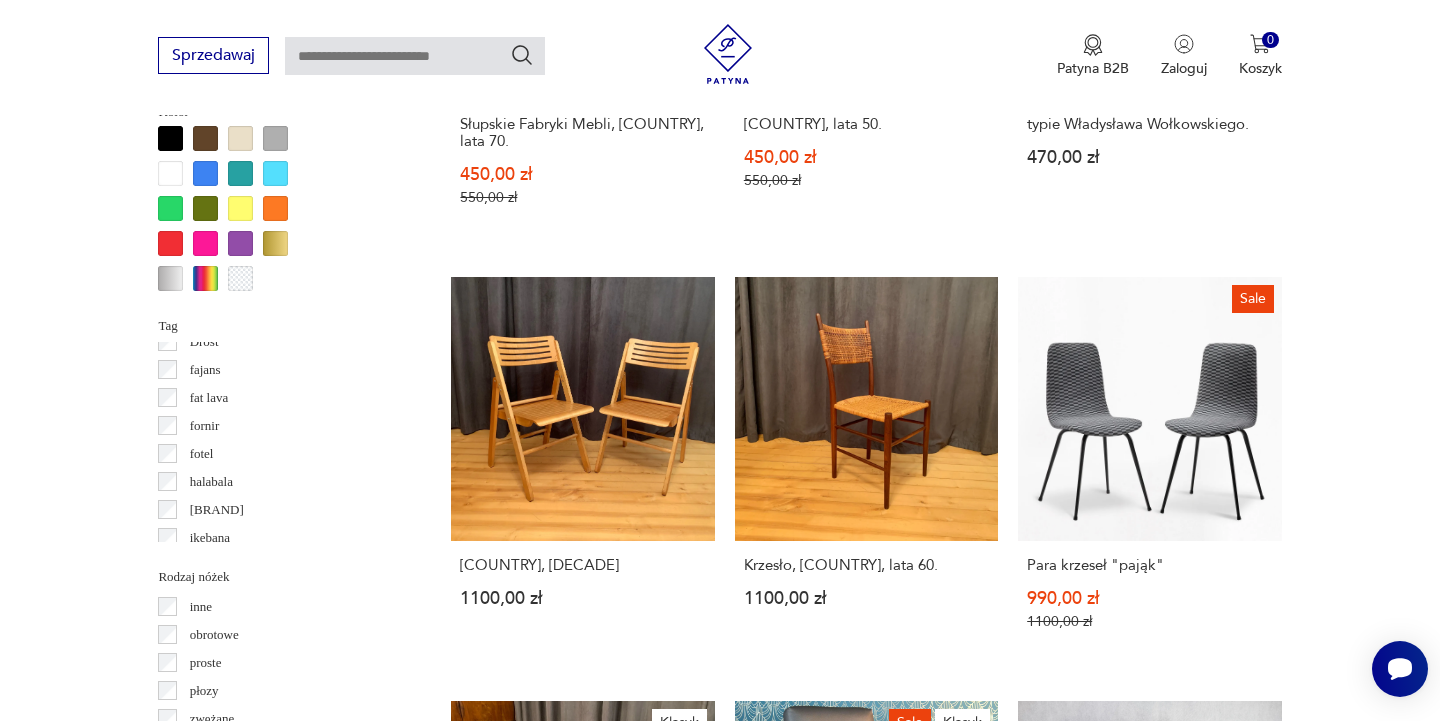 click 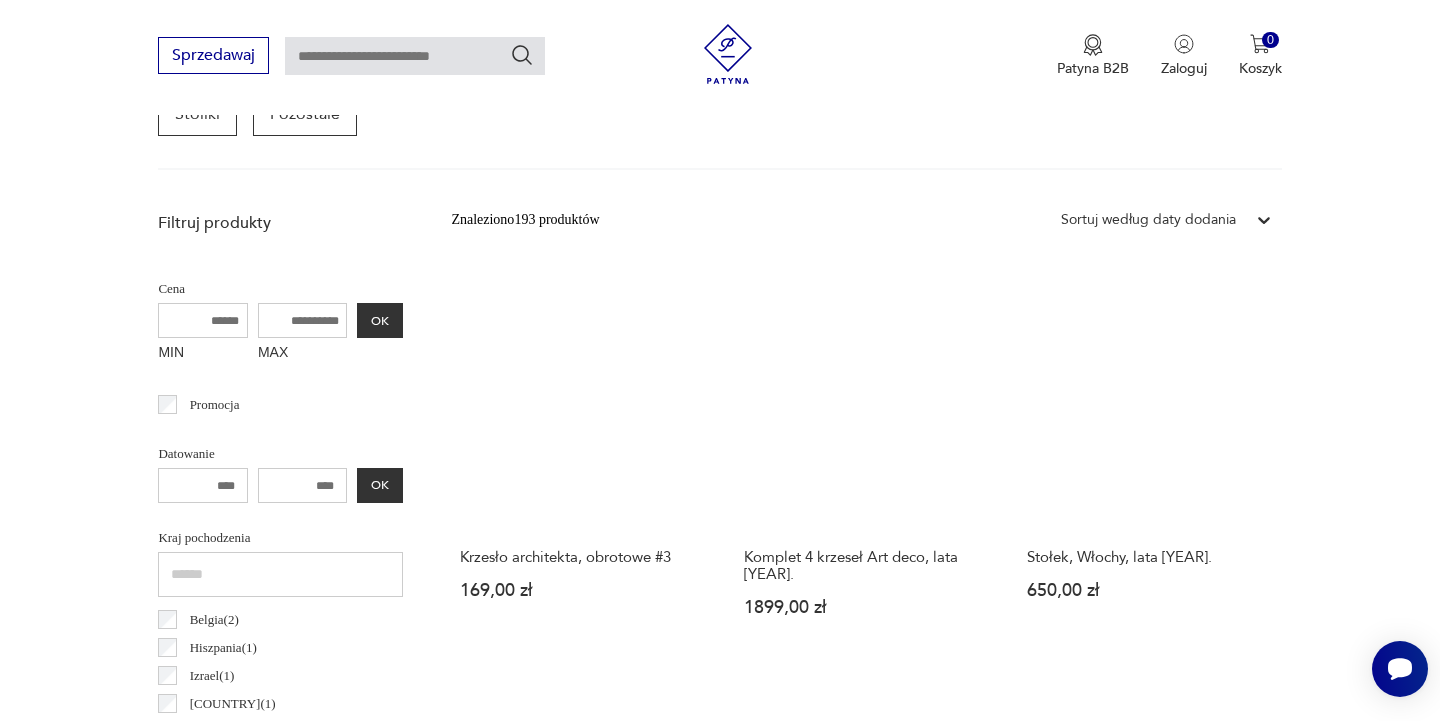 scroll, scrollTop: 648, scrollLeft: 0, axis: vertical 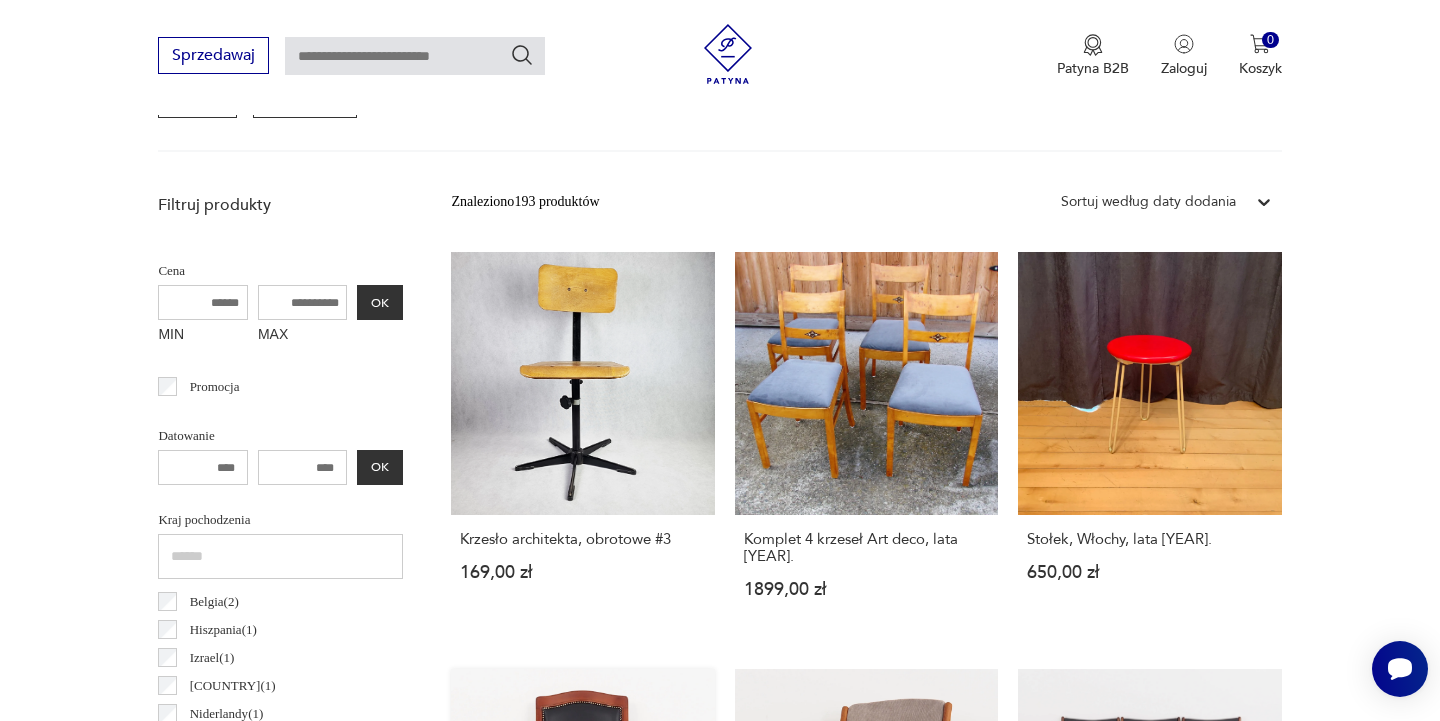 click on "[COUNTRY] [DESIGN], [DECADE], [COUNTRY]" at bounding box center [582, 870] 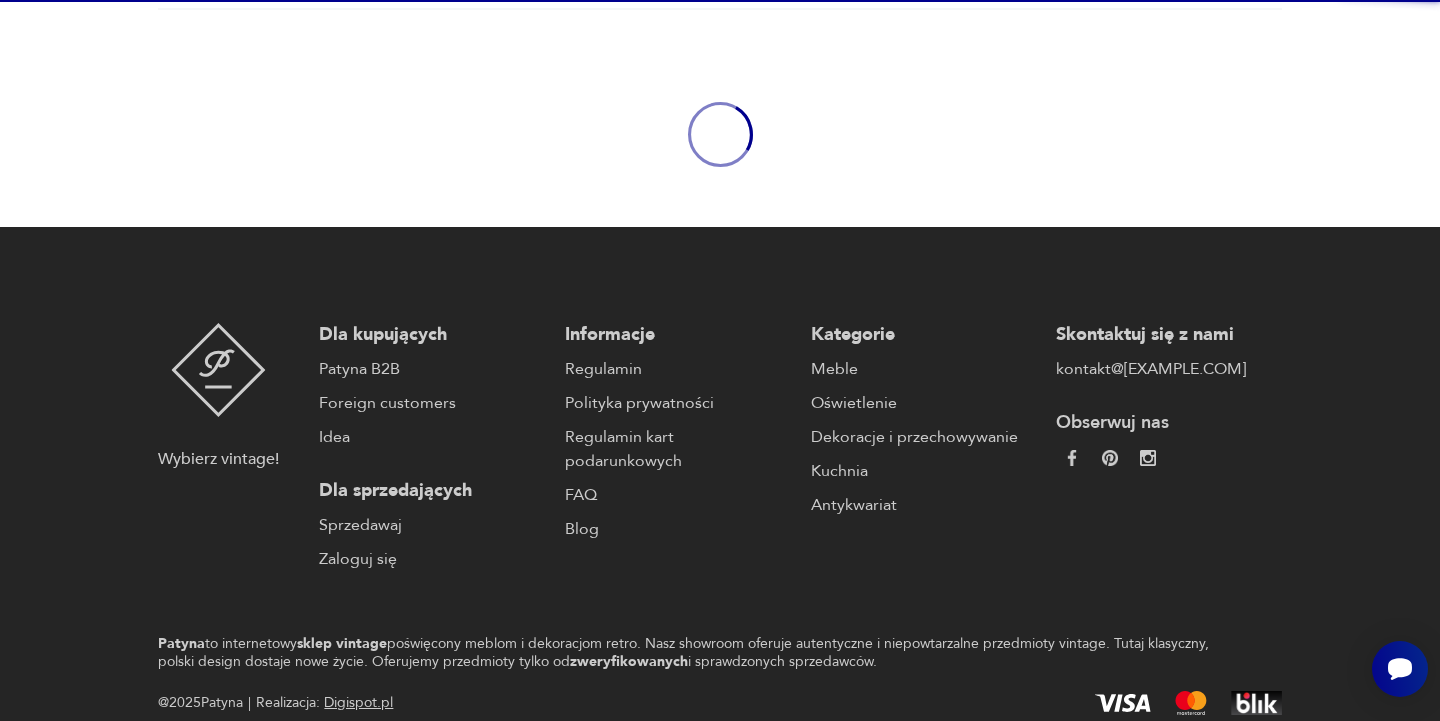 scroll, scrollTop: 109, scrollLeft: 0, axis: vertical 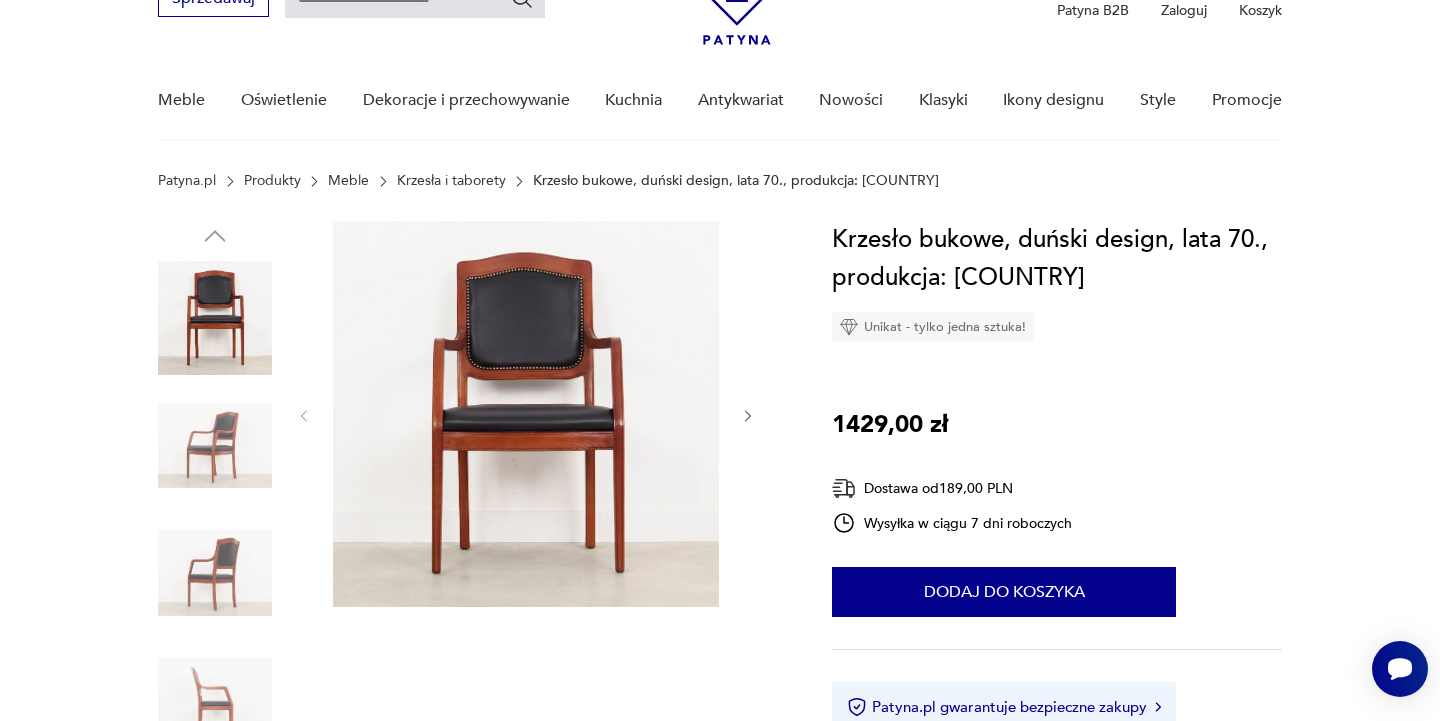 click on "Patyna.pl Produkty Meble Krzesła i taborety Krzesło bukowe, duński design, lata [YEAR], produkcja: Dania" at bounding box center (720, 197) 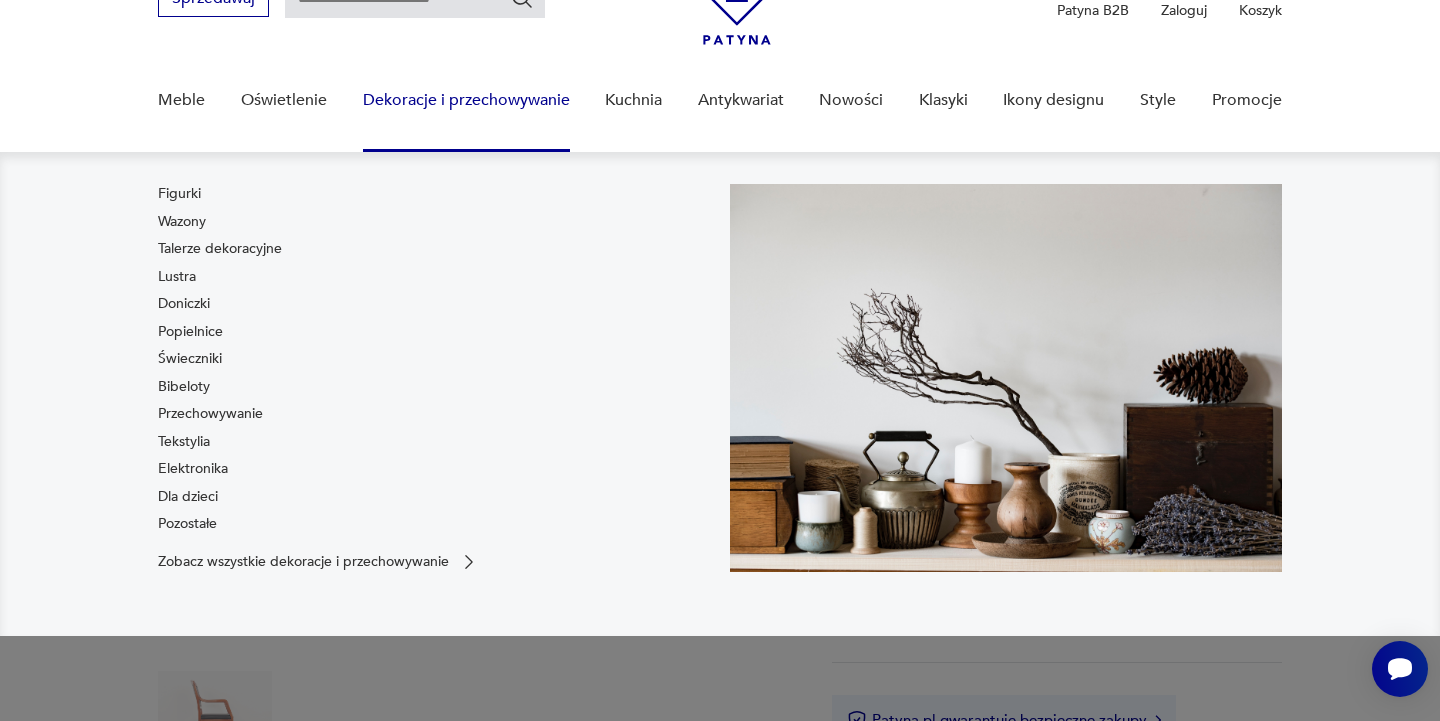 click on "Figurki Wazony Talerze dekoracyjne Lustra Doniczki Popielnice Świeczniki Bibeloty Przechowywanie Tekstylia Elektronika Dla dzieci Pozostałe Zobacz wszystkie dekoracje i przechowywanie" at bounding box center [720, 394] 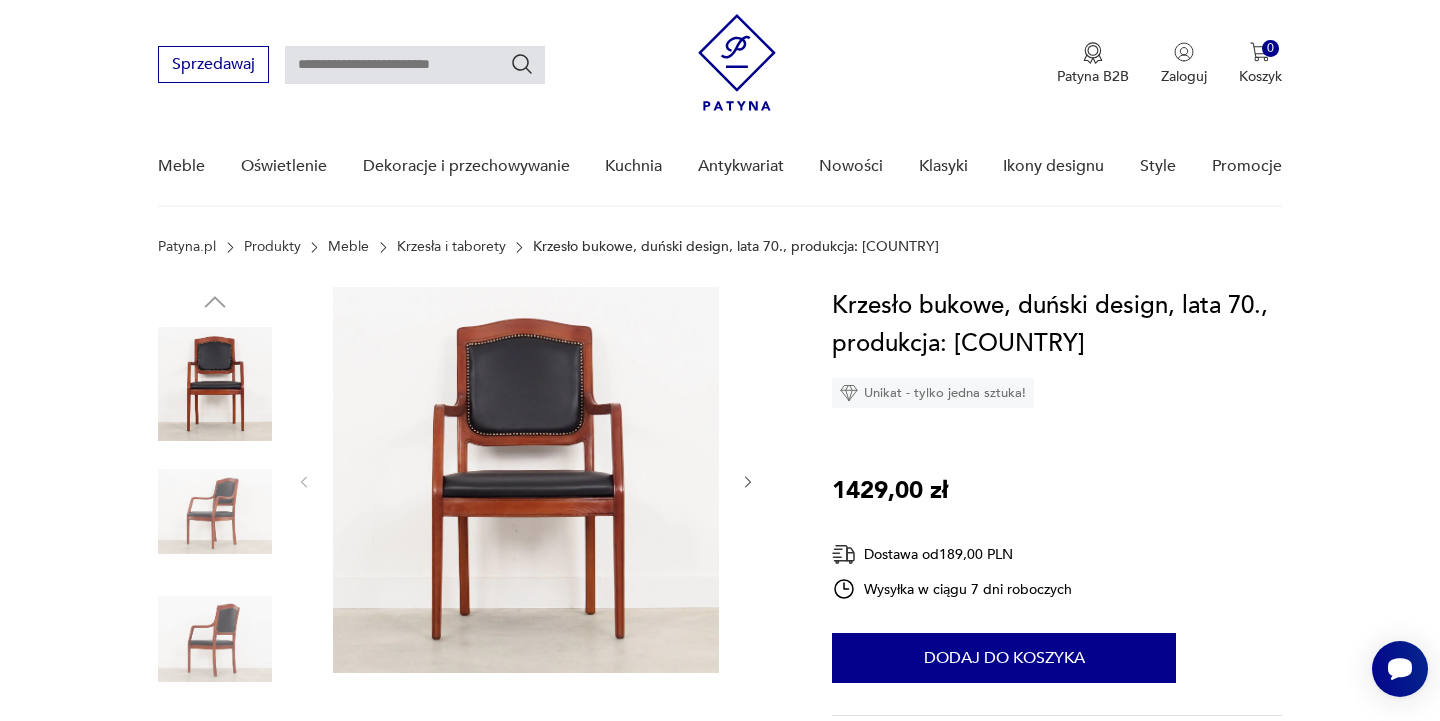 scroll, scrollTop: 116, scrollLeft: 0, axis: vertical 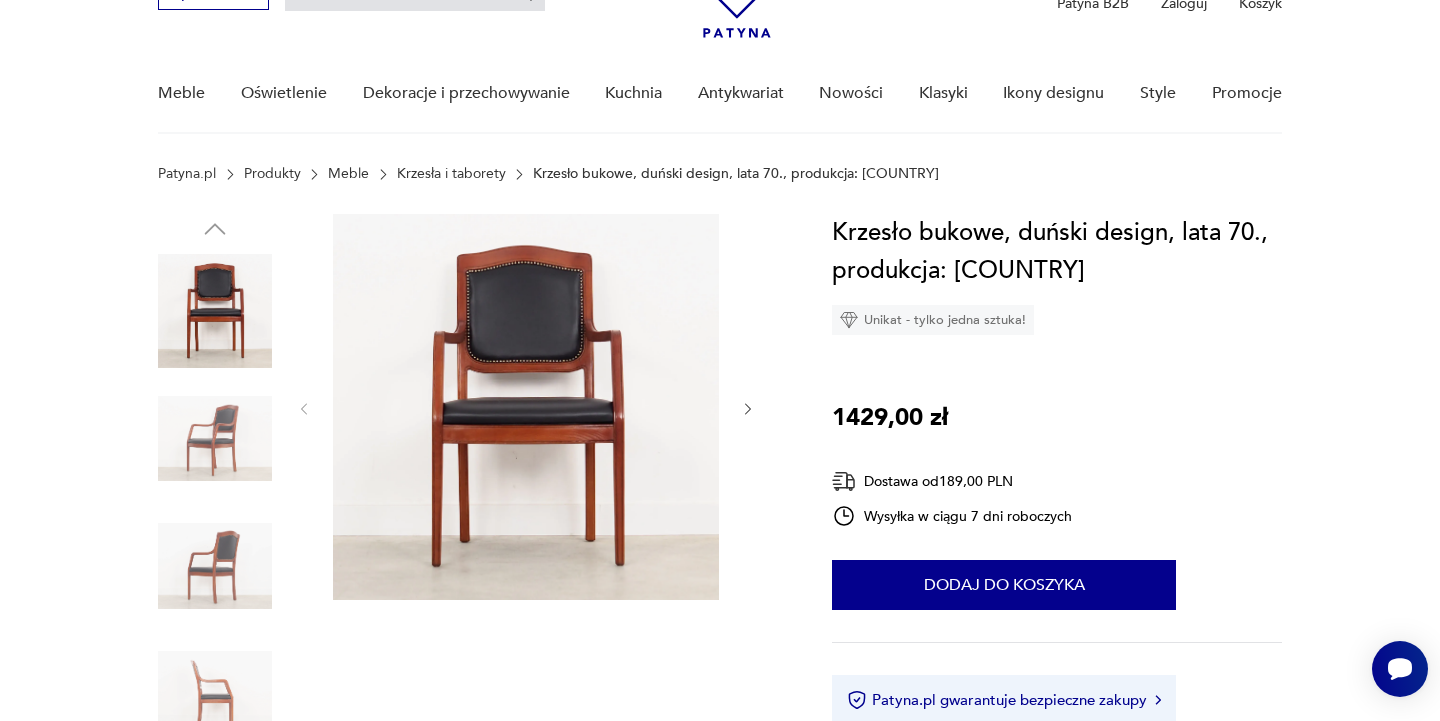 click at bounding box center (526, 407) 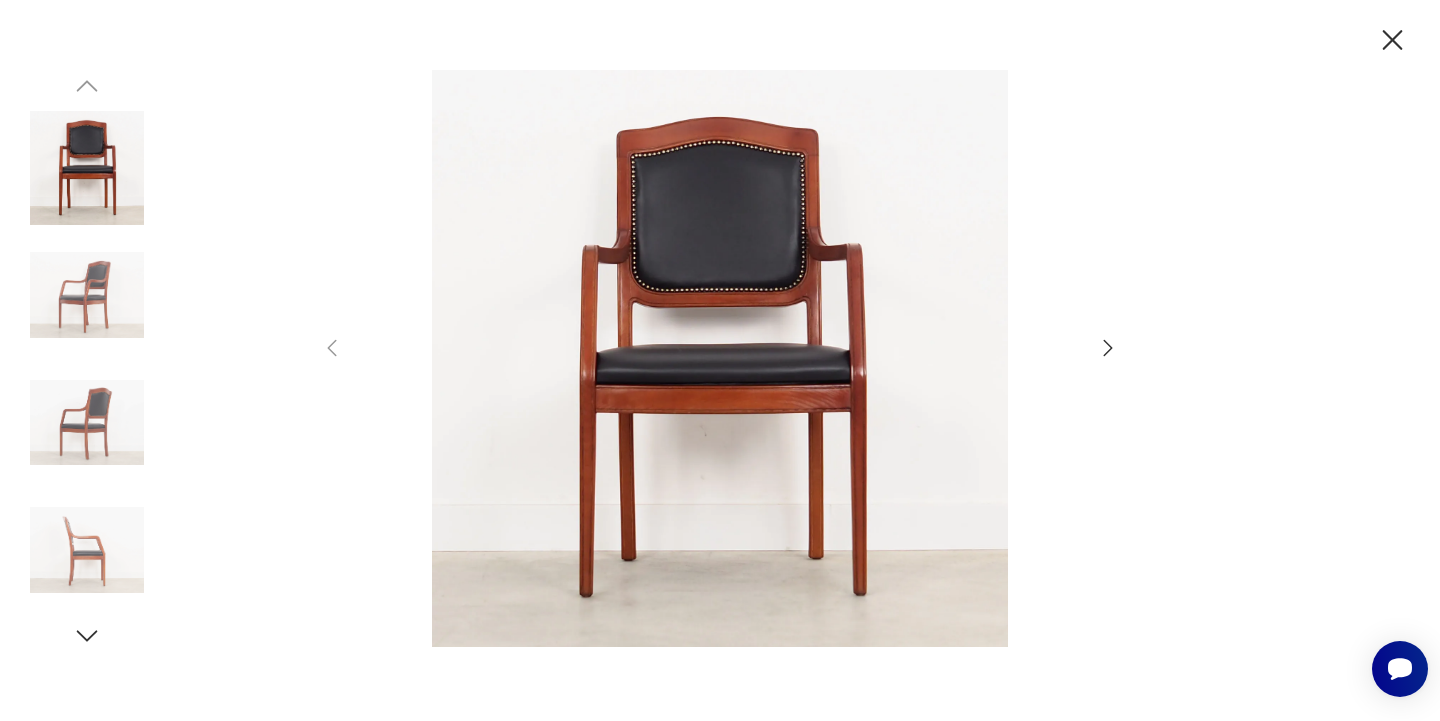 click 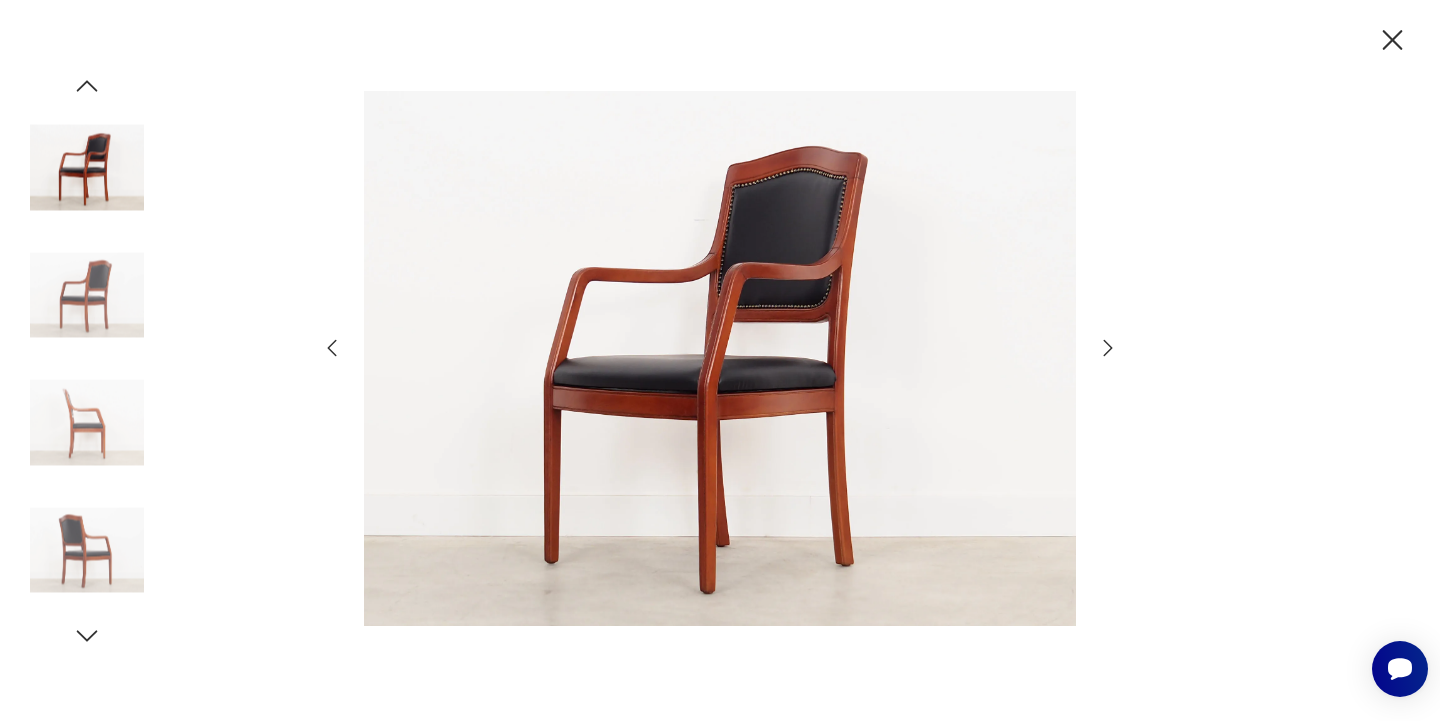 click 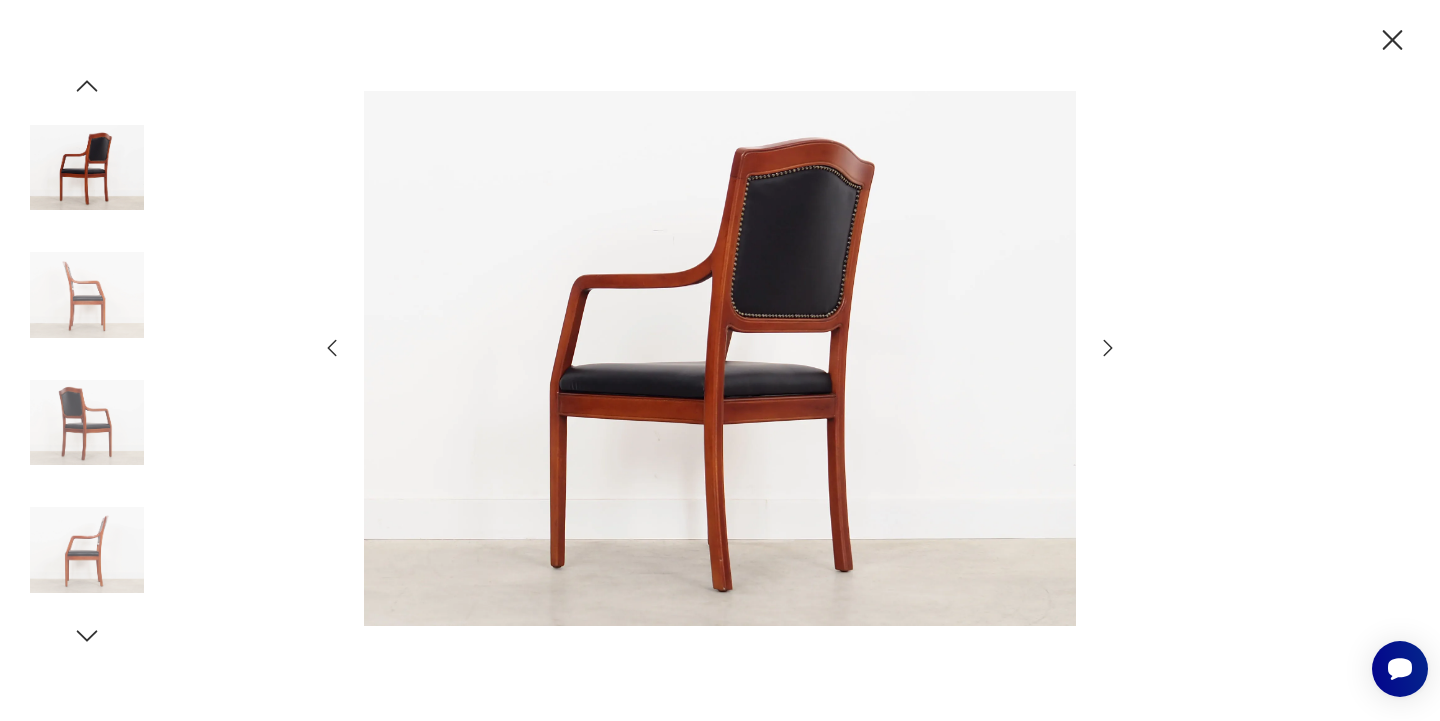 click 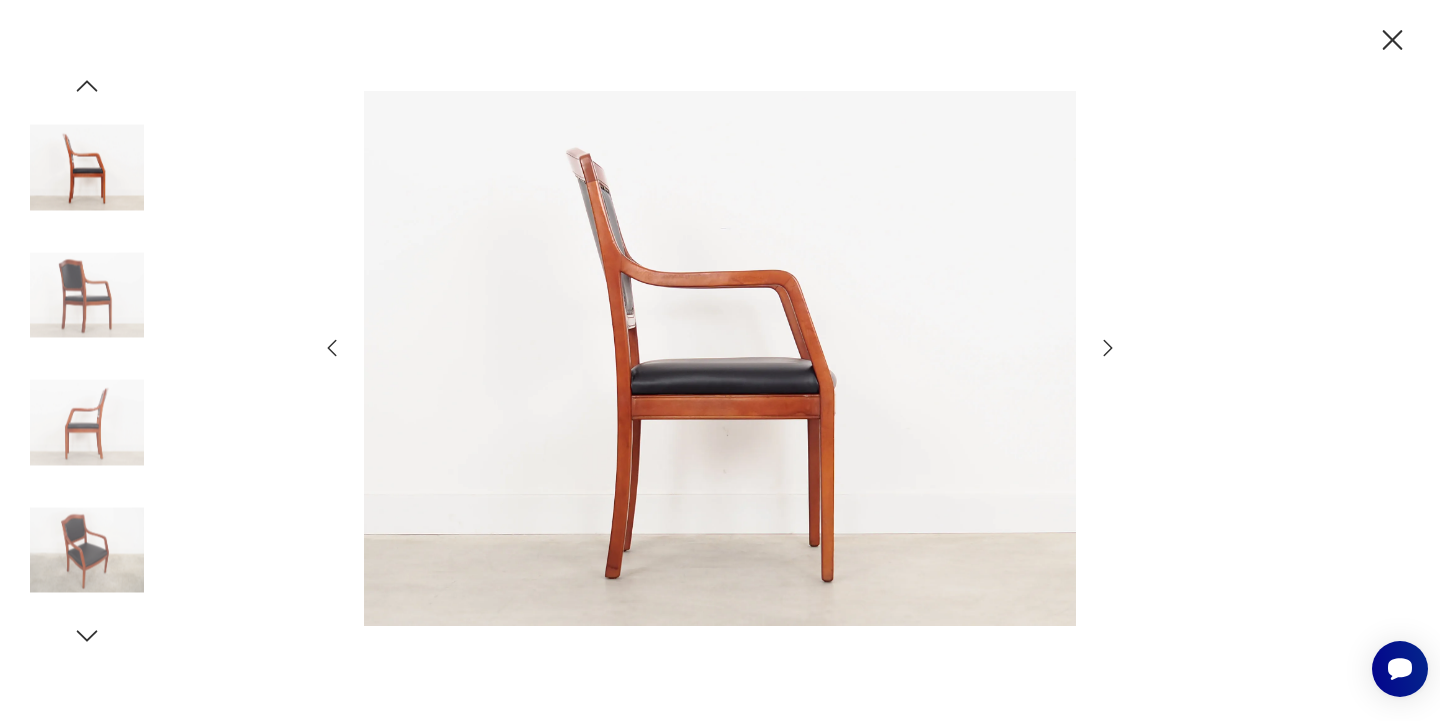 click 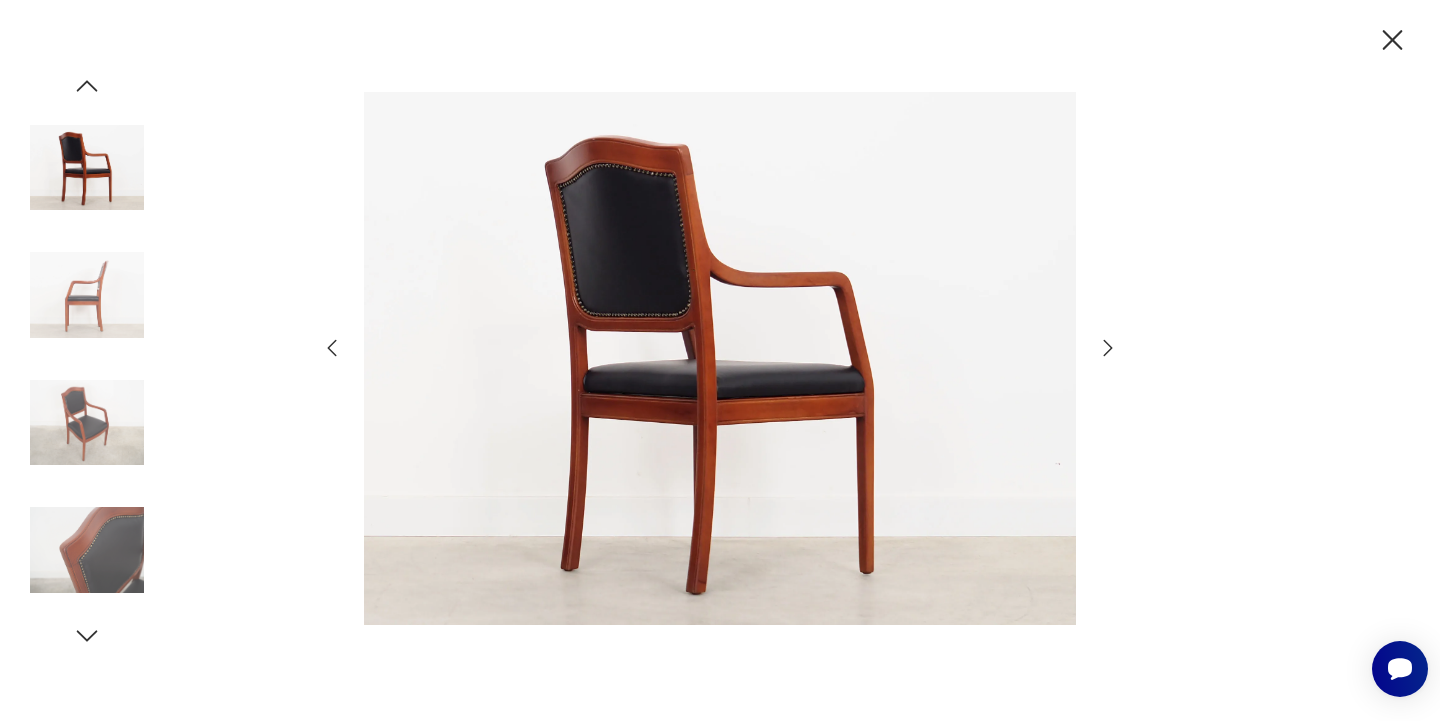click 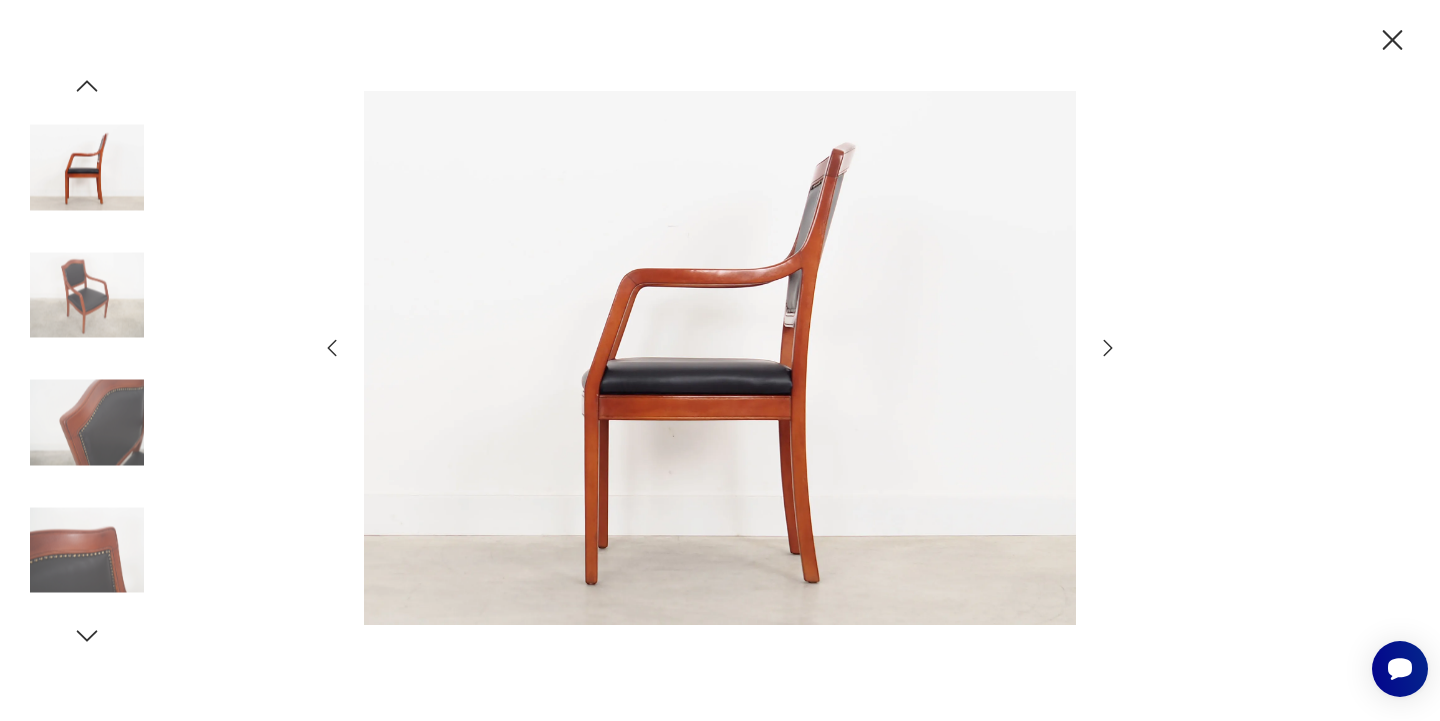 click 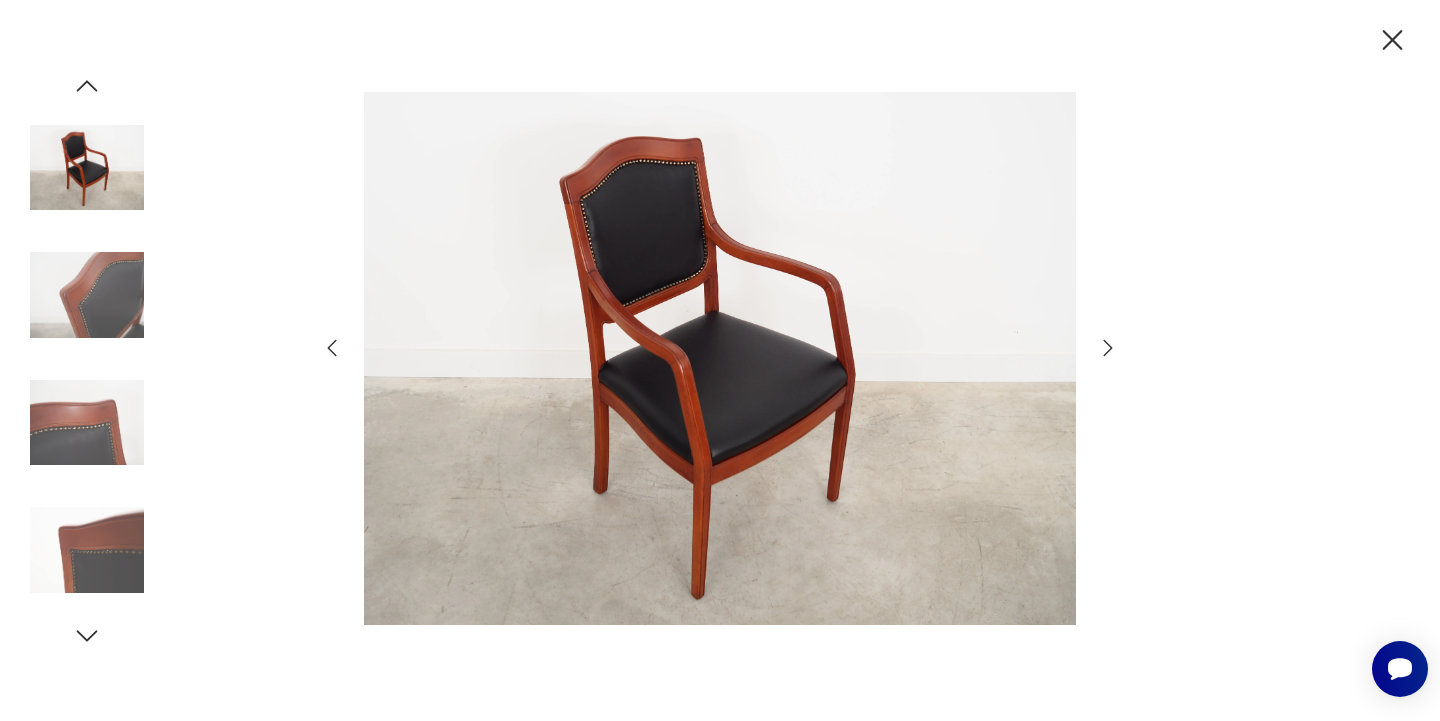 click 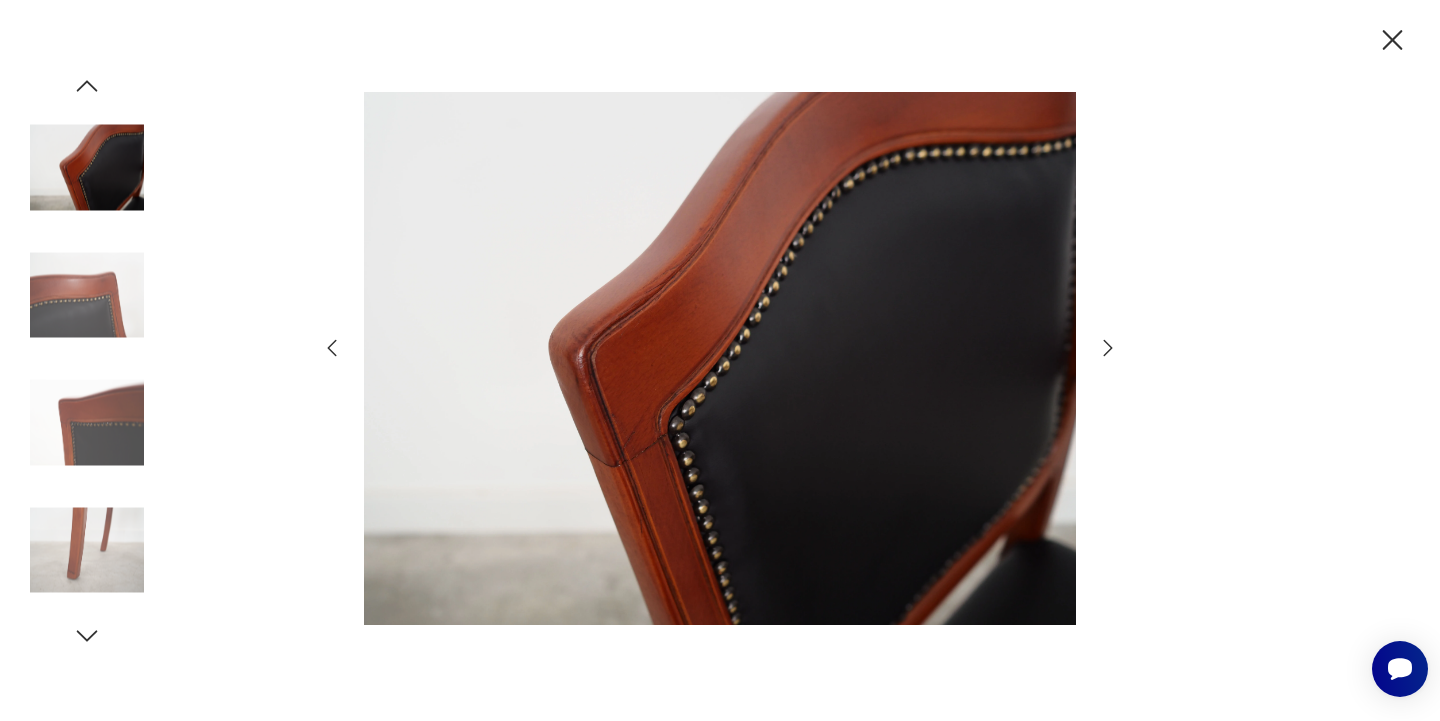 click 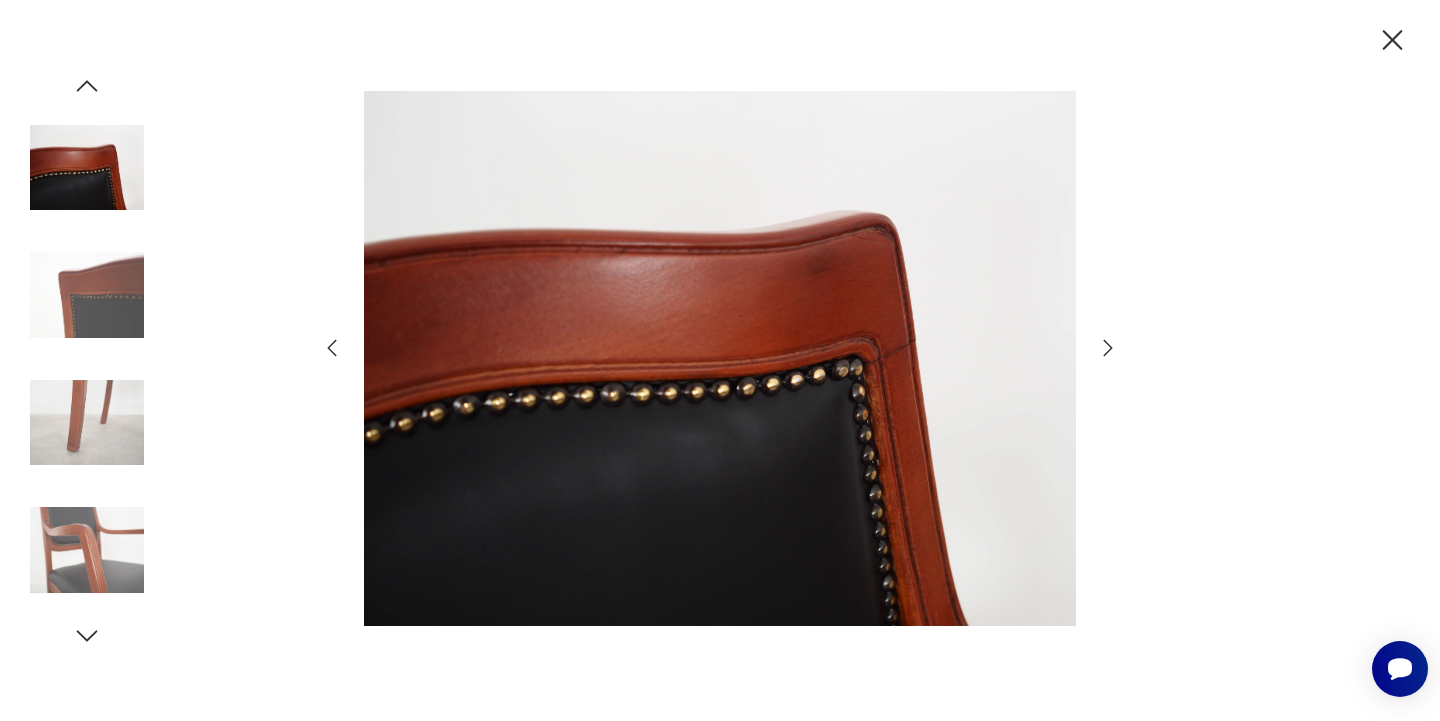 click 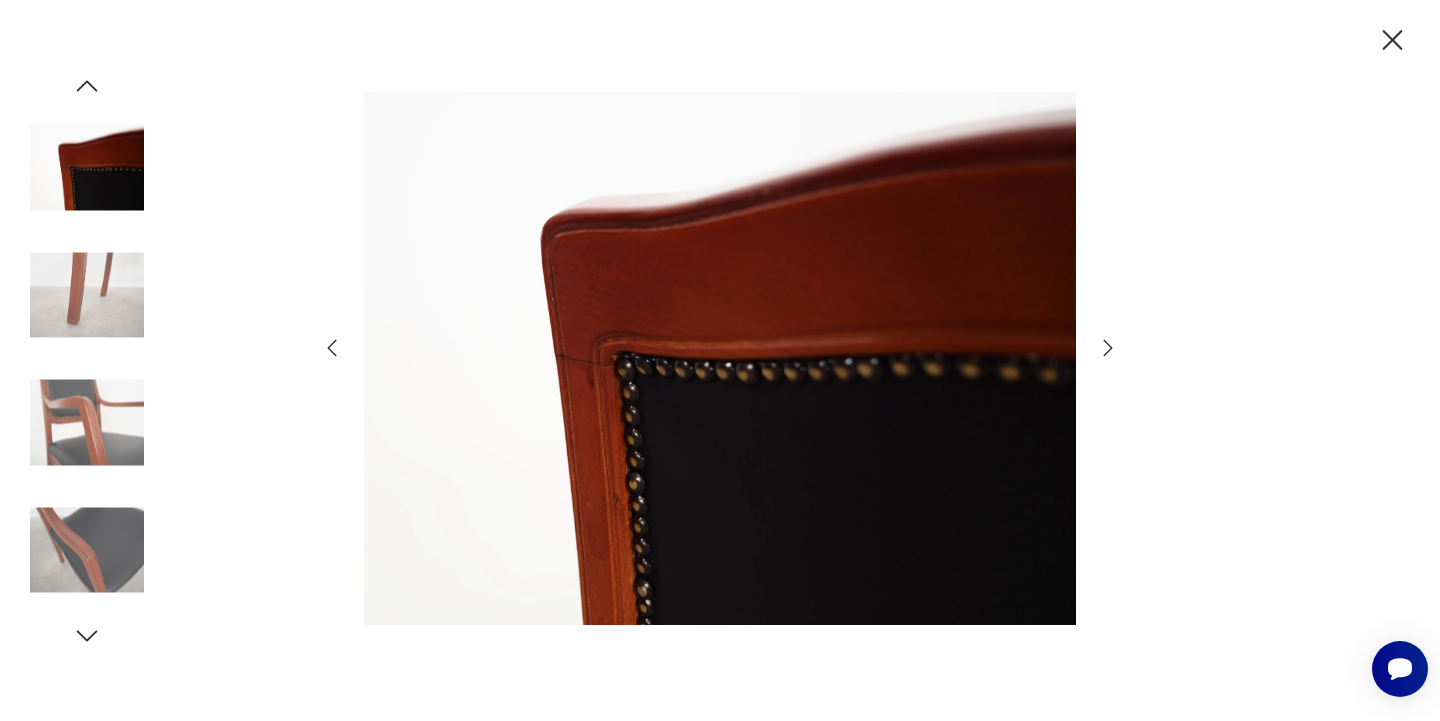 click 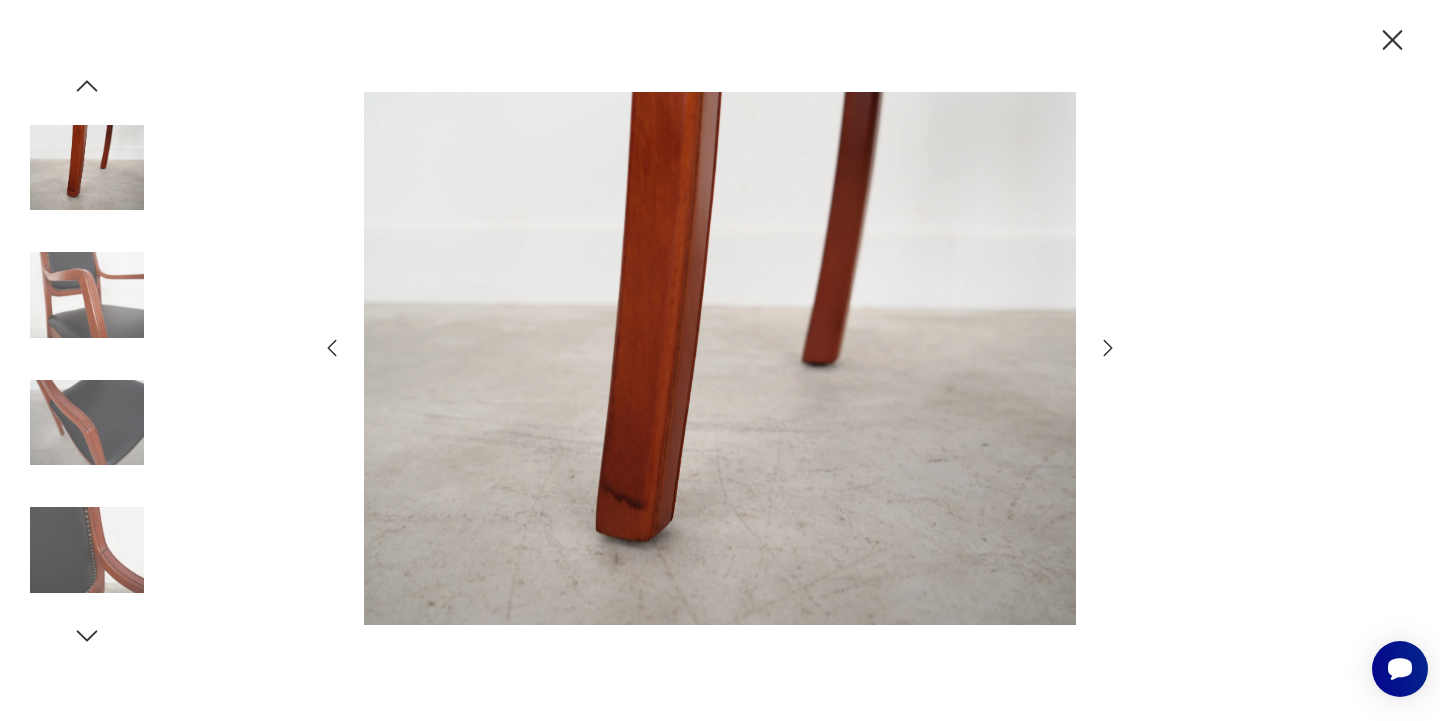 click 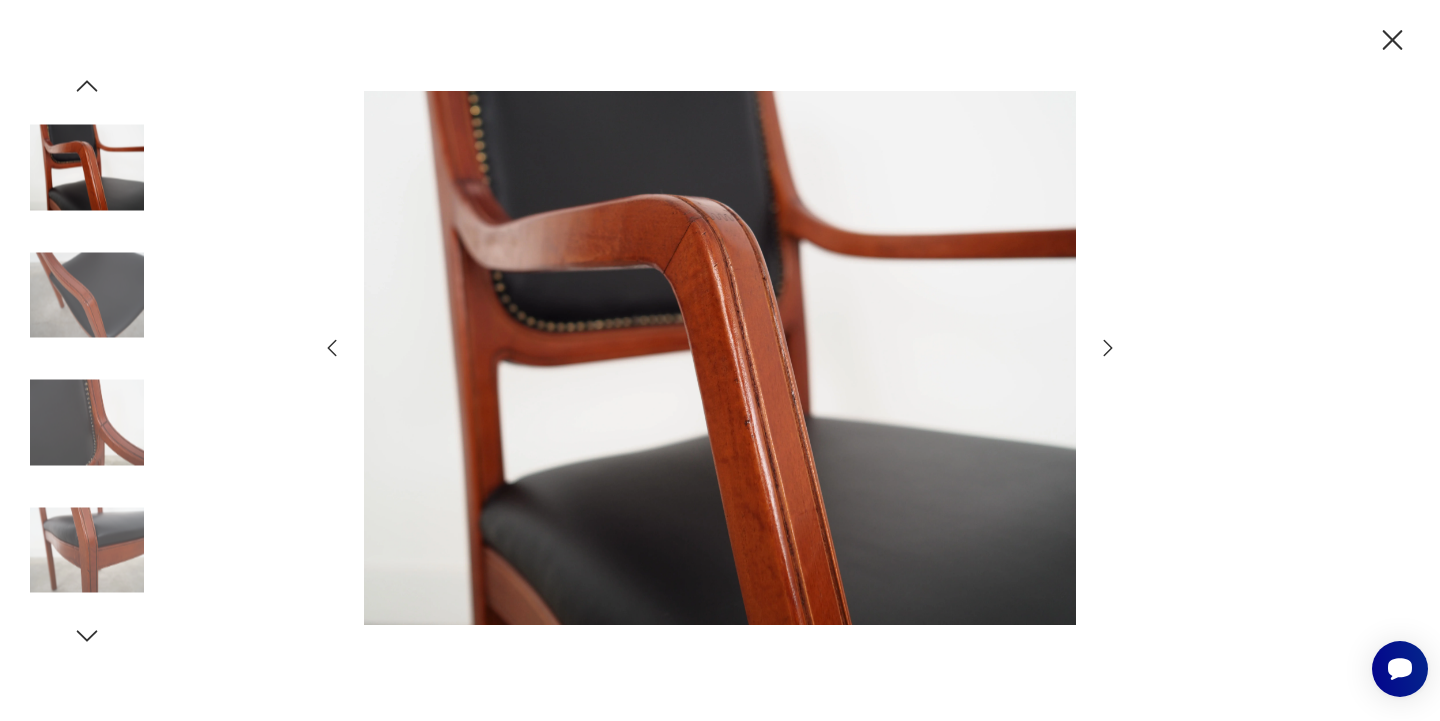 click 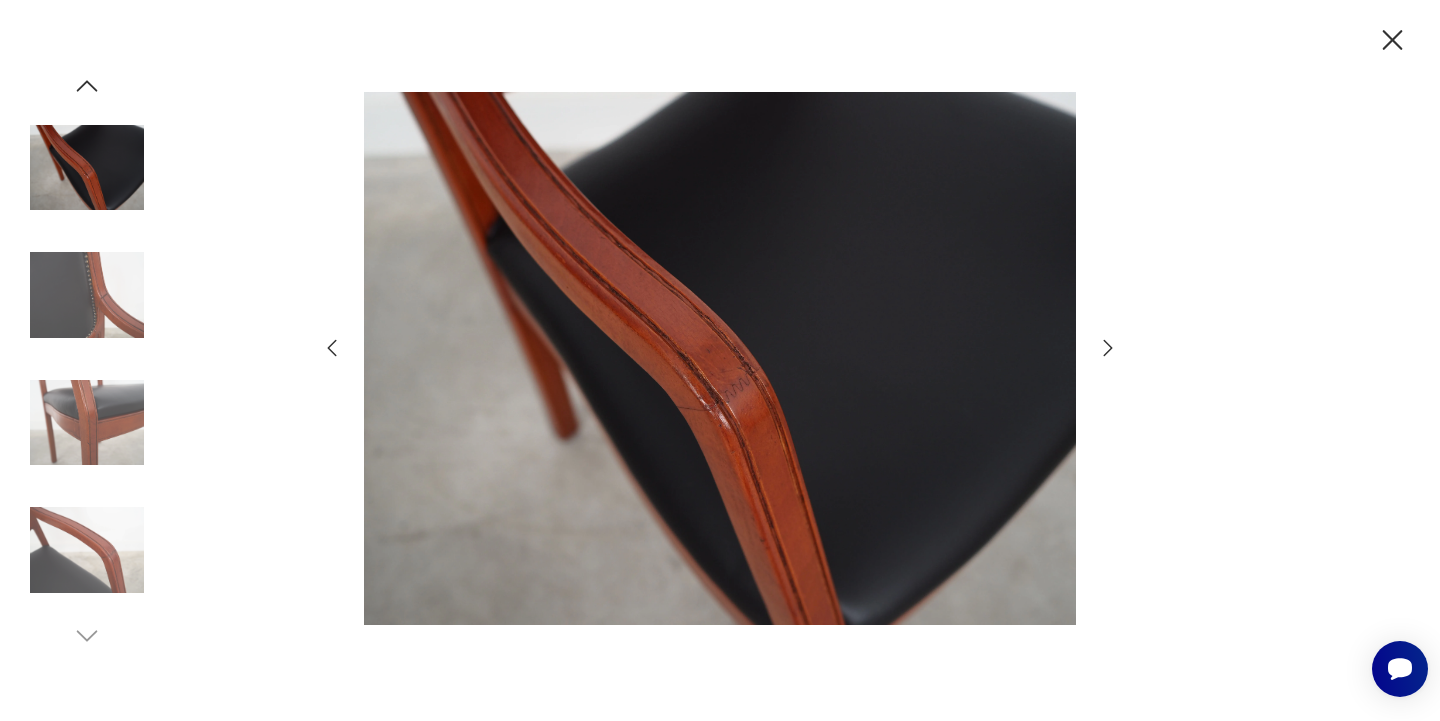 click 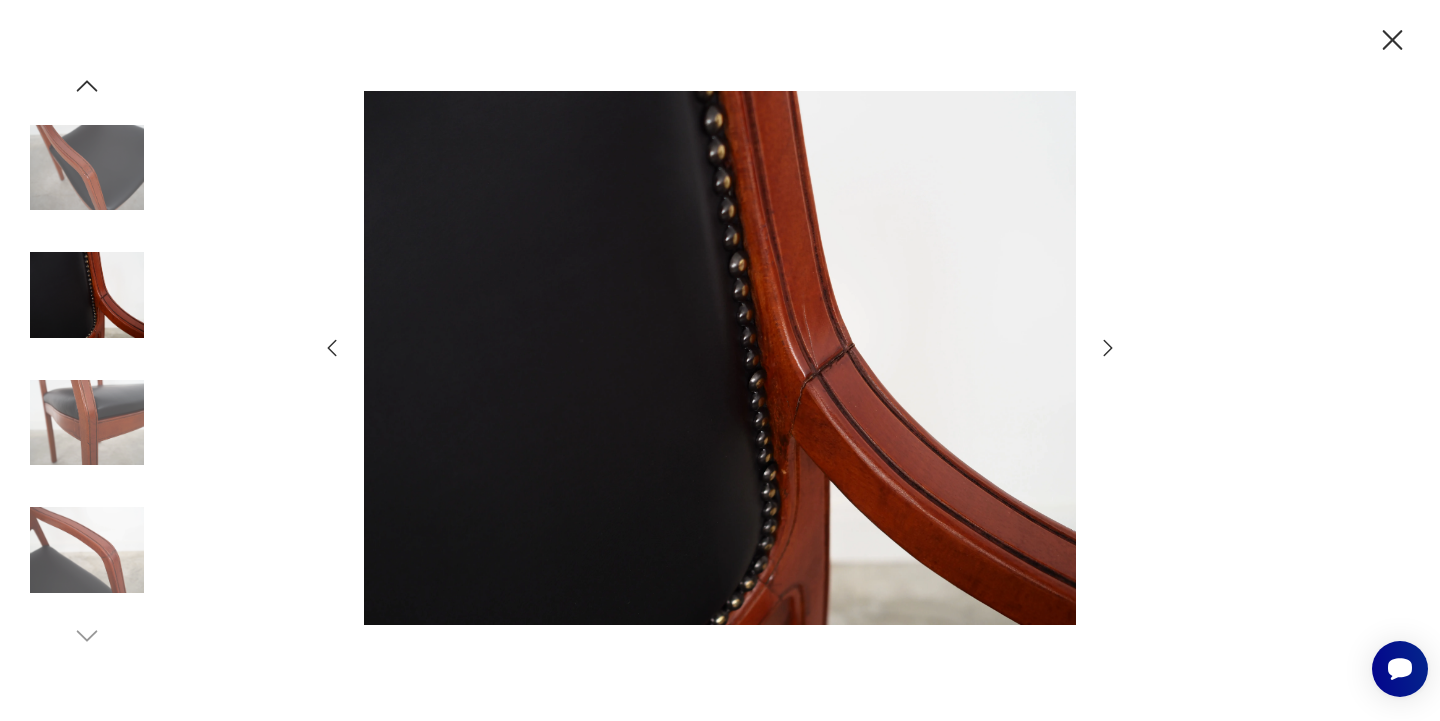 click 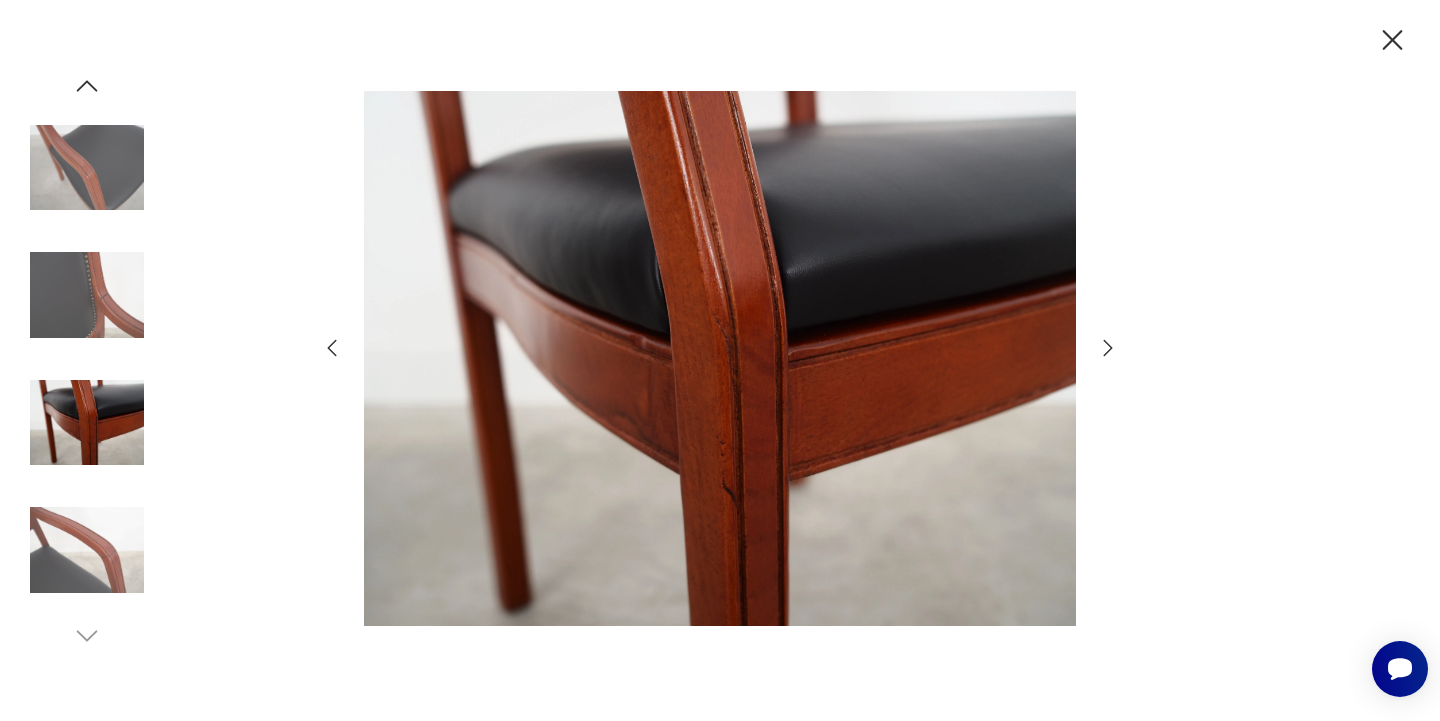 click 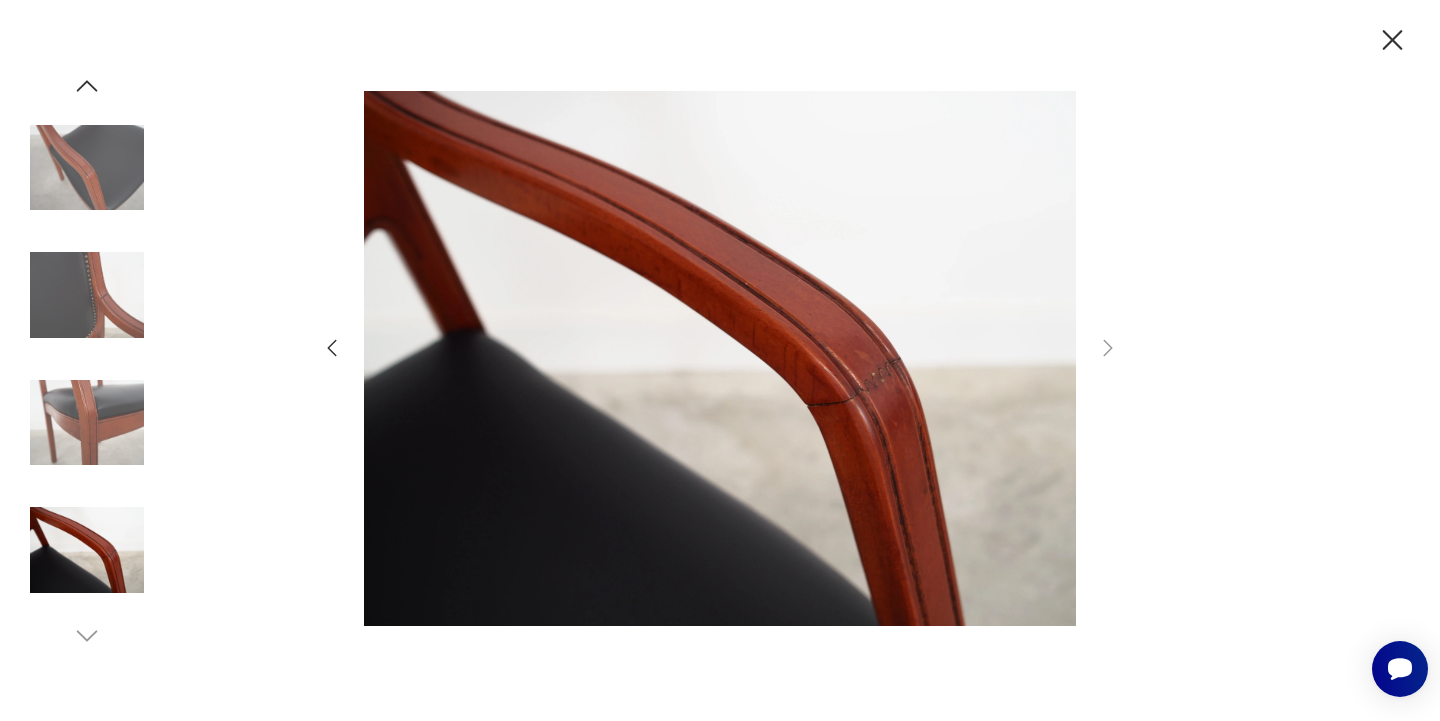 click 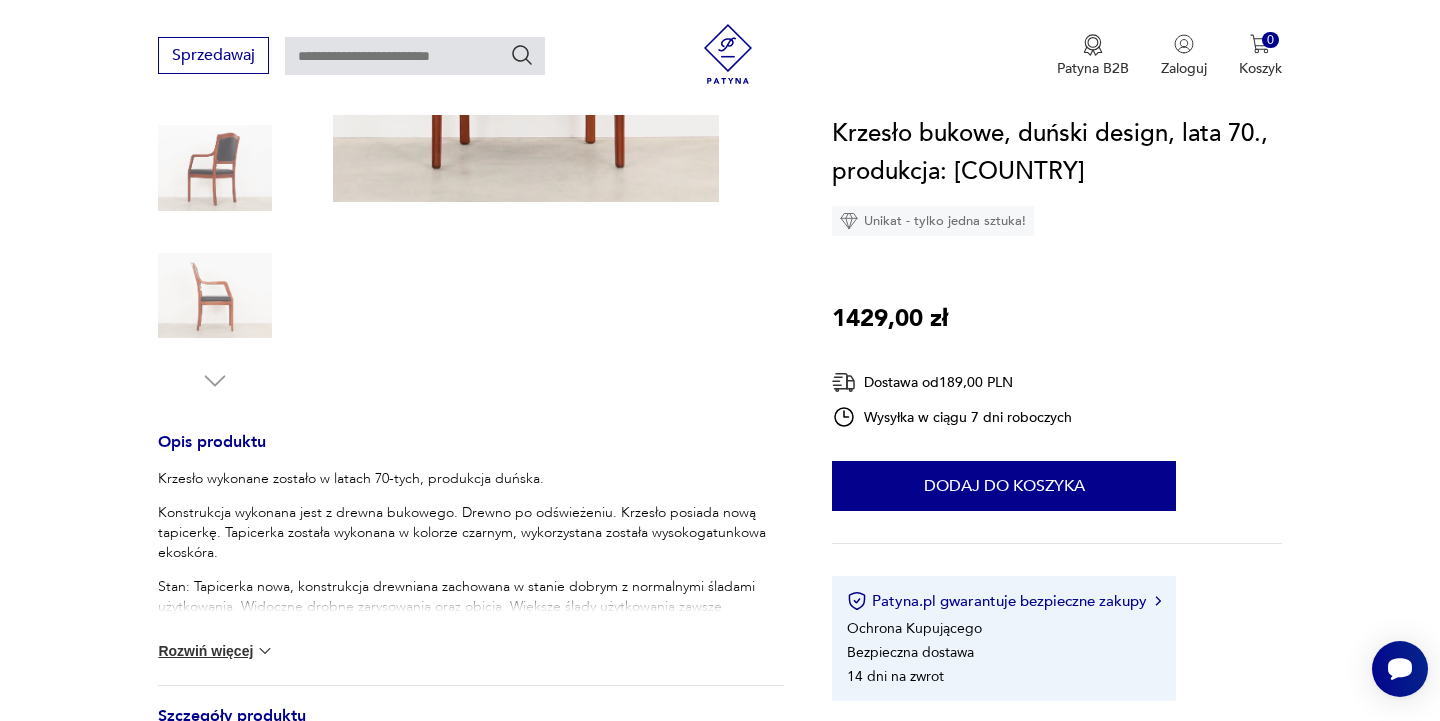 scroll, scrollTop: 659, scrollLeft: 0, axis: vertical 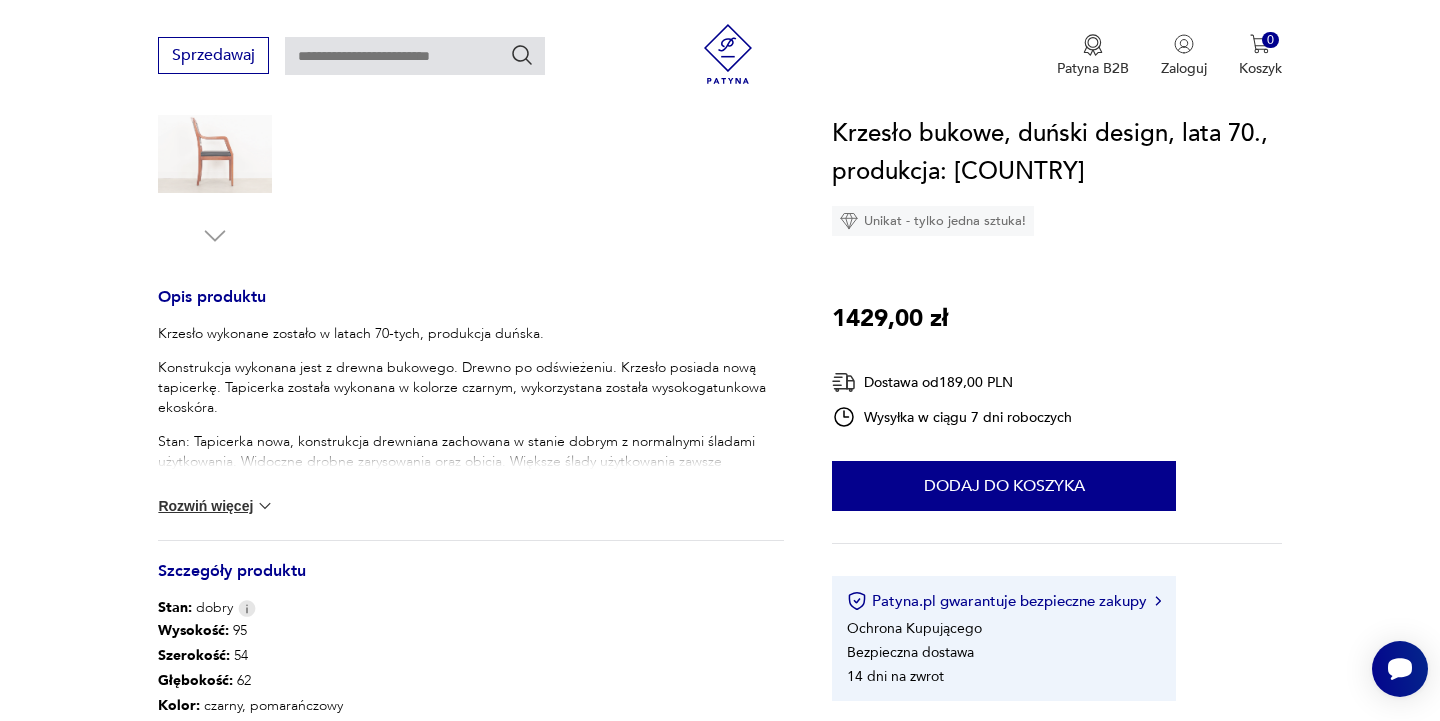 click at bounding box center [265, 506] 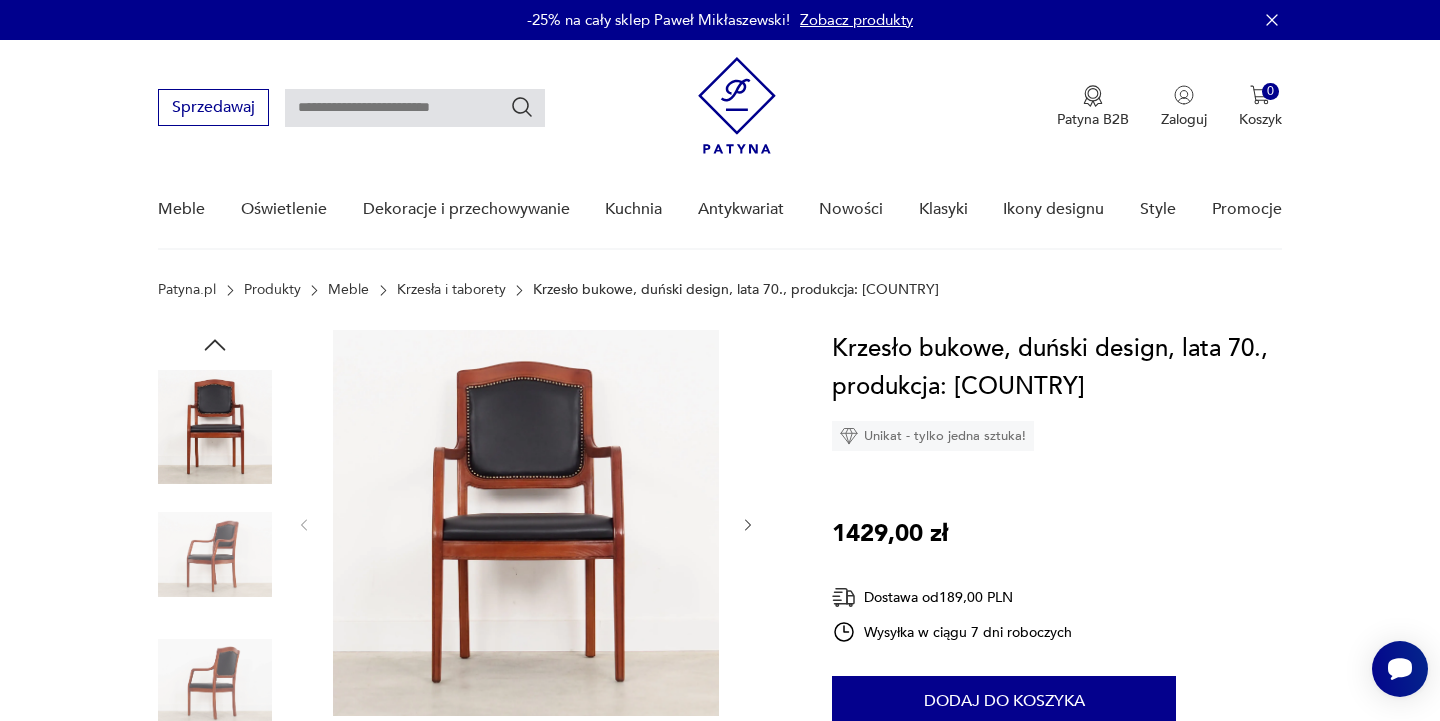 scroll, scrollTop: 0, scrollLeft: 0, axis: both 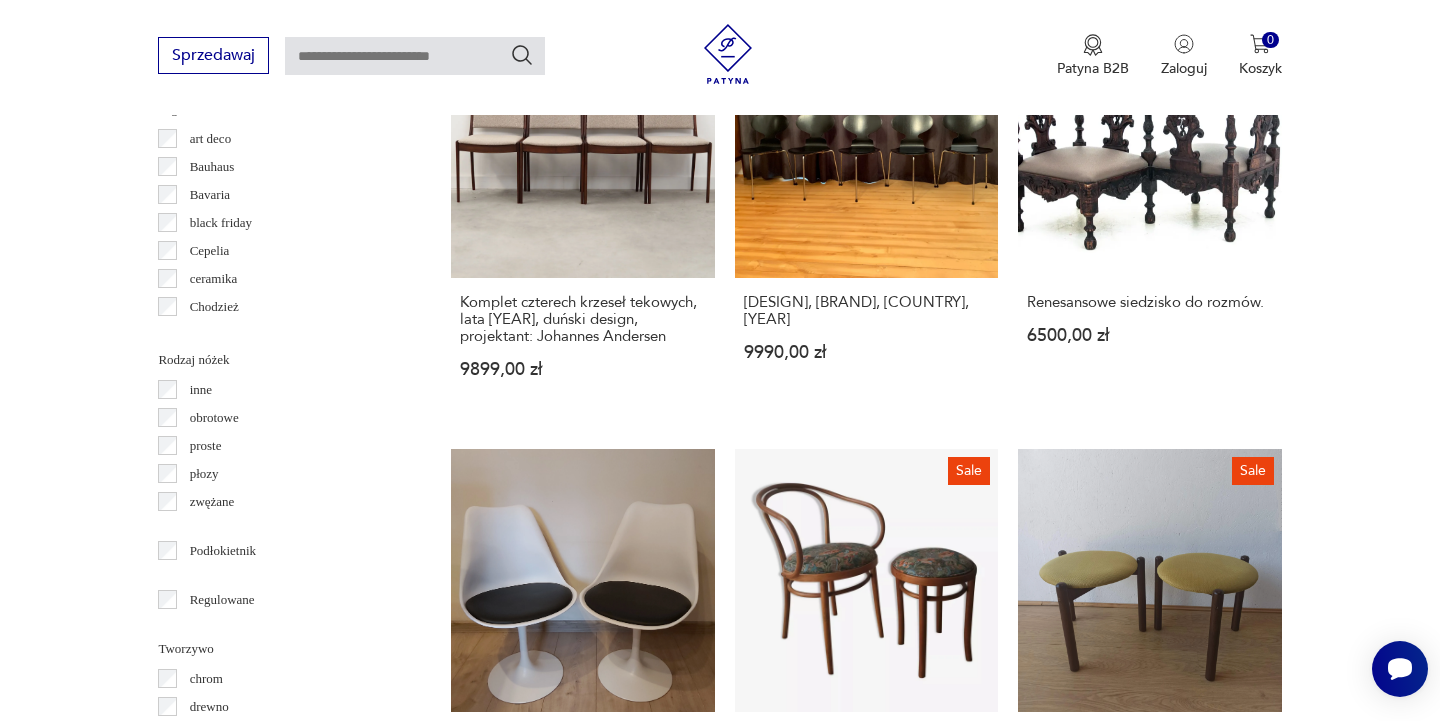 click 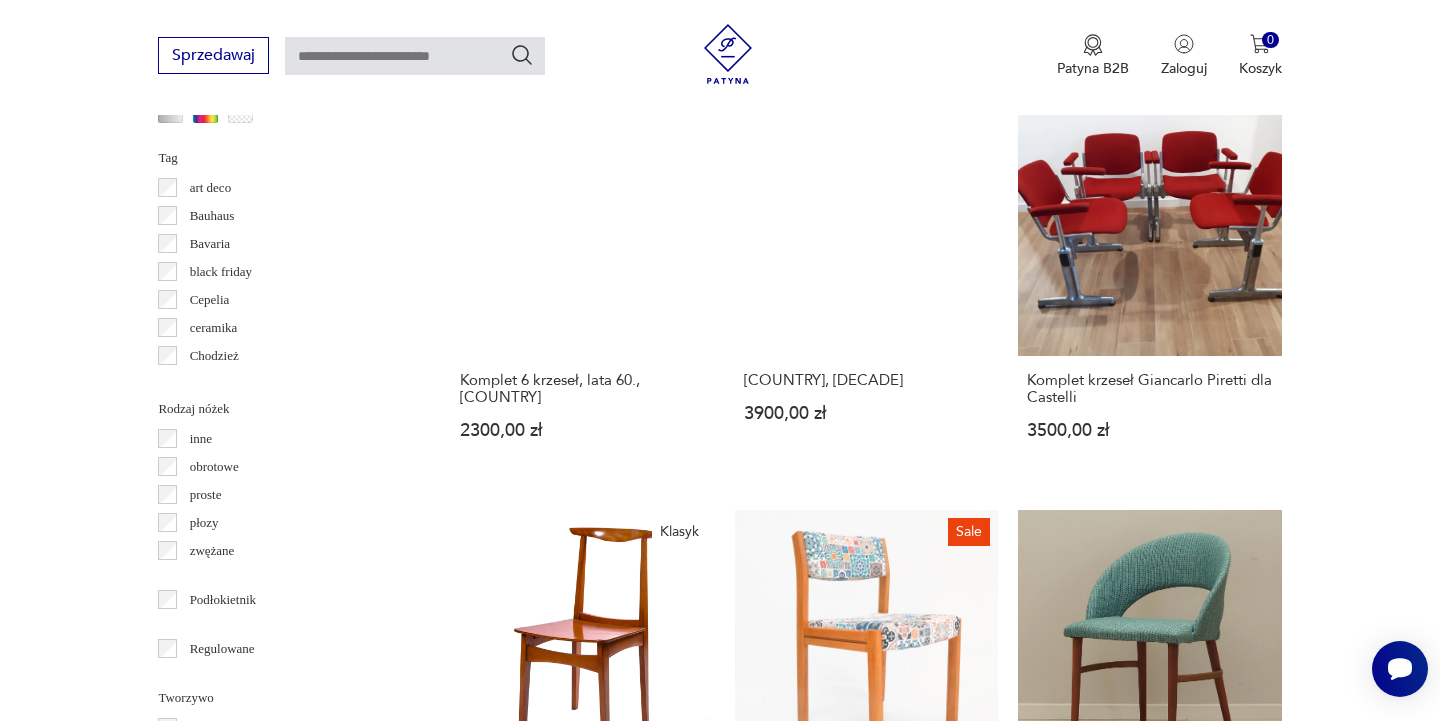 scroll, scrollTop: 2130, scrollLeft: 0, axis: vertical 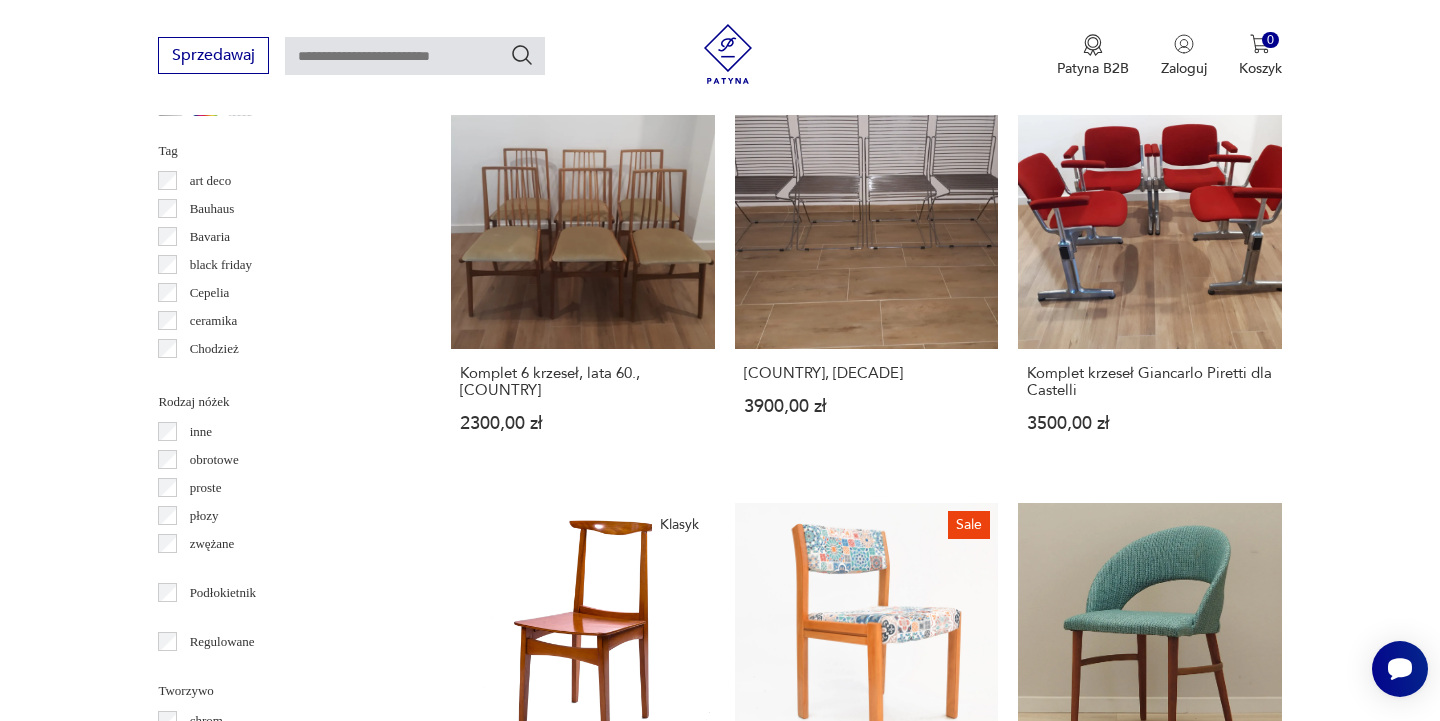 click 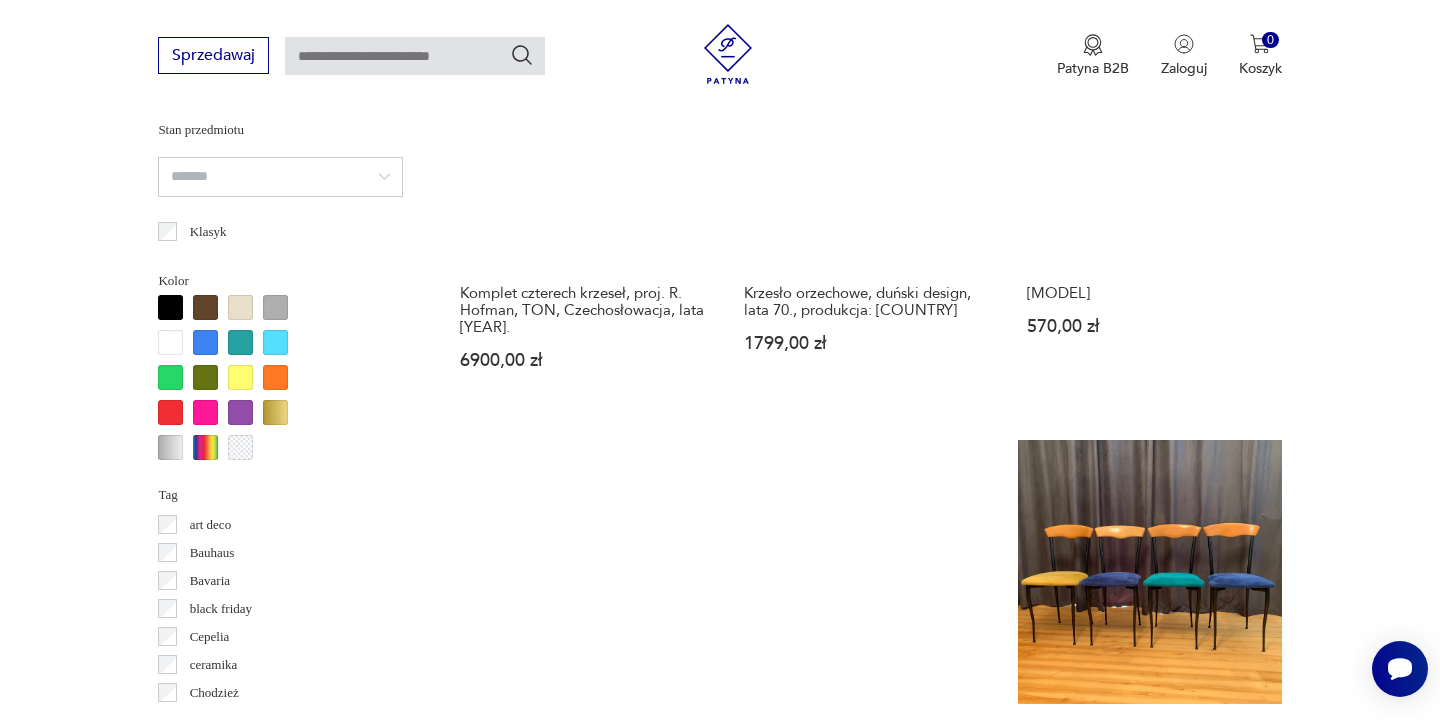 scroll, scrollTop: 1787, scrollLeft: 0, axis: vertical 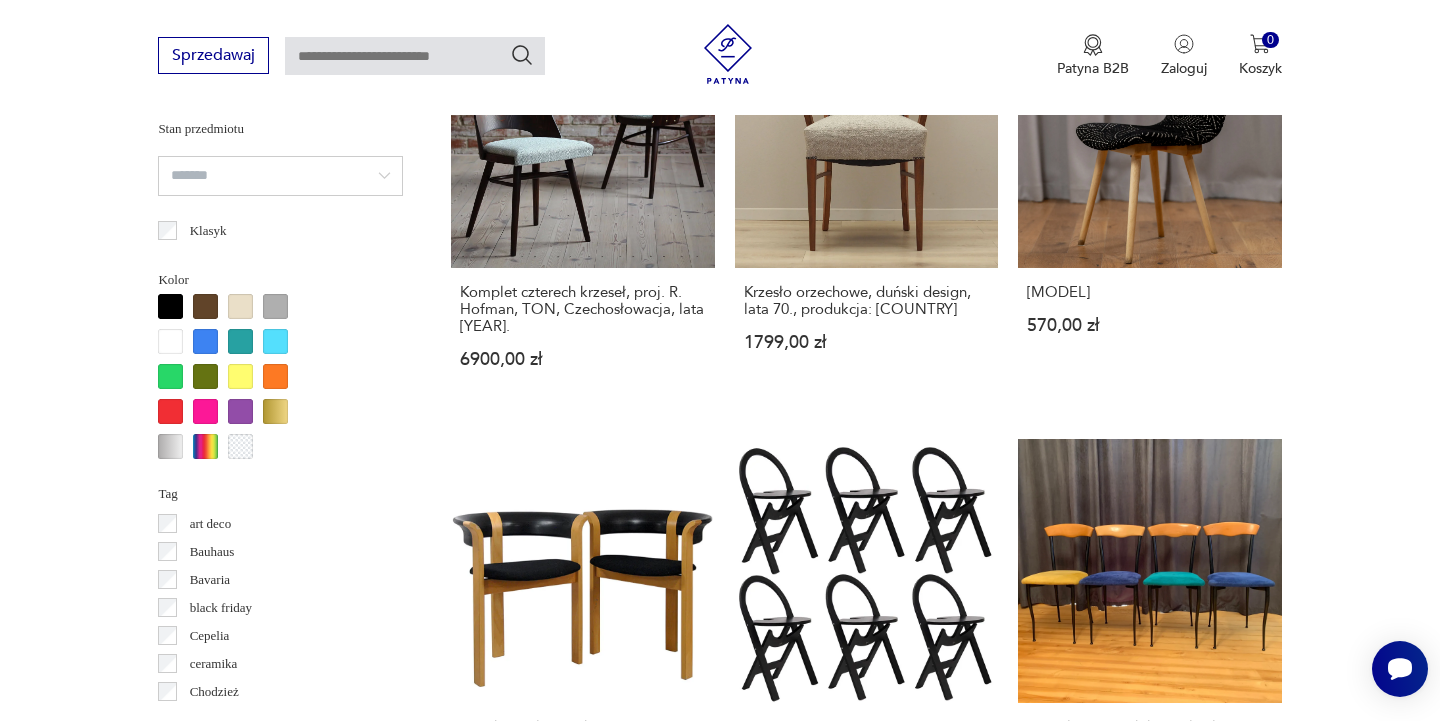 click on "Krzesło Mobler Tapper, [COUNTRY], [DECADE]." at bounding box center [866, 1049] 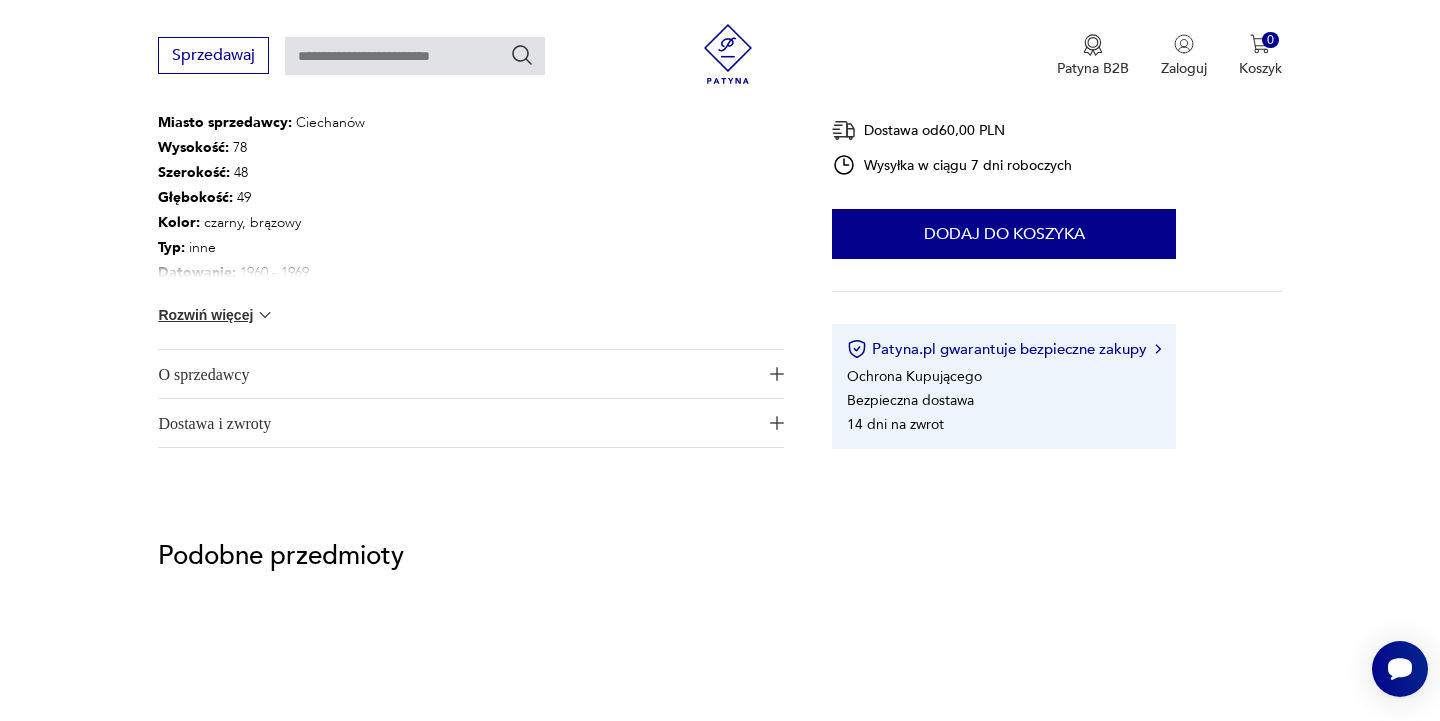scroll, scrollTop: 1073, scrollLeft: 0, axis: vertical 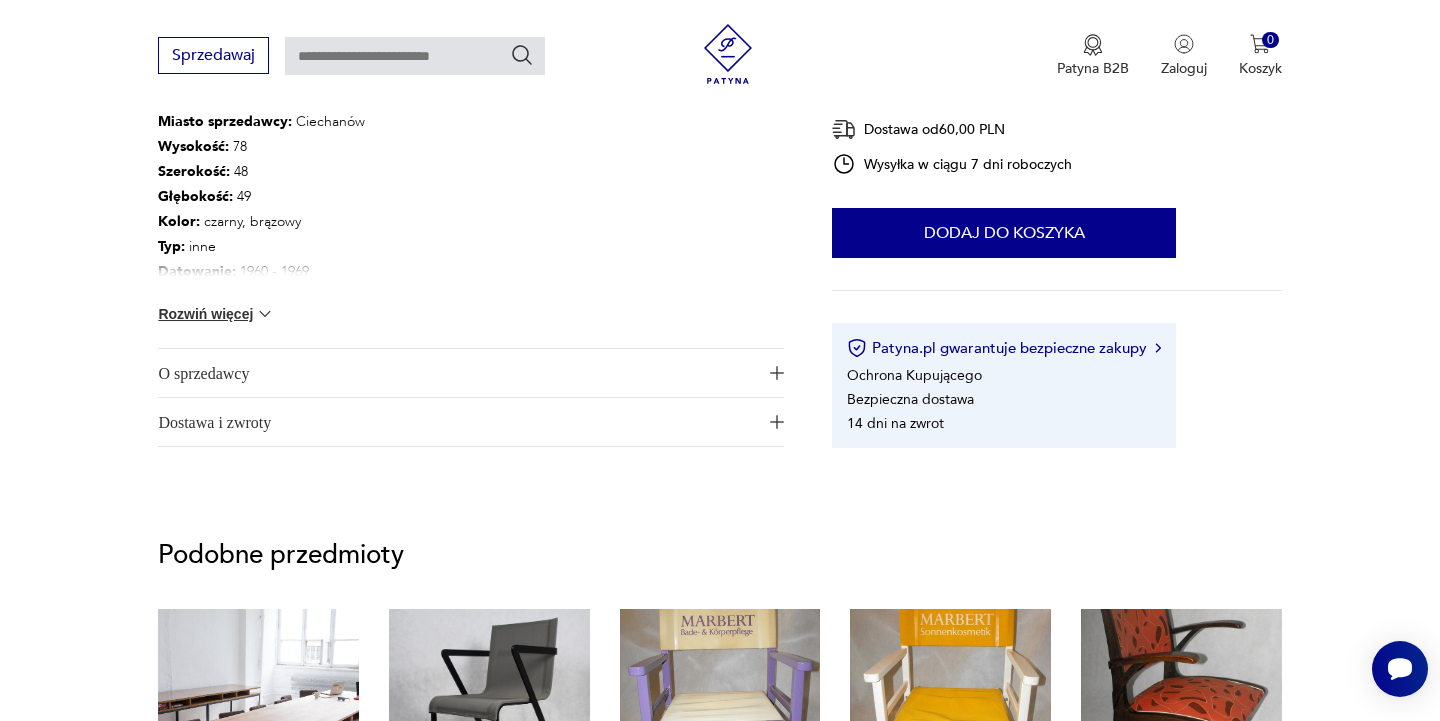 click on "Dostawa i zwroty" at bounding box center [457, 422] 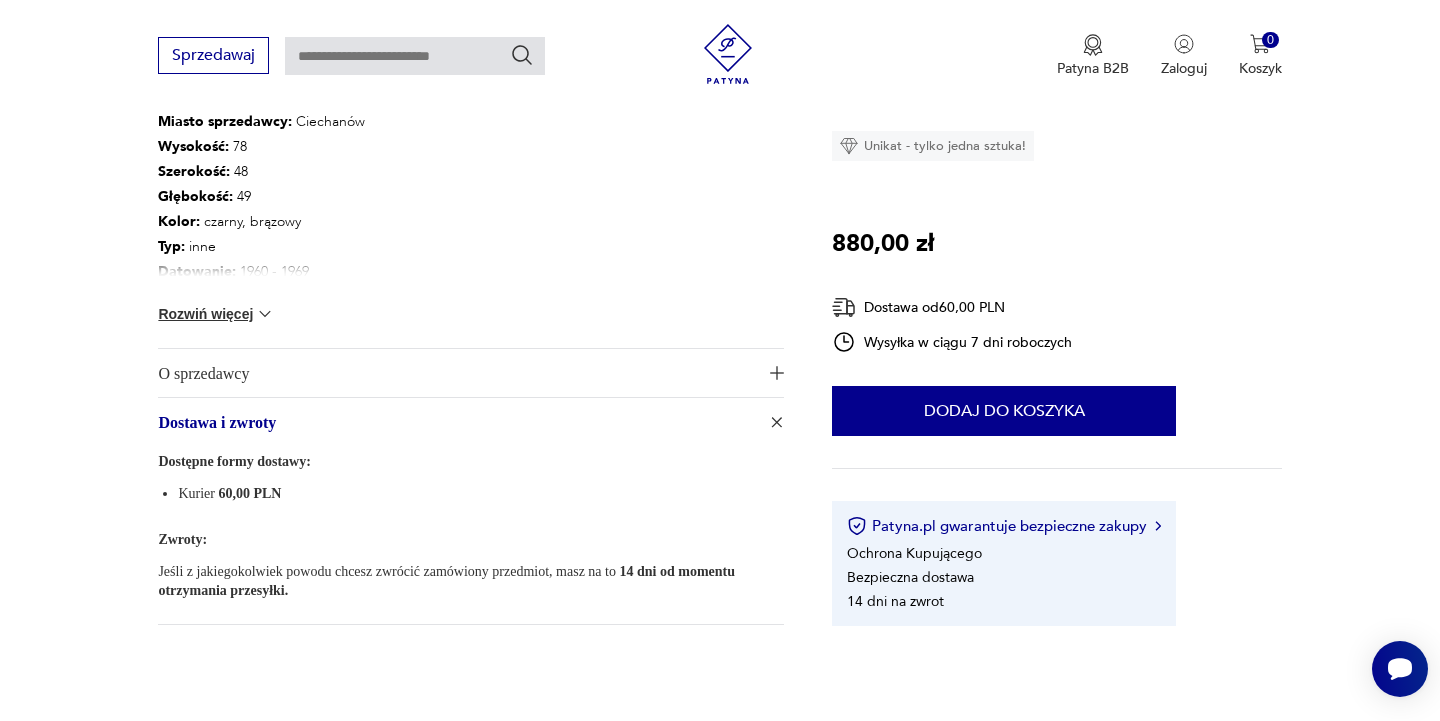 click on "O sprzedawcy" at bounding box center (457, 373) 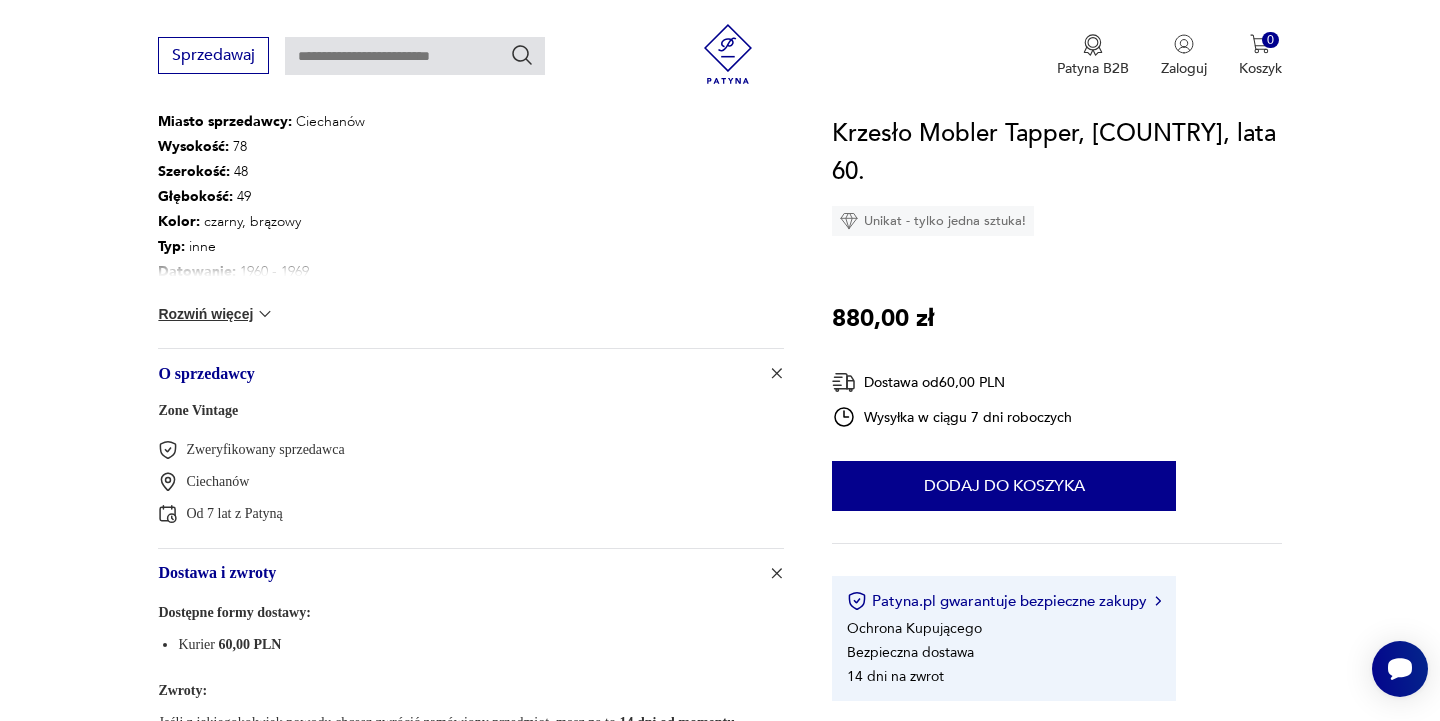 click on "Rozwiń więcej" at bounding box center [216, 314] 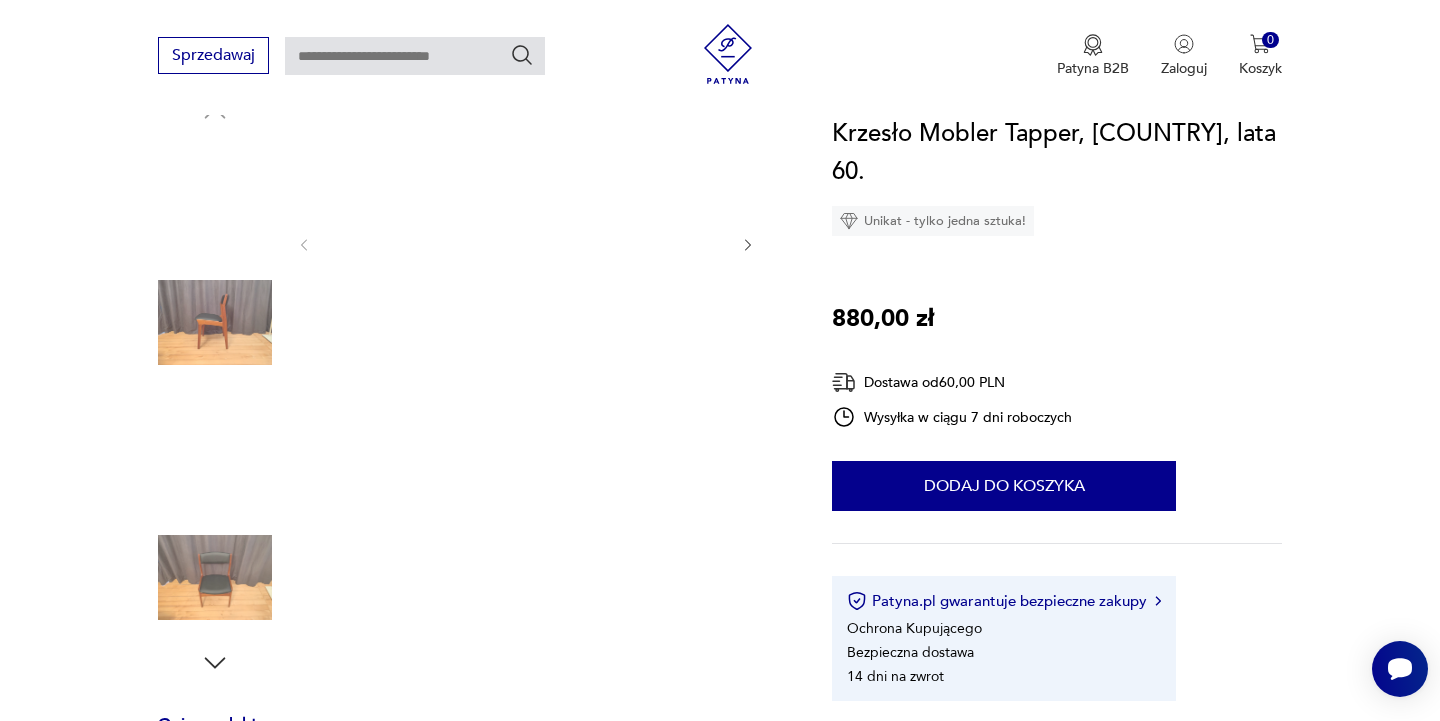 scroll, scrollTop: 219, scrollLeft: 0, axis: vertical 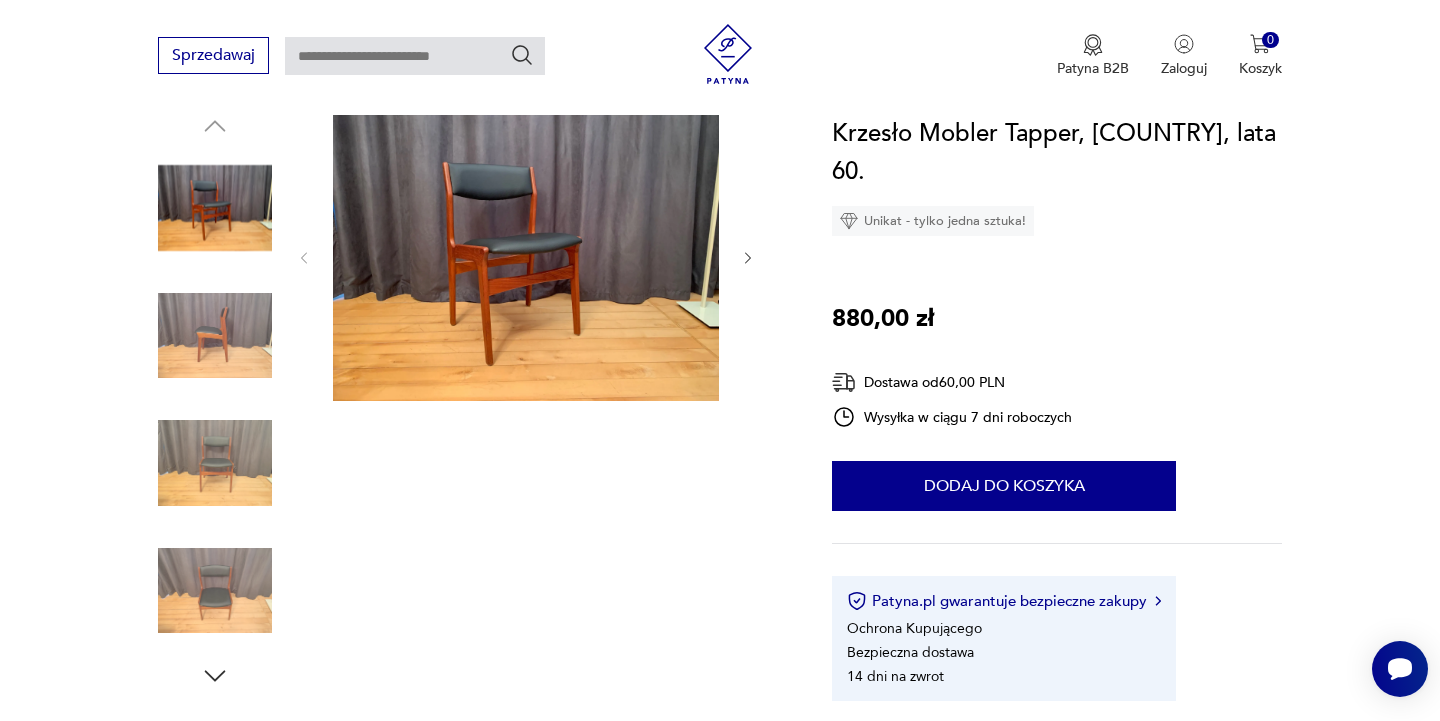 click at bounding box center (526, 256) 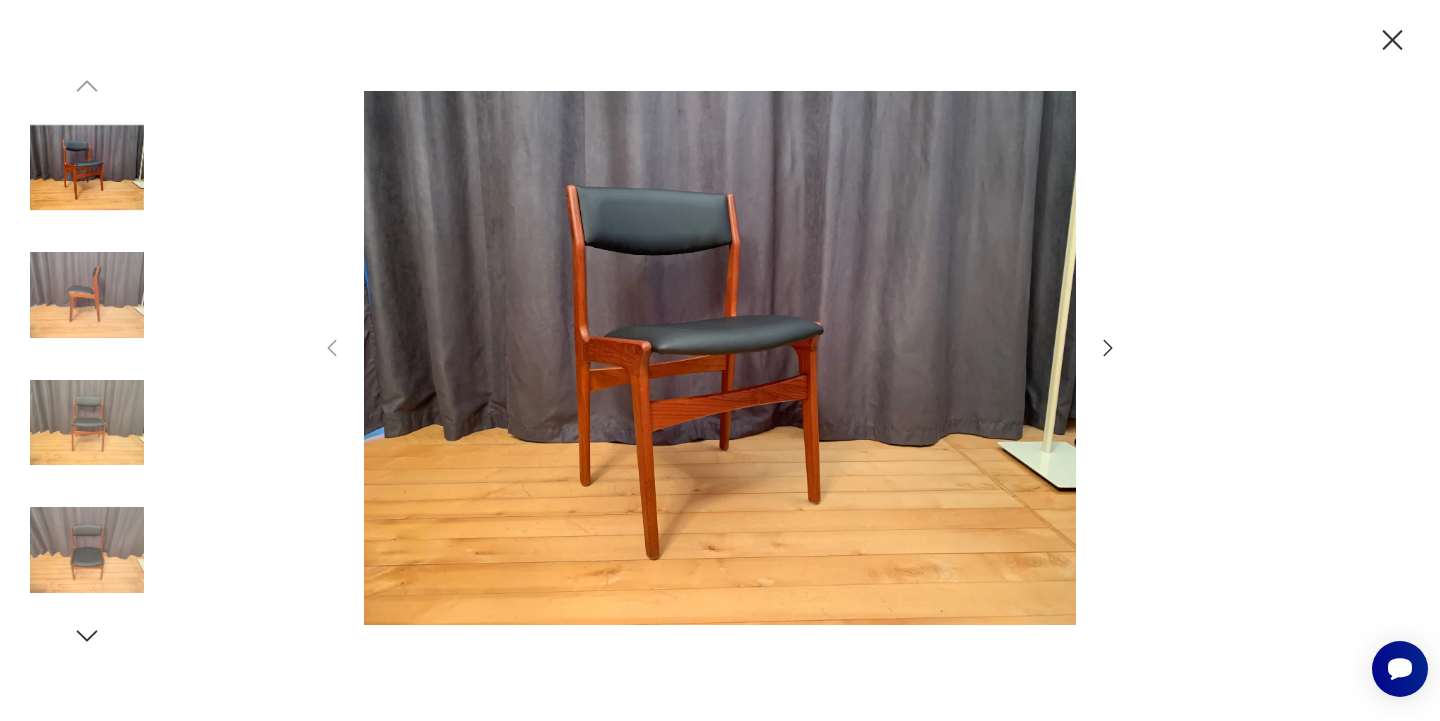 click 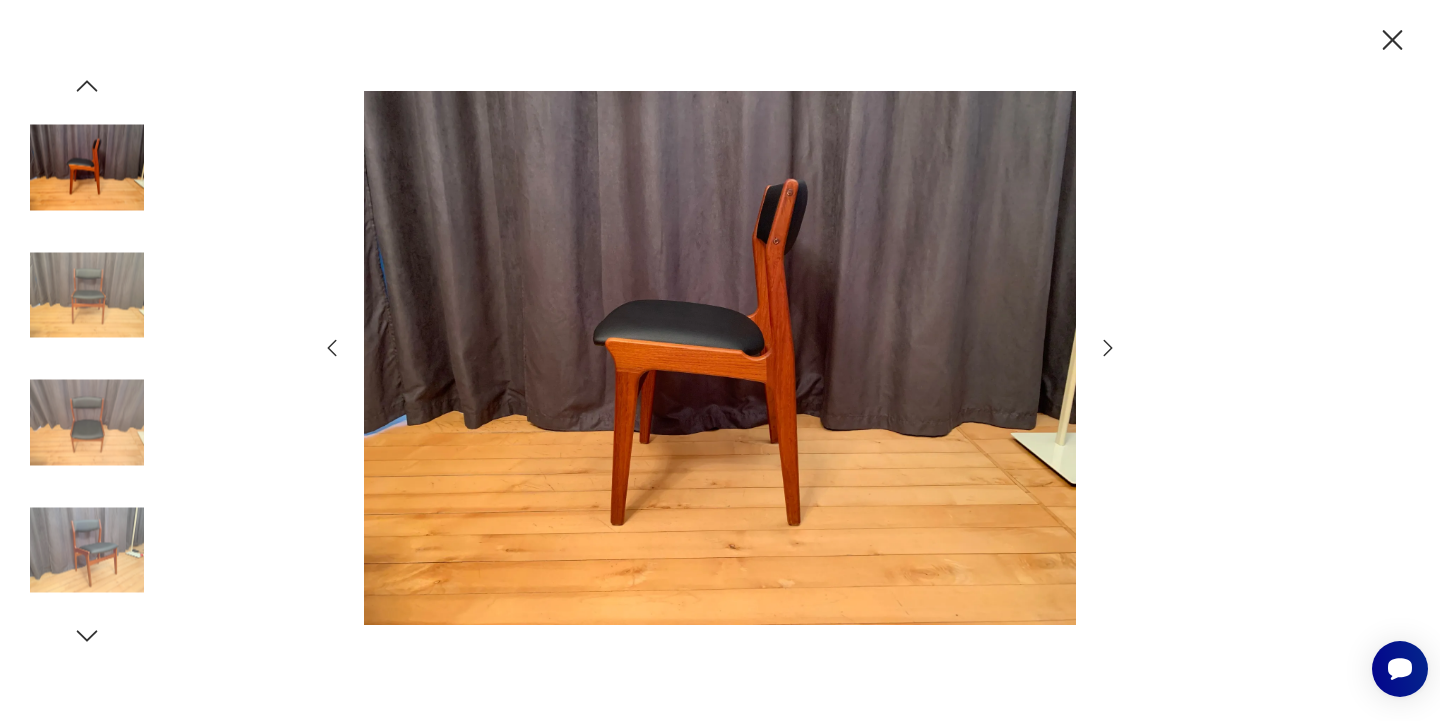 click 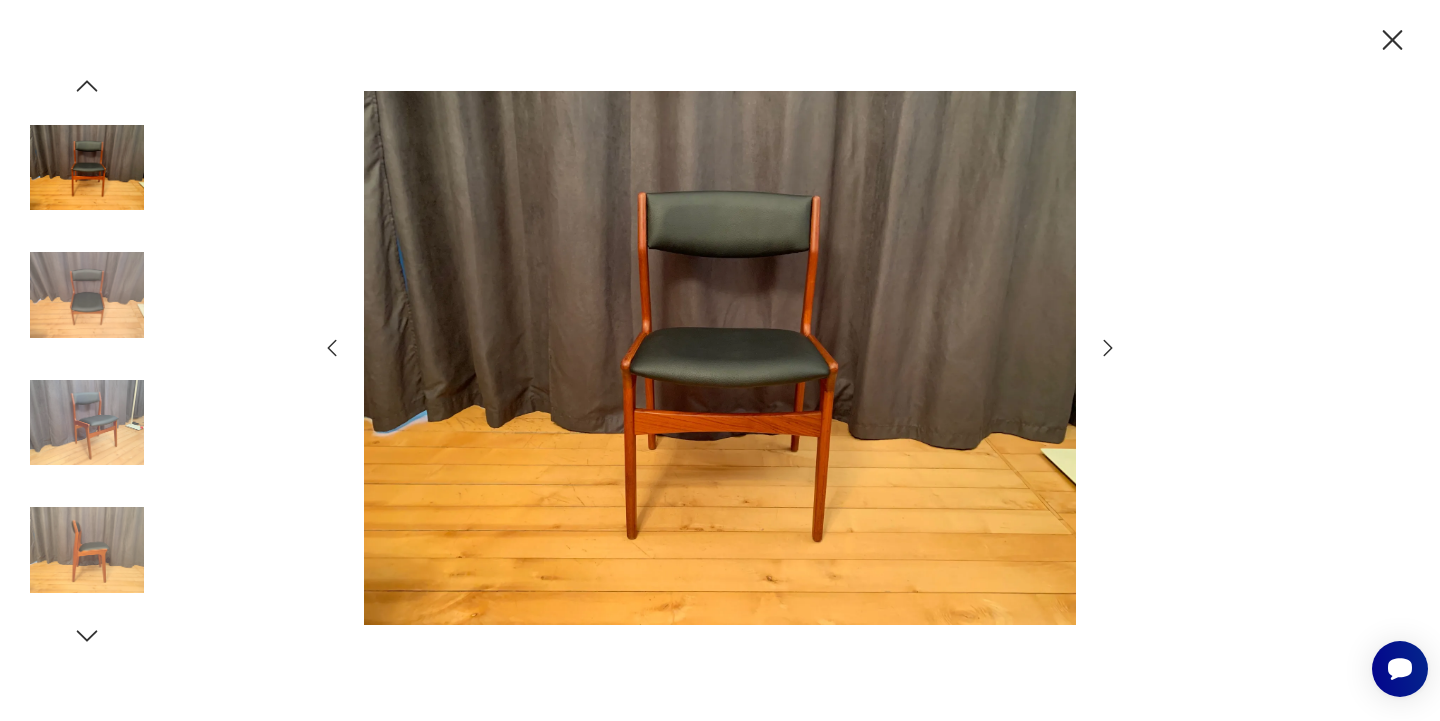 click 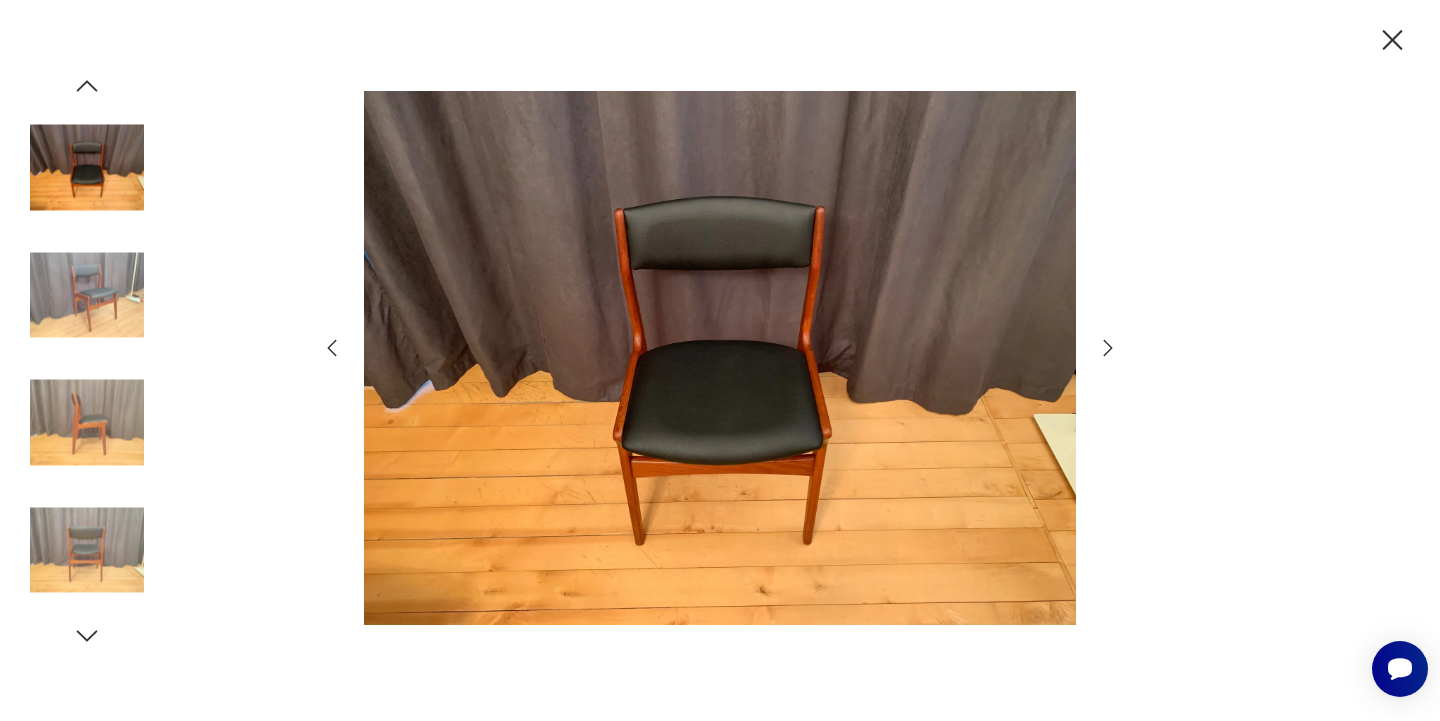 click 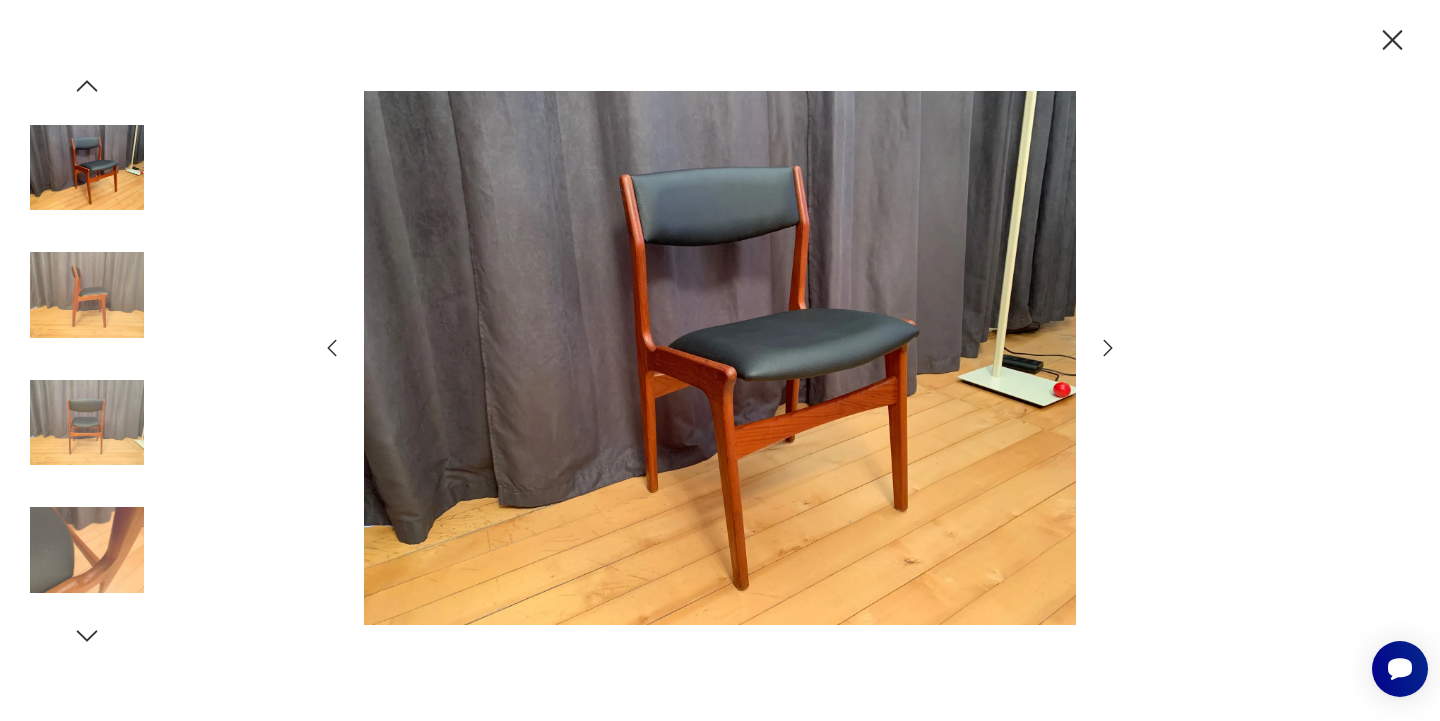click 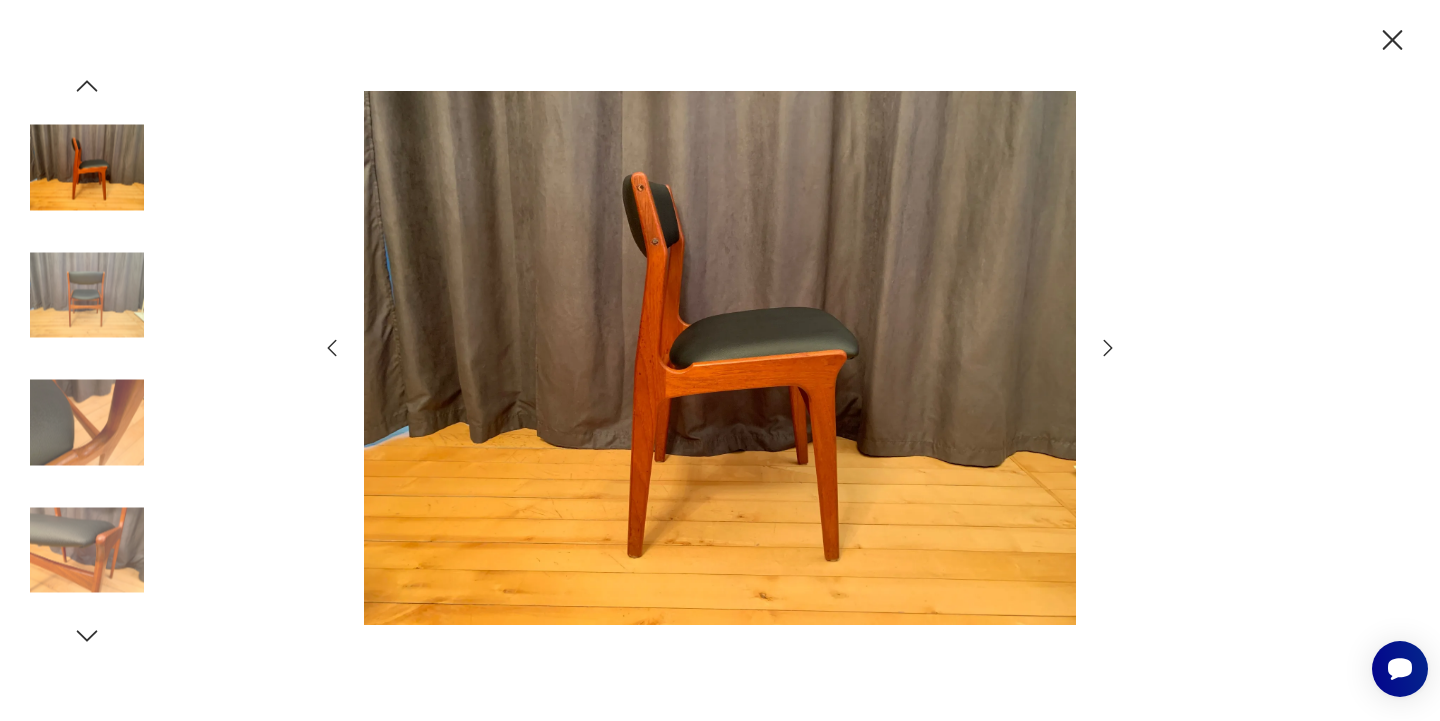 click 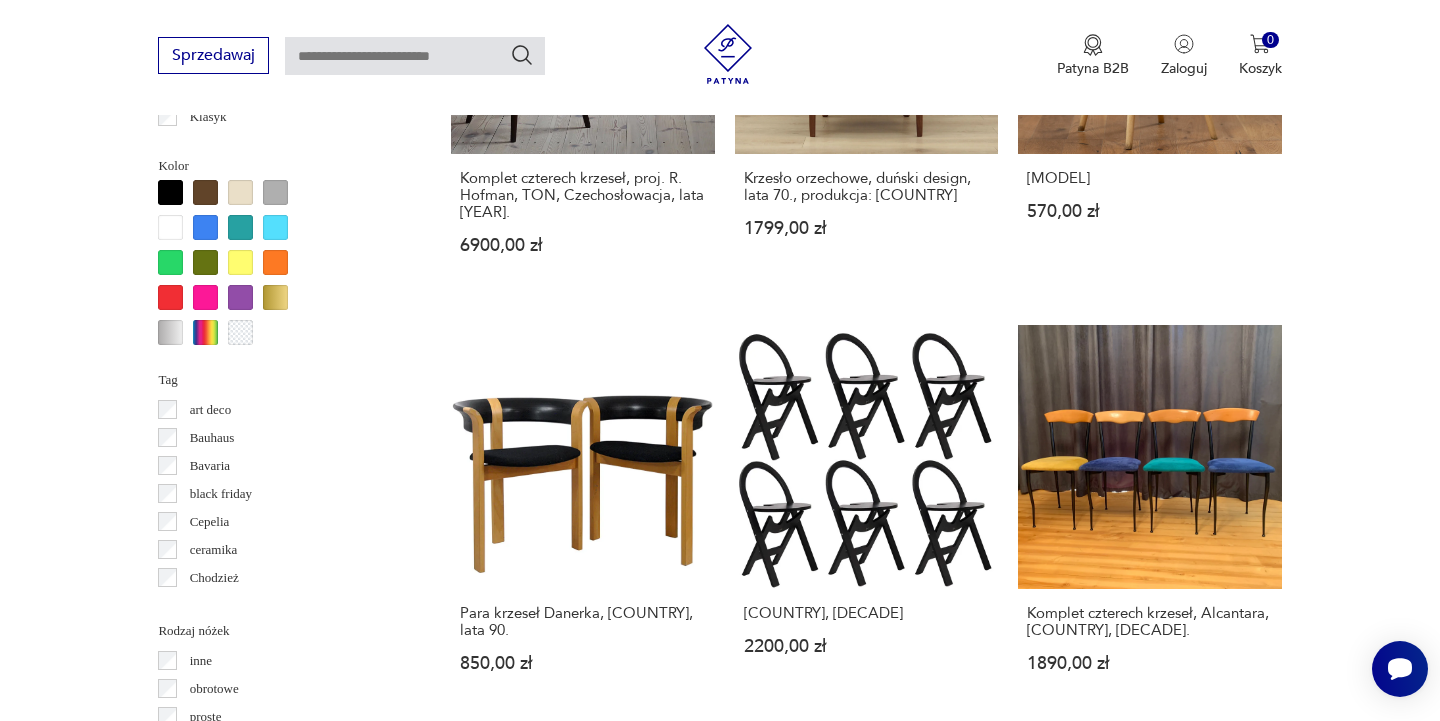 scroll, scrollTop: 1931, scrollLeft: 0, axis: vertical 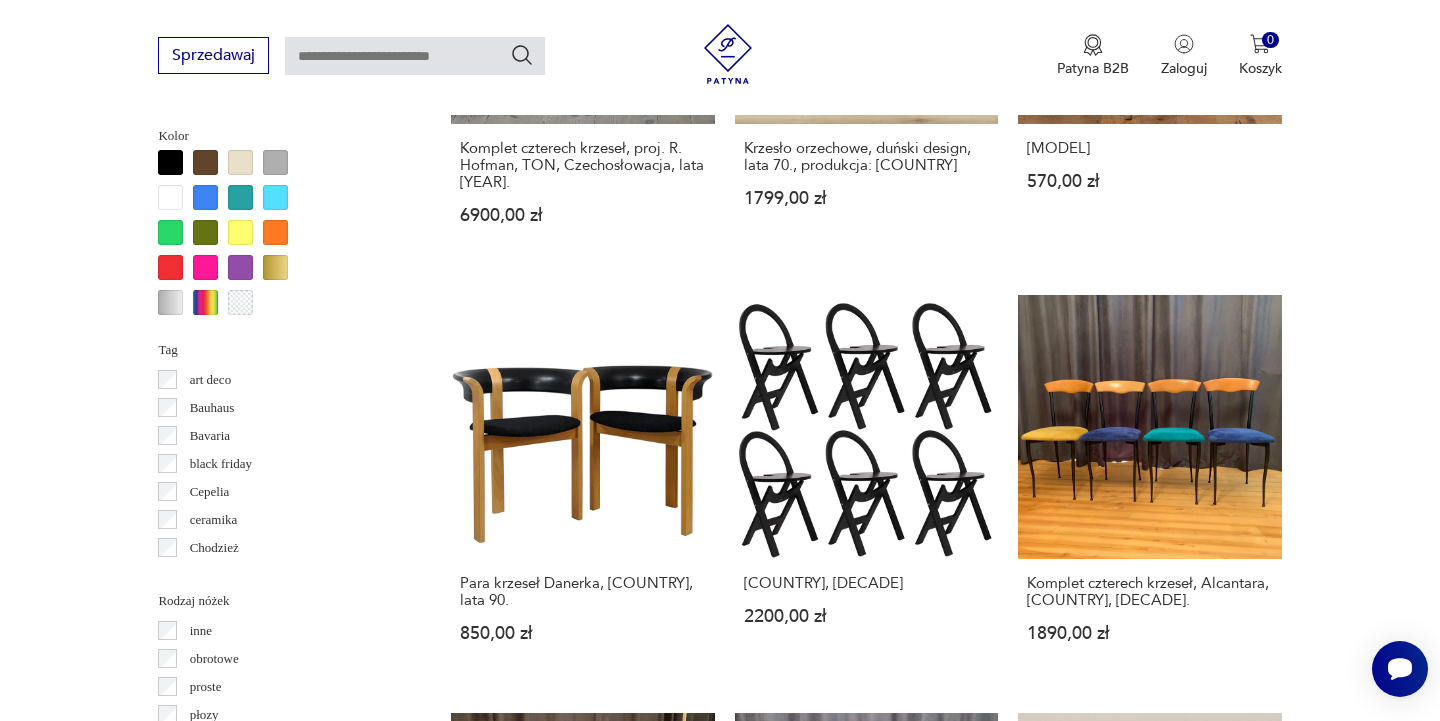 click 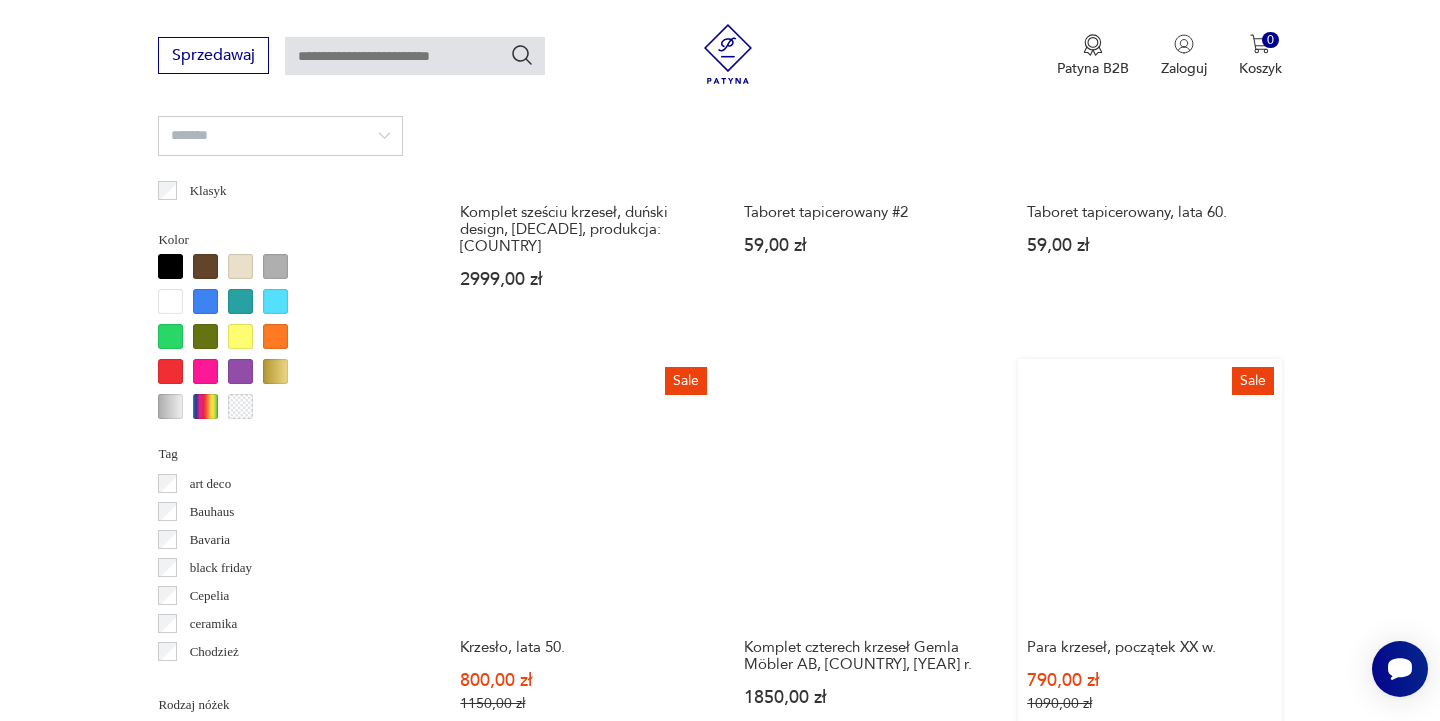scroll, scrollTop: 1829, scrollLeft: 0, axis: vertical 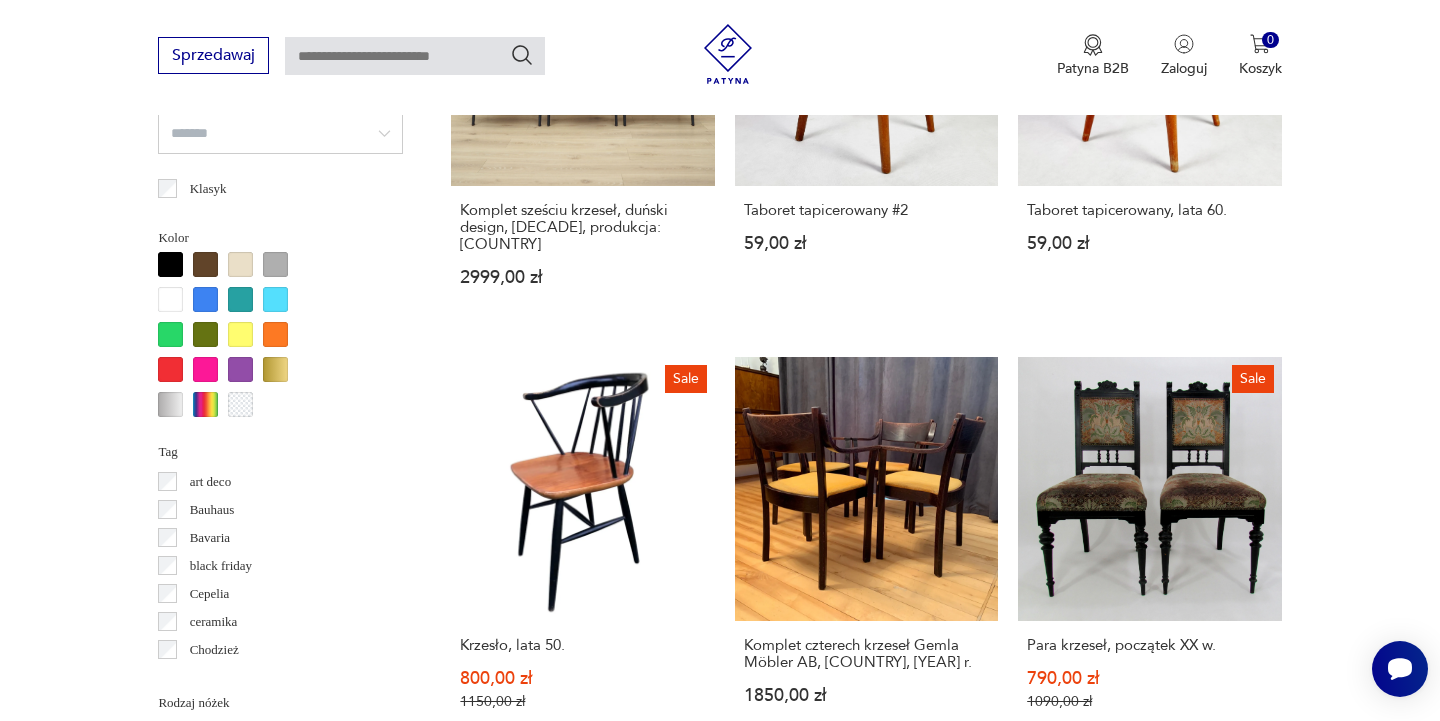 click on "Stołek, Skandynawia, lata [YEAR]. [PRICE]" at bounding box center (582, 1399) 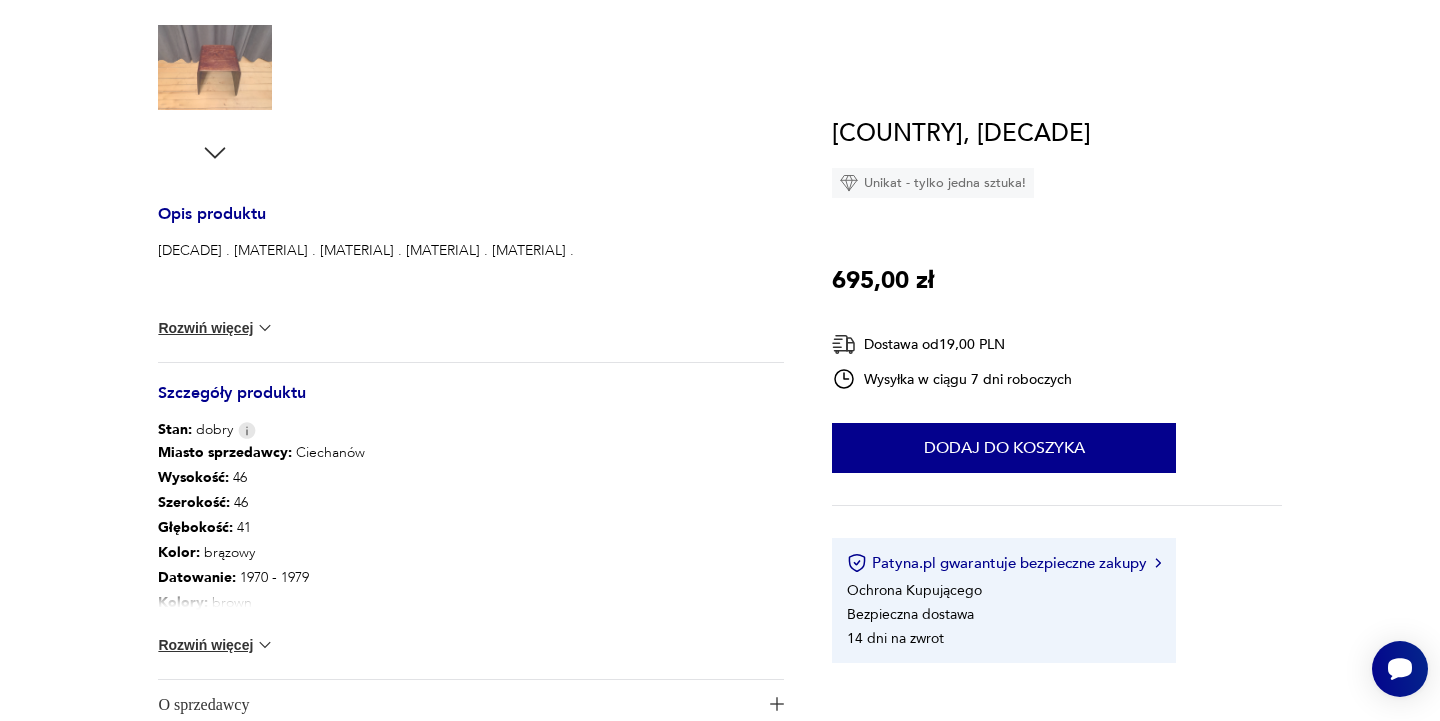 scroll, scrollTop: 0, scrollLeft: 0, axis: both 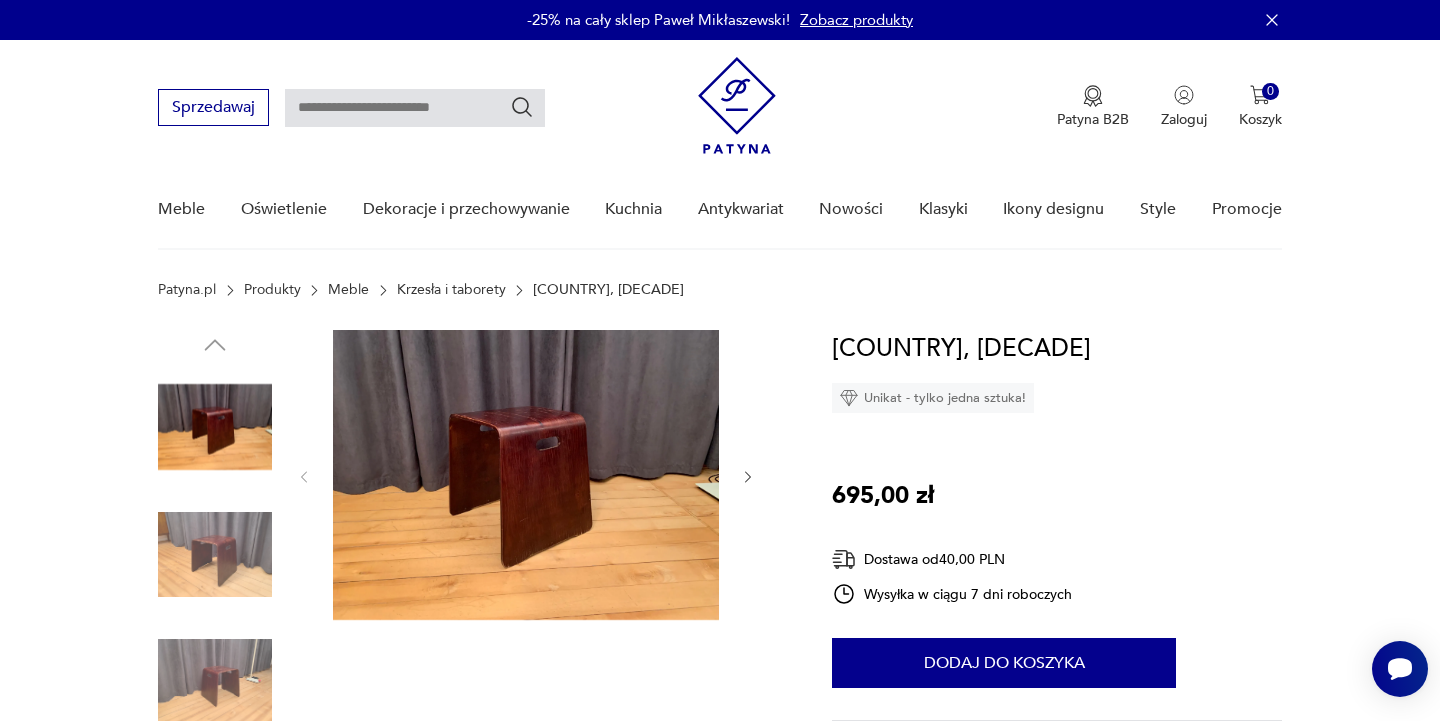 click at bounding box center (526, 475) 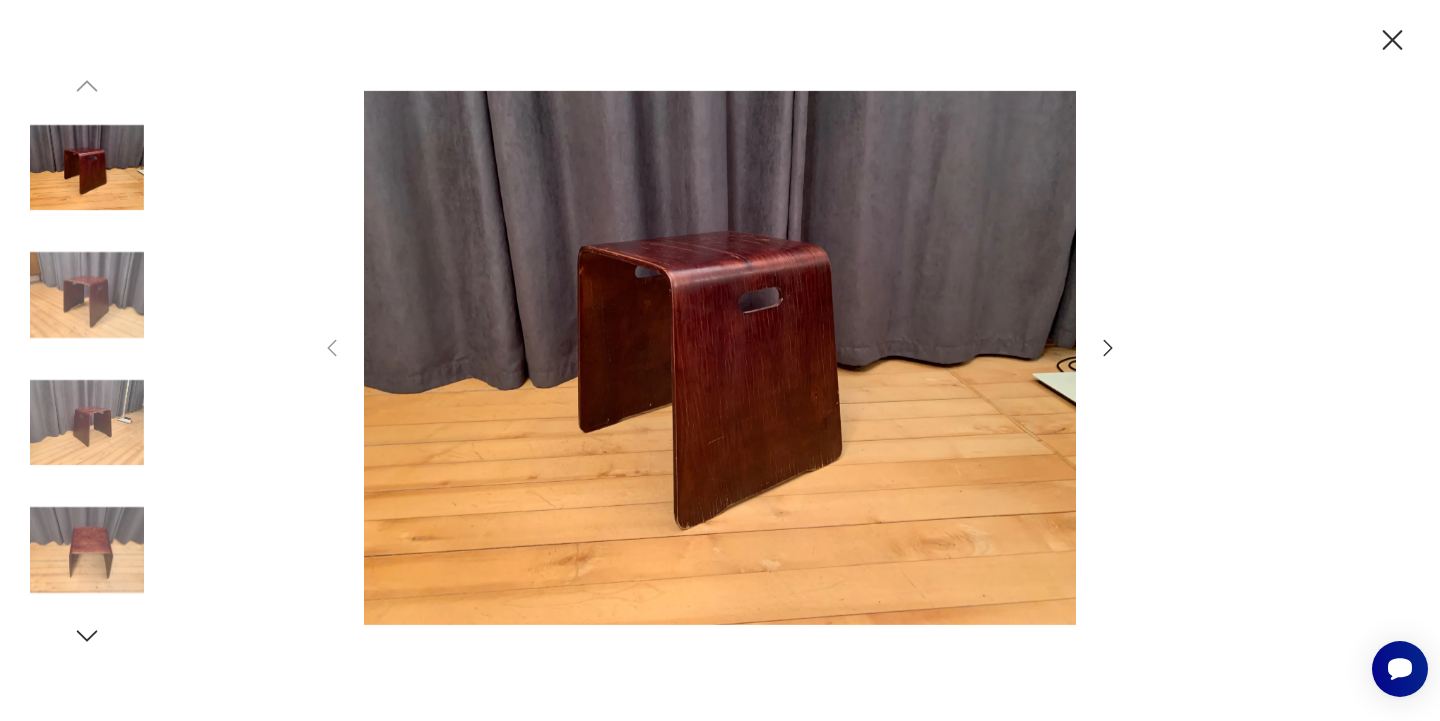 click 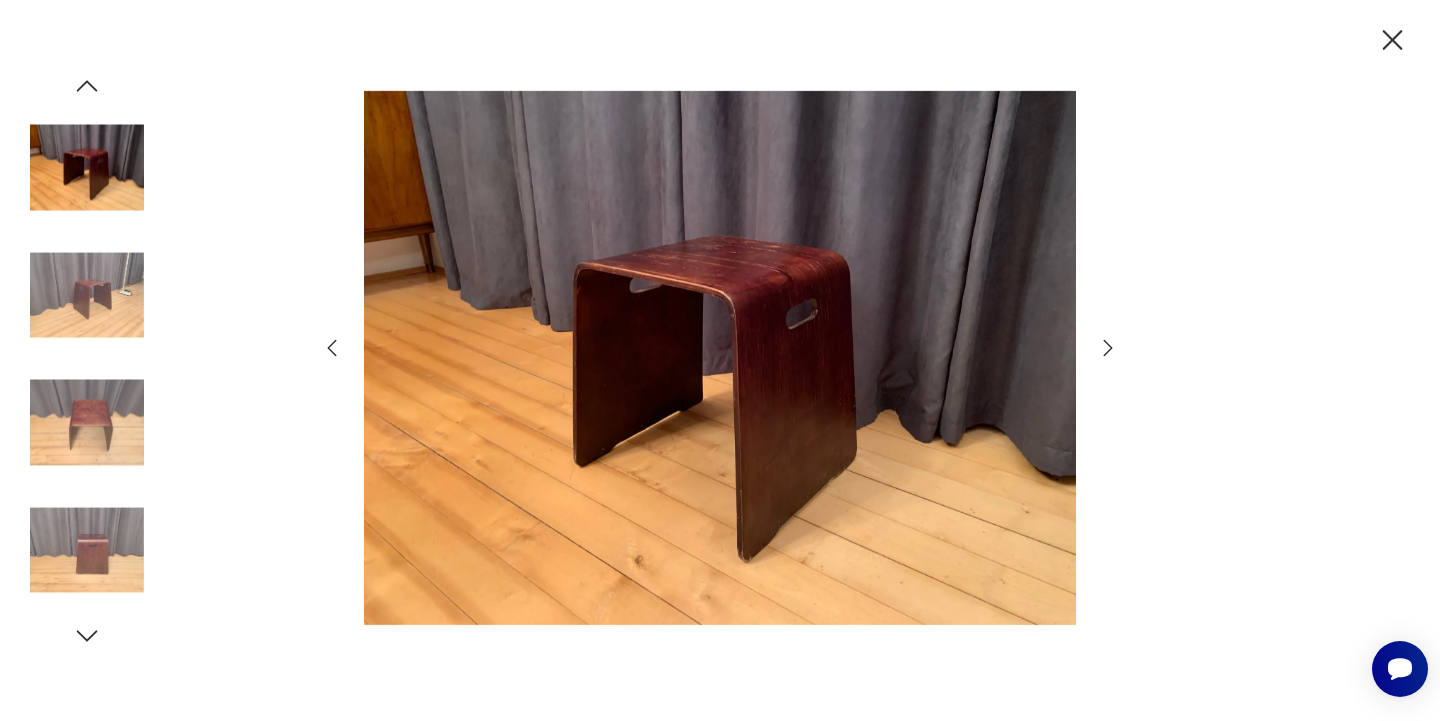click 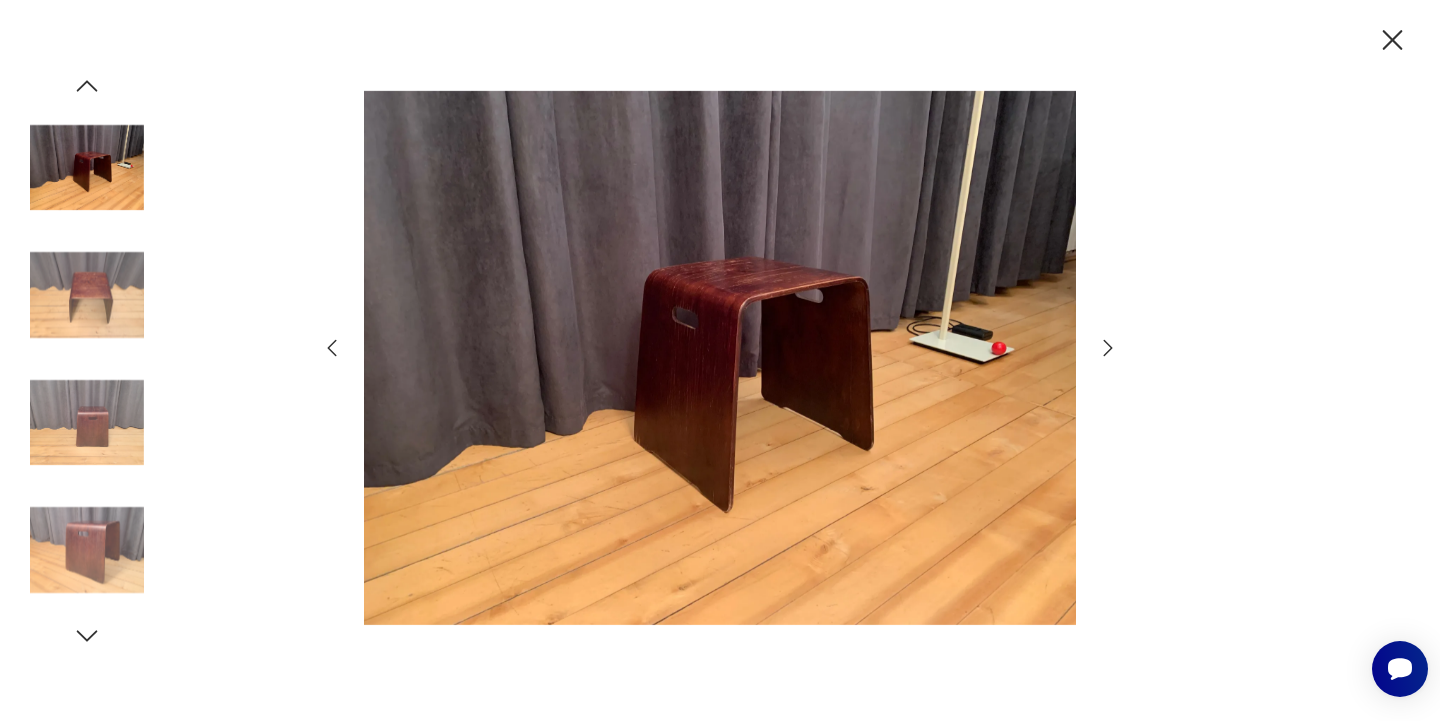 click 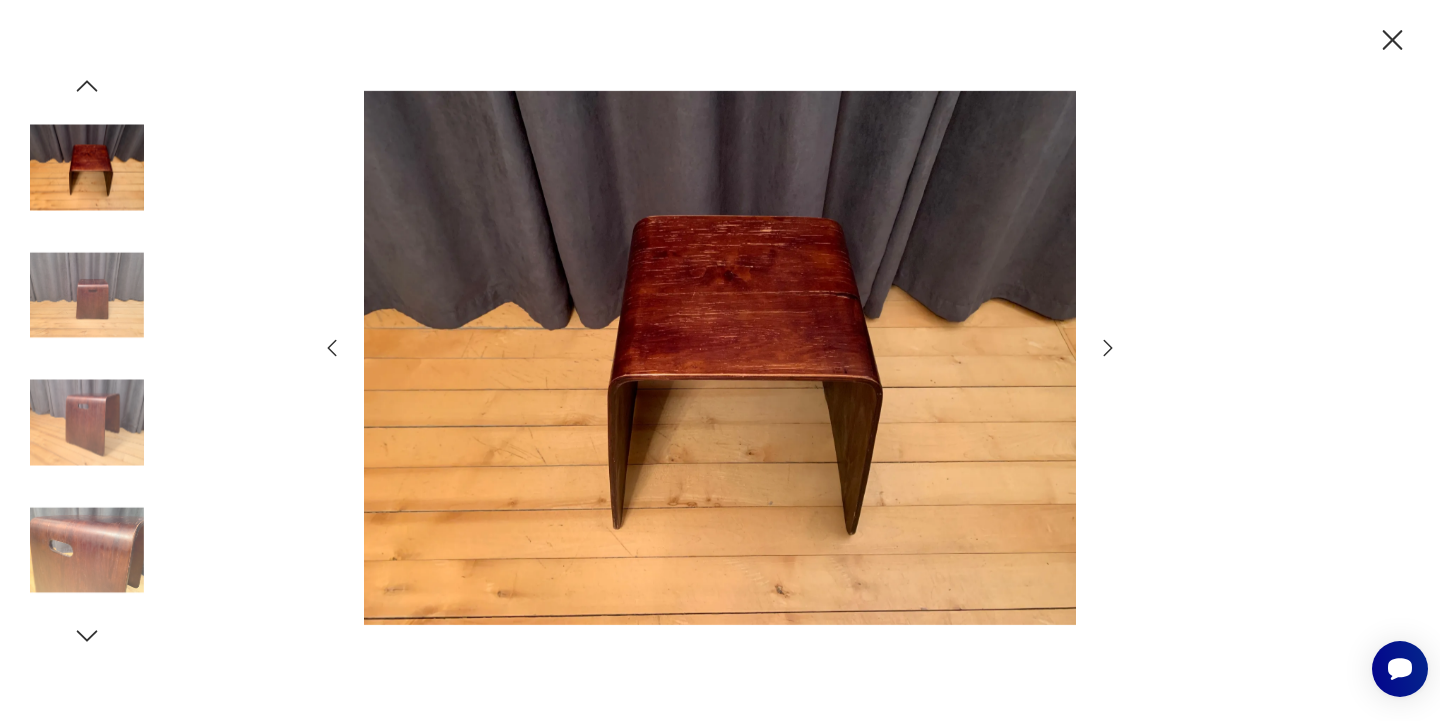 click 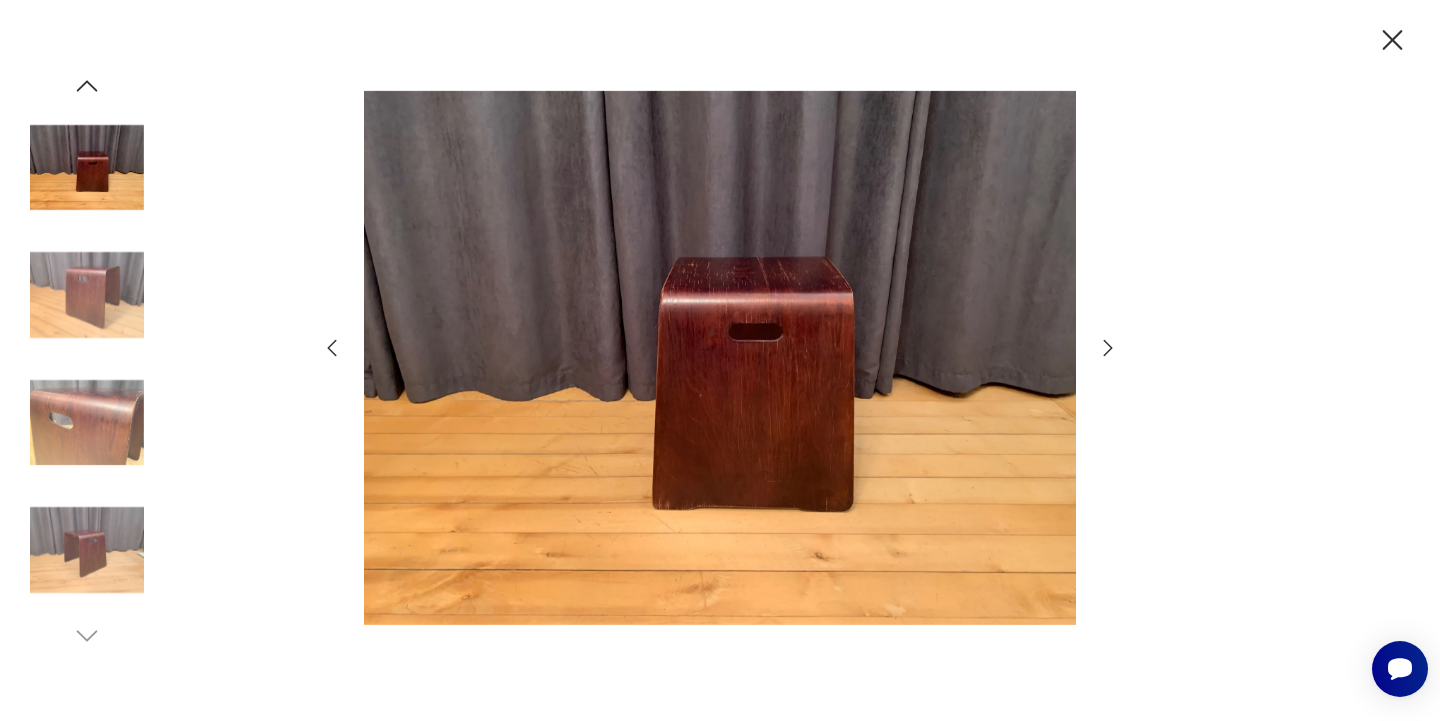 click 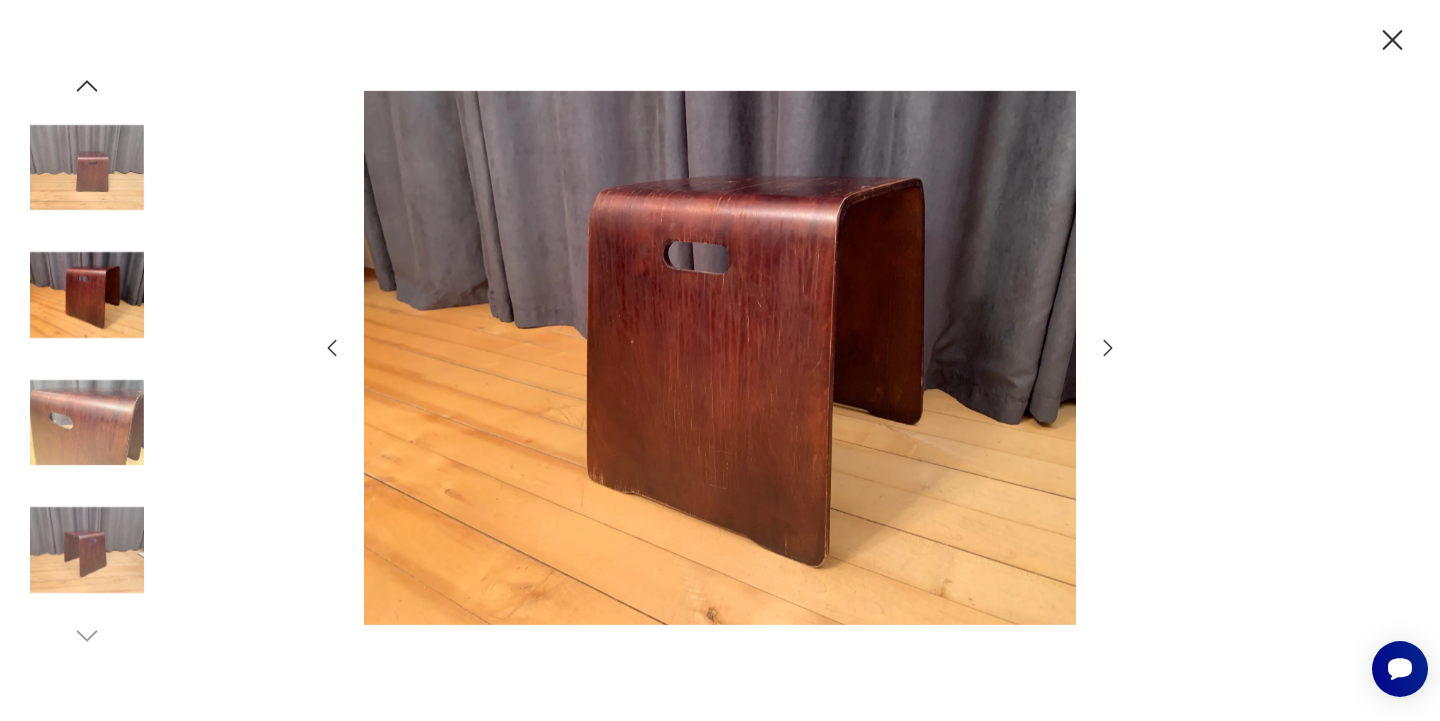 click 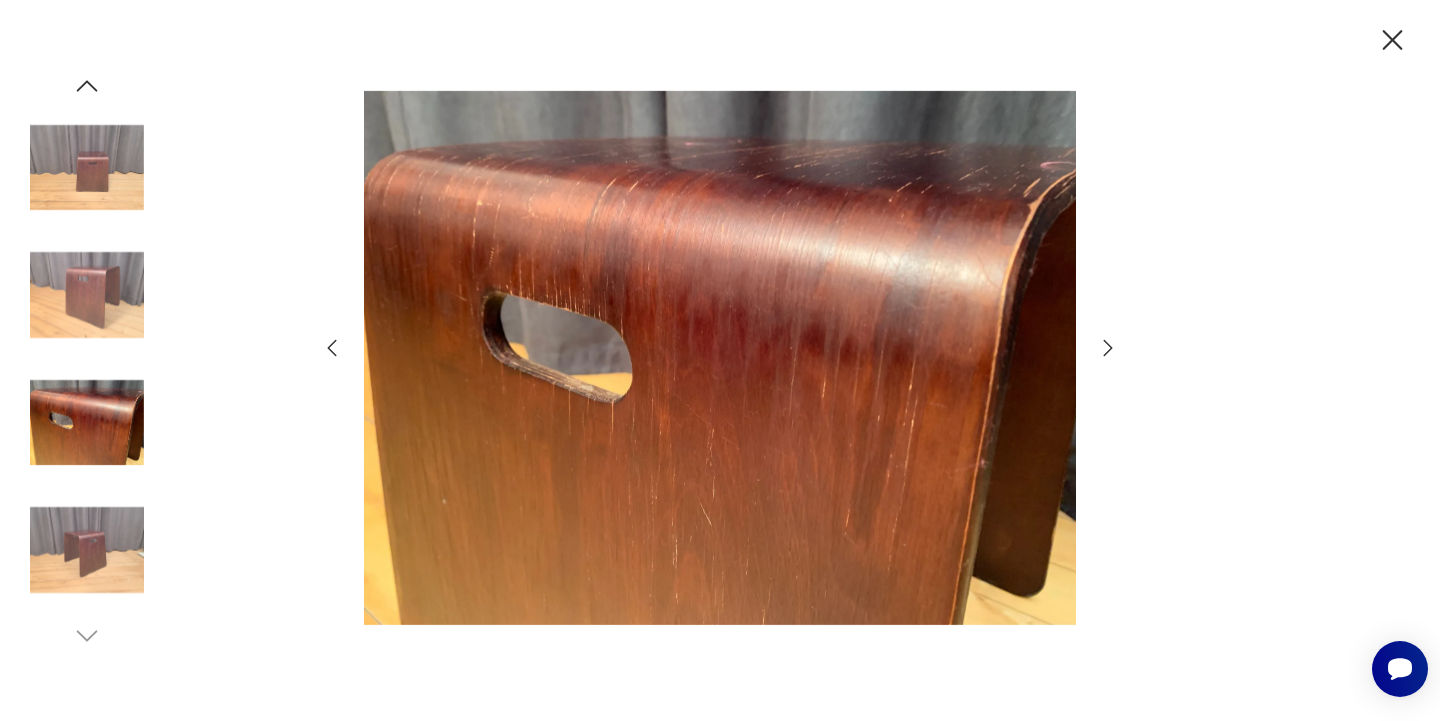 click 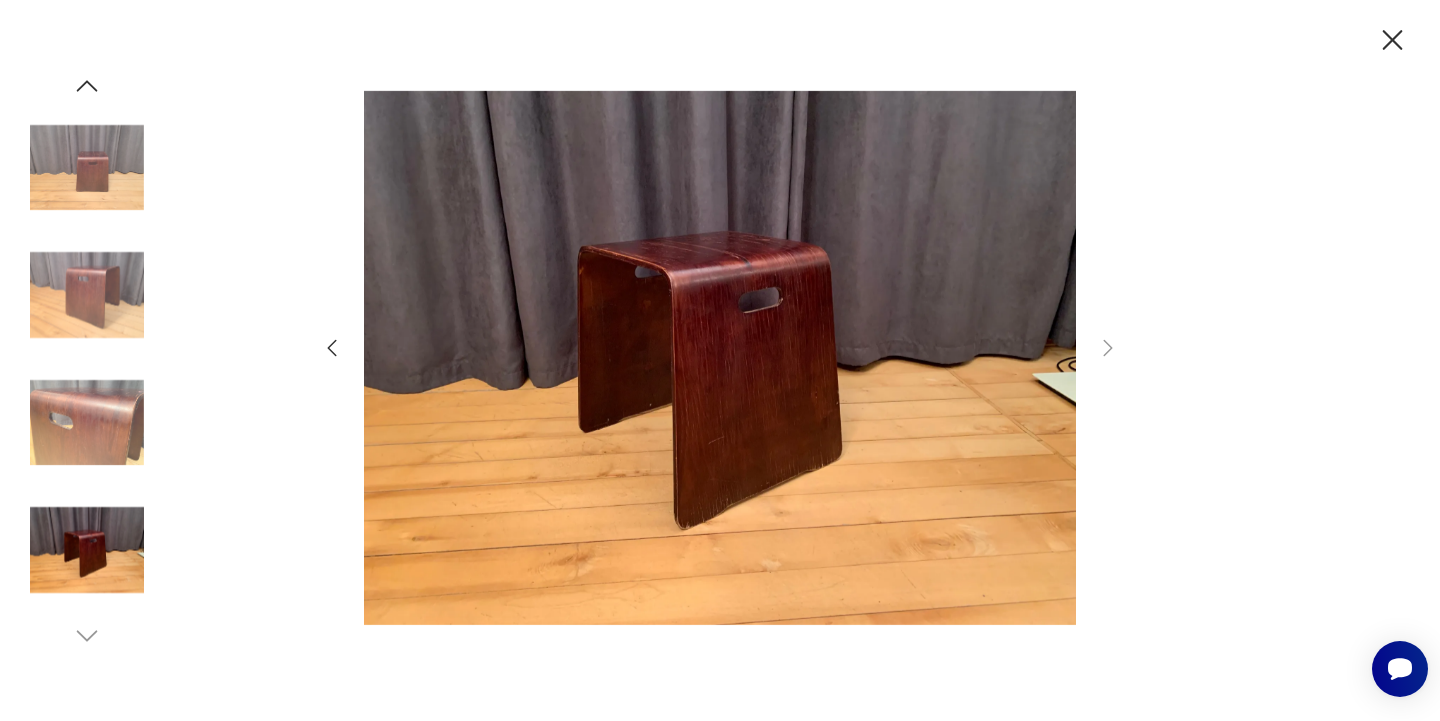 click 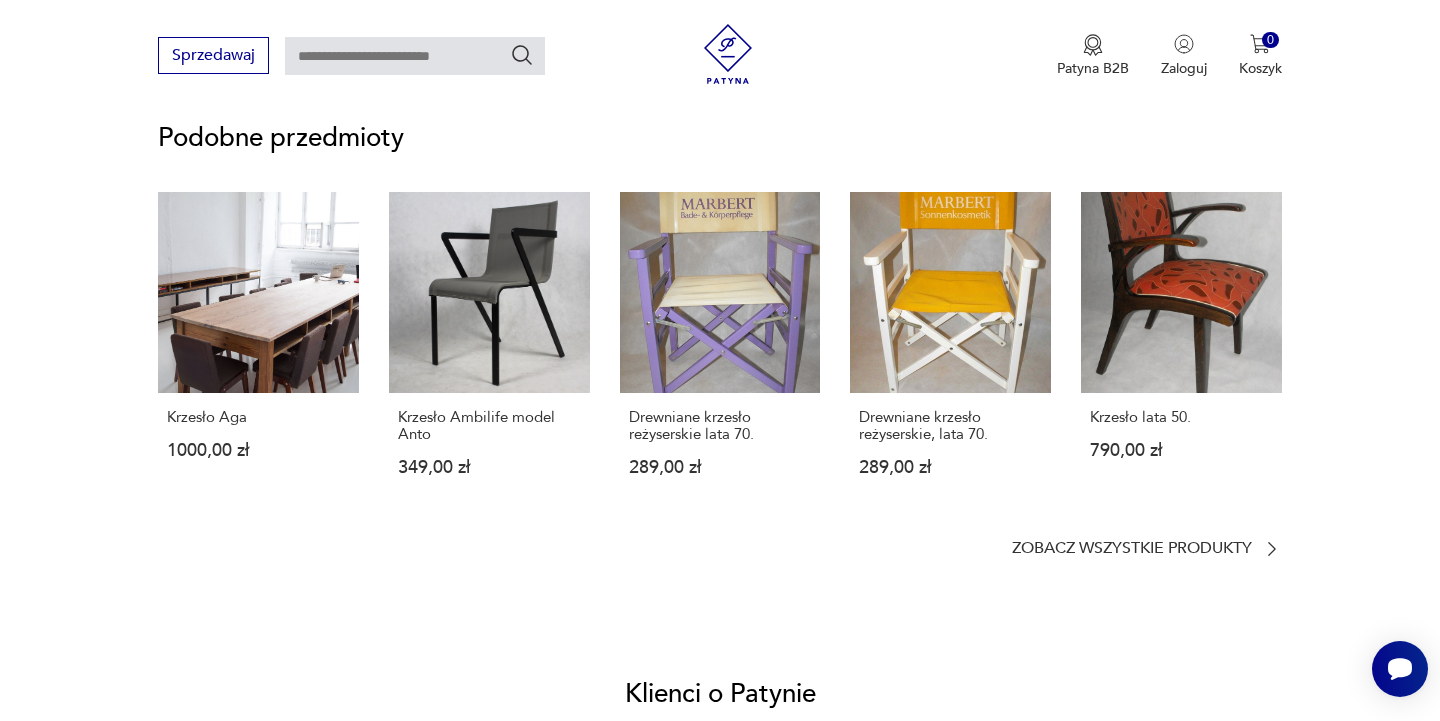 scroll, scrollTop: 1494, scrollLeft: 0, axis: vertical 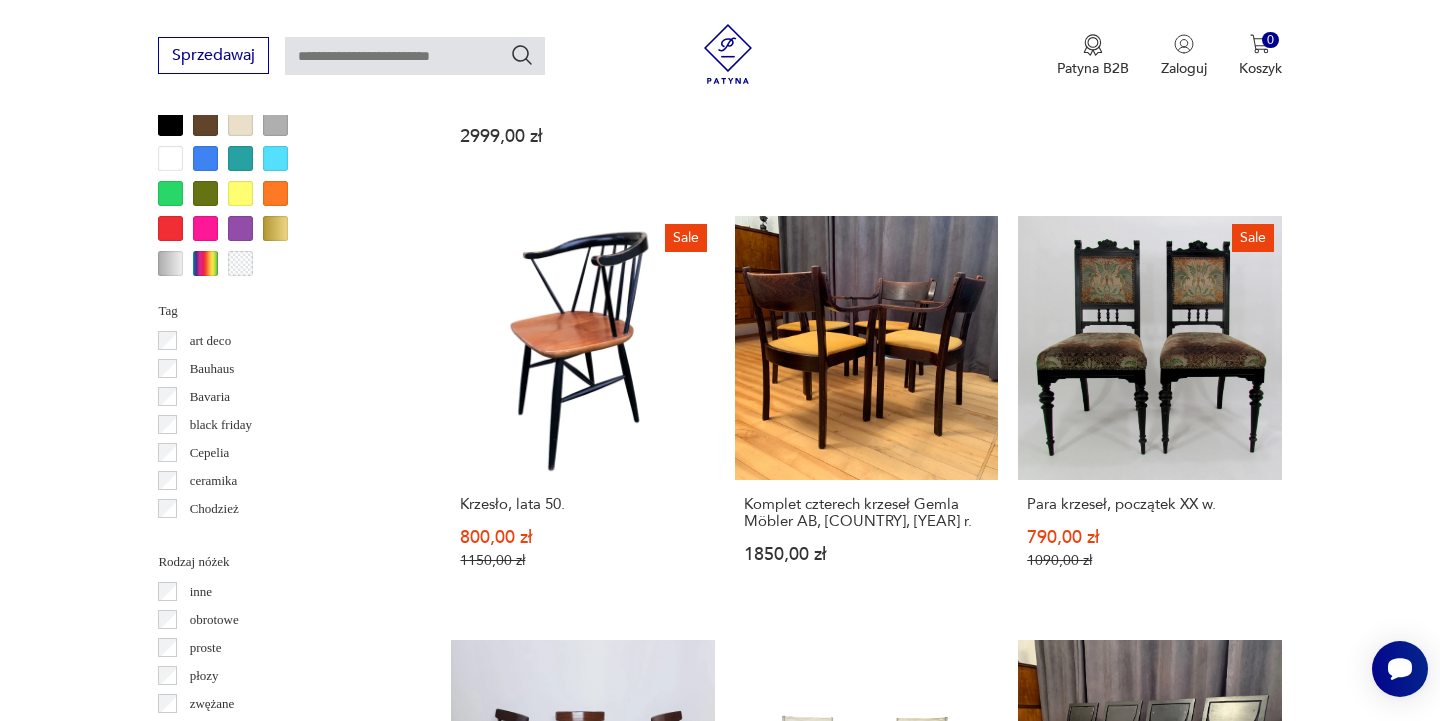 click 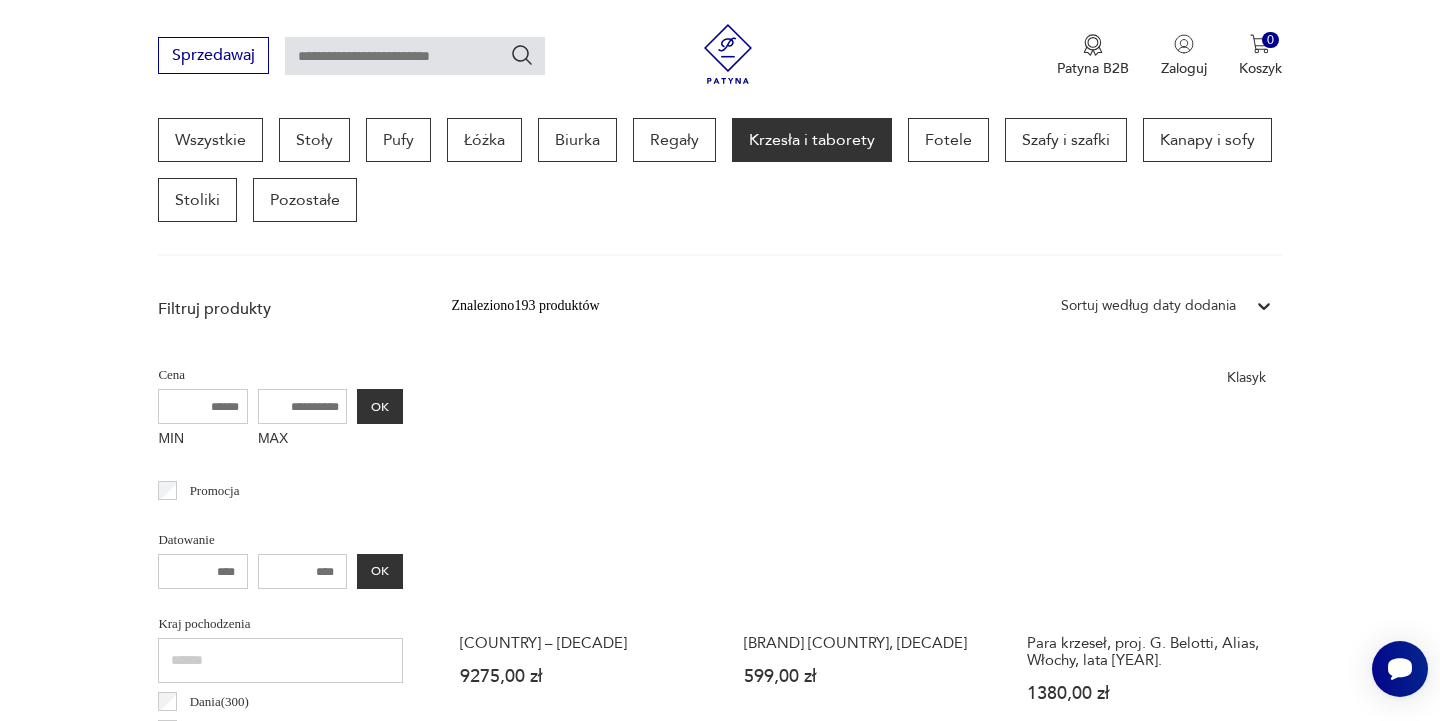 scroll, scrollTop: 532, scrollLeft: 0, axis: vertical 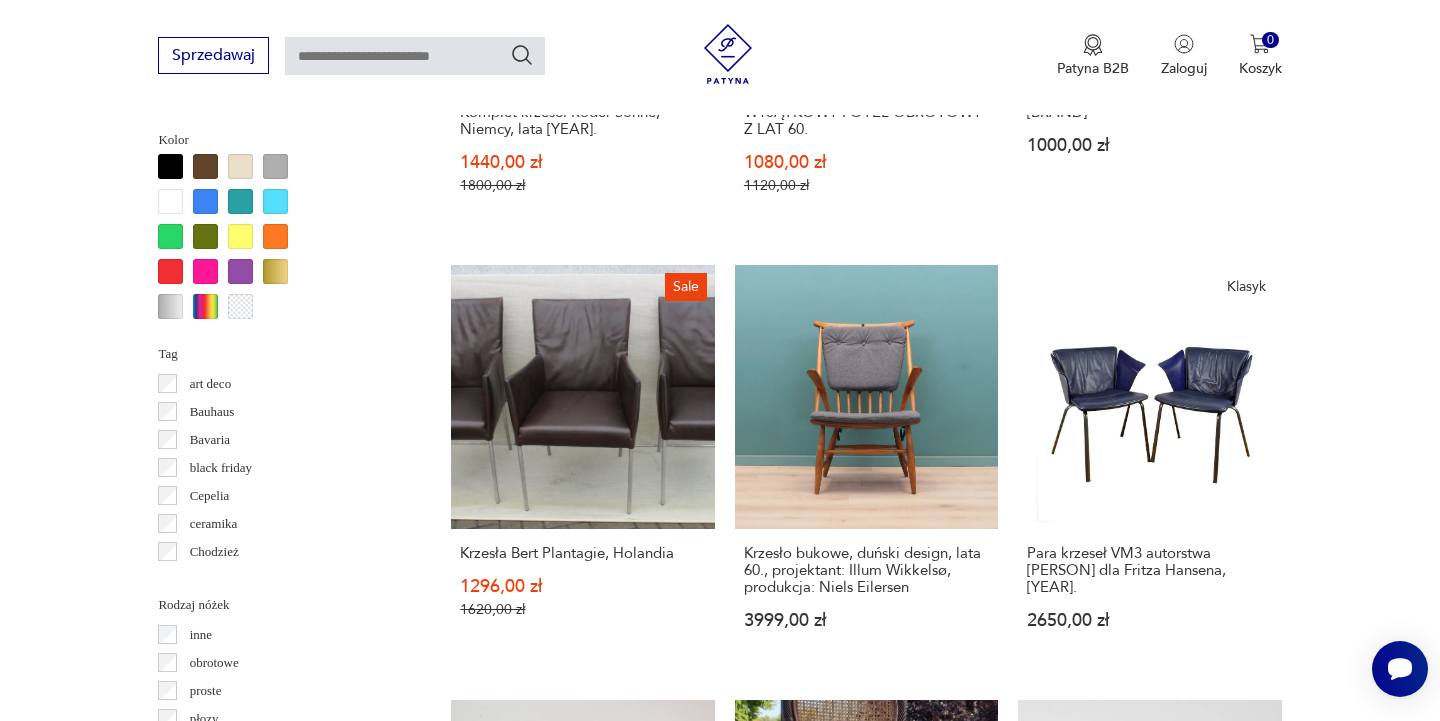 click 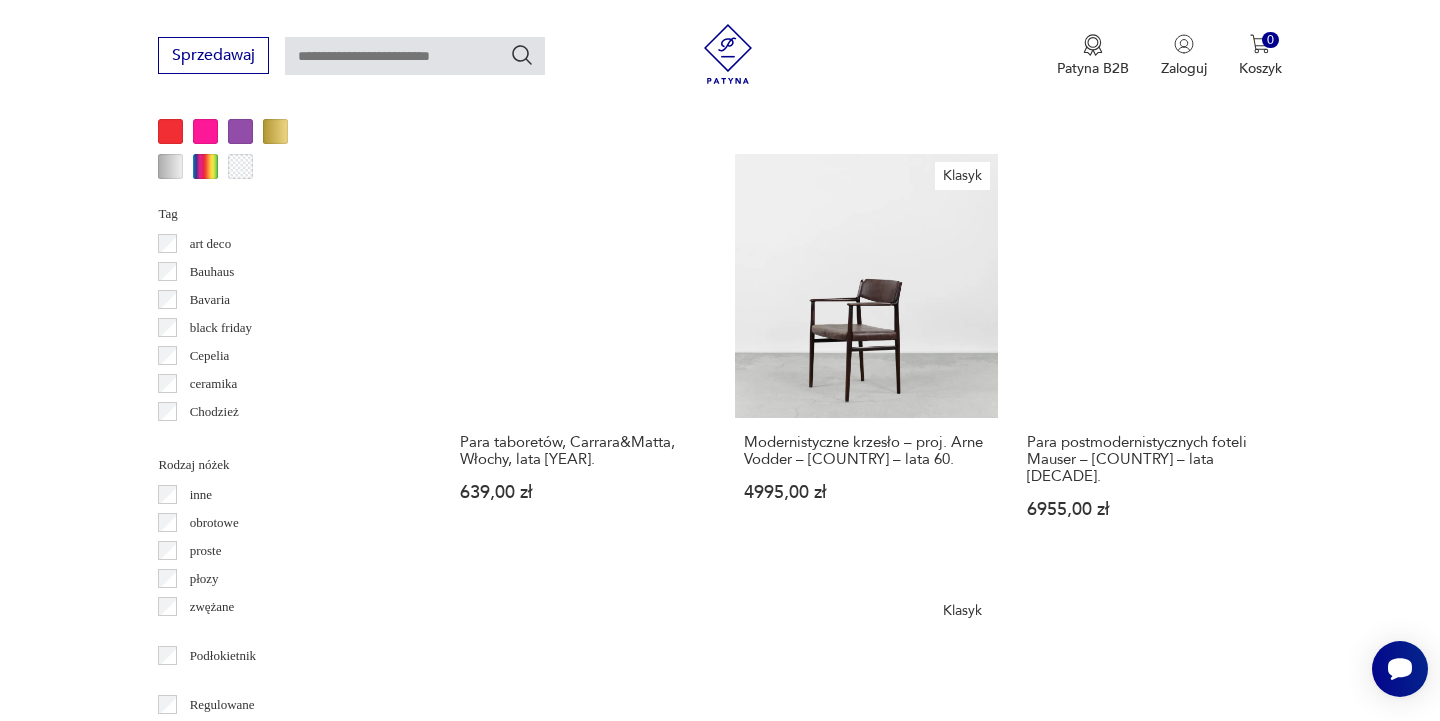 scroll, scrollTop: 2069, scrollLeft: 0, axis: vertical 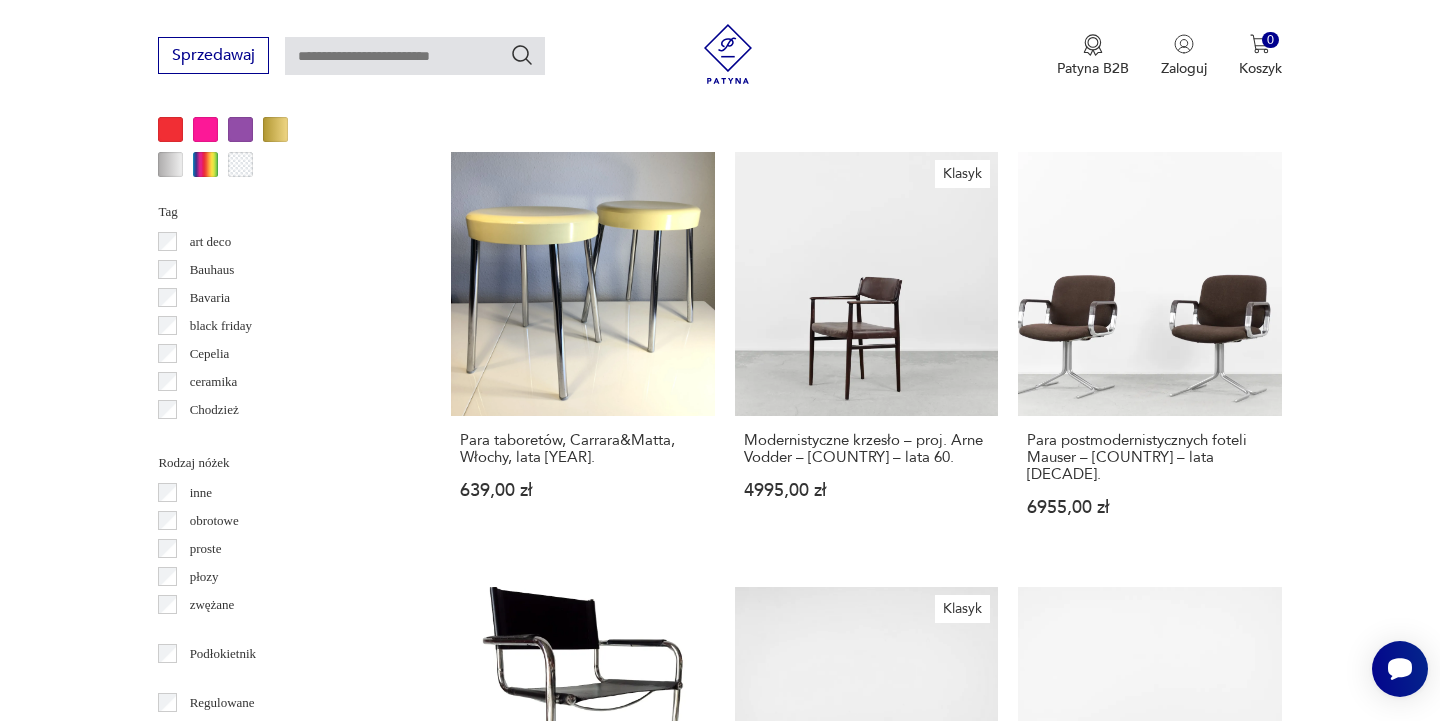 click 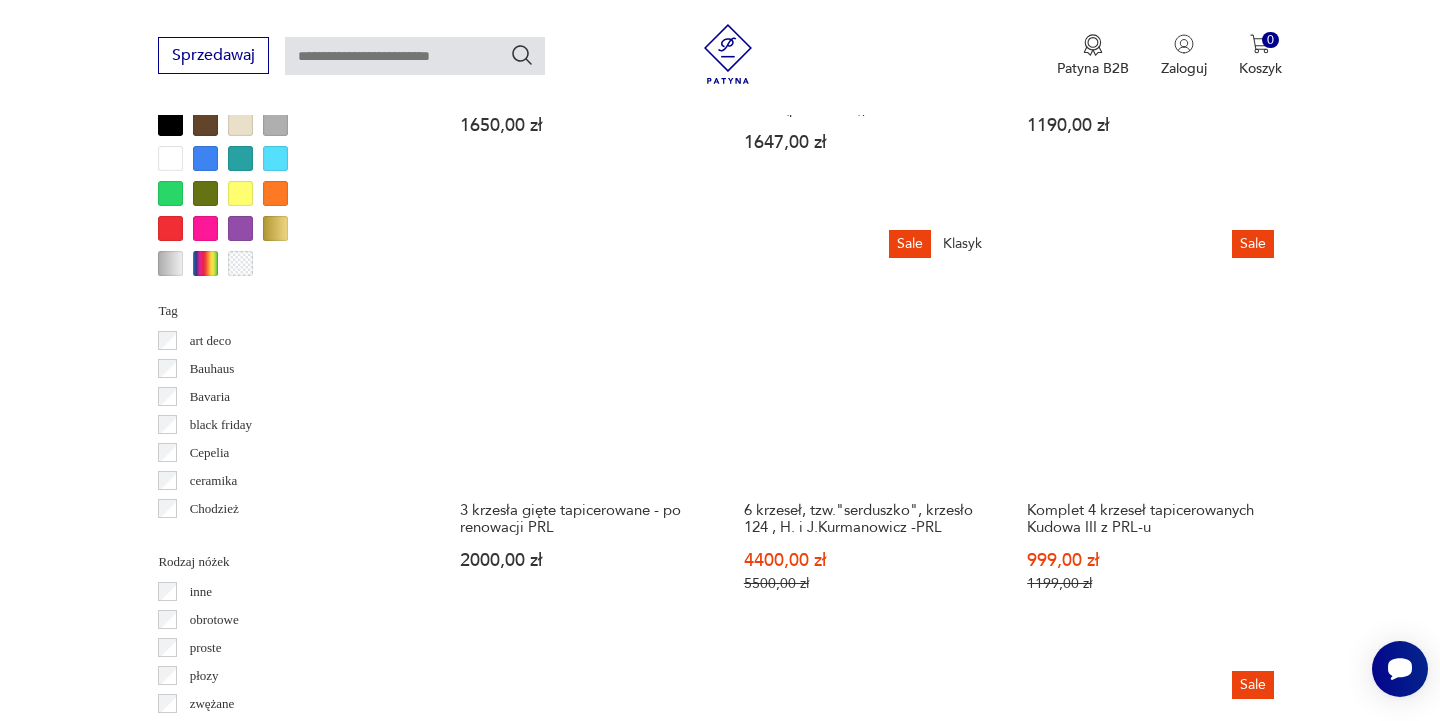 scroll, scrollTop: 1960, scrollLeft: 0, axis: vertical 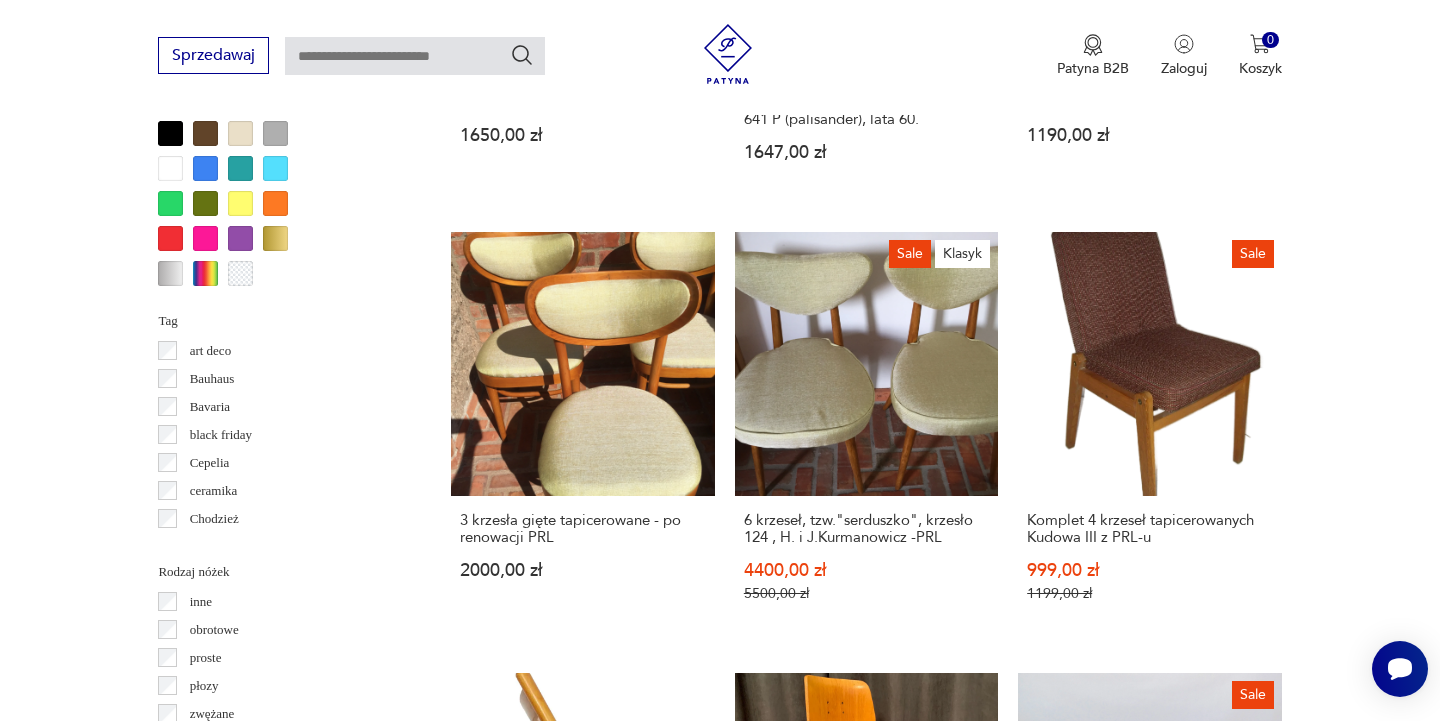 click 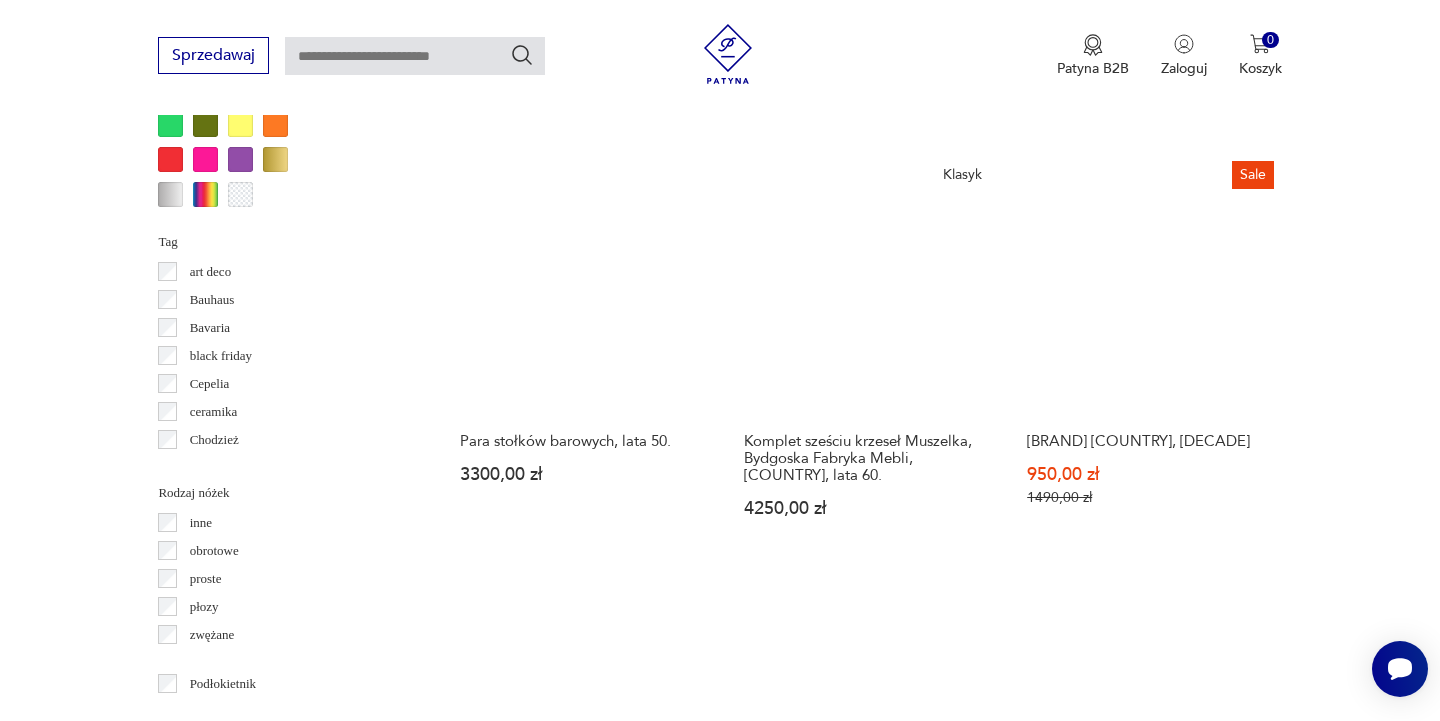 scroll, scrollTop: 2053, scrollLeft: 0, axis: vertical 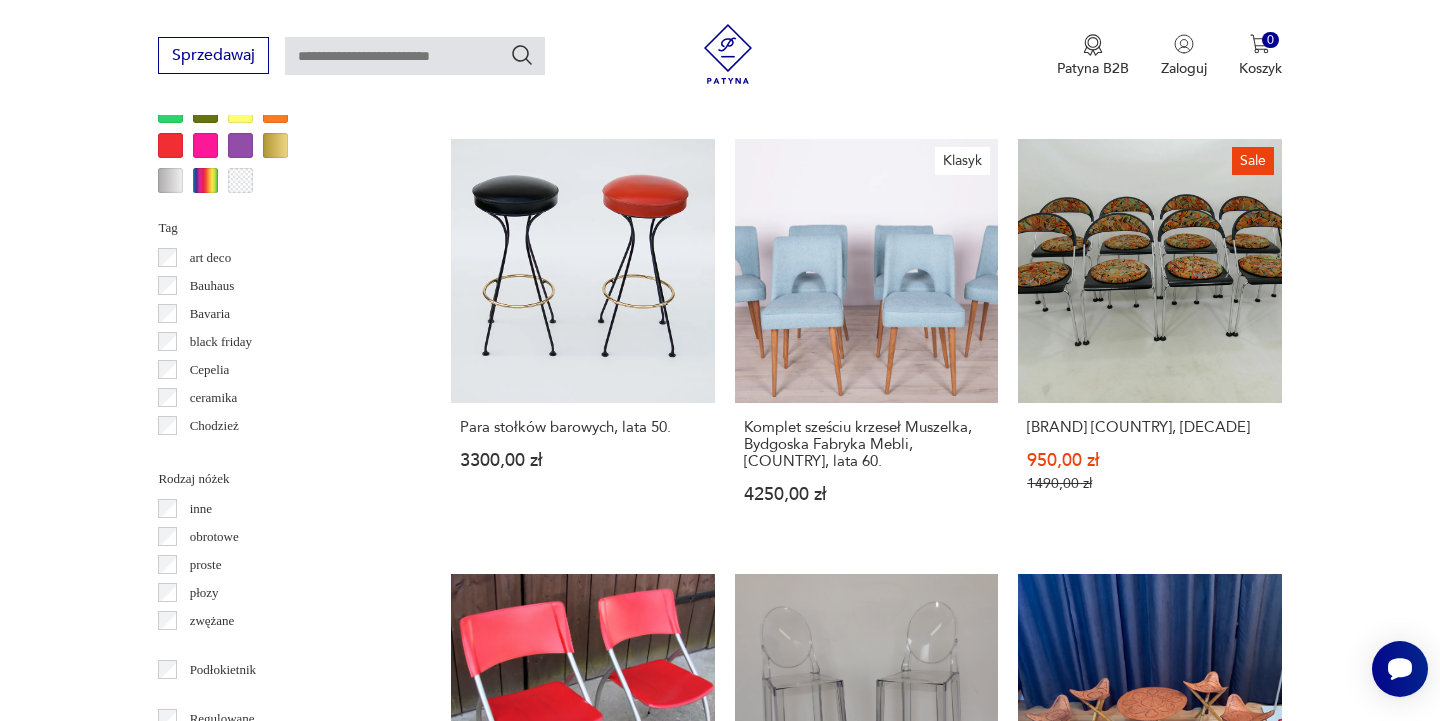 click 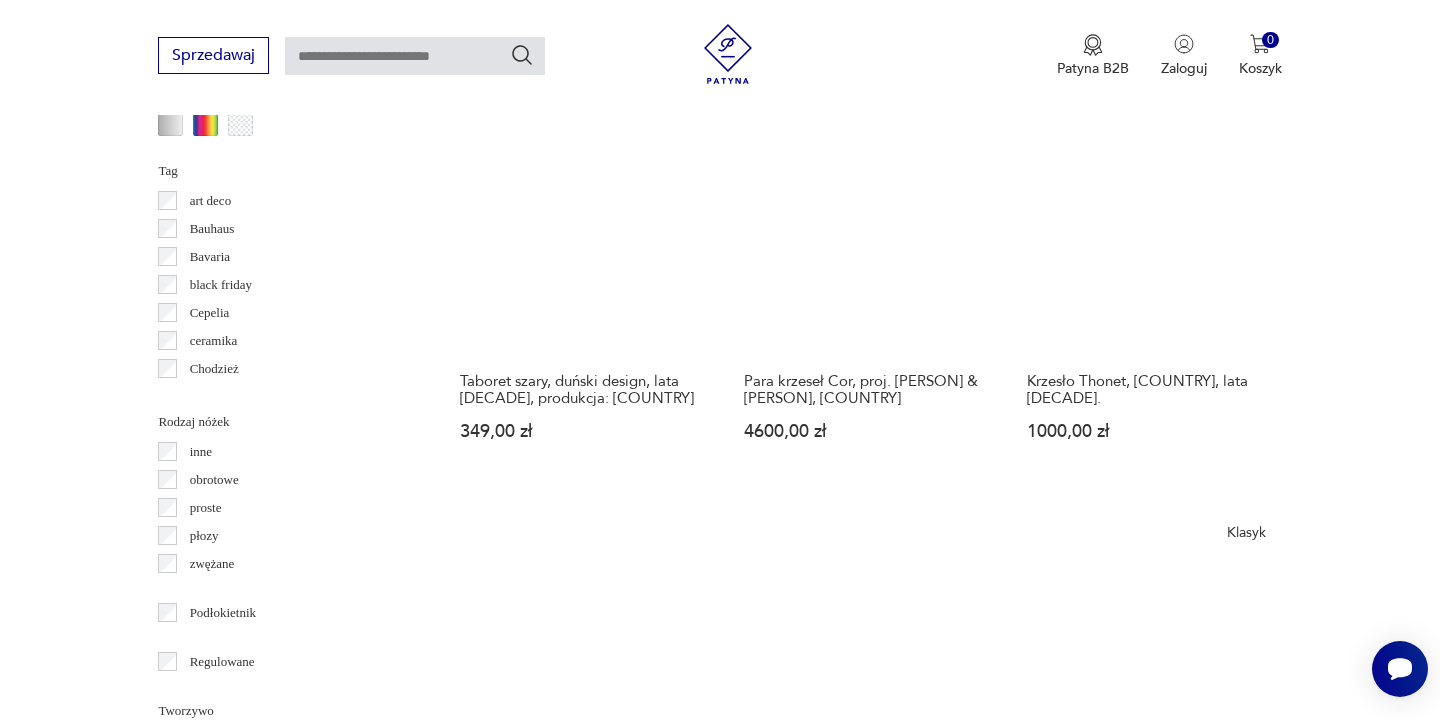 scroll, scrollTop: 2113, scrollLeft: 0, axis: vertical 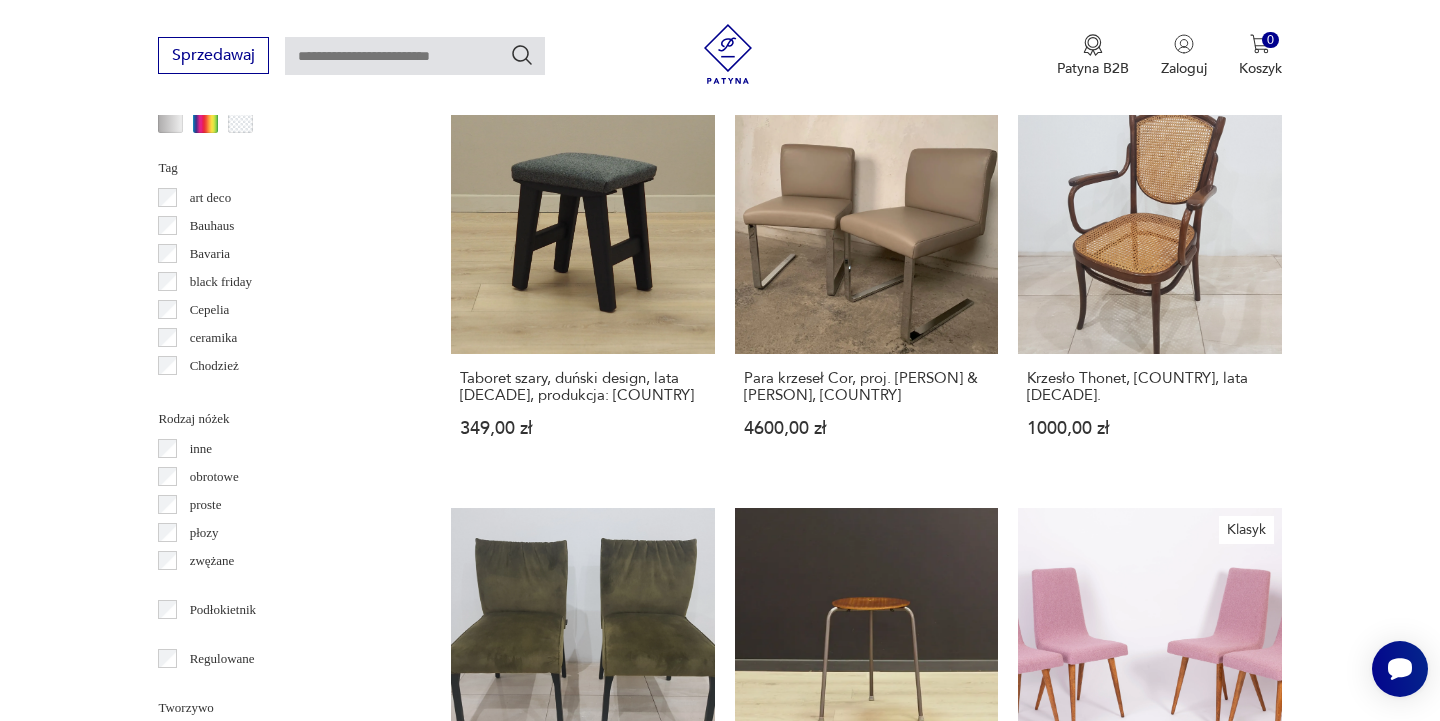 click 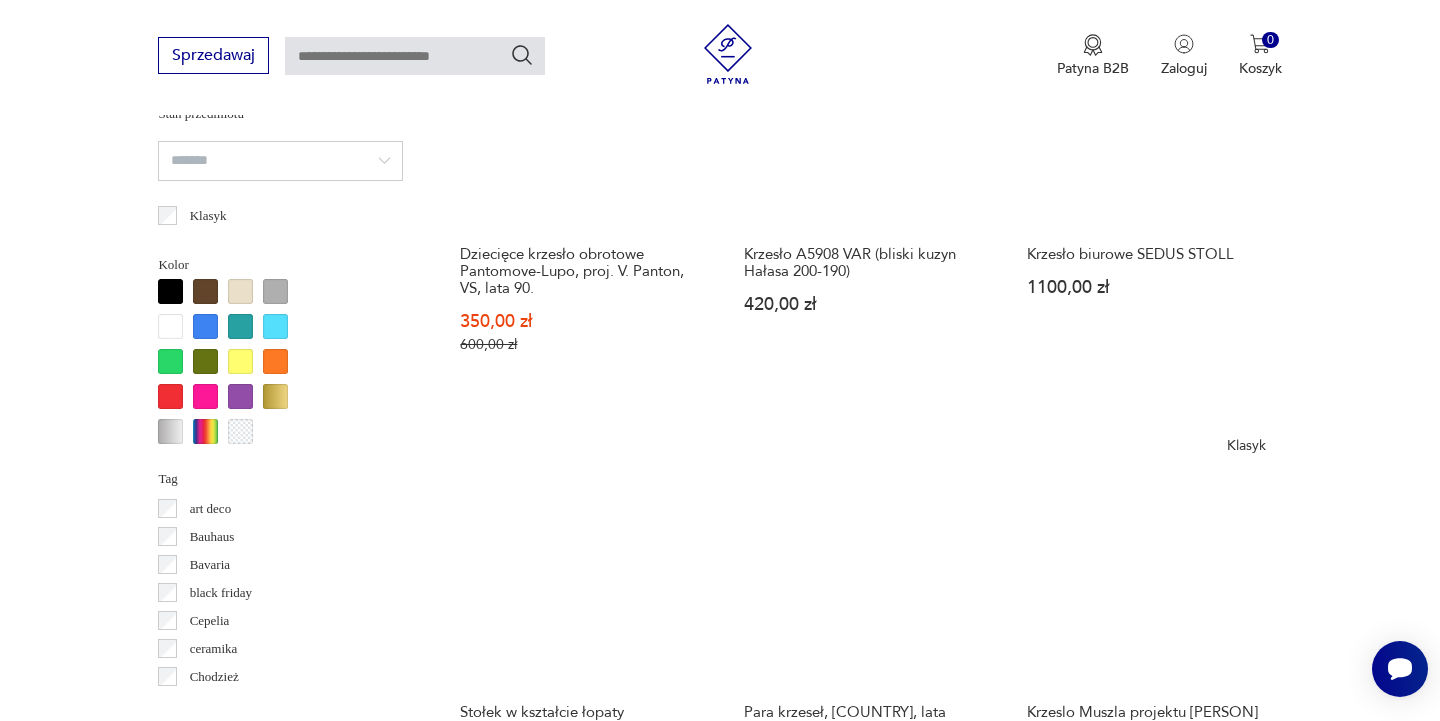 scroll, scrollTop: 1850, scrollLeft: 0, axis: vertical 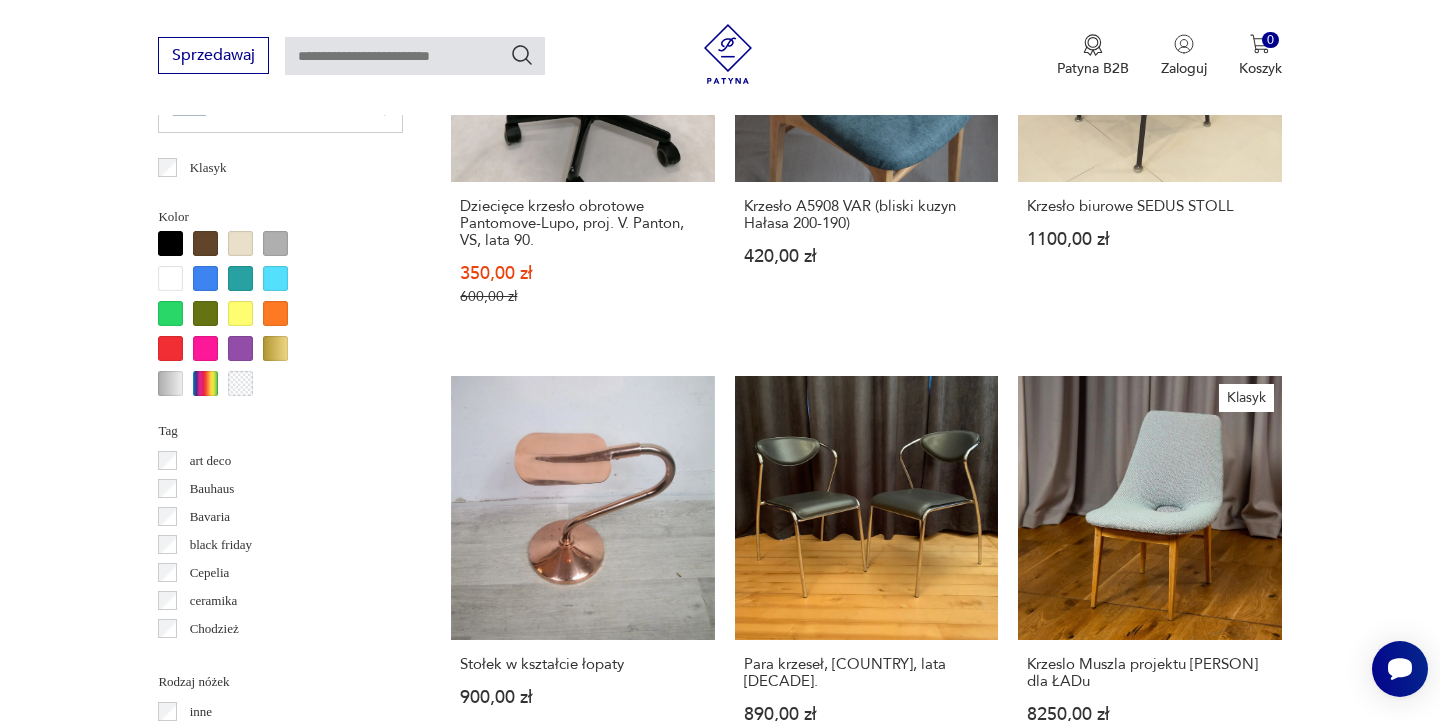 click 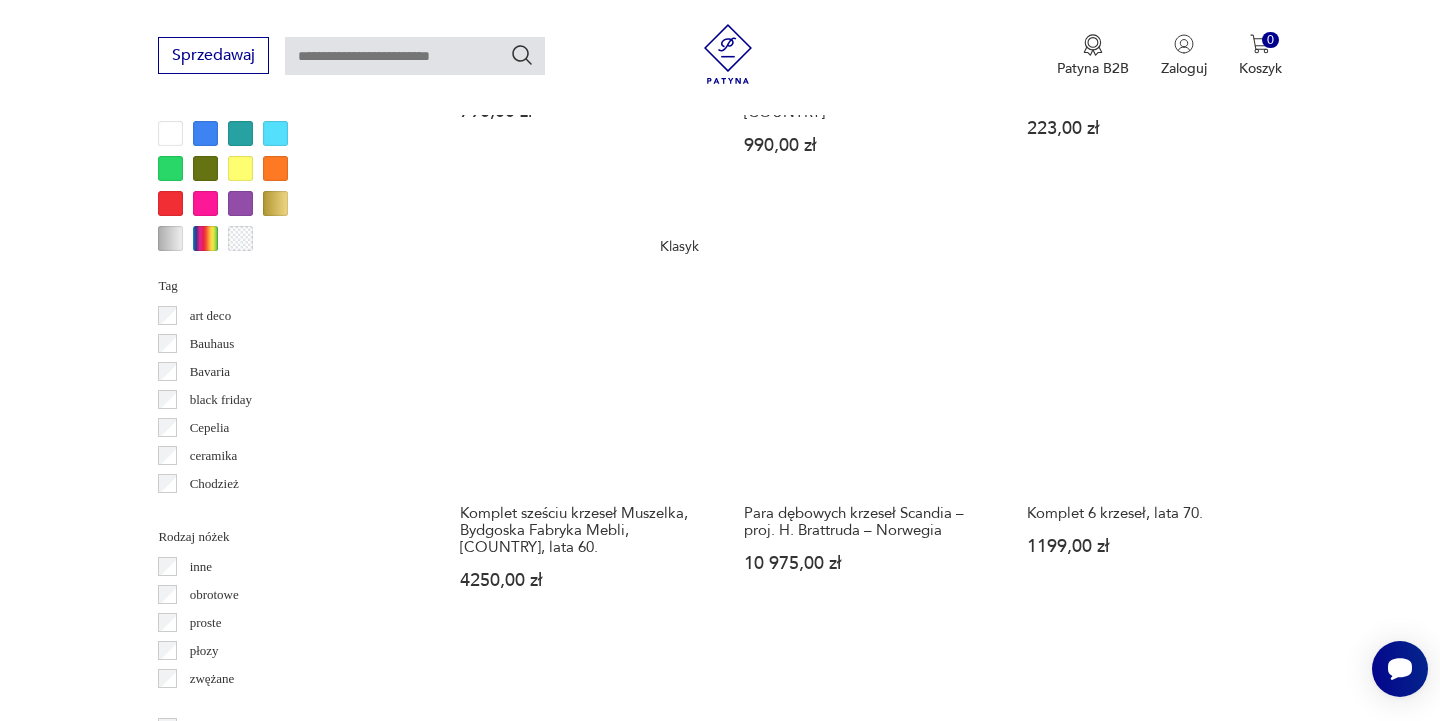 scroll, scrollTop: 2051, scrollLeft: 0, axis: vertical 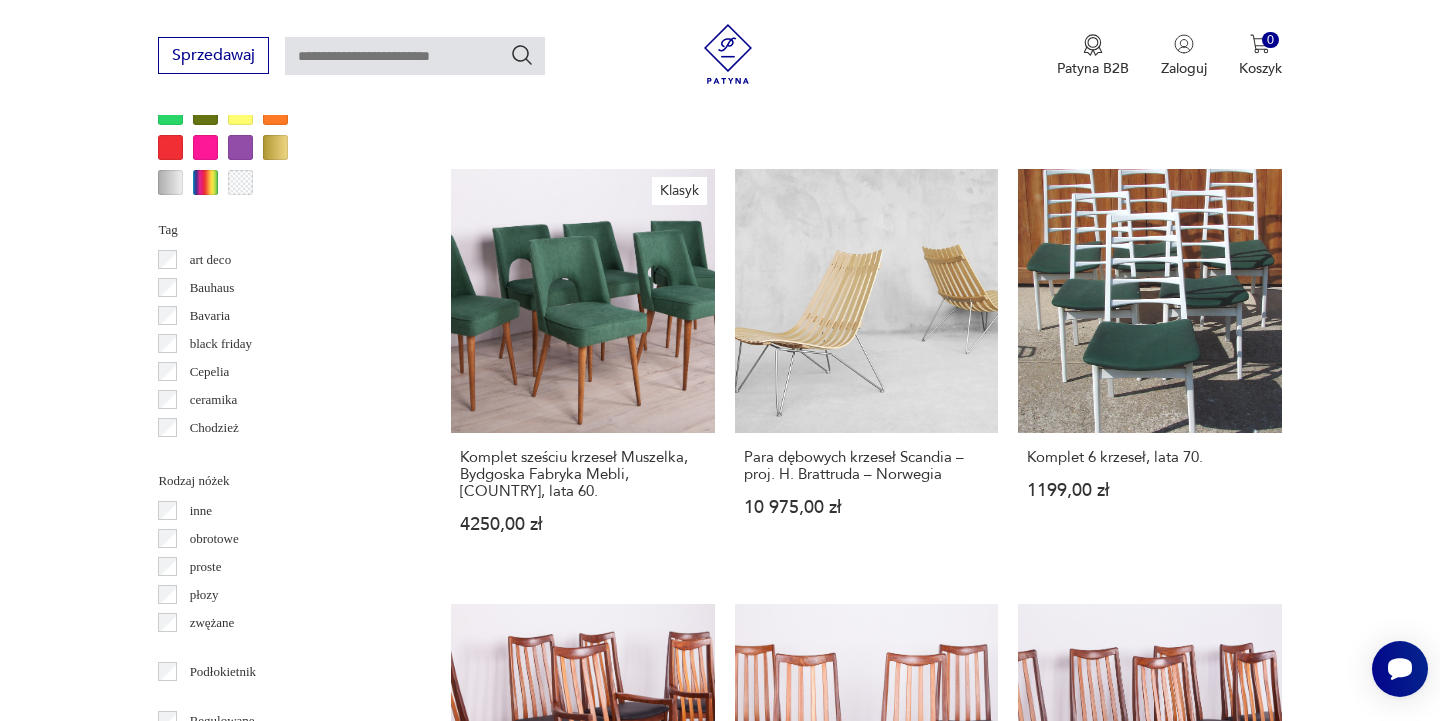 click 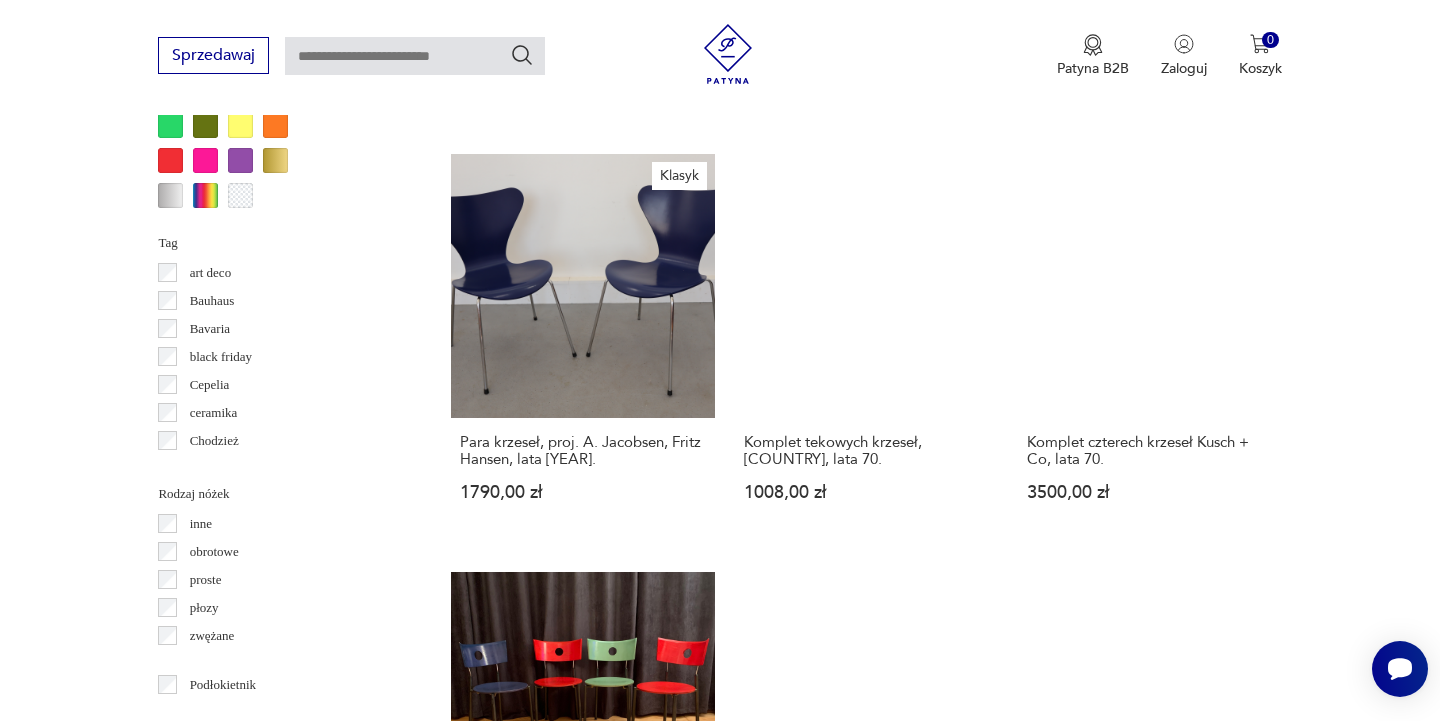 scroll, scrollTop: 2093, scrollLeft: 0, axis: vertical 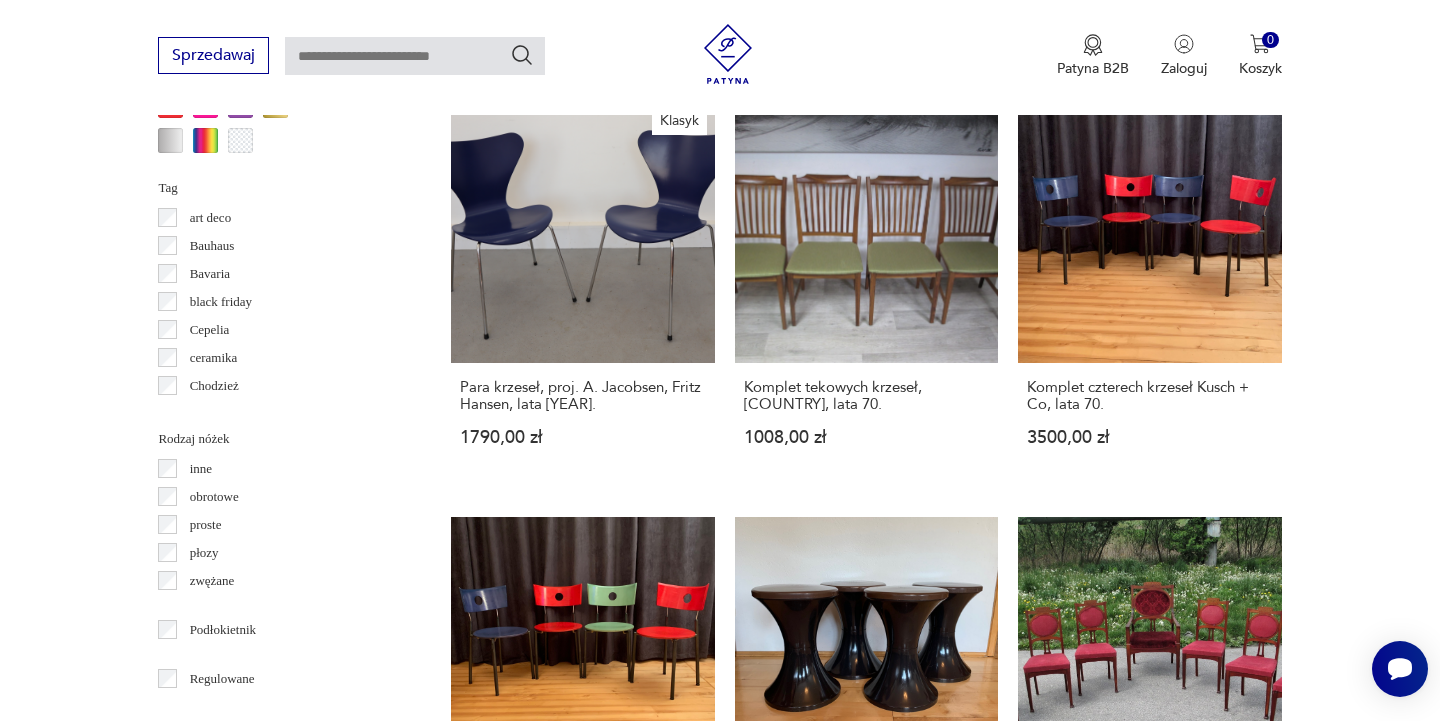 click 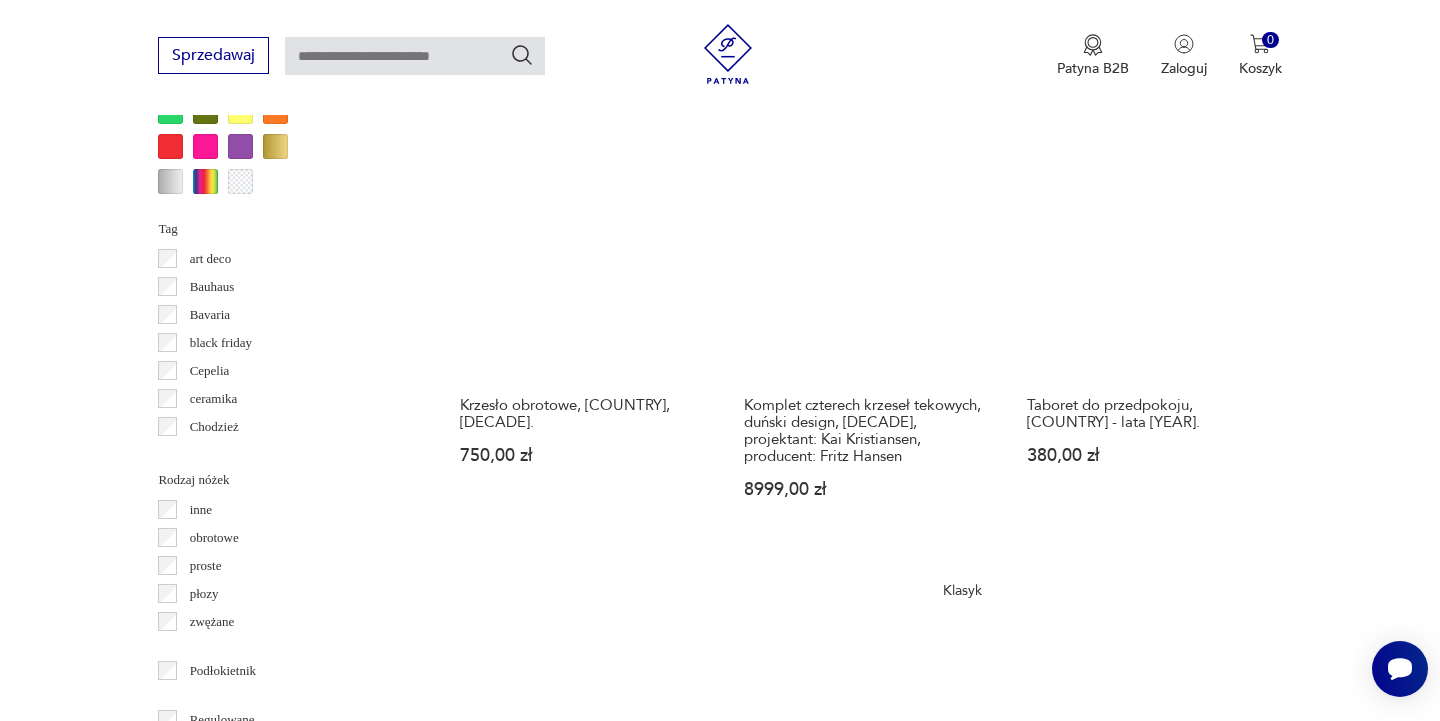 scroll, scrollTop: 2087, scrollLeft: 0, axis: vertical 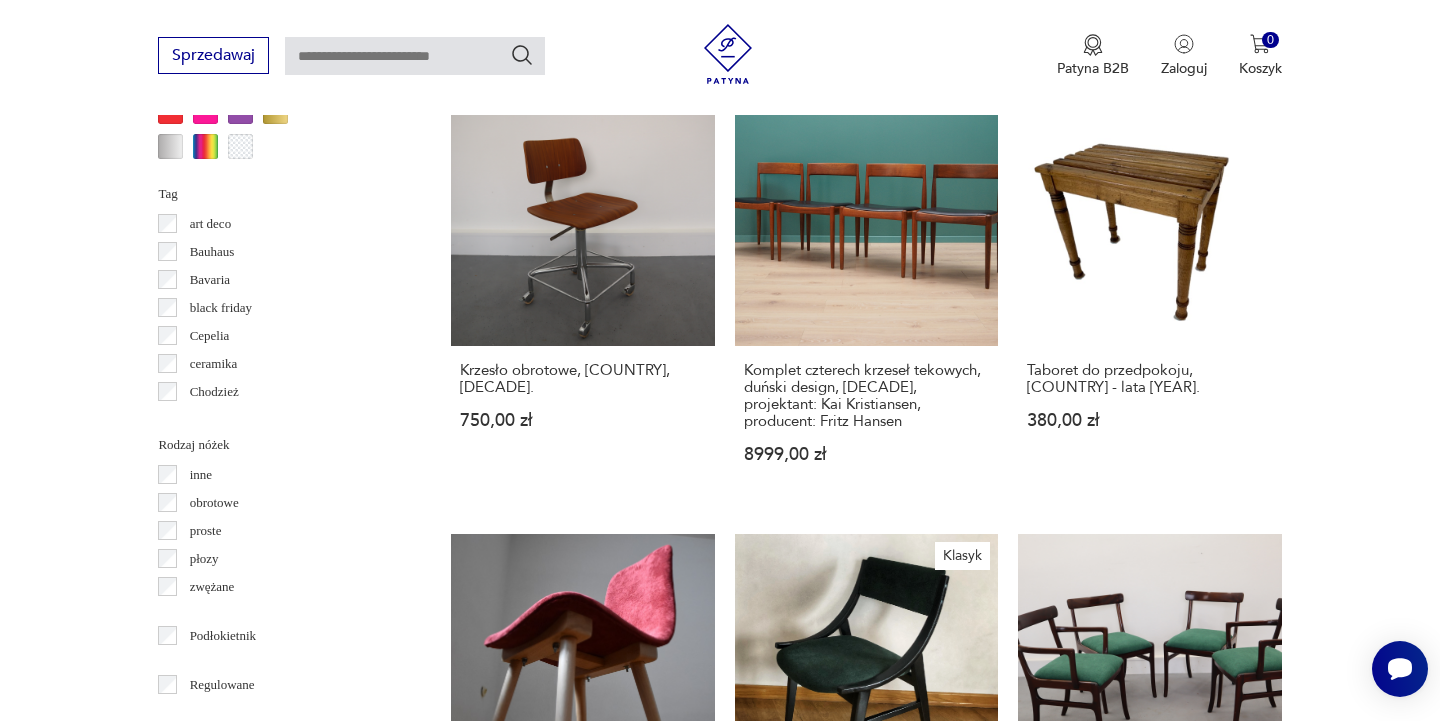 click 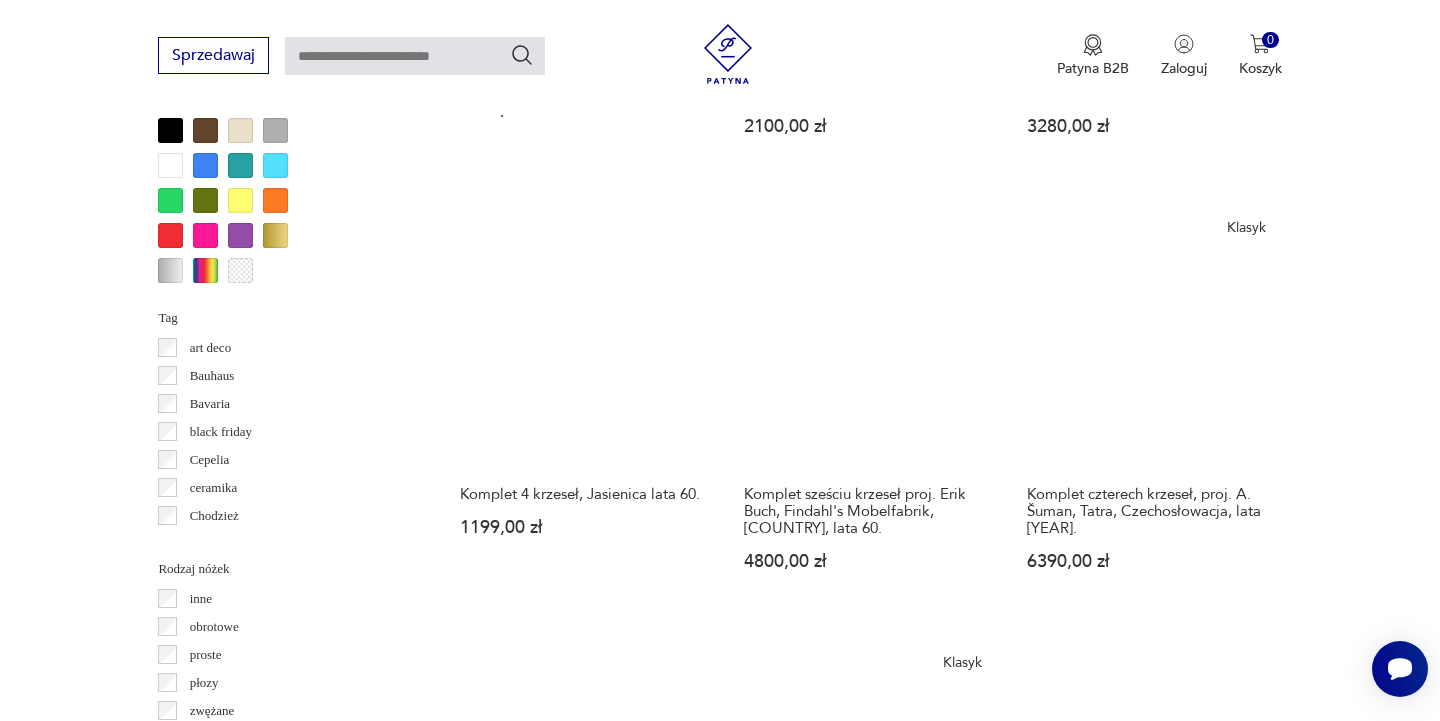 scroll, scrollTop: 1870, scrollLeft: 0, axis: vertical 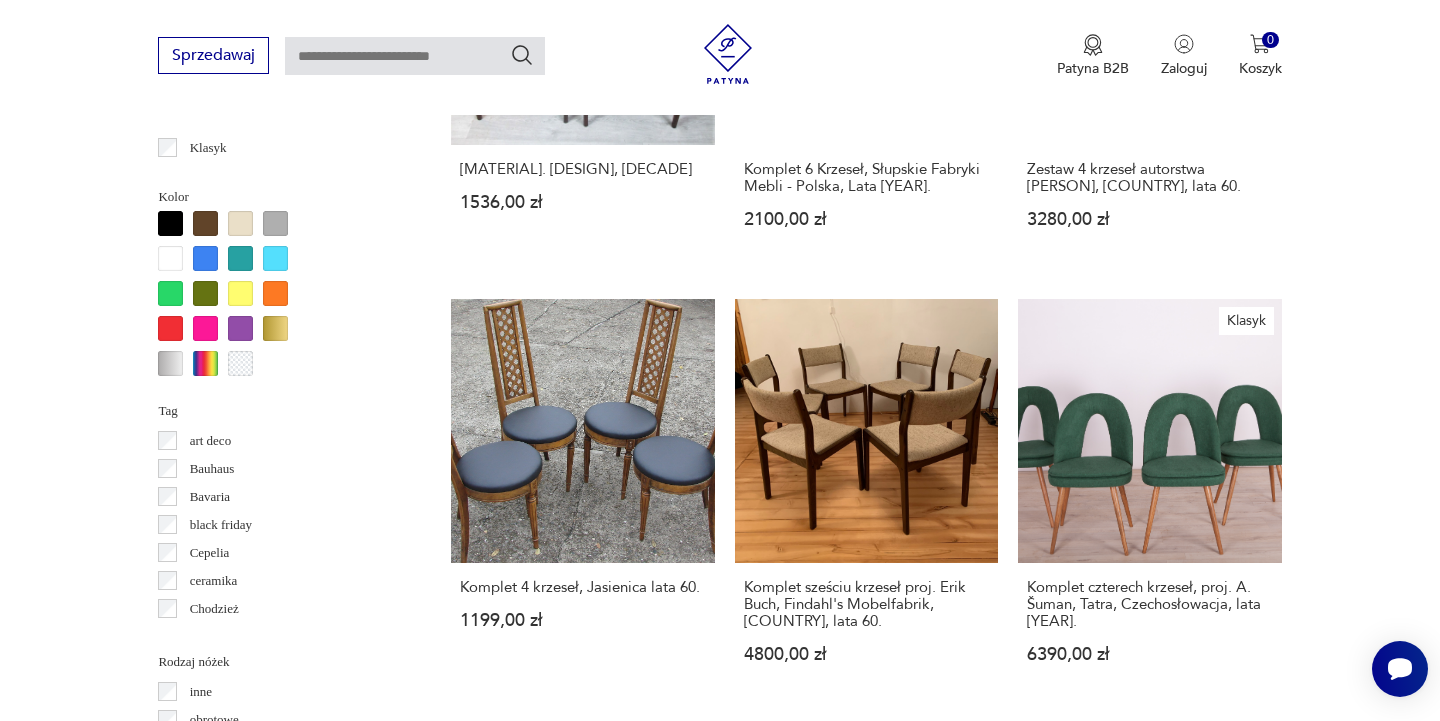 click 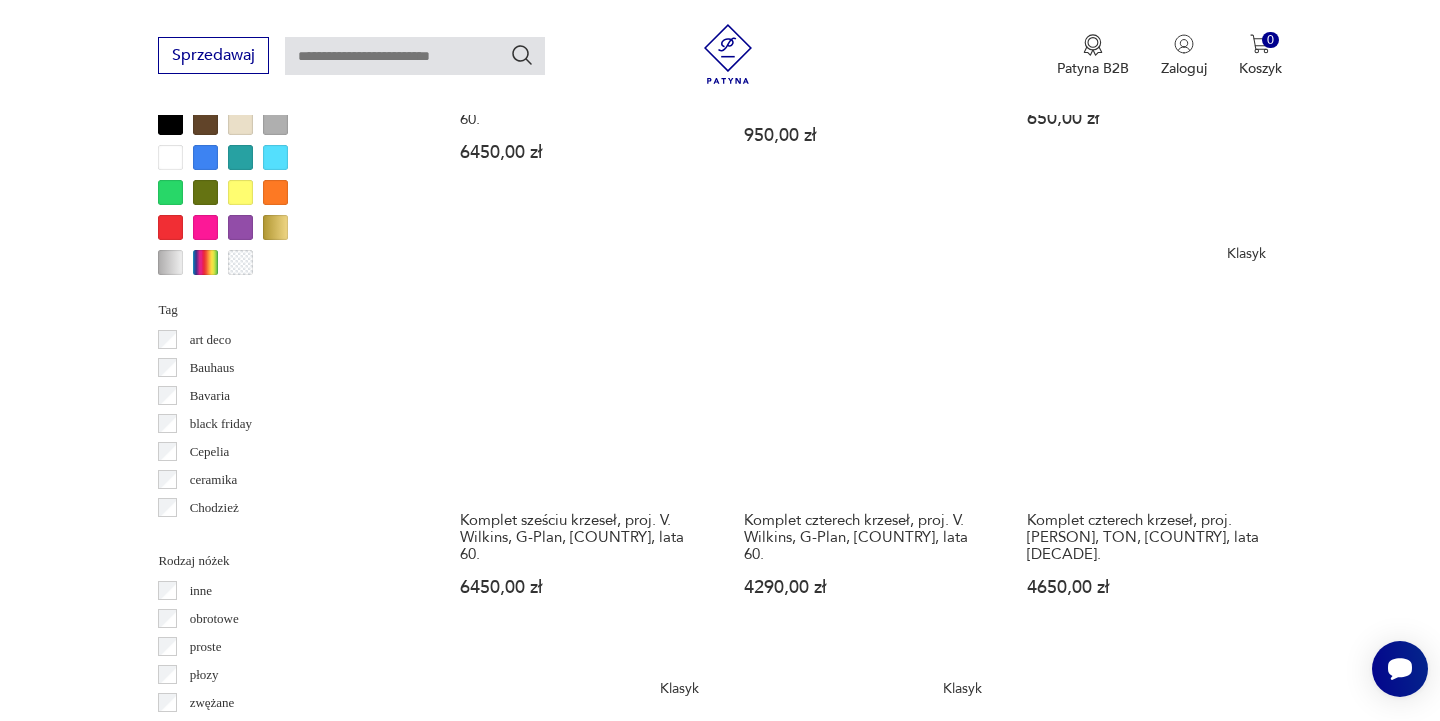 scroll, scrollTop: 1992, scrollLeft: 0, axis: vertical 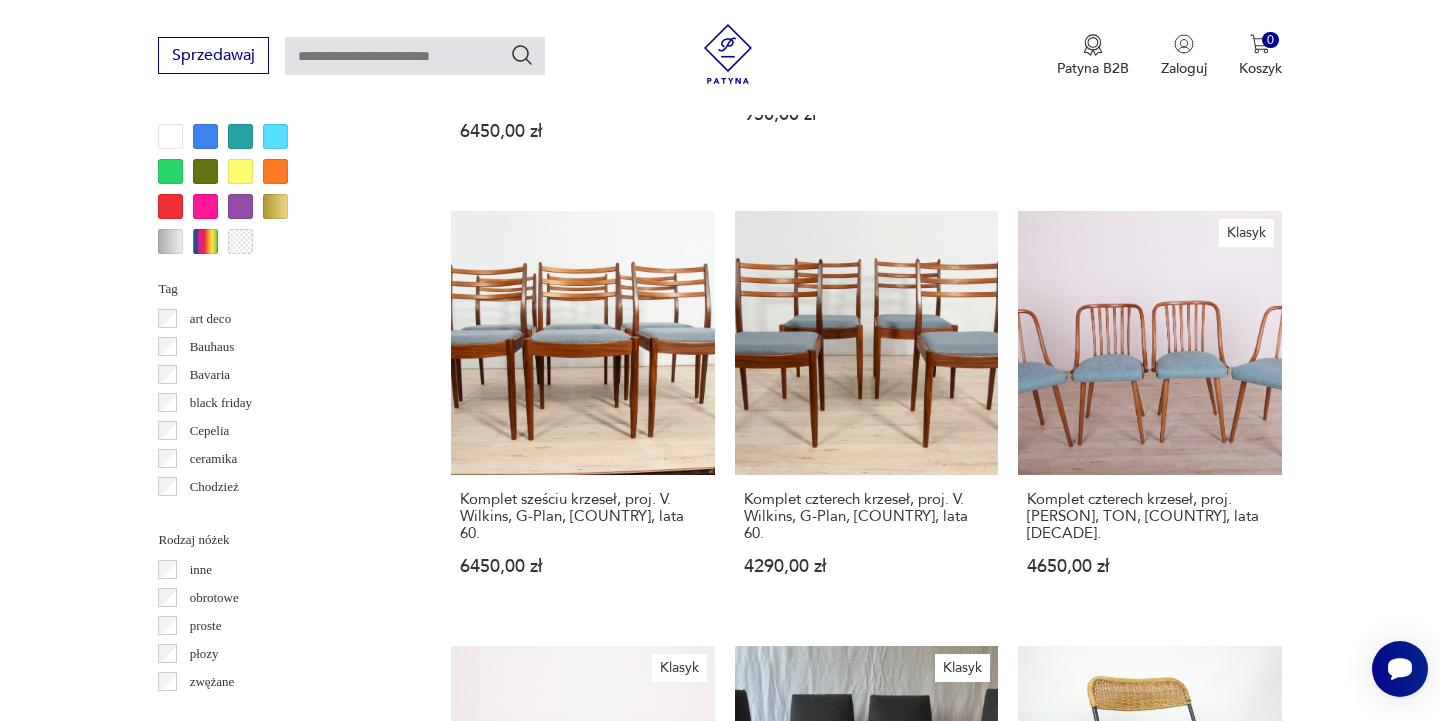 click 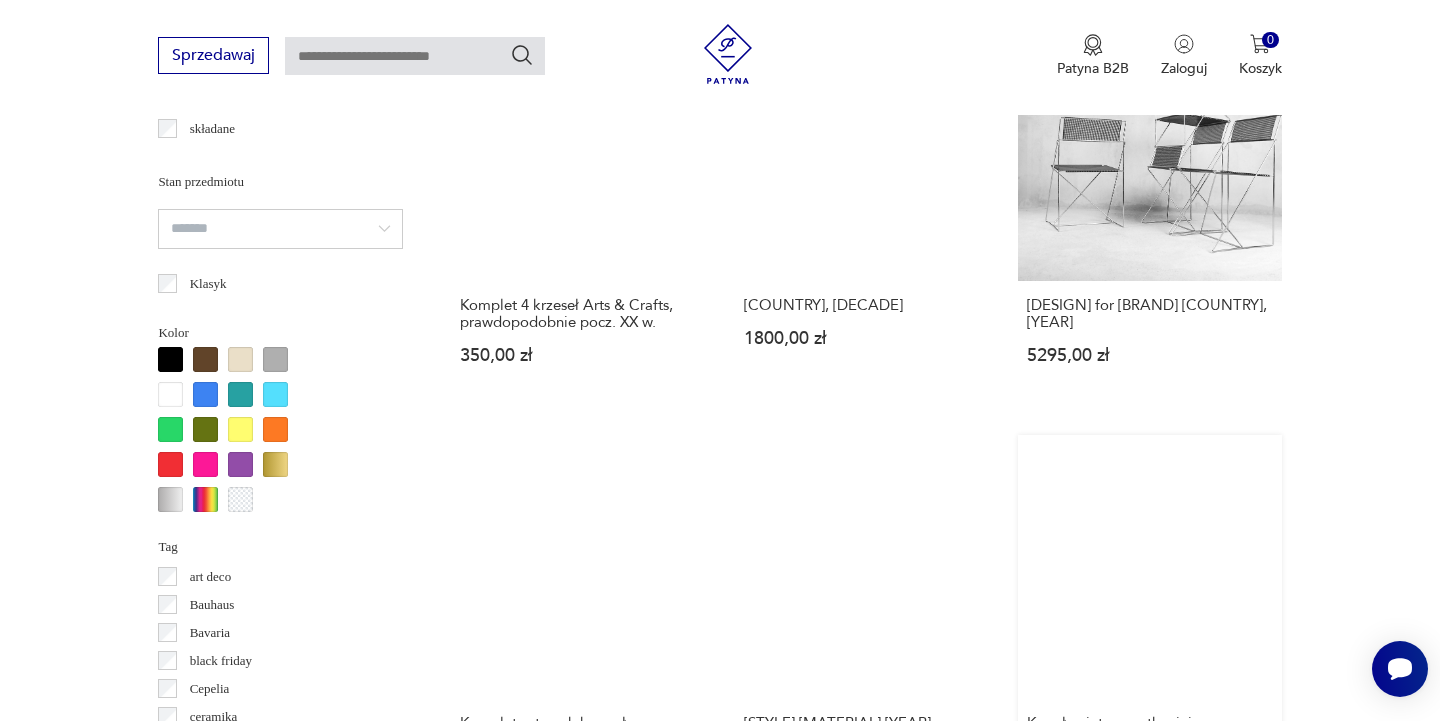 scroll, scrollTop: 1735, scrollLeft: 0, axis: vertical 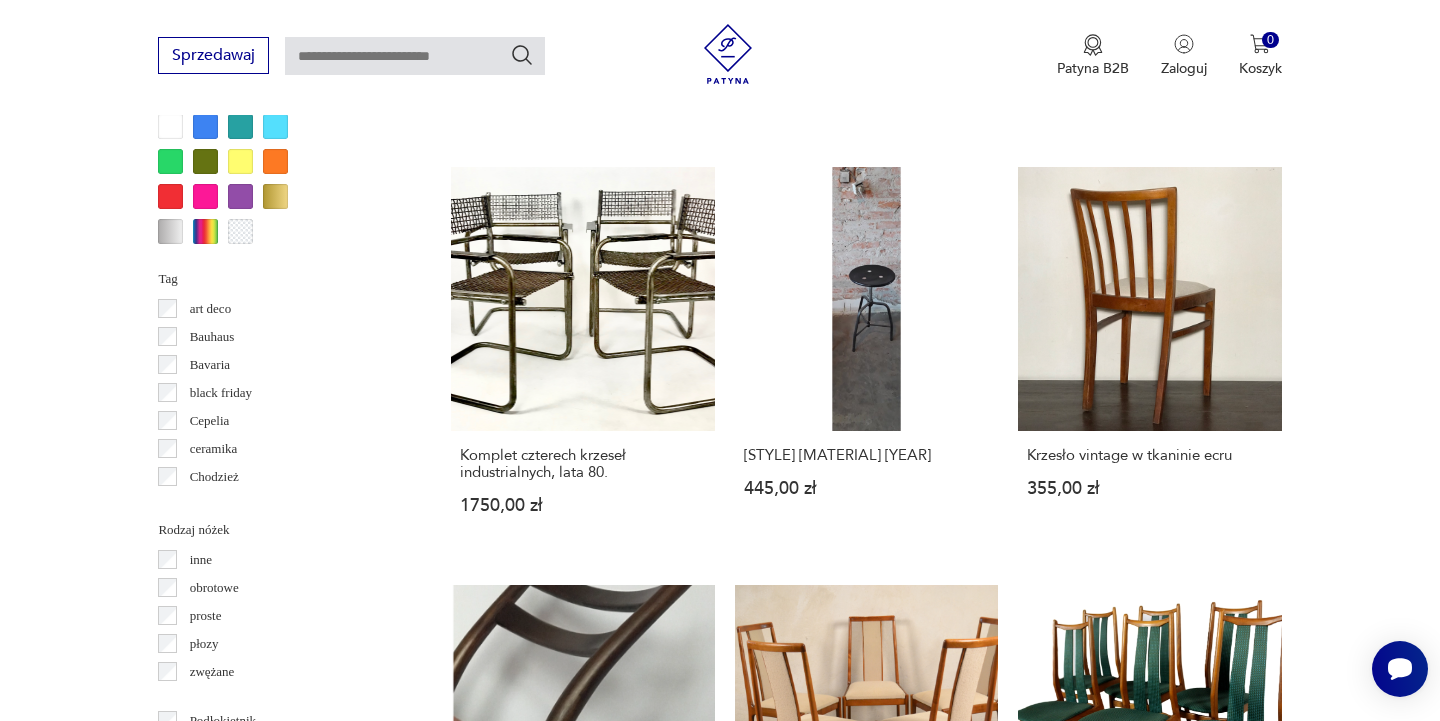 click 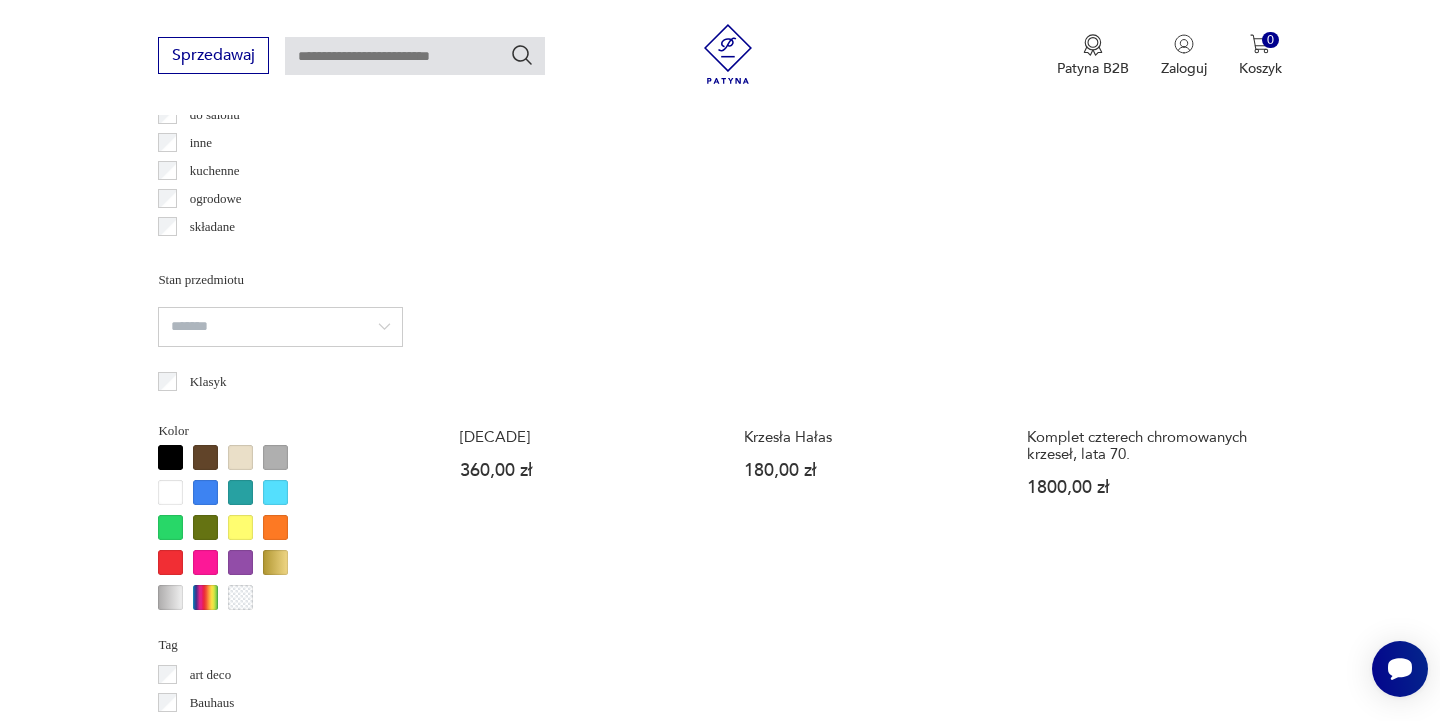 scroll, scrollTop: 1650, scrollLeft: 0, axis: vertical 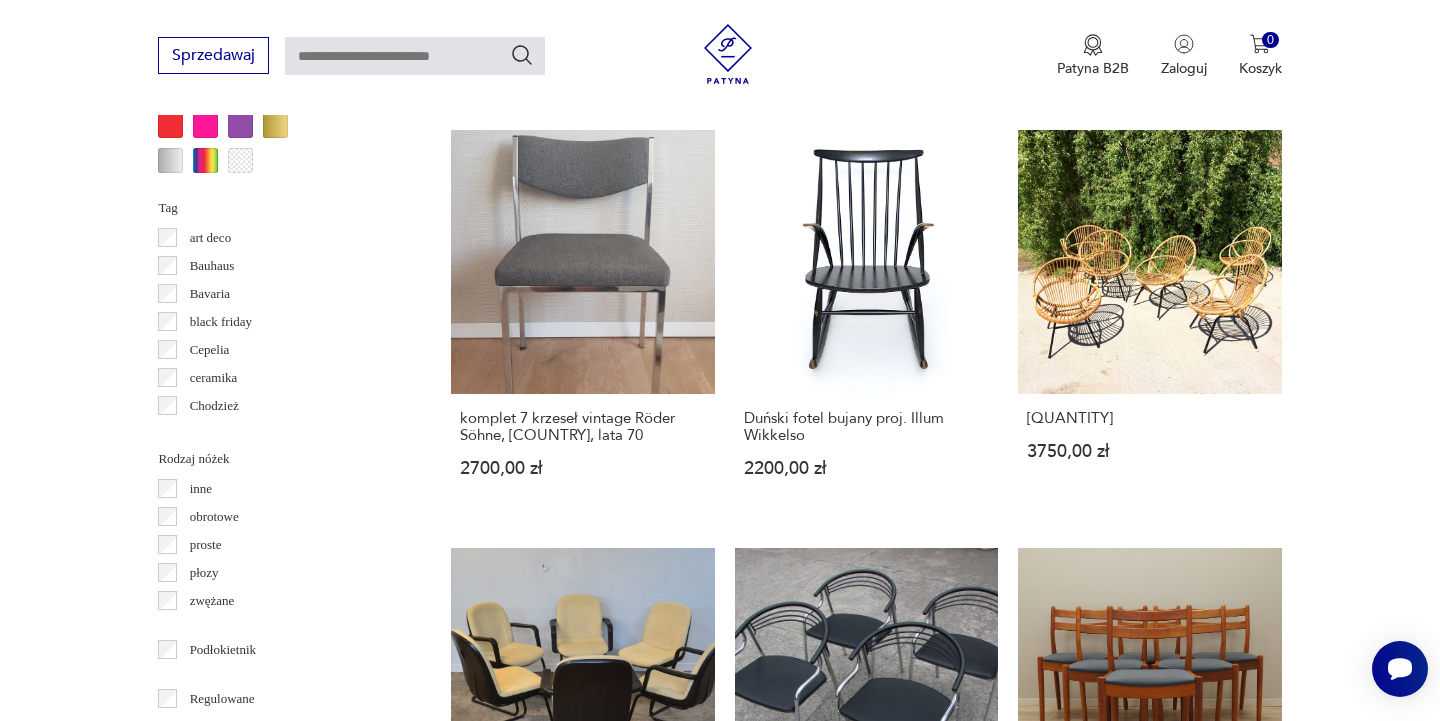 click at bounding box center (1218, 1455) 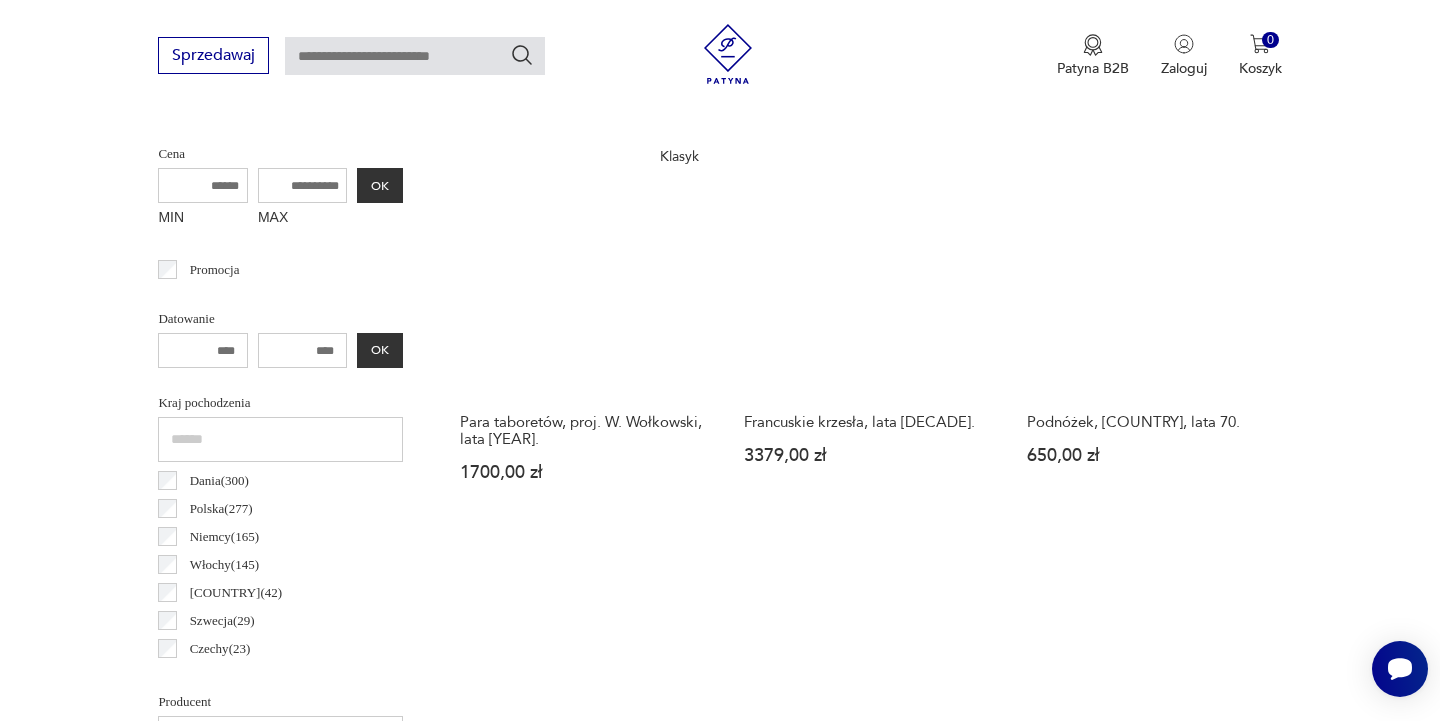 scroll, scrollTop: 766, scrollLeft: 0, axis: vertical 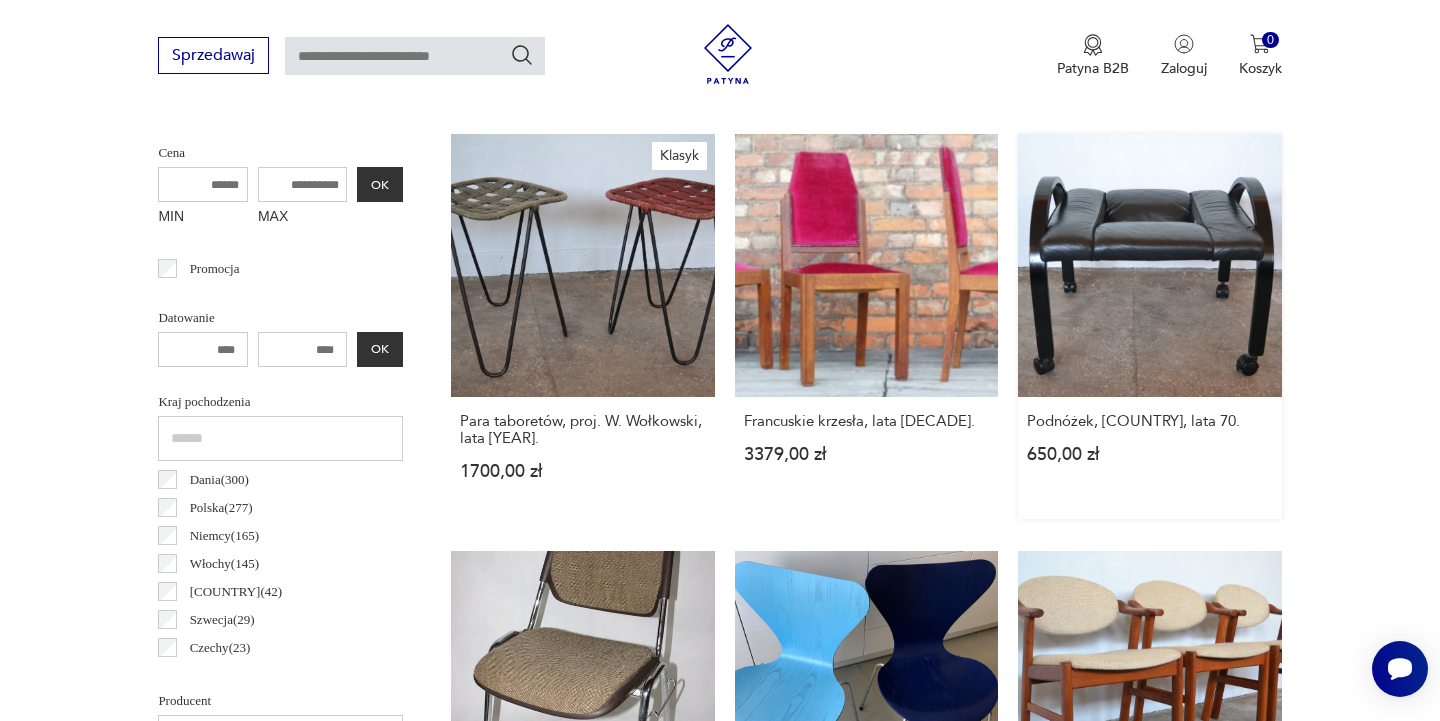 click on "Podnóżek, Włochy, lata [YEAR]. [PRICE]" at bounding box center (1149, 326) 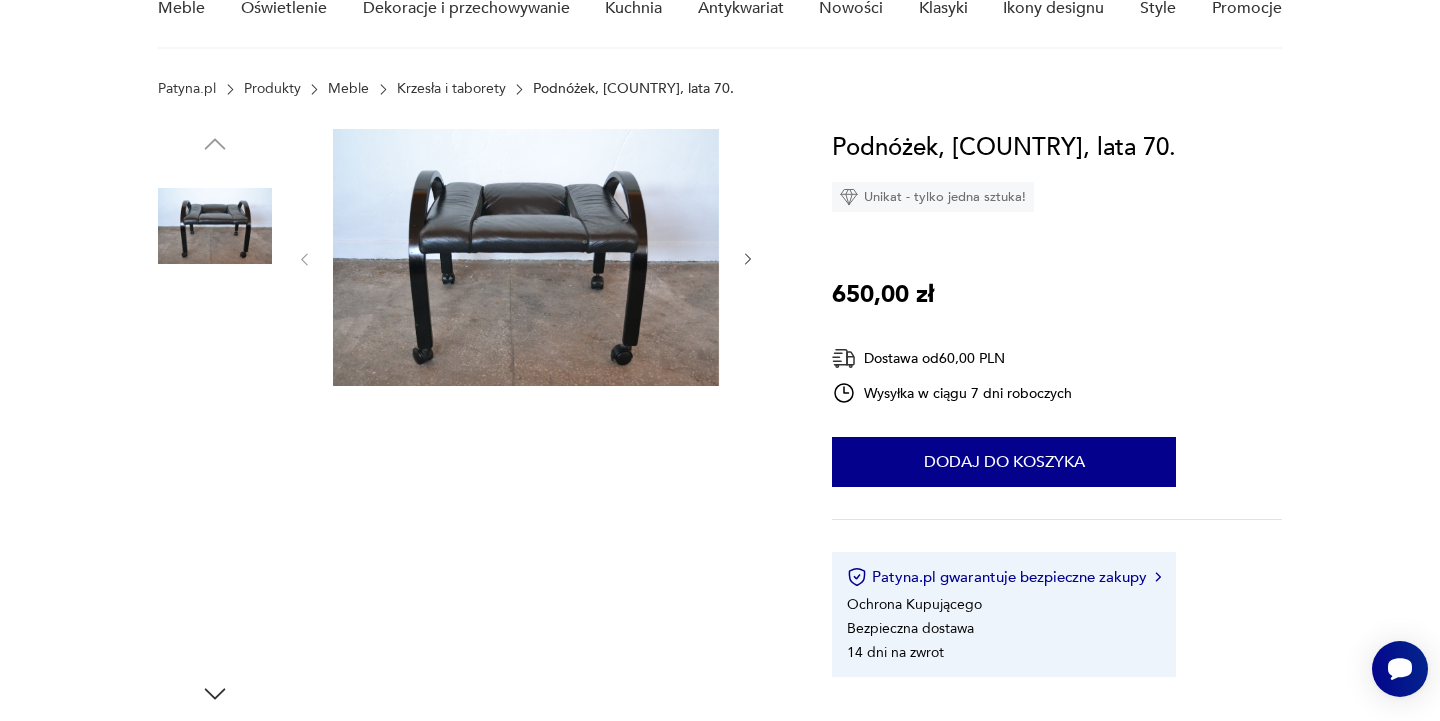 scroll, scrollTop: 104, scrollLeft: 0, axis: vertical 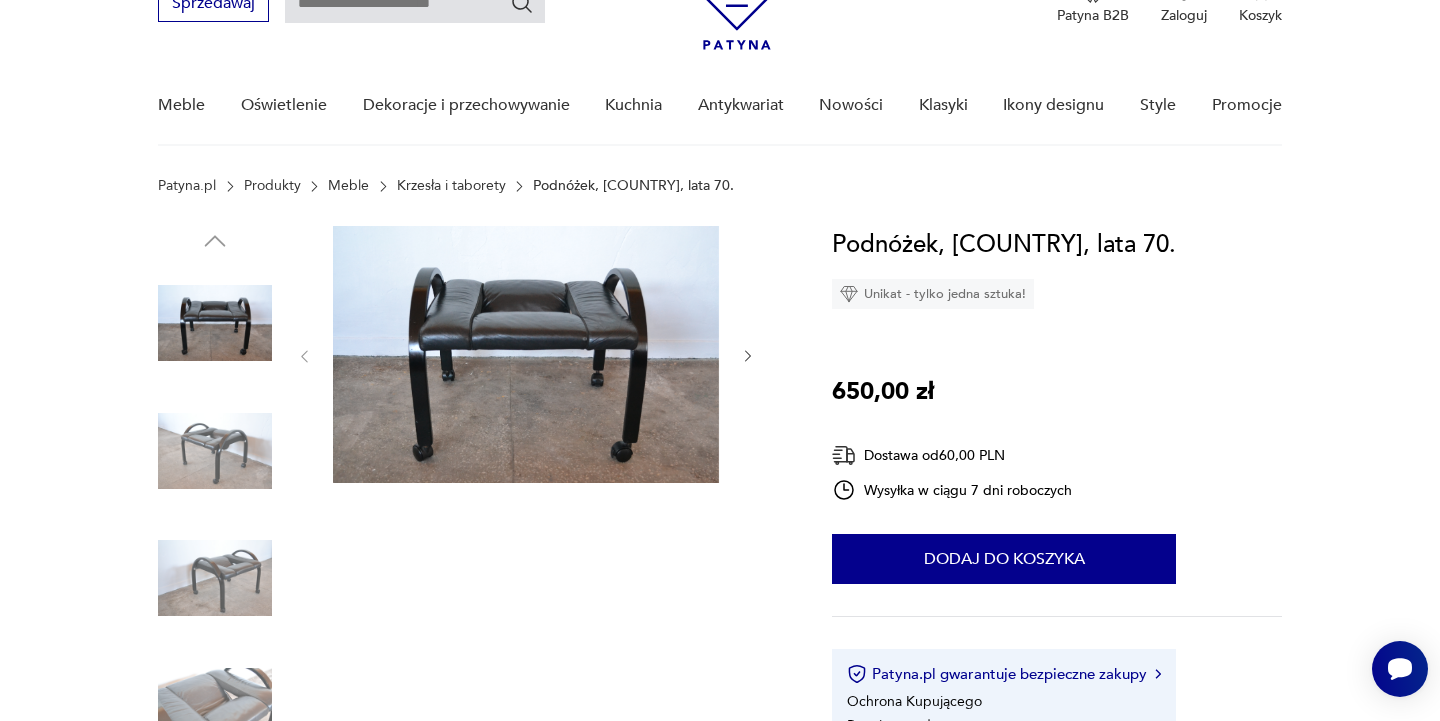 click at bounding box center [526, 354] 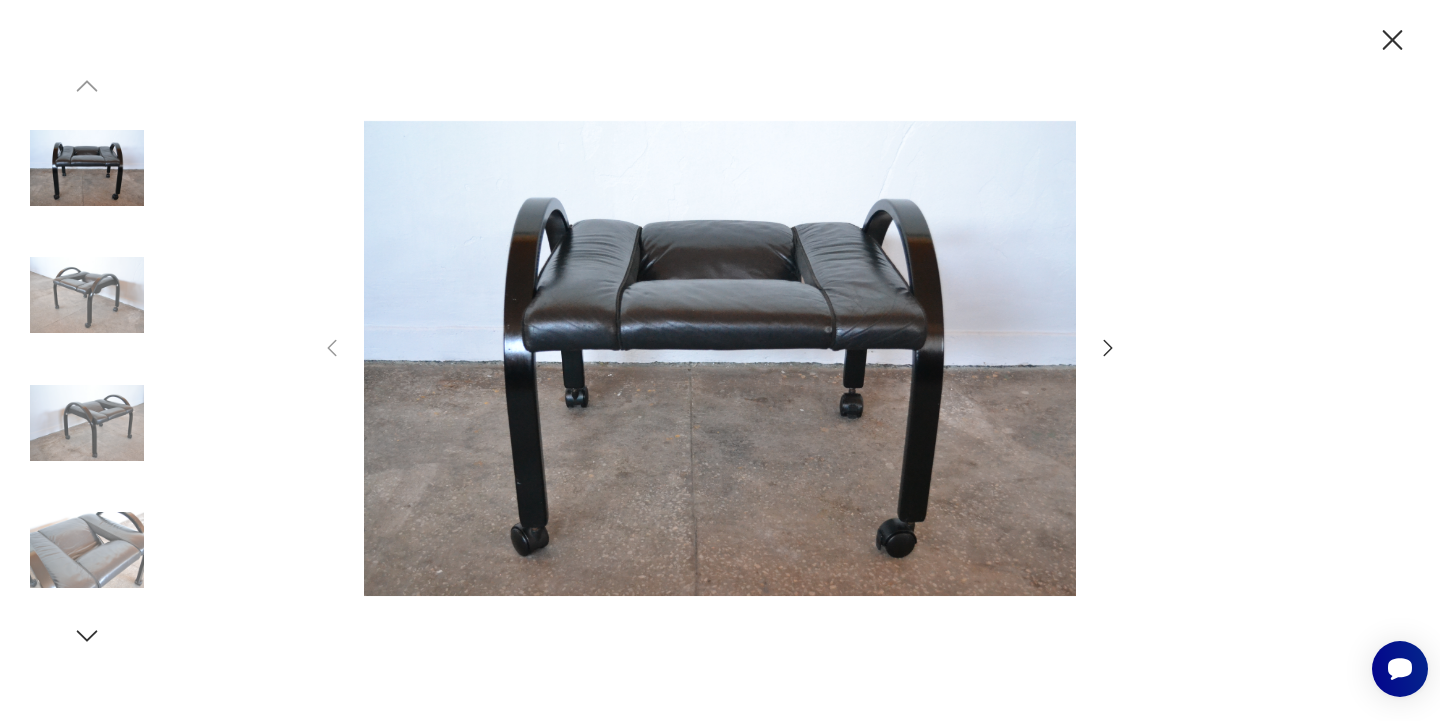 click 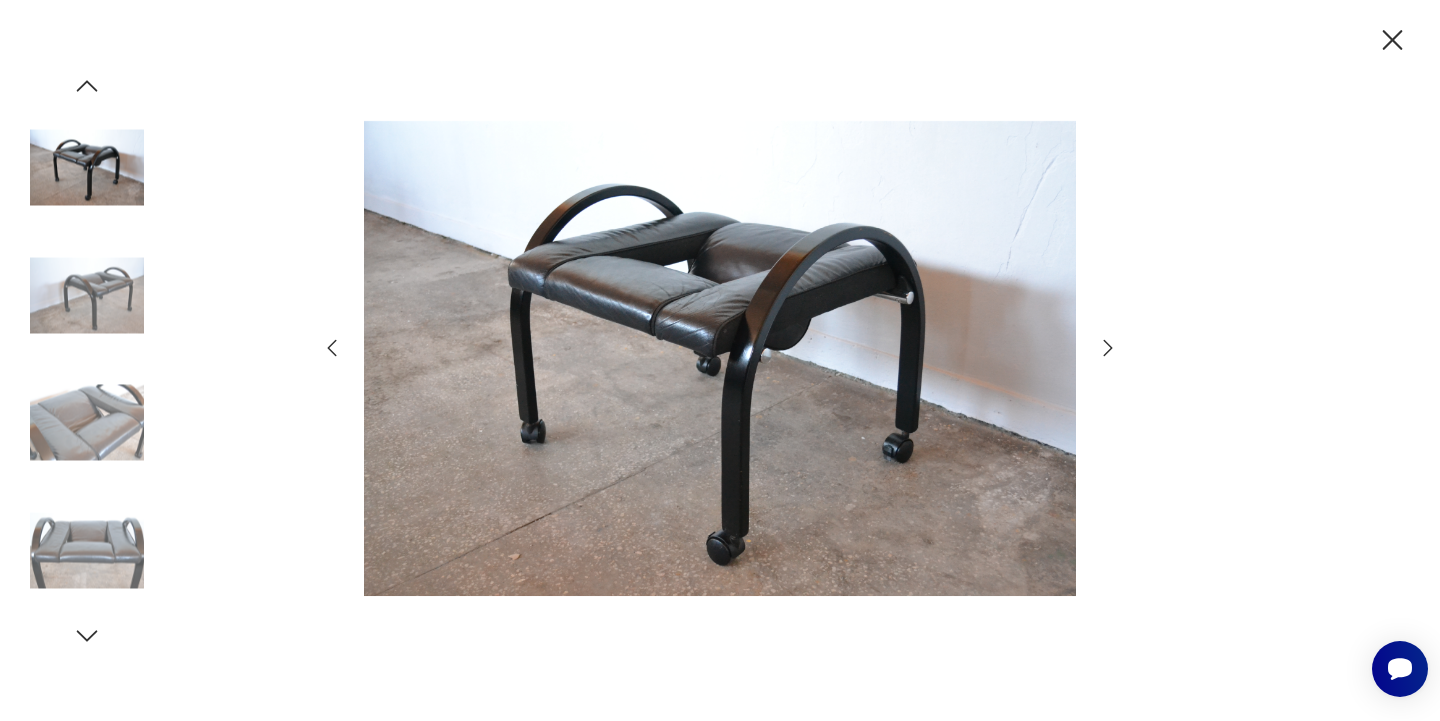 click 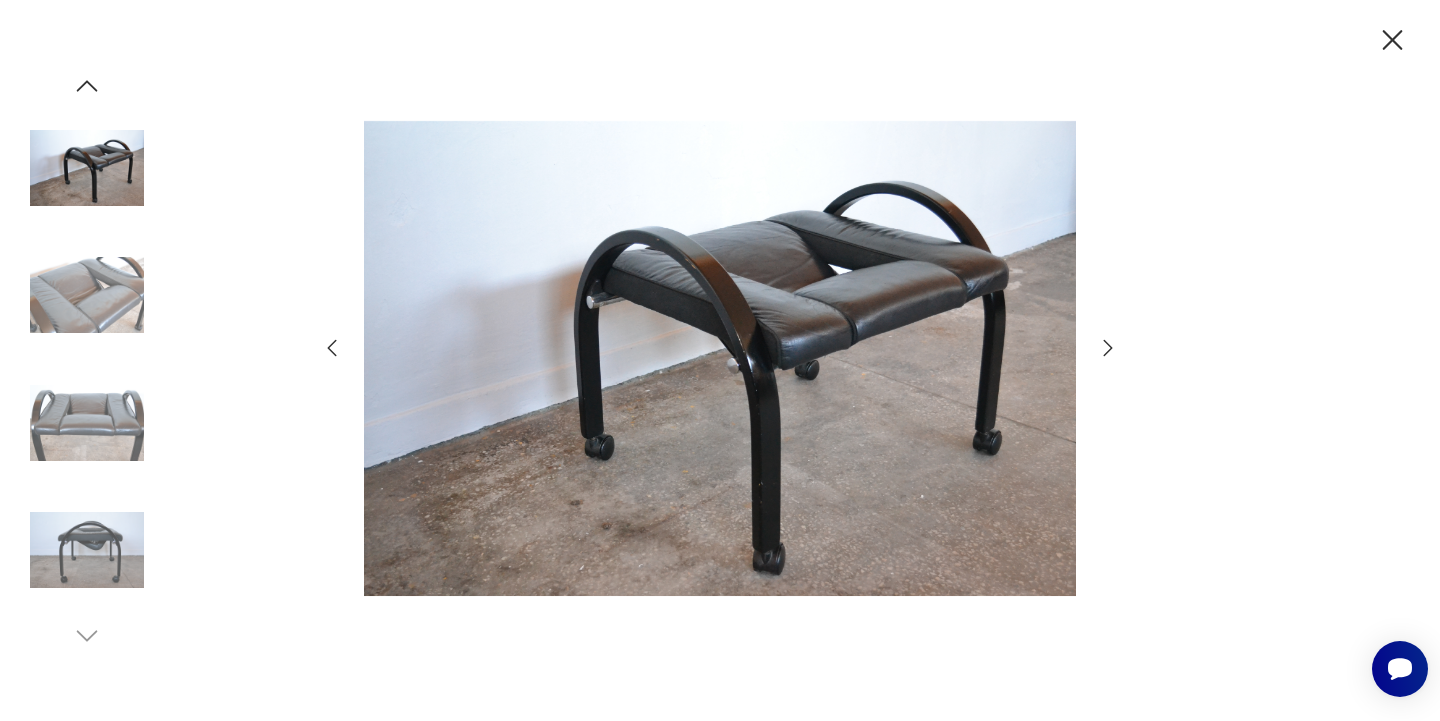 click 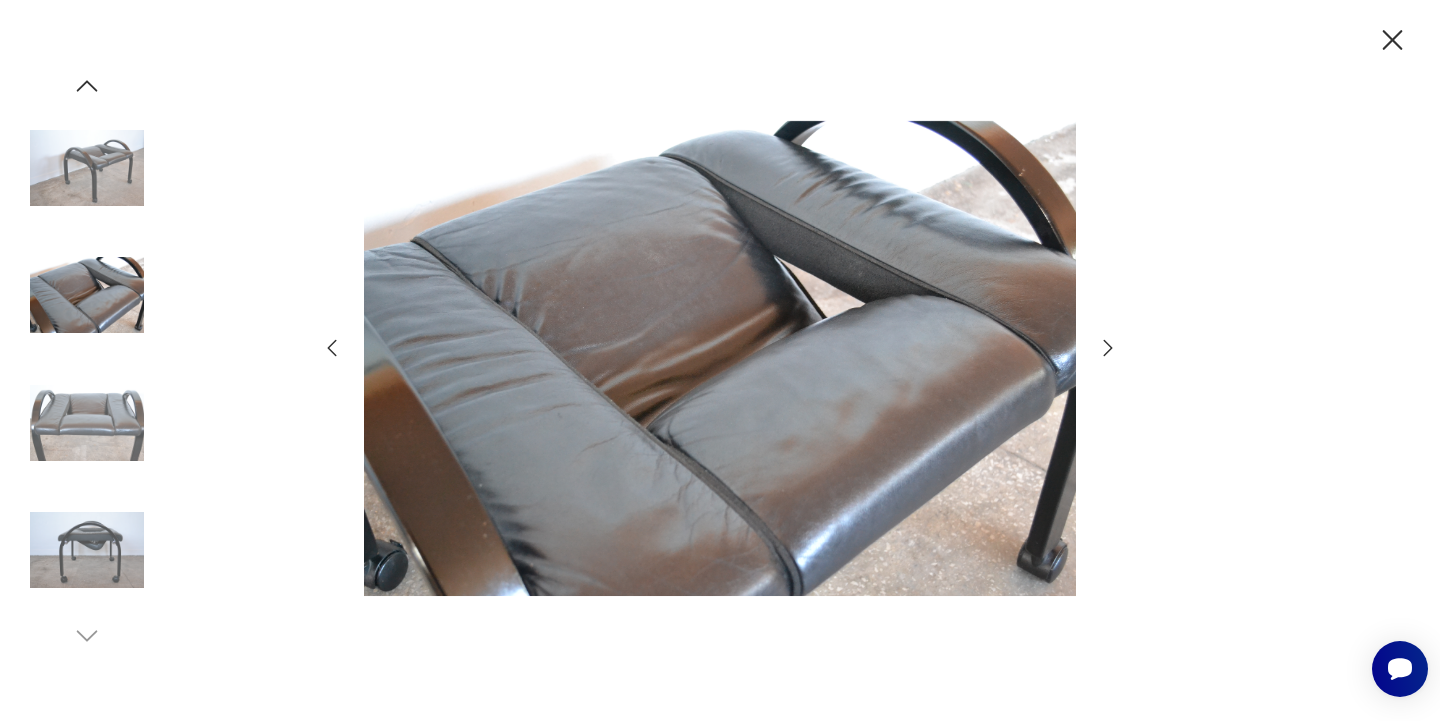 click 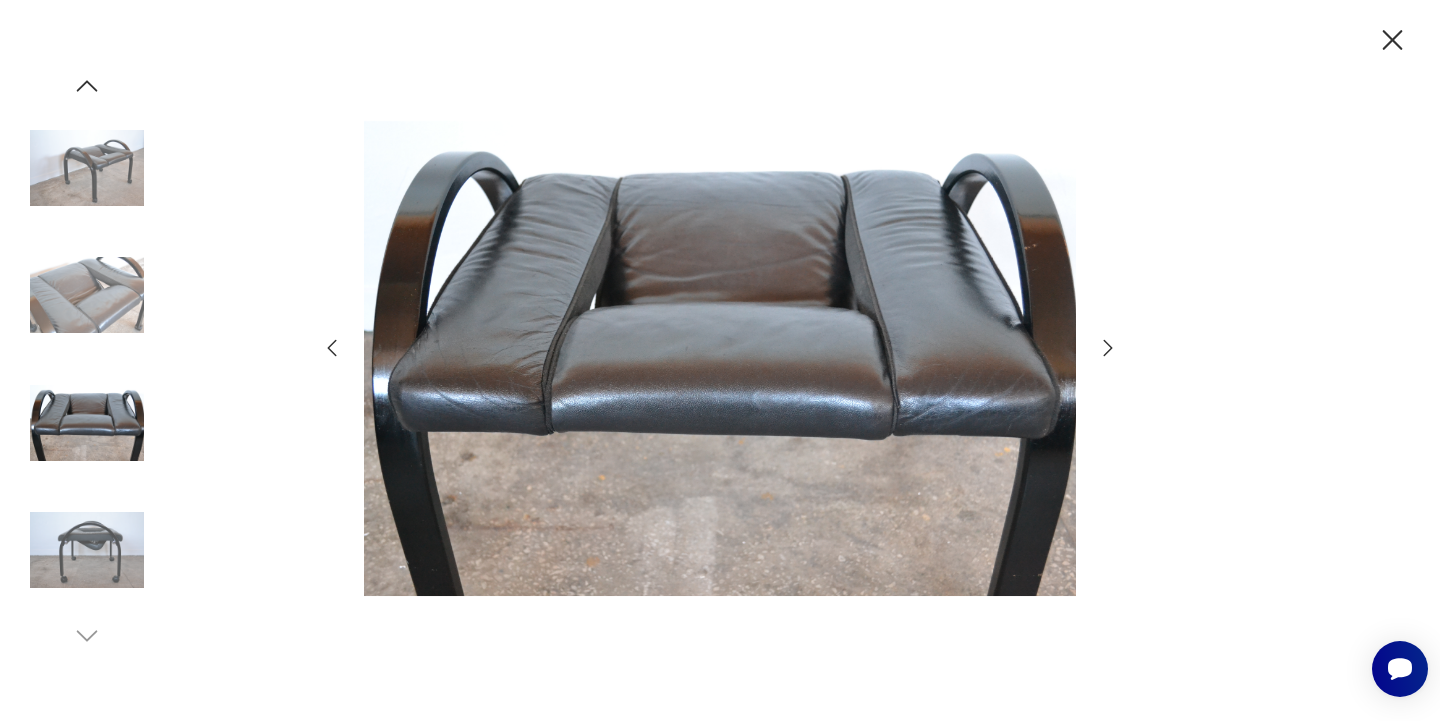click 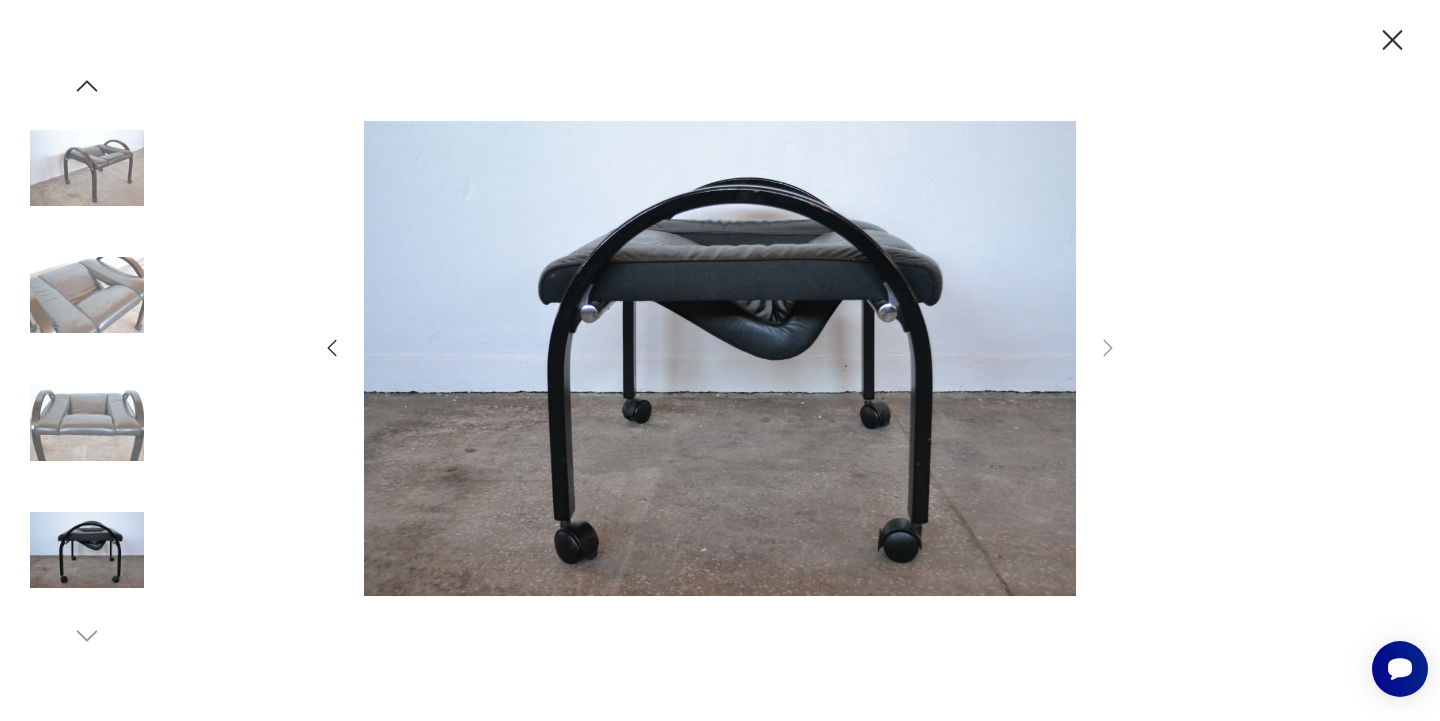 click 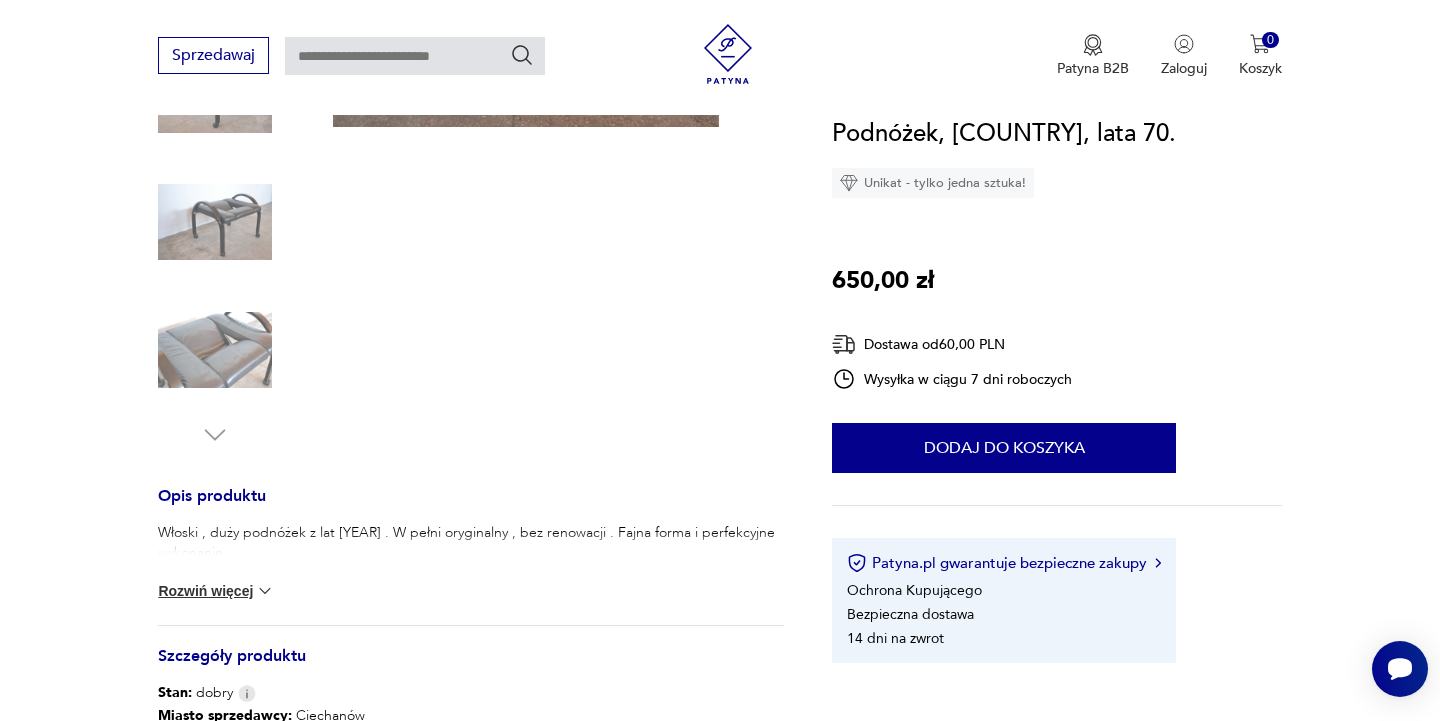 scroll, scrollTop: 649, scrollLeft: 0, axis: vertical 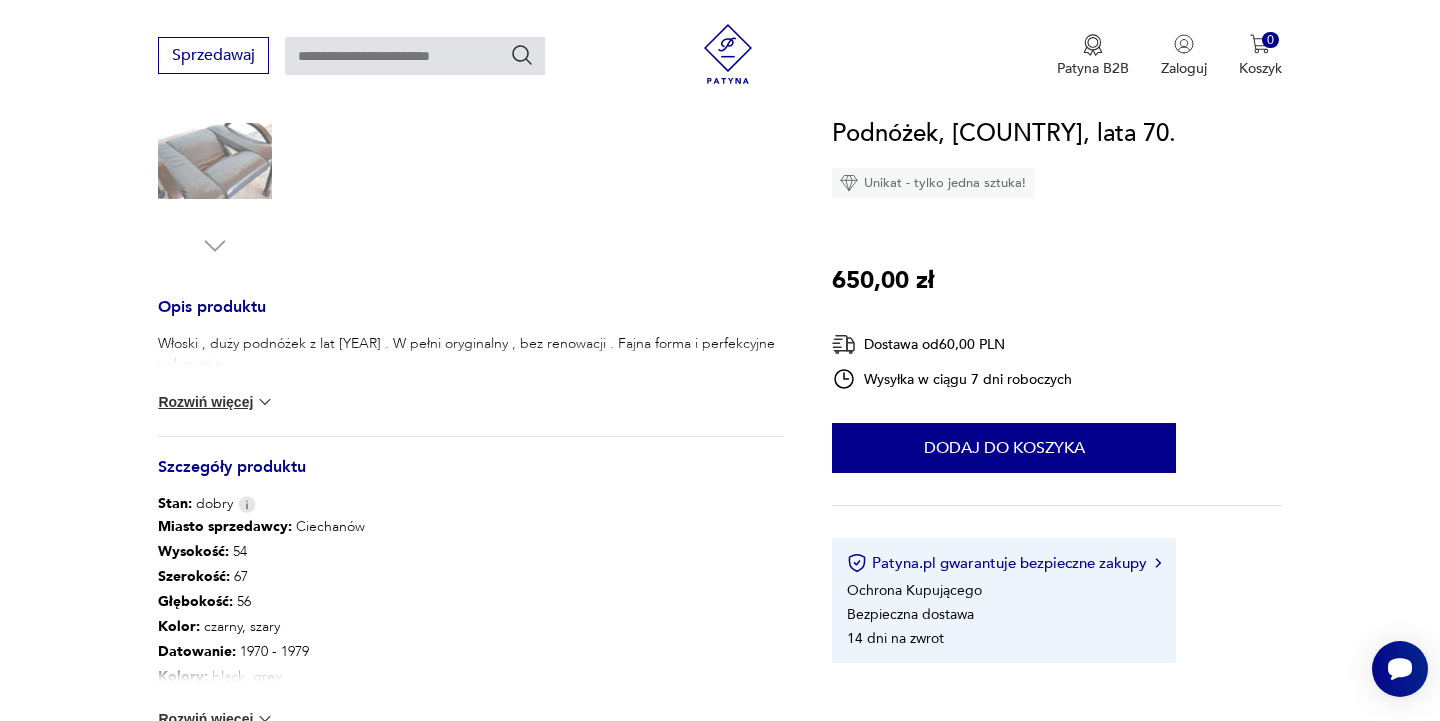click on "Rozwiń więcej" at bounding box center [216, 402] 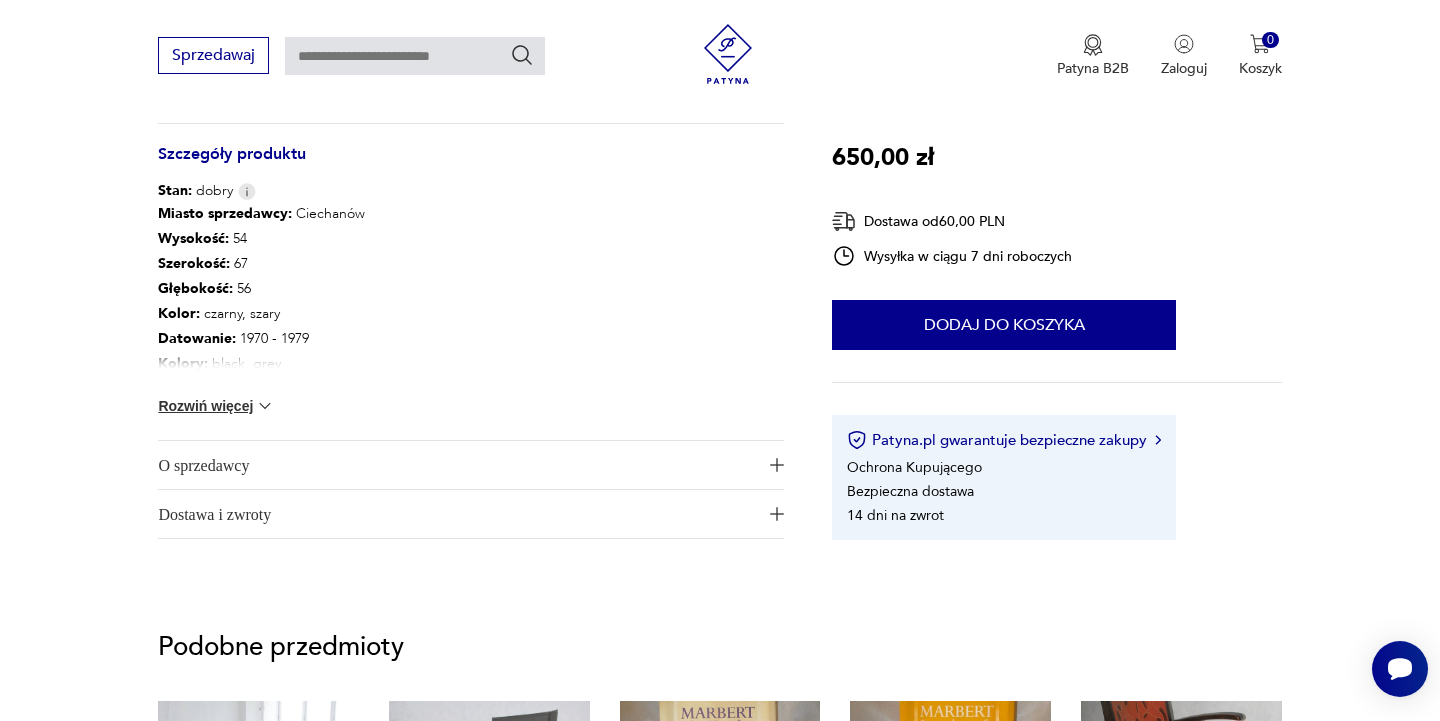 scroll, scrollTop: 996, scrollLeft: 0, axis: vertical 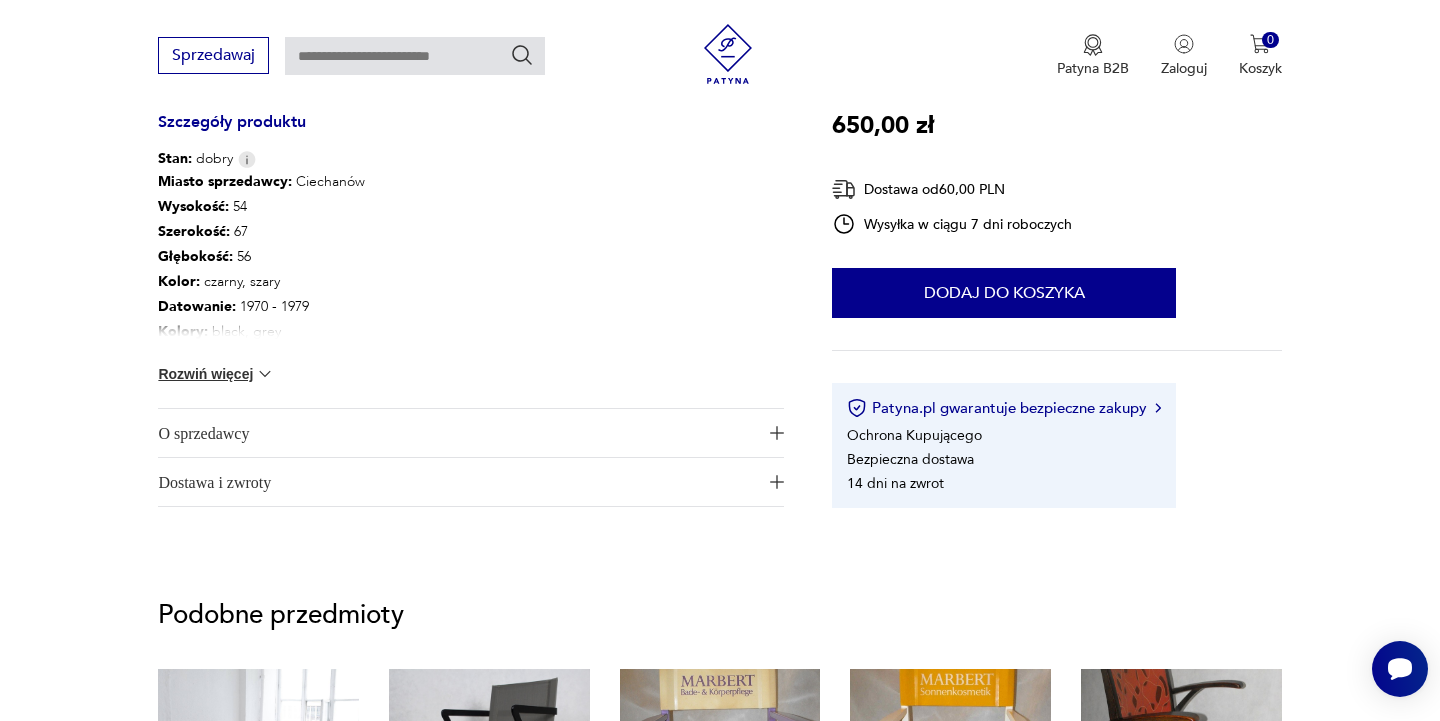 click on "Rozwiń więcej" at bounding box center [216, 374] 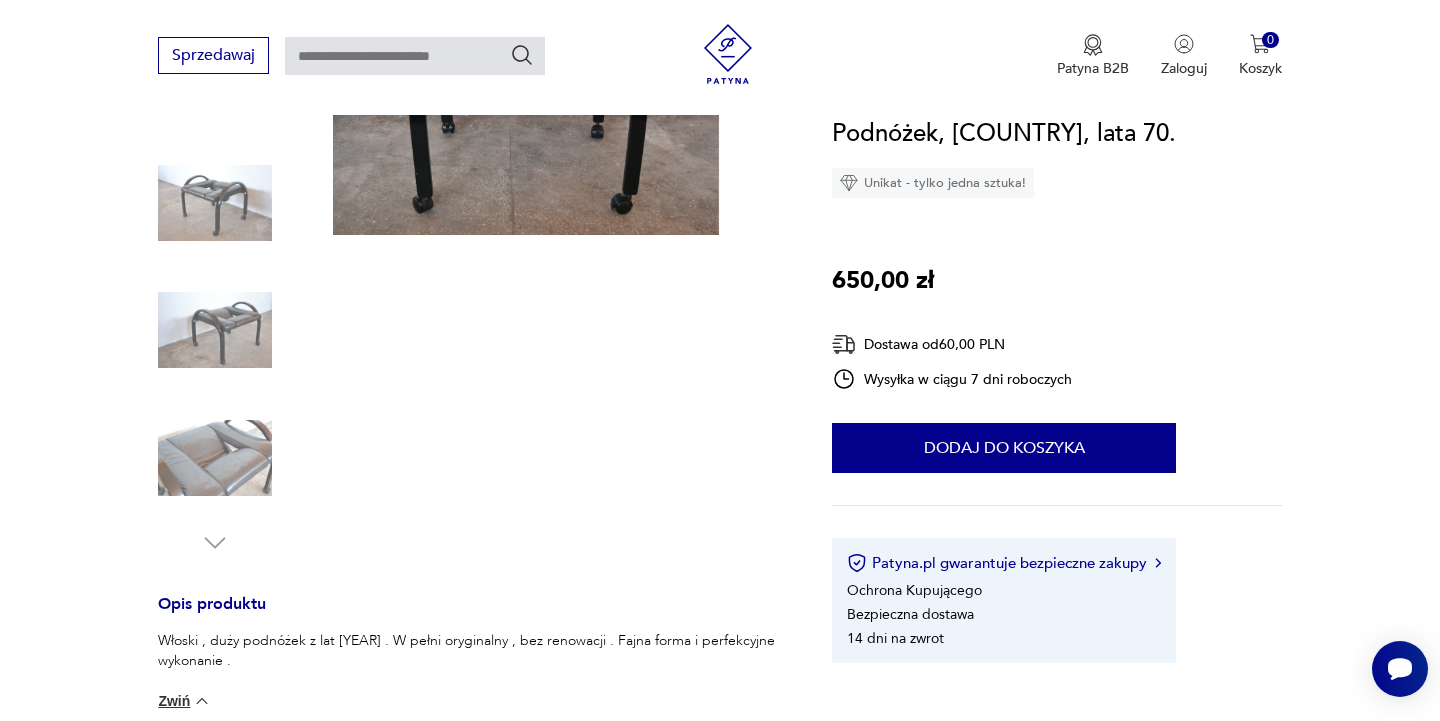 scroll, scrollTop: 153, scrollLeft: 0, axis: vertical 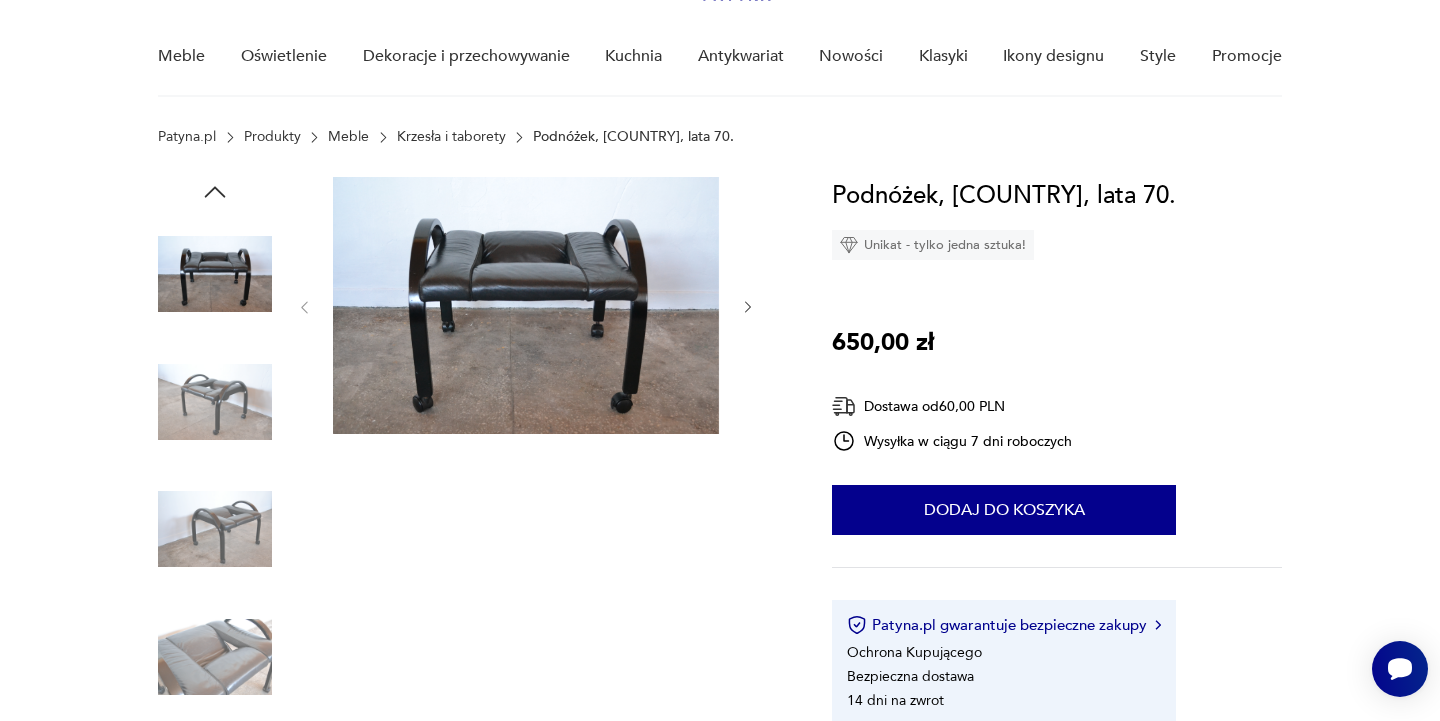 click at bounding box center (526, 305) 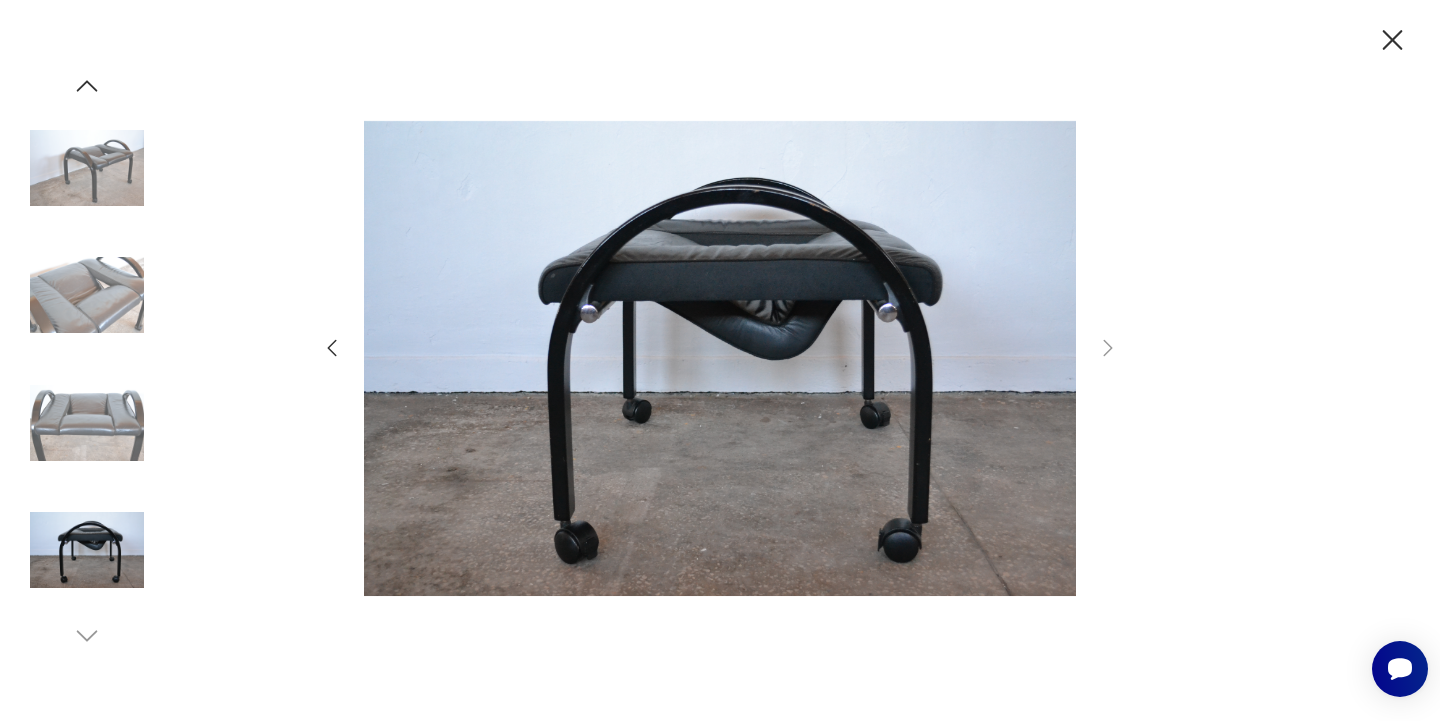 click at bounding box center [87, 423] 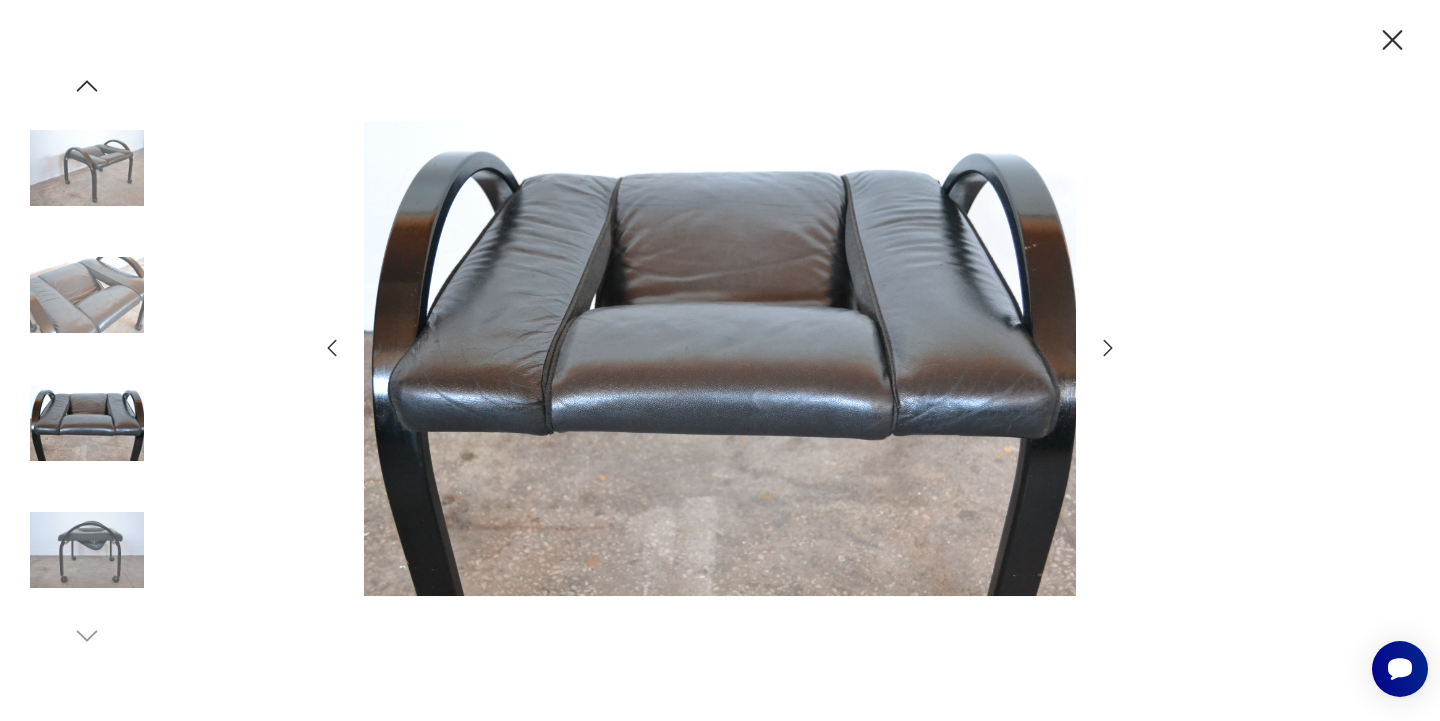 click at bounding box center [87, 295] 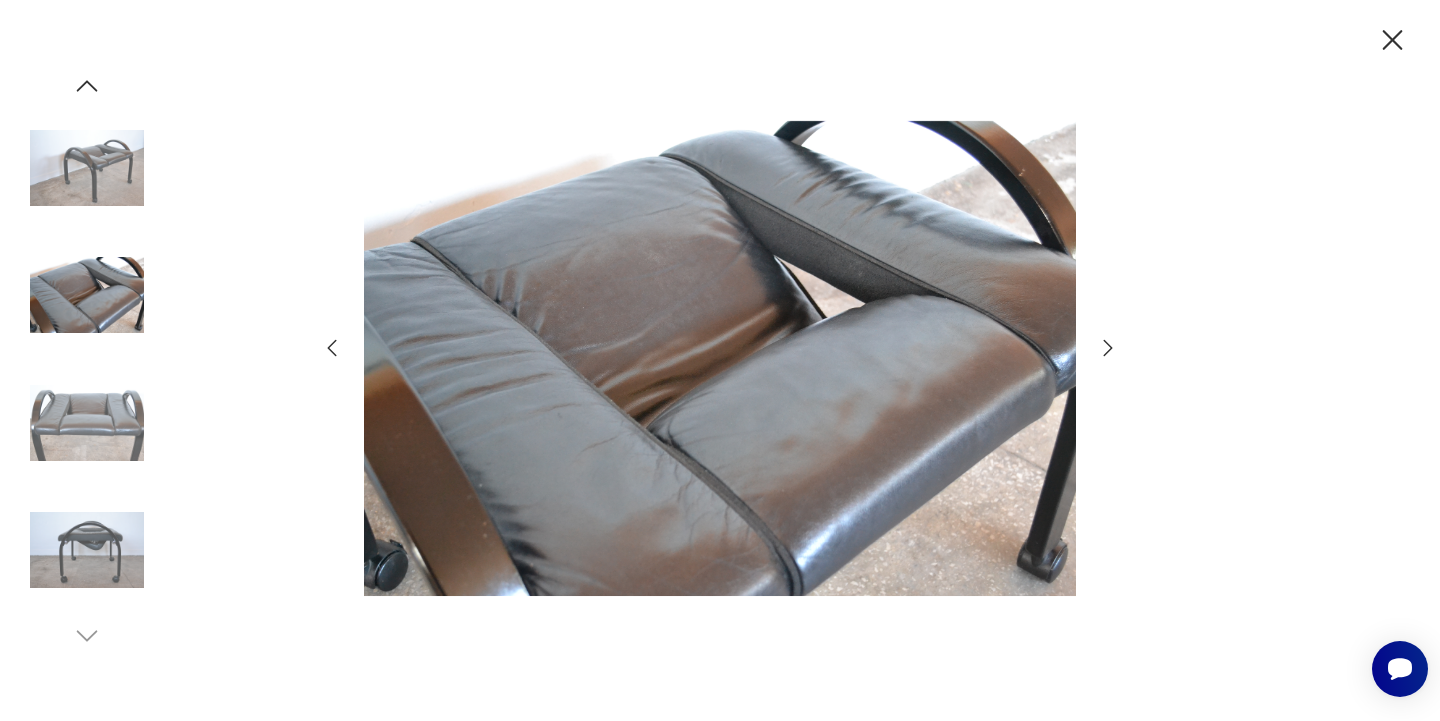 click at bounding box center [87, 168] 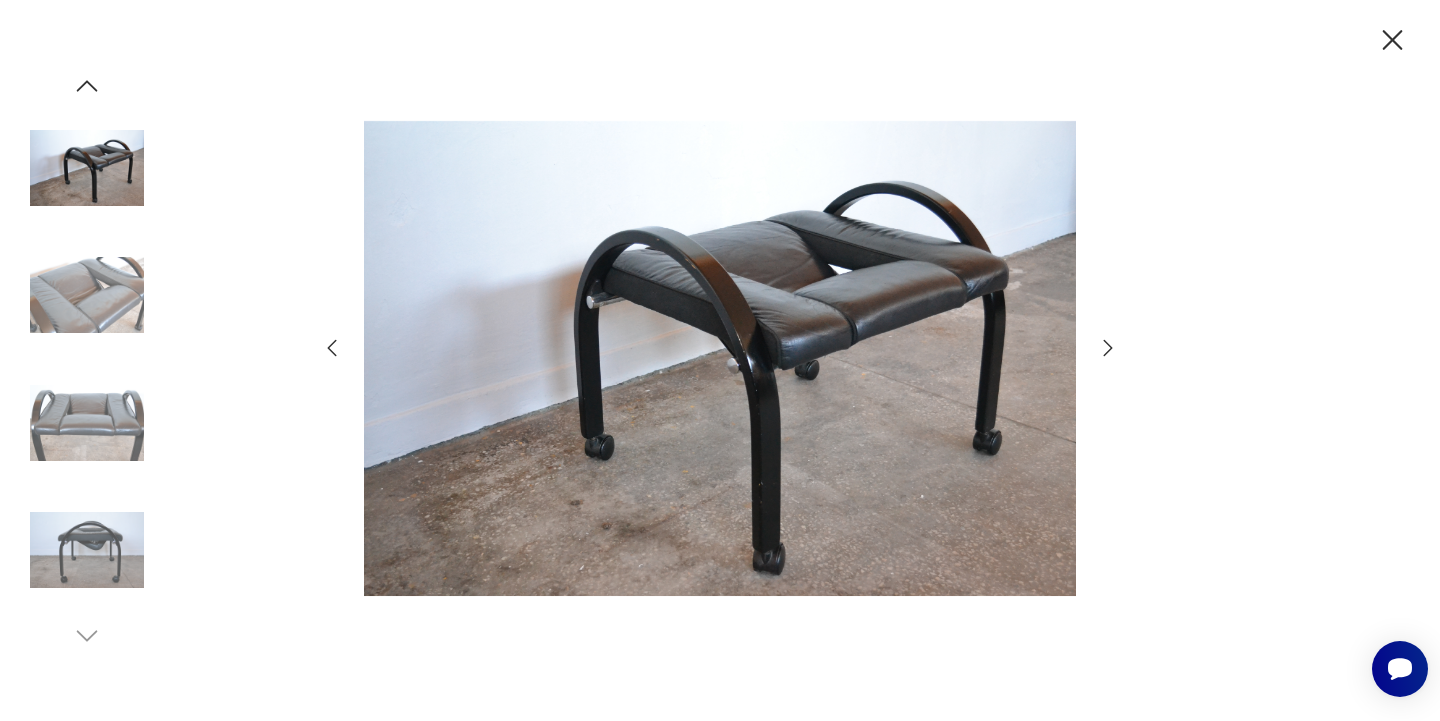 click 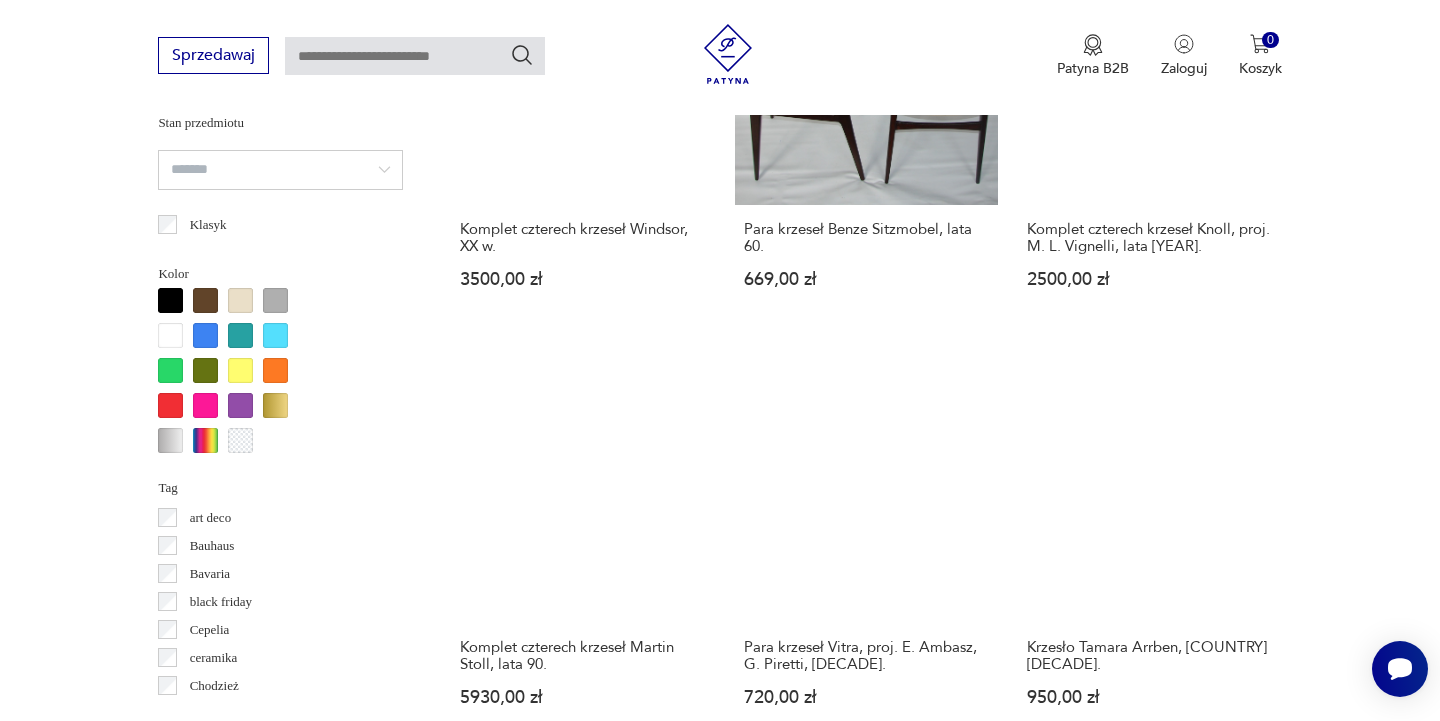 scroll, scrollTop: 1795, scrollLeft: 0, axis: vertical 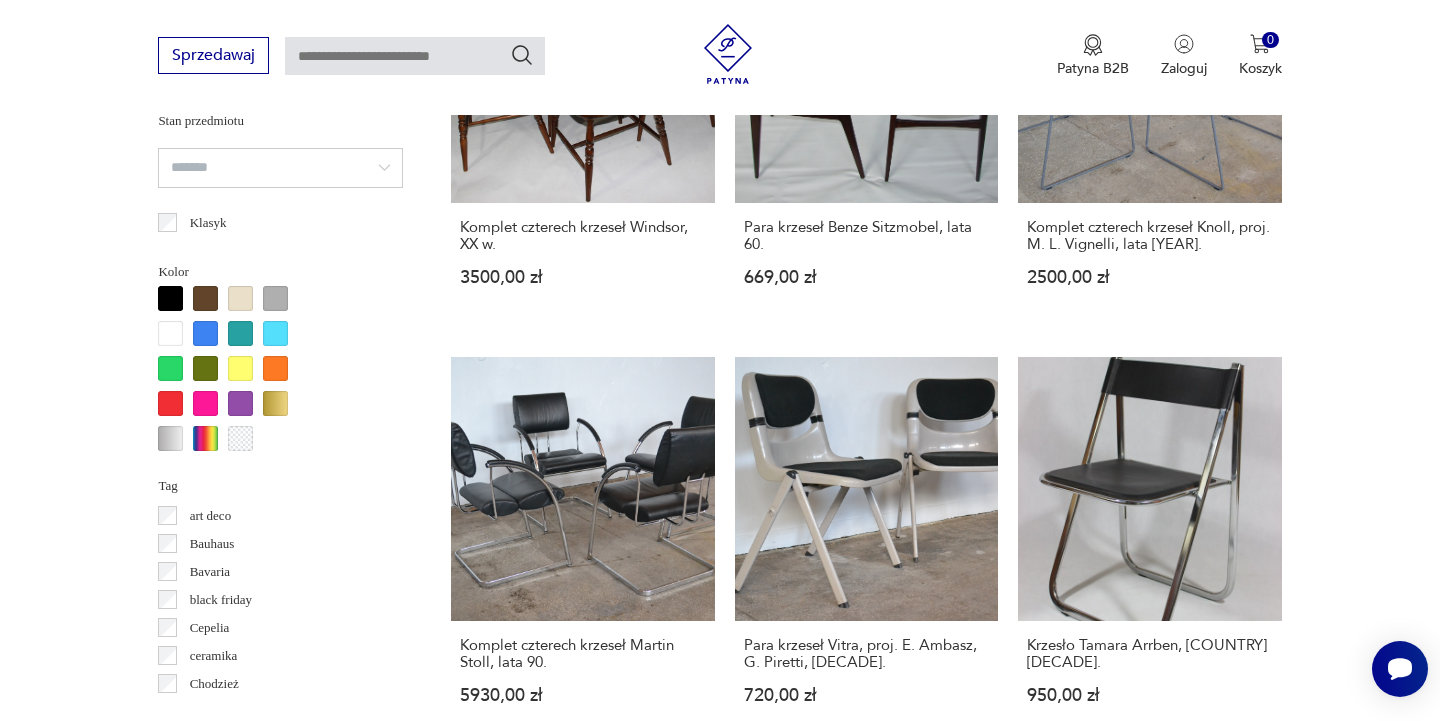 click on "Puf z naturalnej skóry, lata [YEAR]. [PRICE]" at bounding box center (1149, 976) 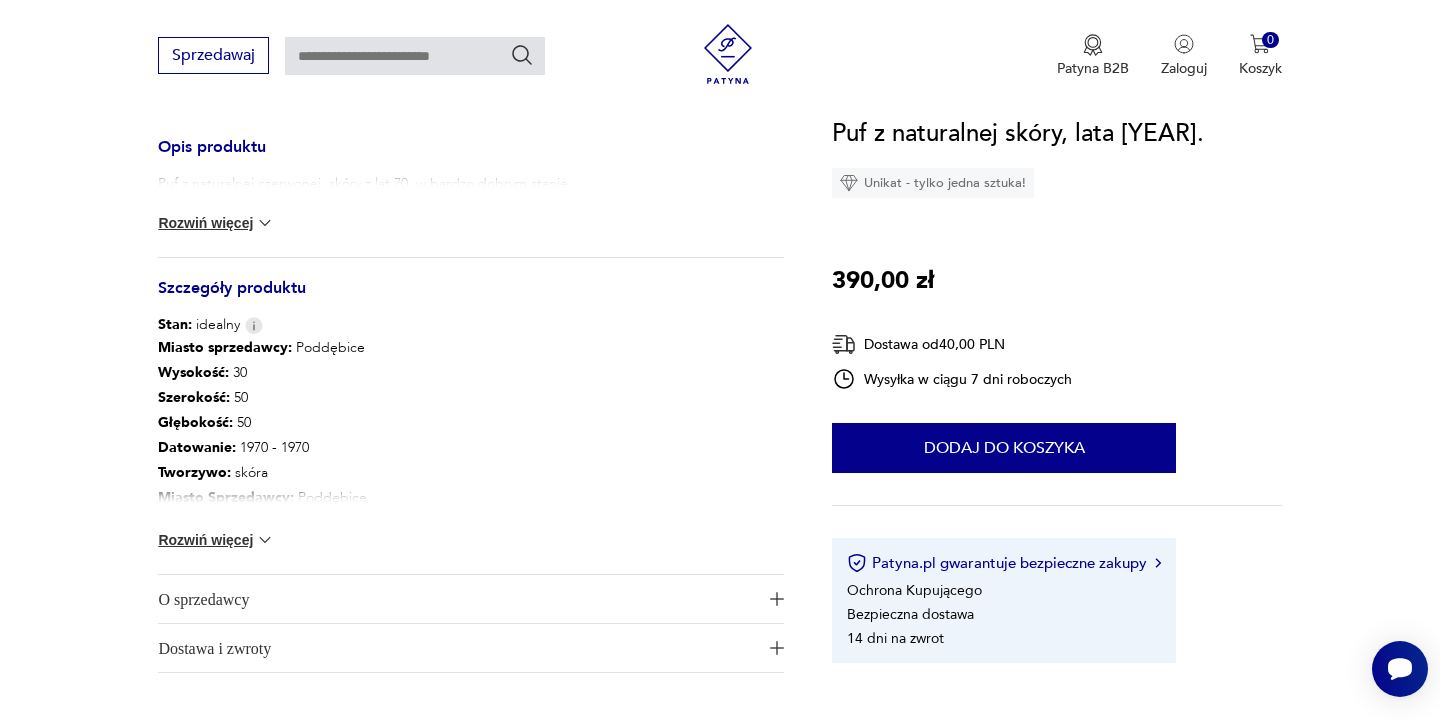 scroll, scrollTop: 563, scrollLeft: 0, axis: vertical 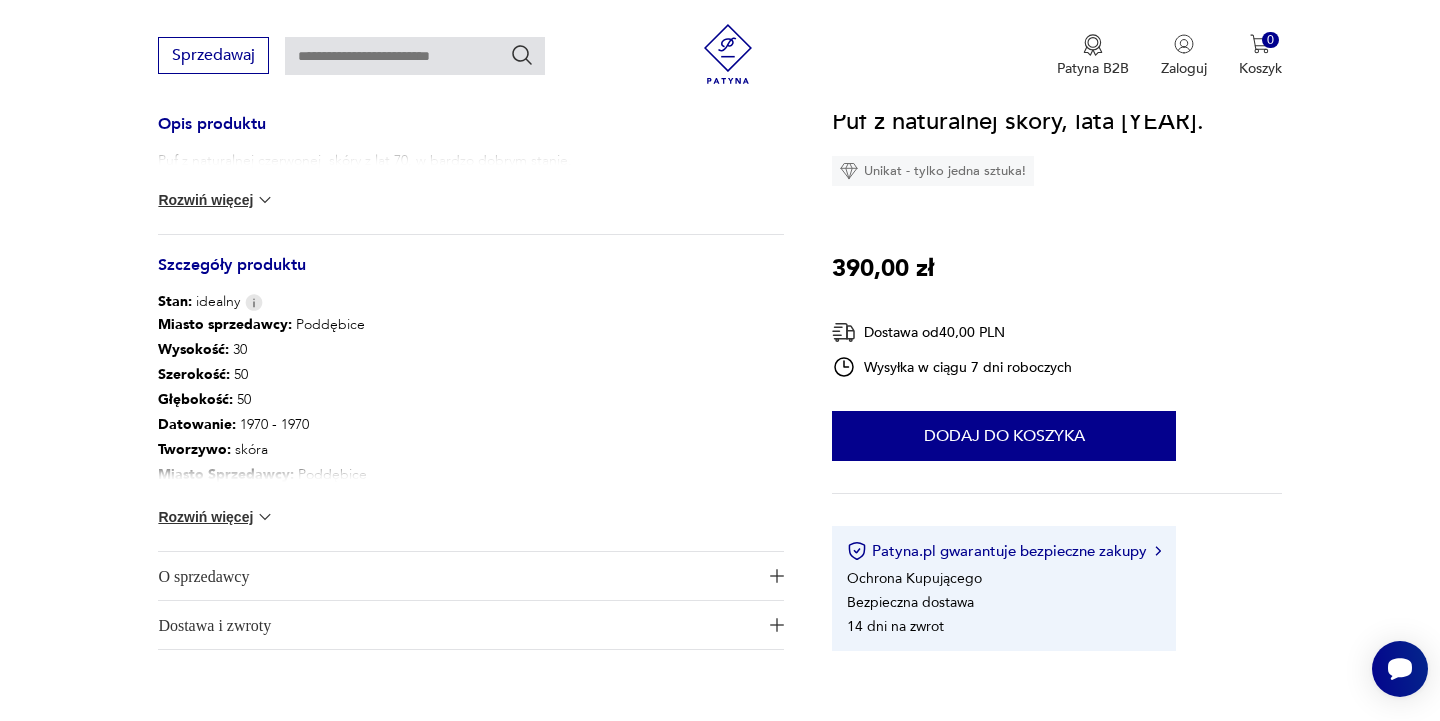 click on "Rozwiń więcej" at bounding box center (216, 517) 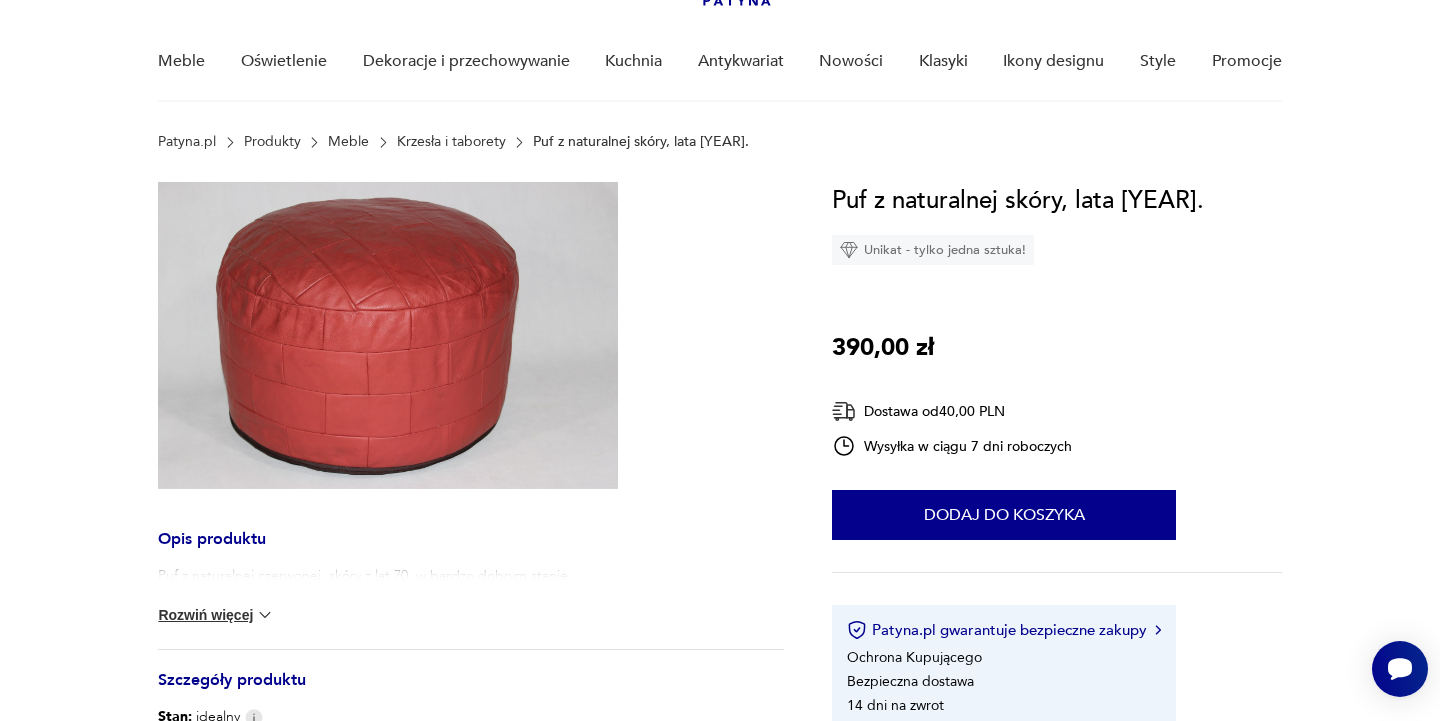 scroll, scrollTop: 144, scrollLeft: 0, axis: vertical 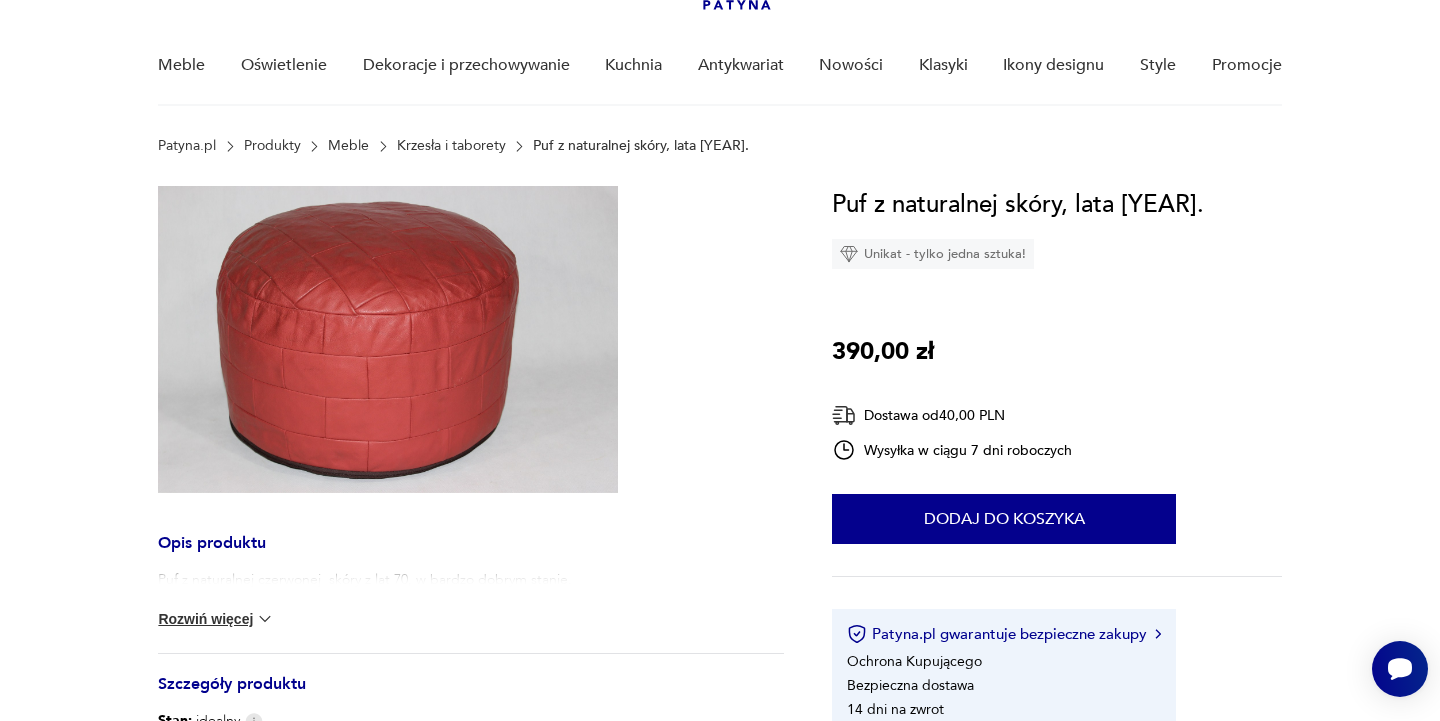click at bounding box center [388, 339] 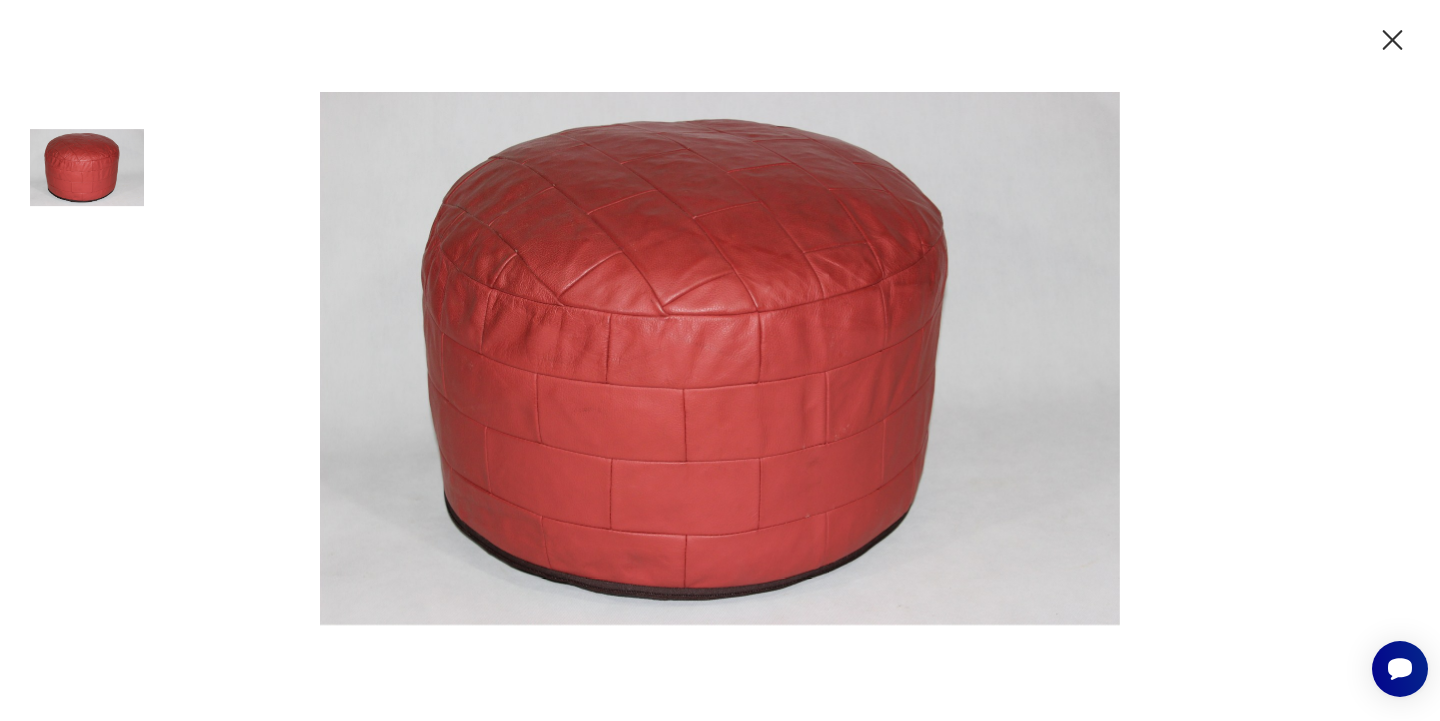 click at bounding box center [720, 358] 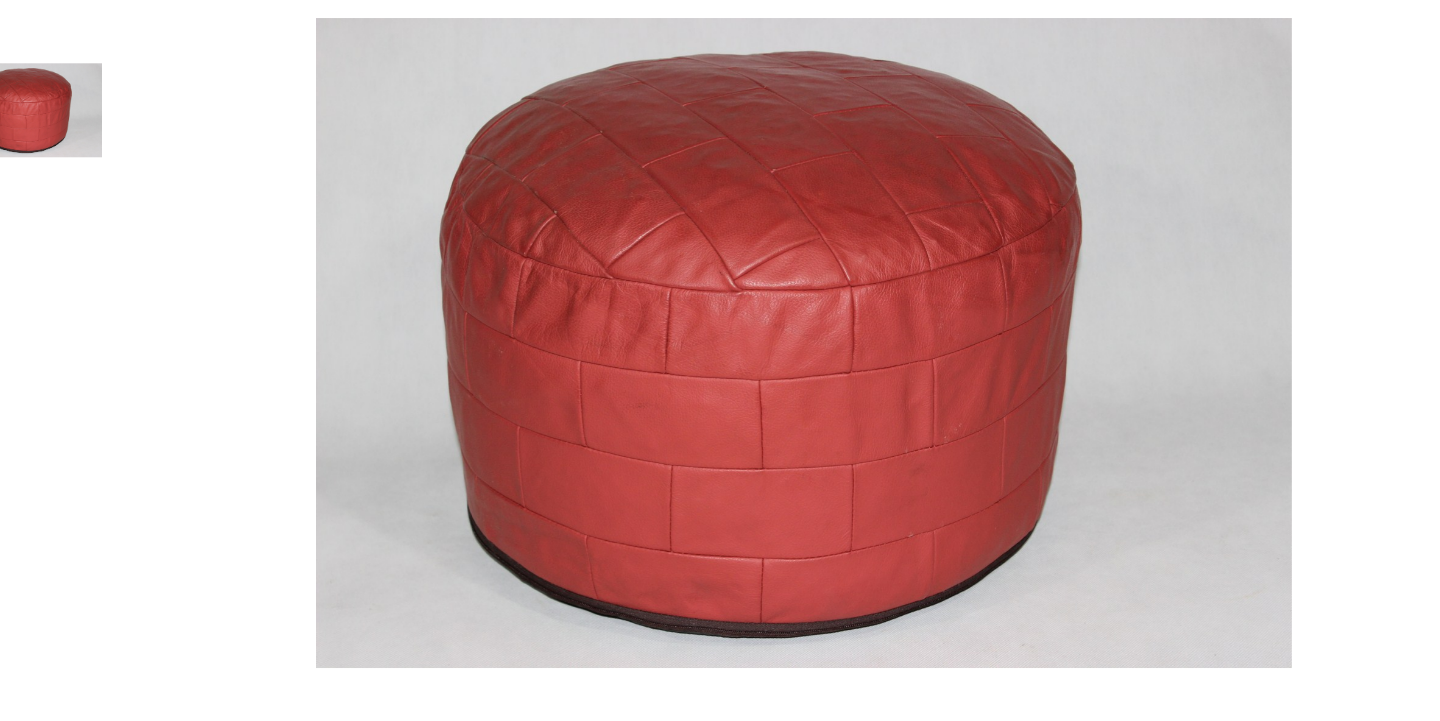 scroll, scrollTop: 172, scrollLeft: 0, axis: vertical 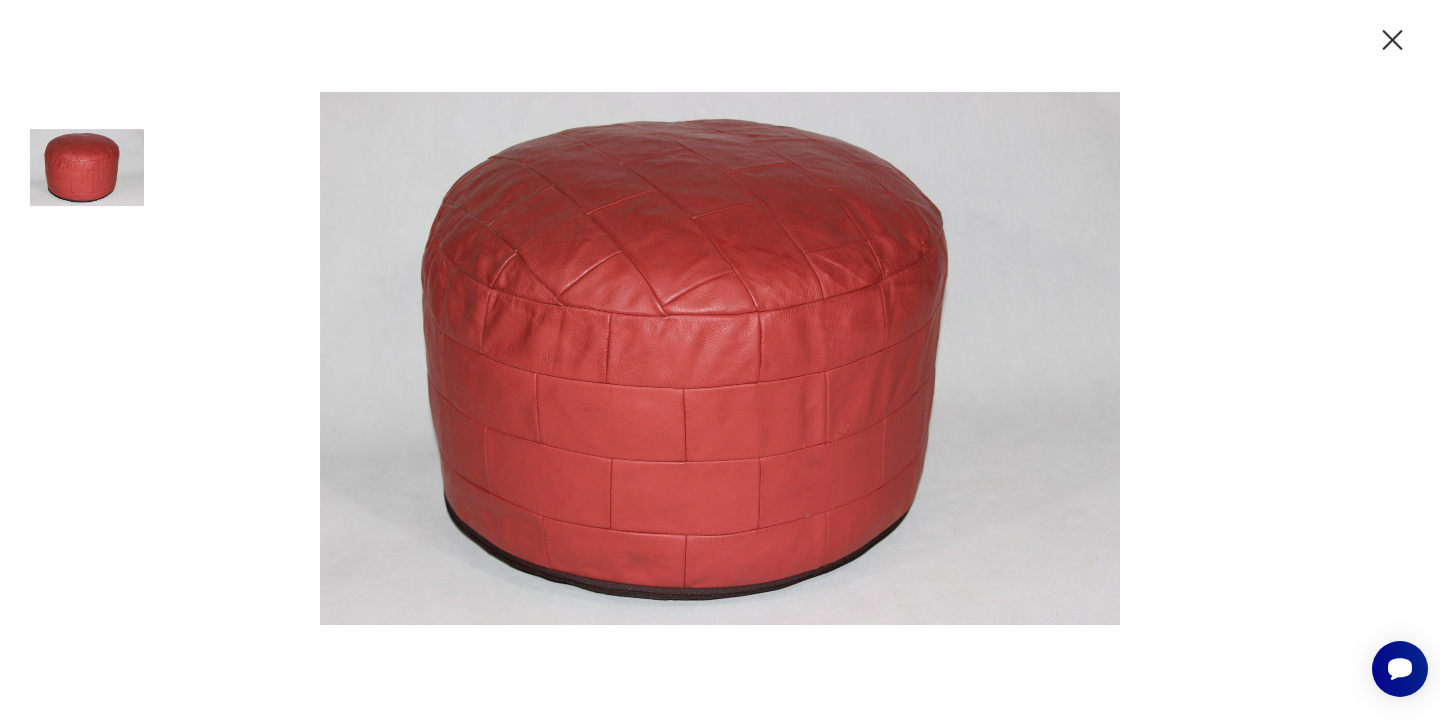 click 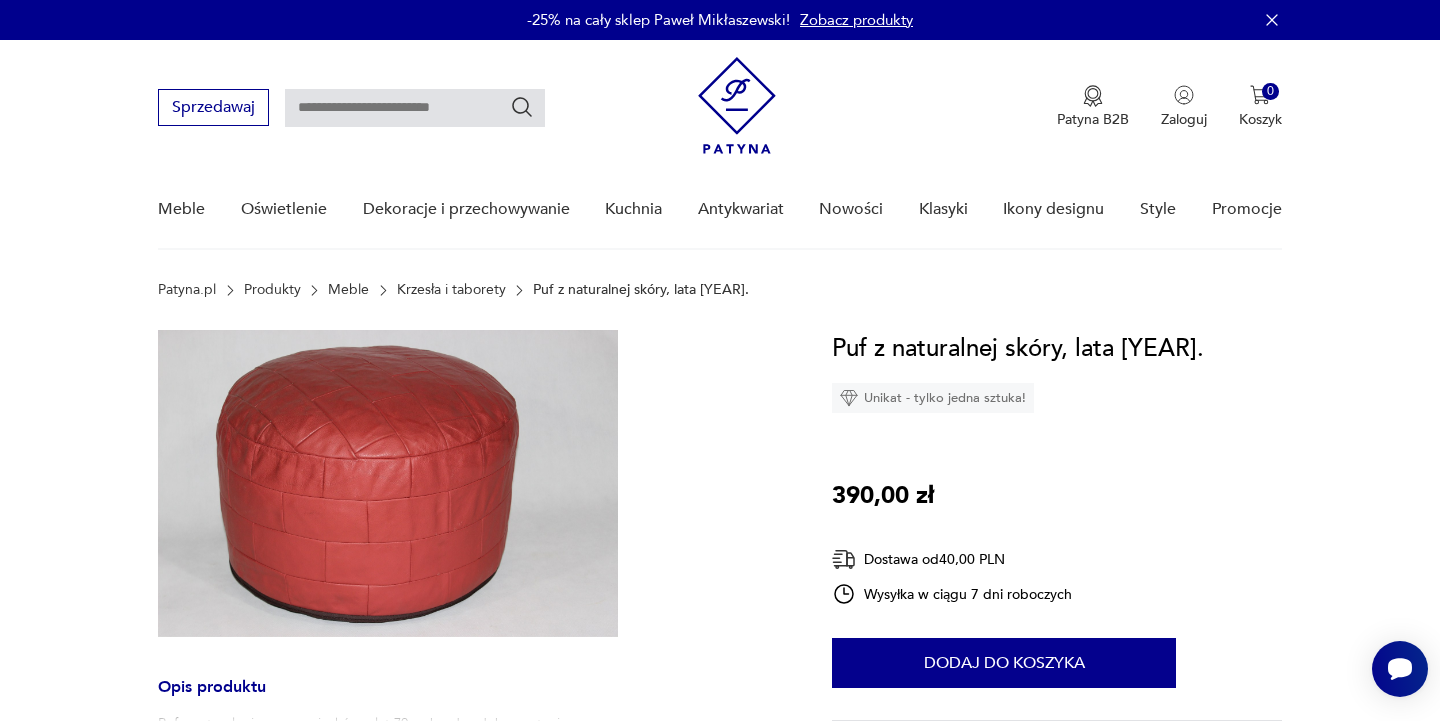 scroll, scrollTop: 0, scrollLeft: 0, axis: both 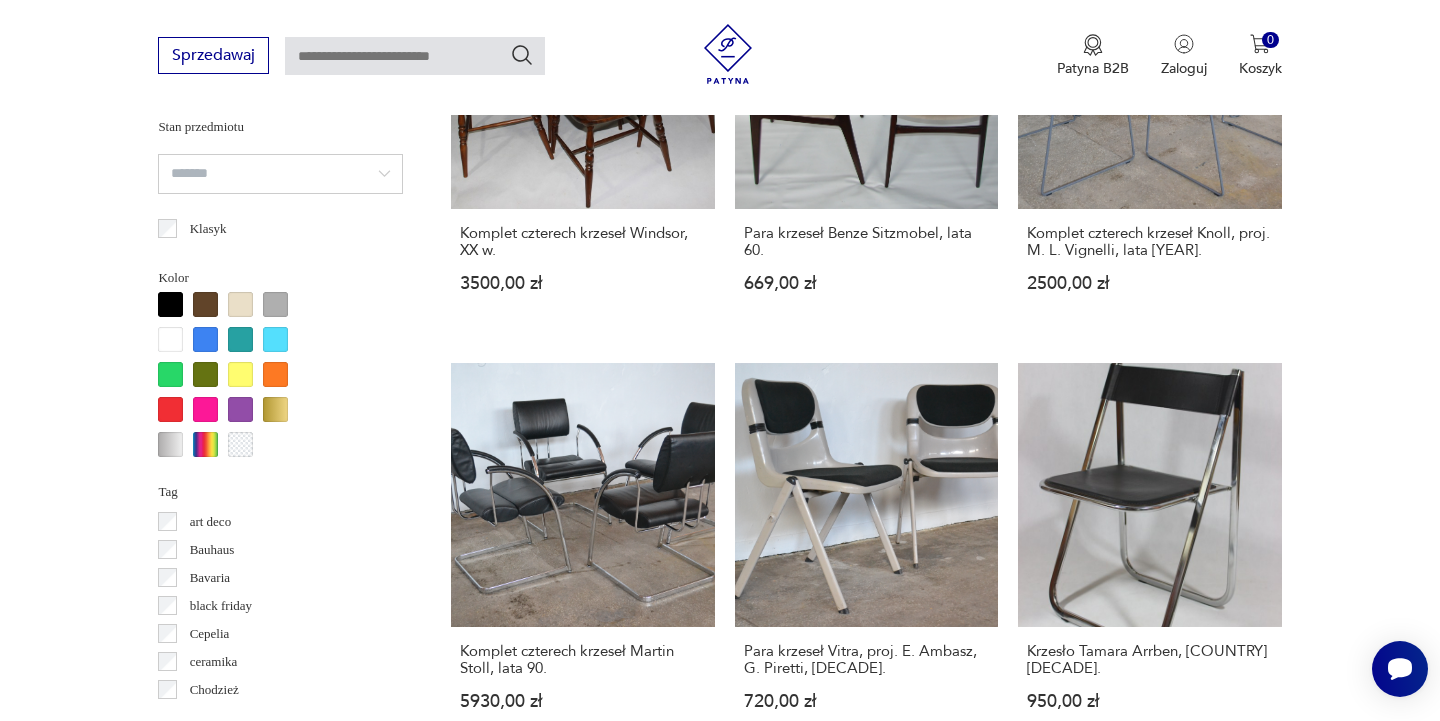 click 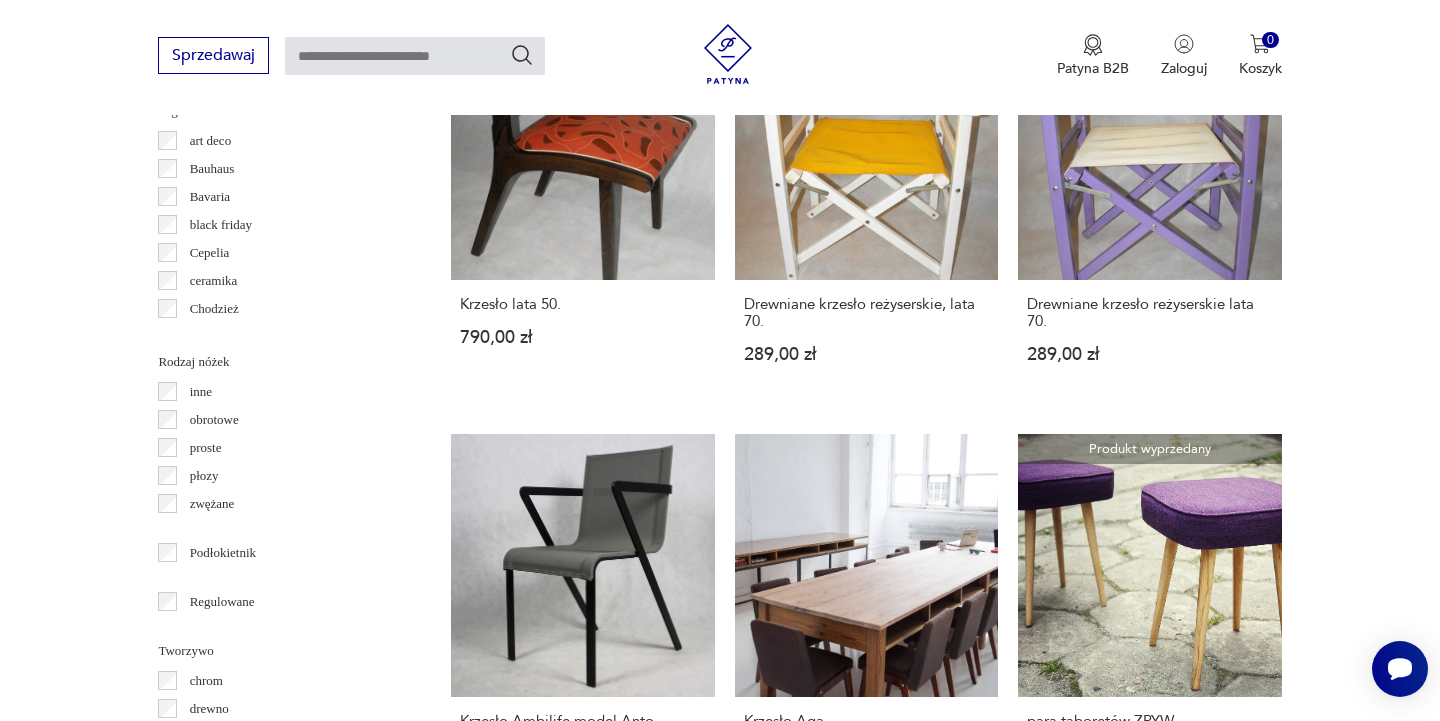 scroll, scrollTop: 2184, scrollLeft: 0, axis: vertical 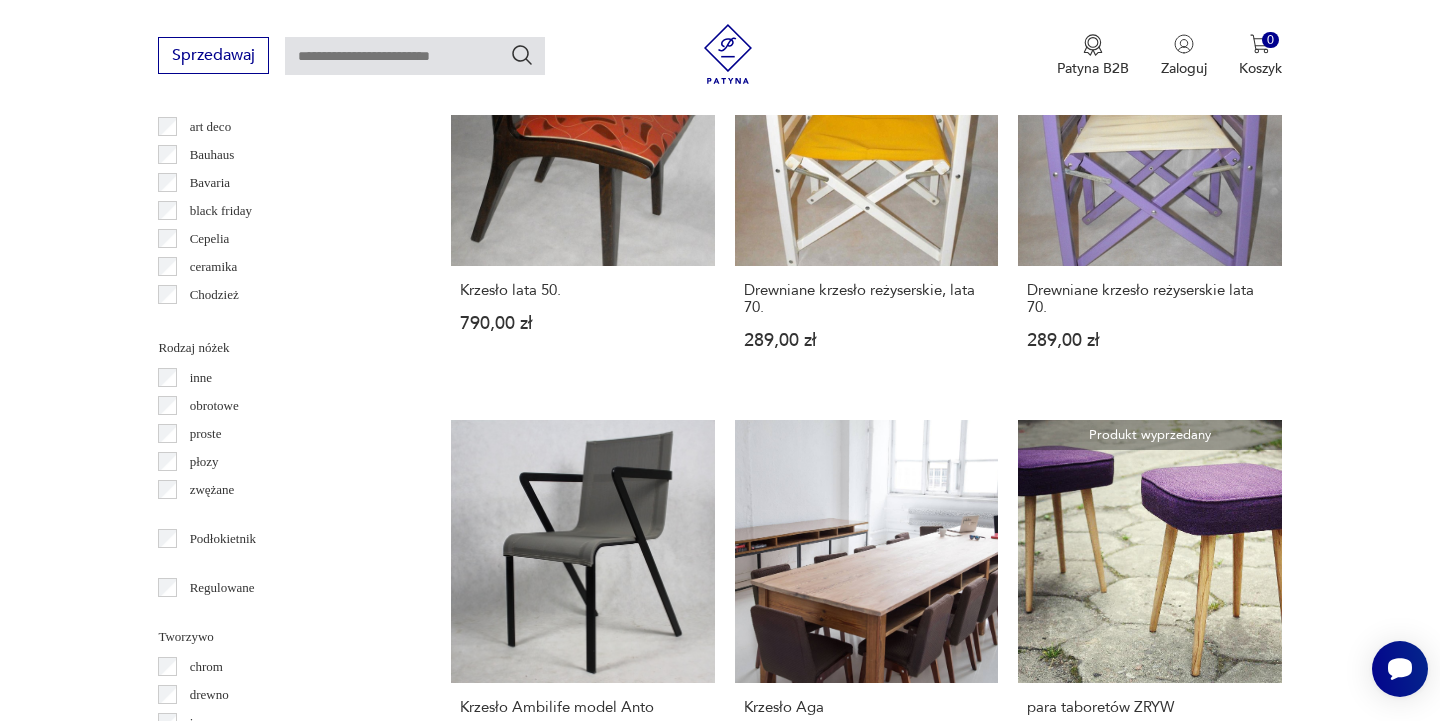 click 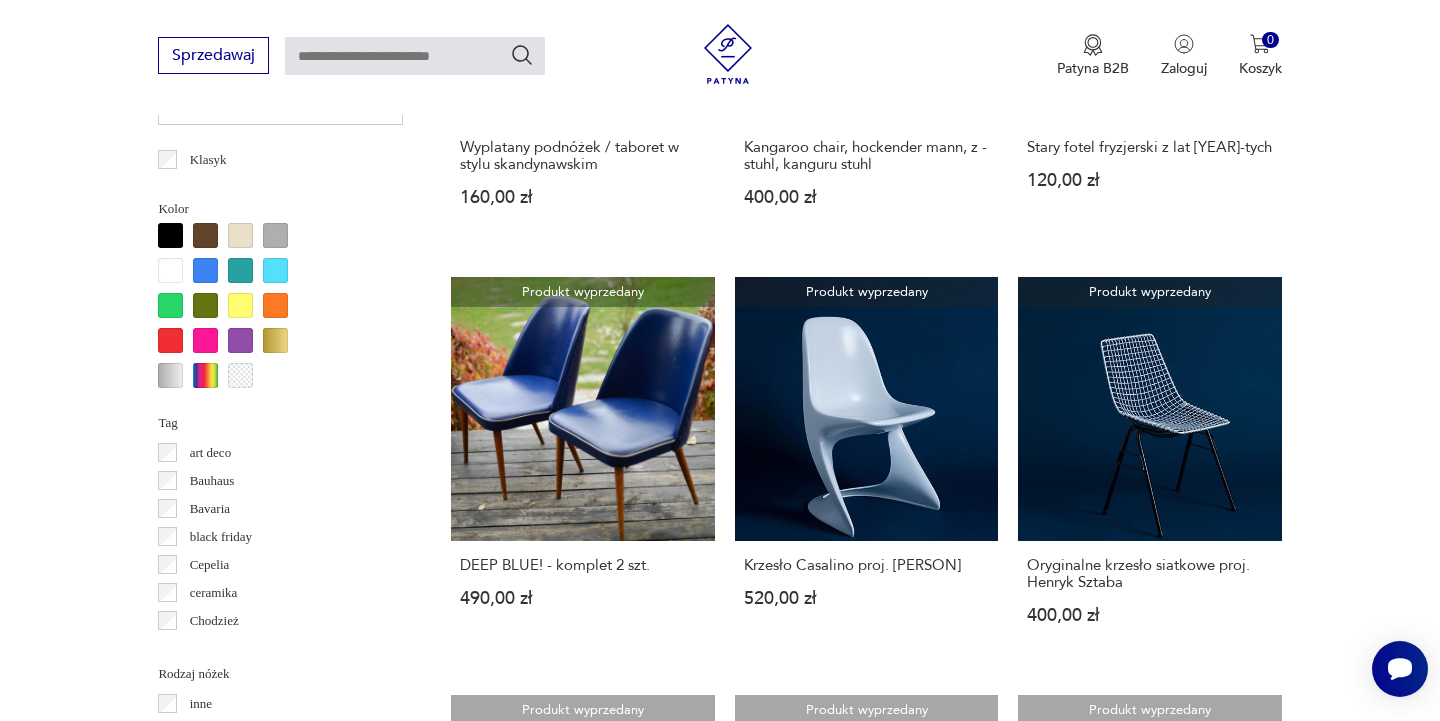 scroll, scrollTop: 1854, scrollLeft: 0, axis: vertical 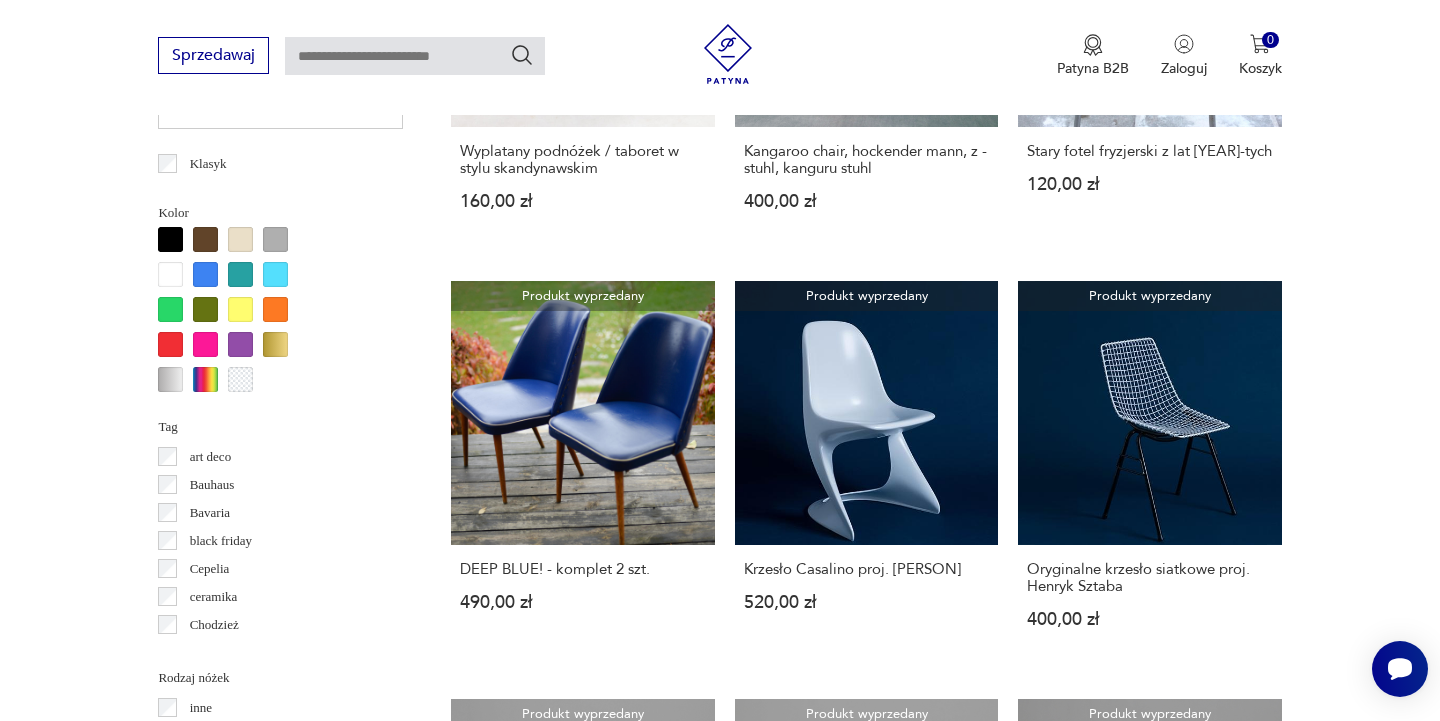 click 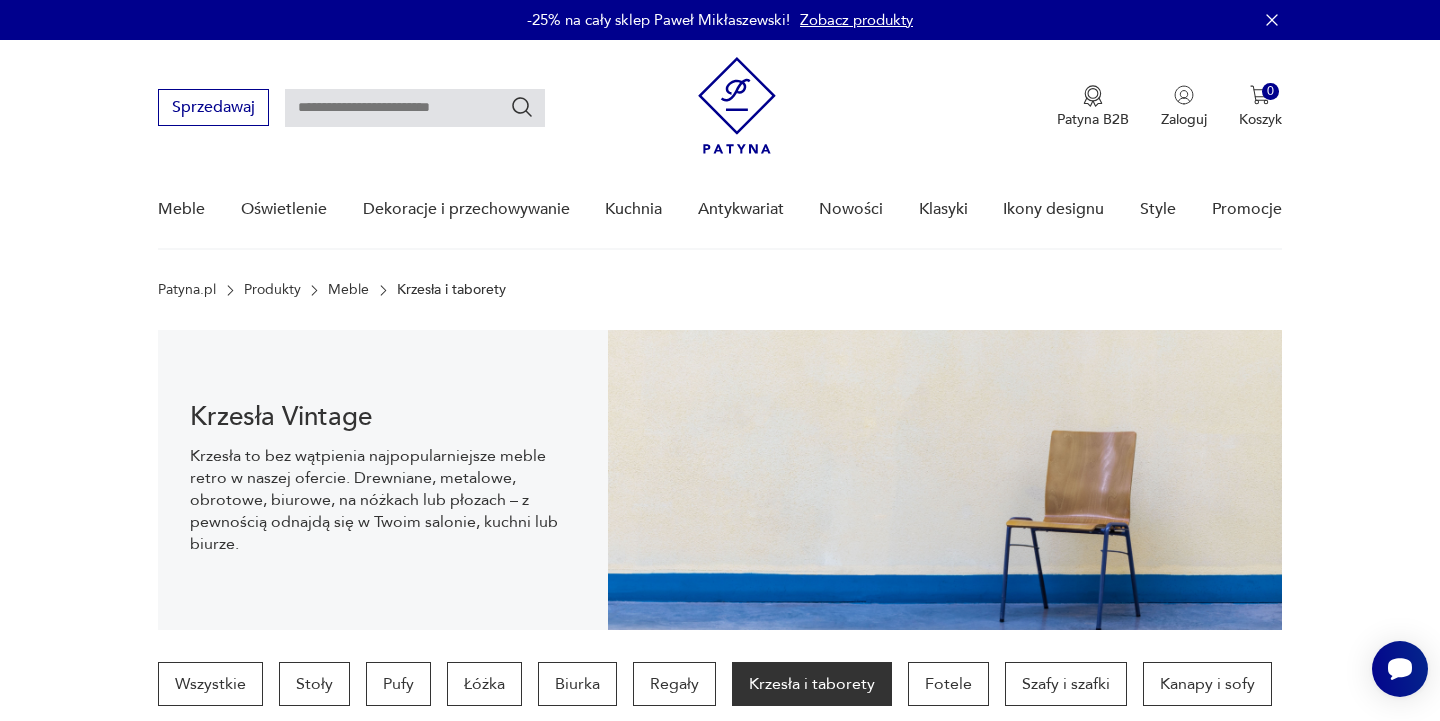 scroll, scrollTop: 0, scrollLeft: 0, axis: both 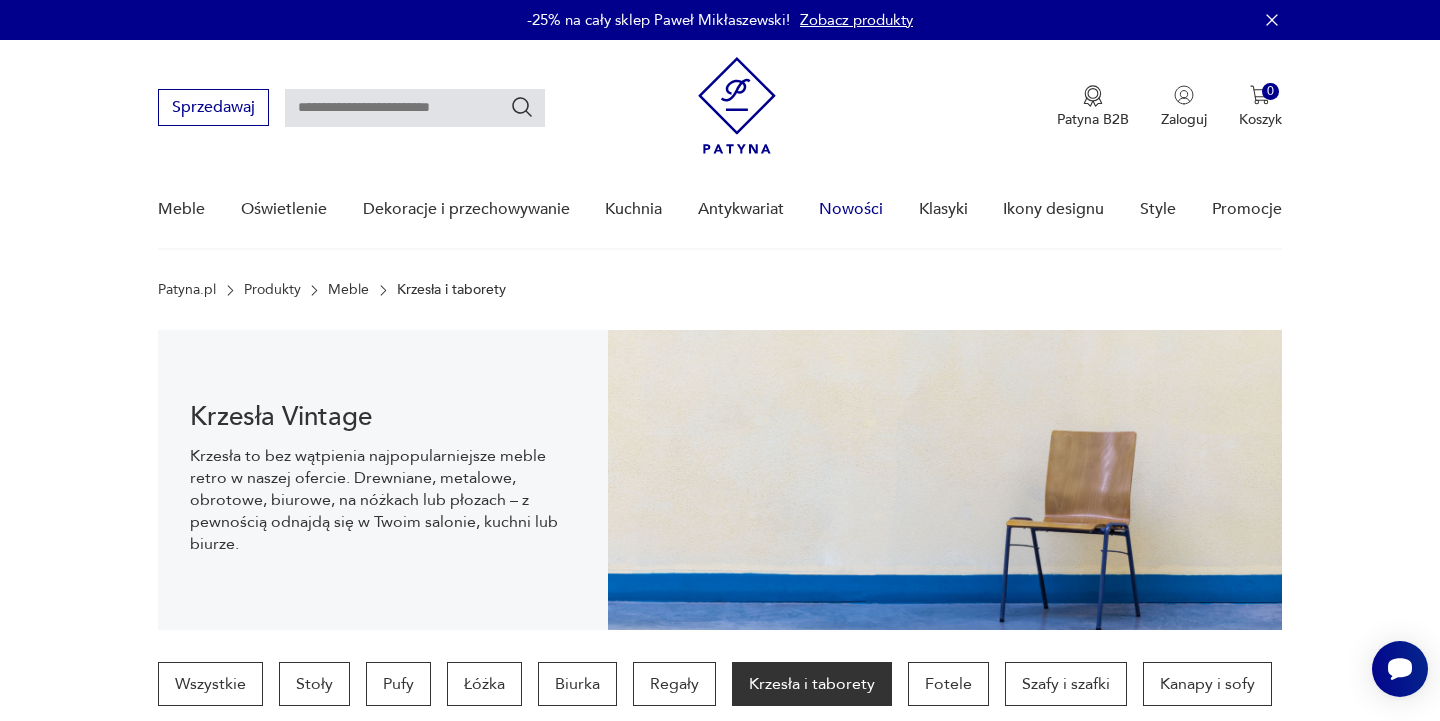 click on "Nowości" at bounding box center [851, 209] 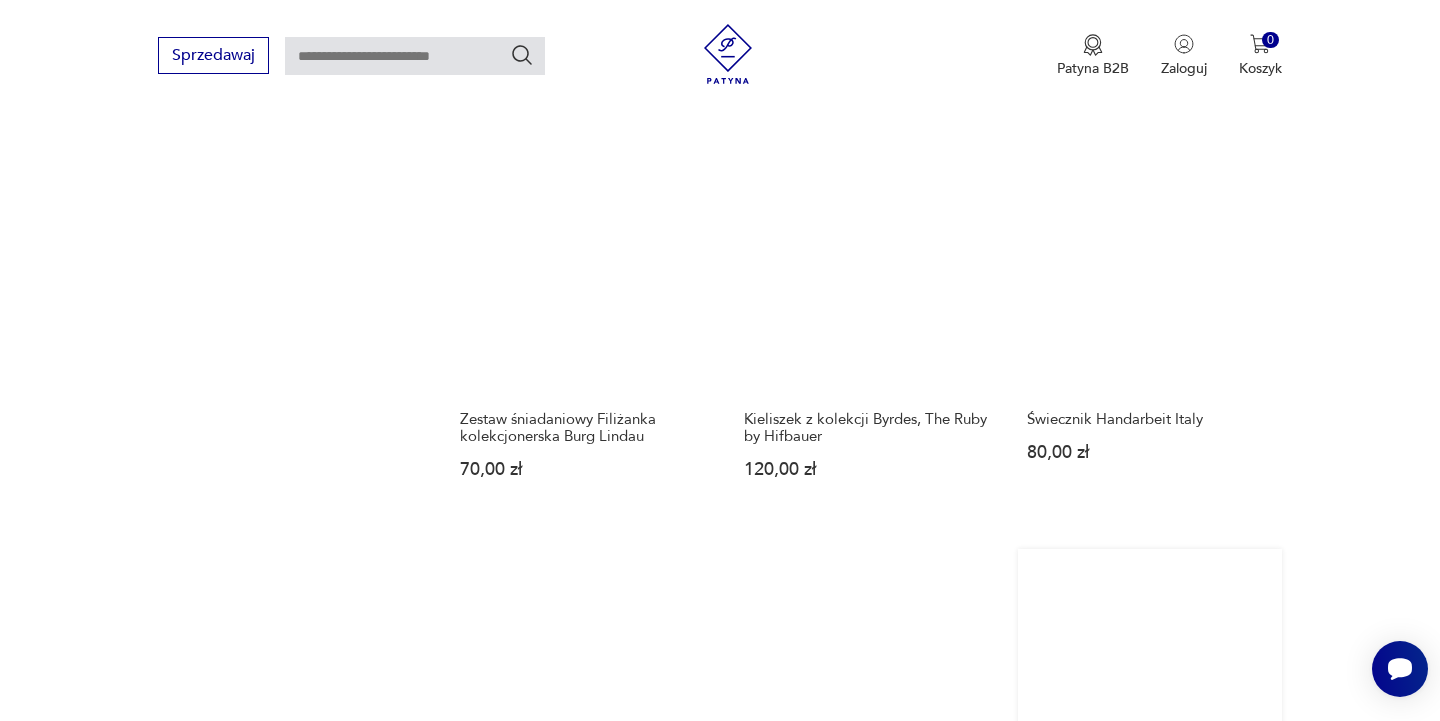 scroll, scrollTop: 1750, scrollLeft: 0, axis: vertical 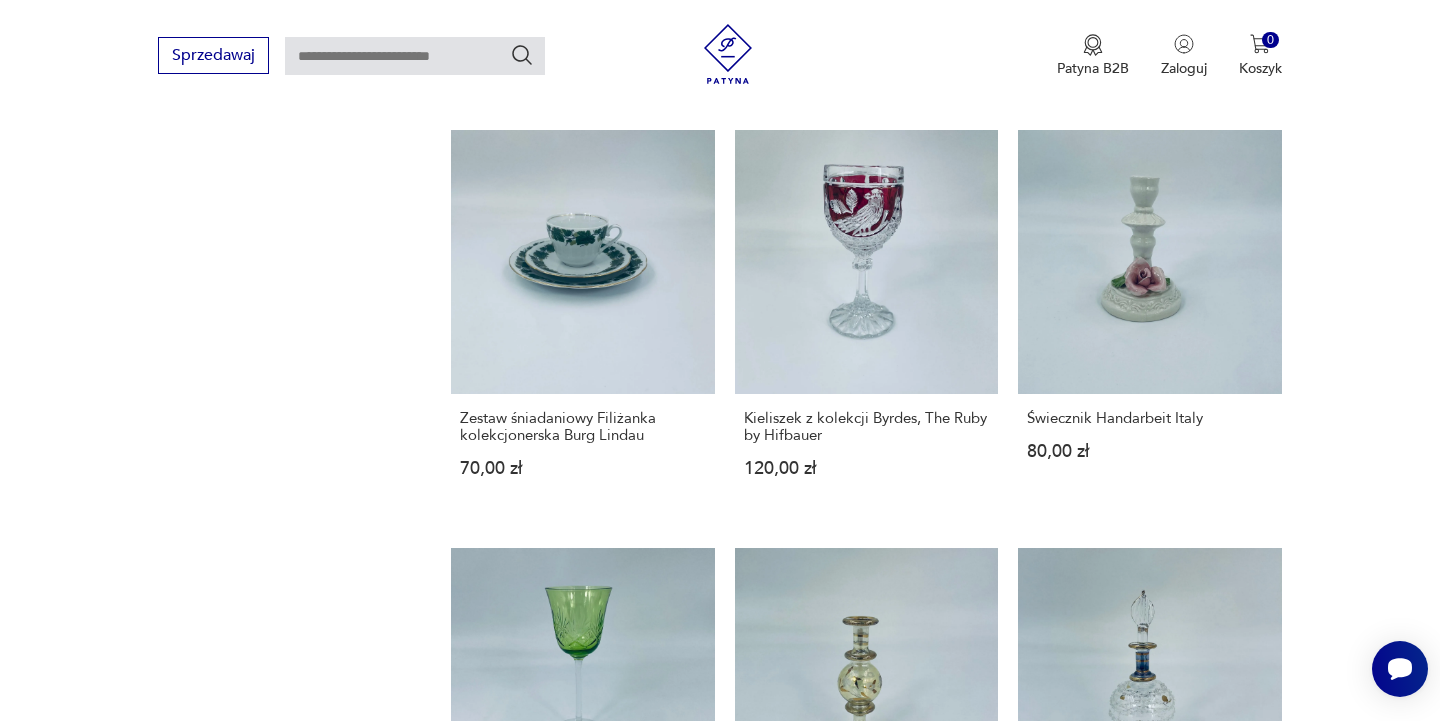 click 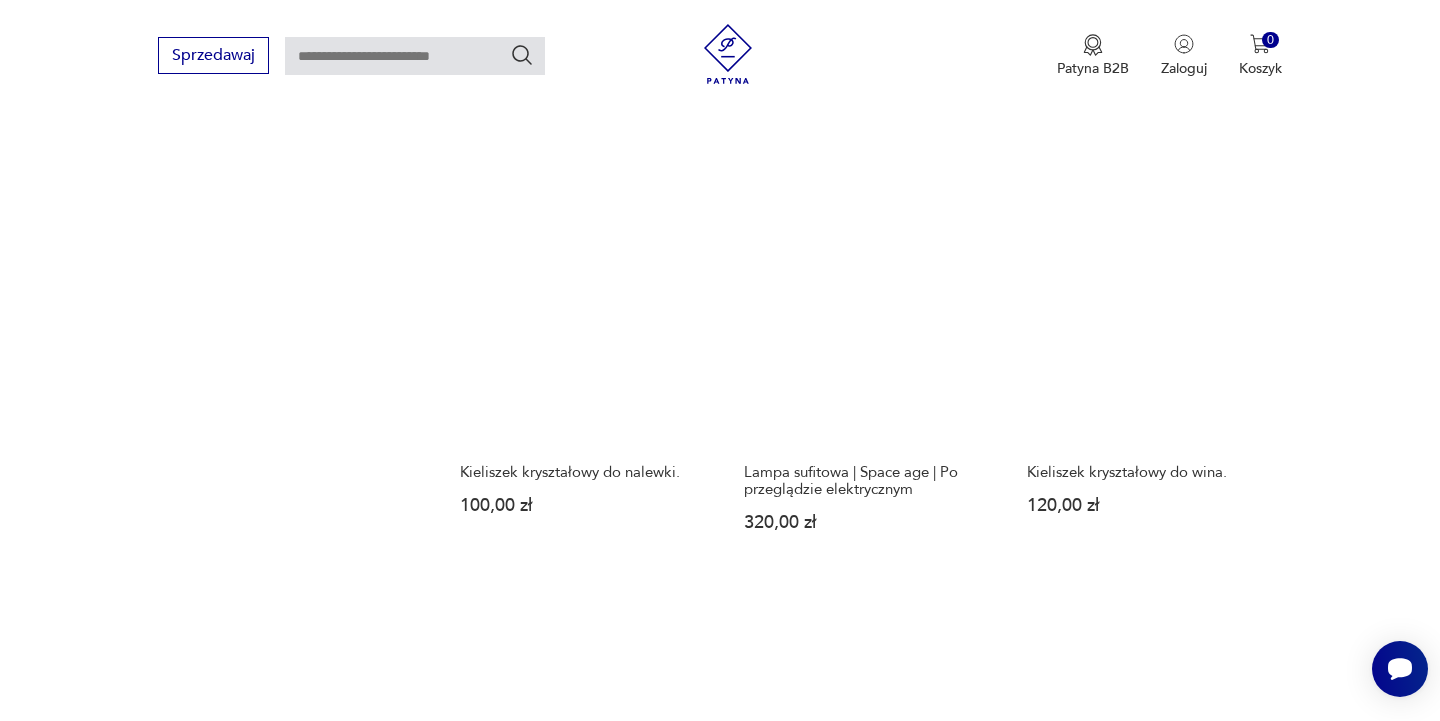 scroll, scrollTop: 1747, scrollLeft: 0, axis: vertical 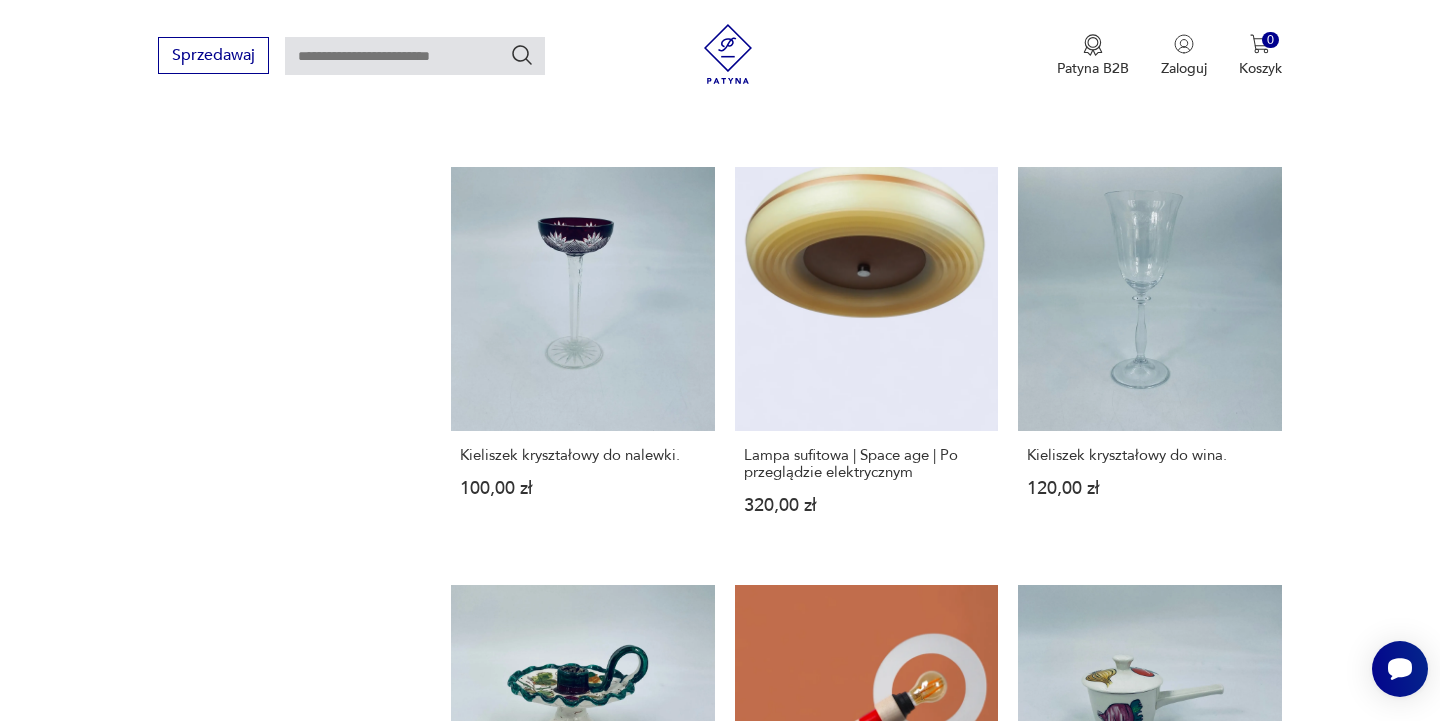 click 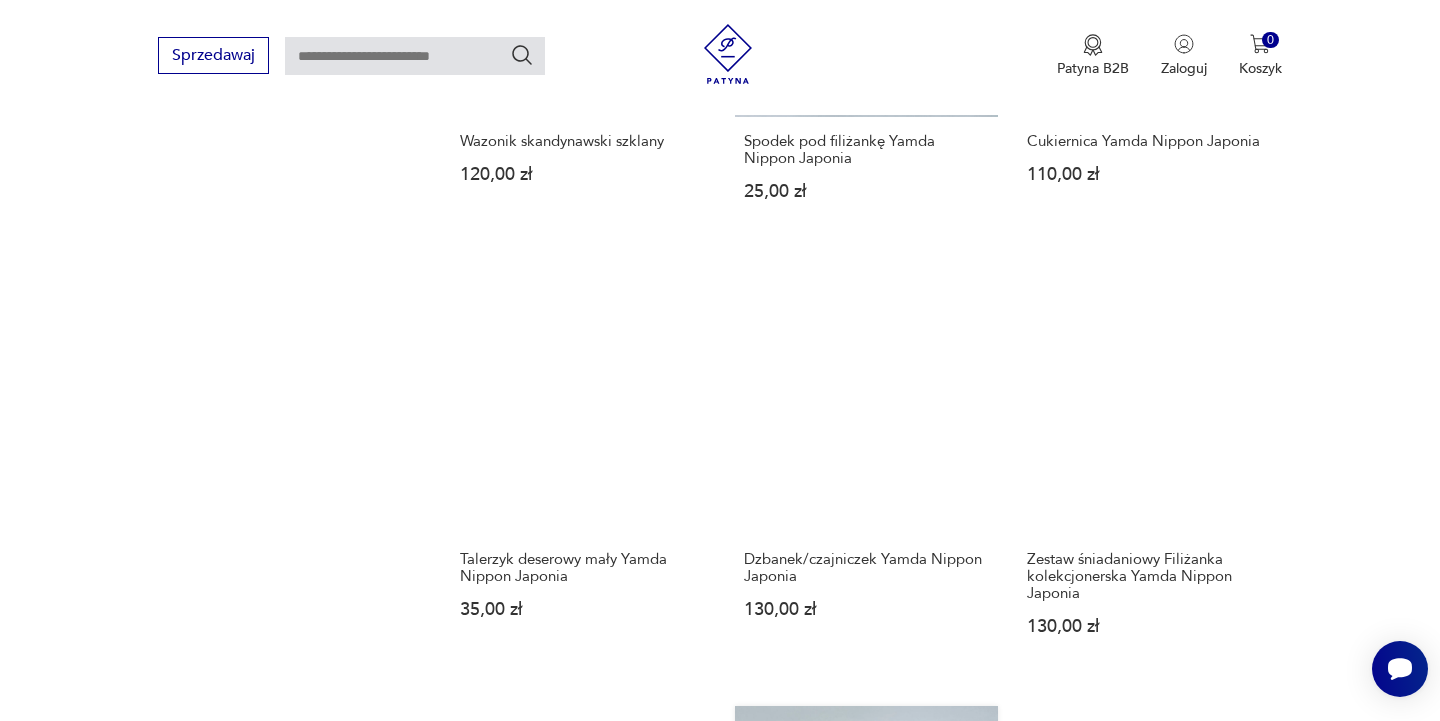 scroll, scrollTop: 1634, scrollLeft: 0, axis: vertical 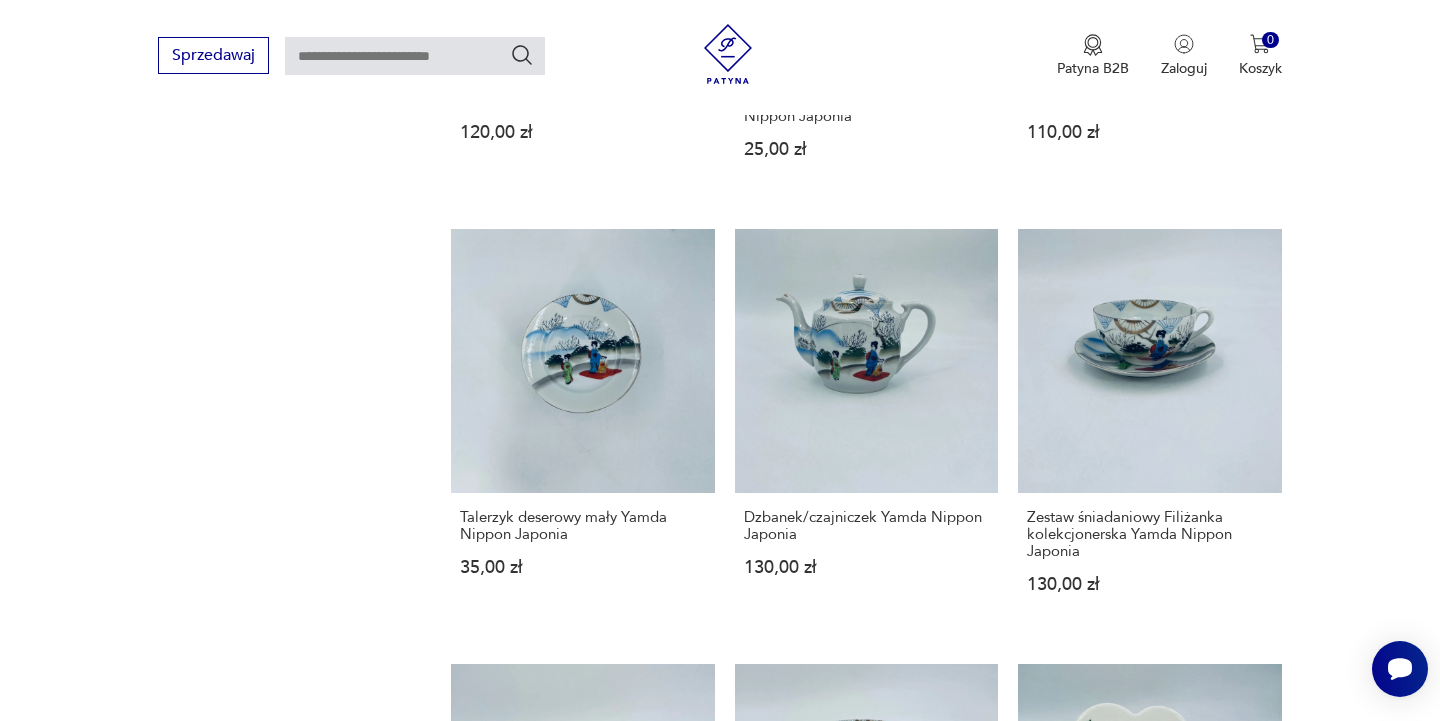 click 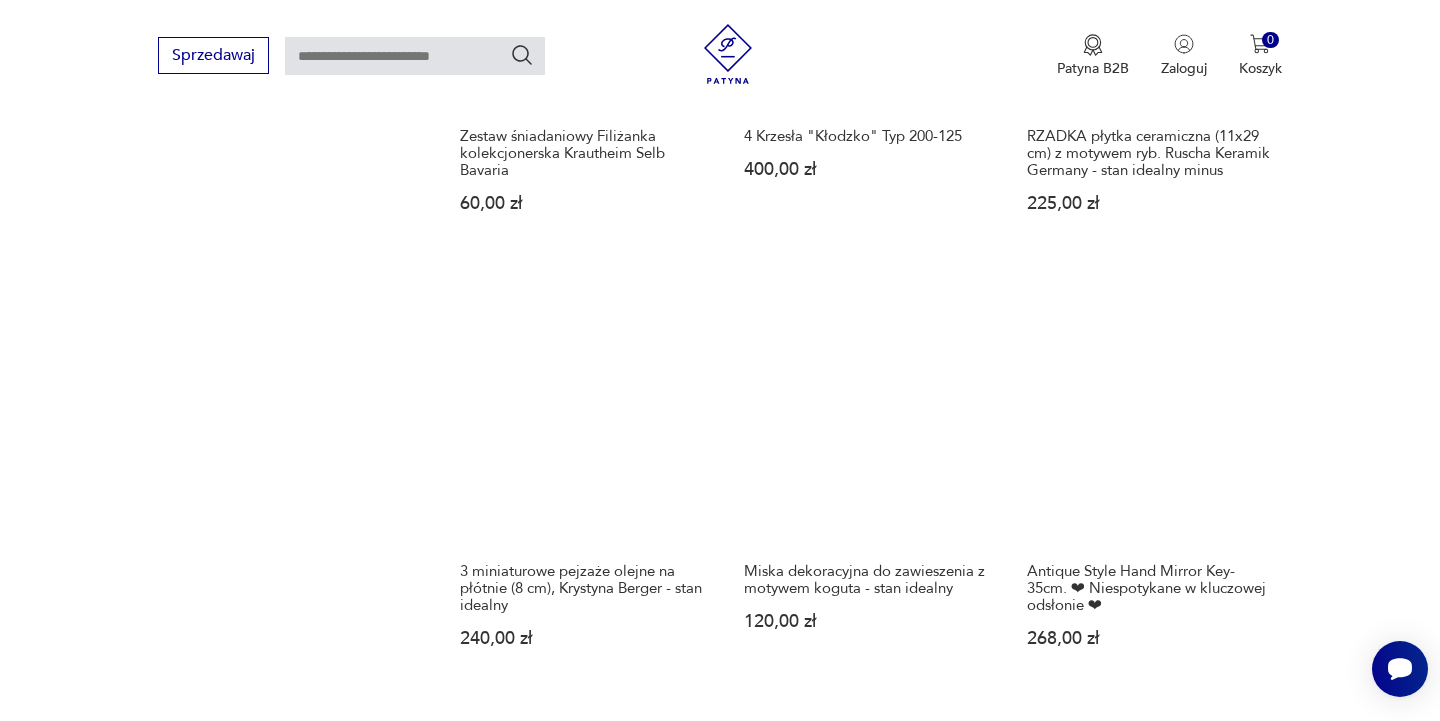 scroll, scrollTop: 1620, scrollLeft: 0, axis: vertical 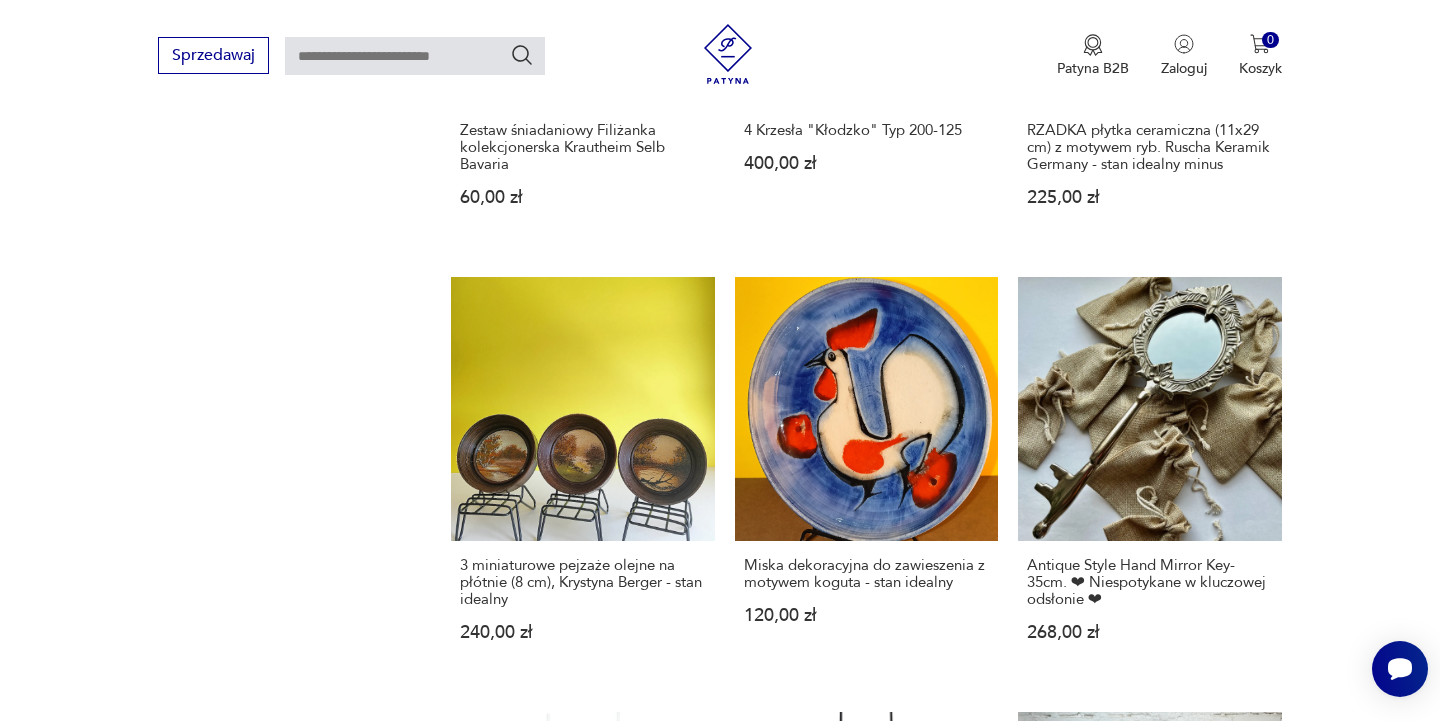 click 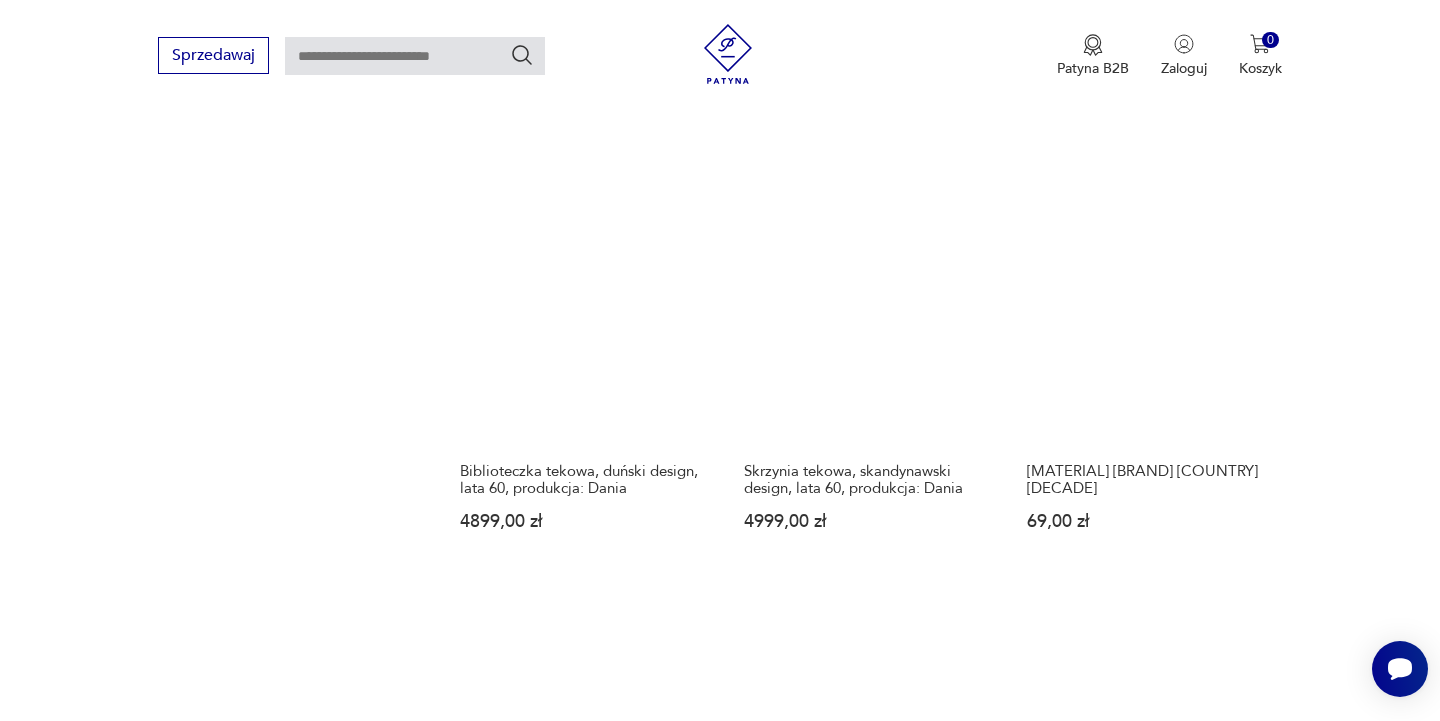 scroll, scrollTop: 1699, scrollLeft: 0, axis: vertical 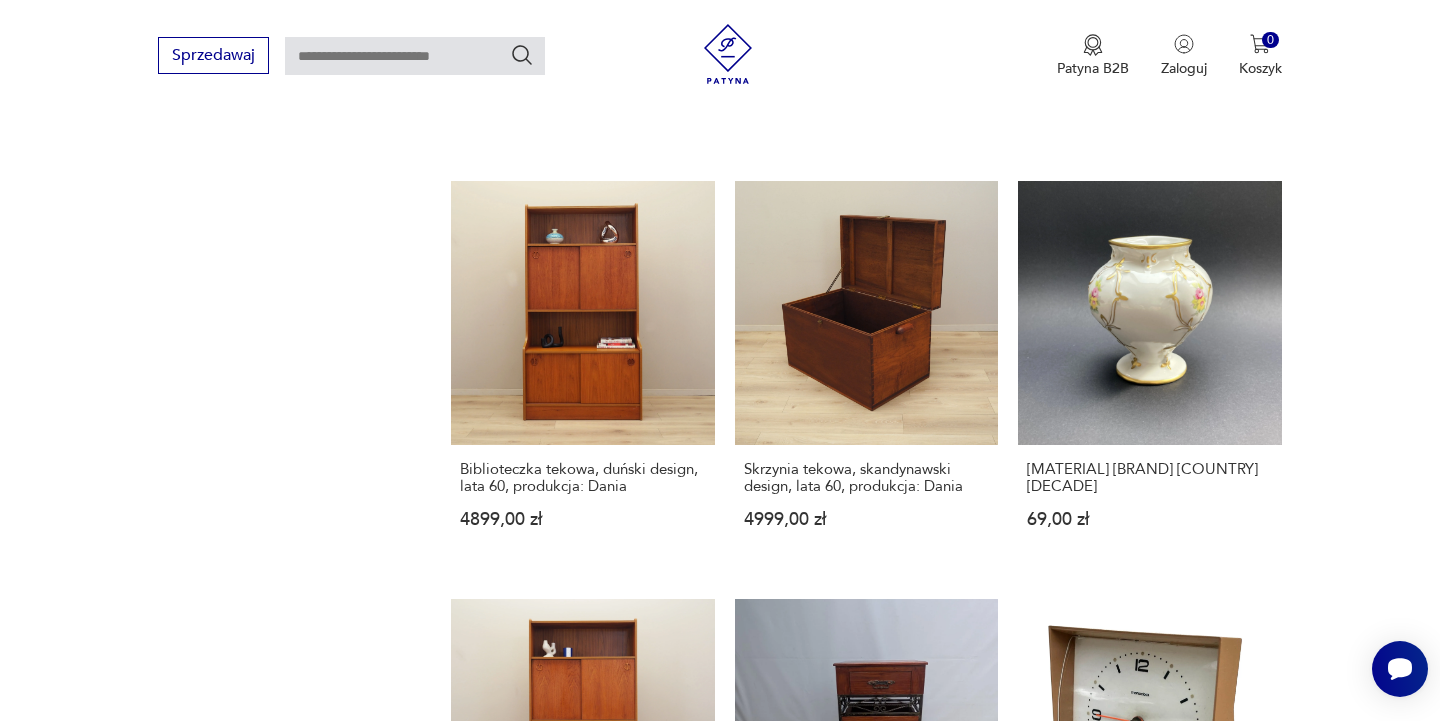 click 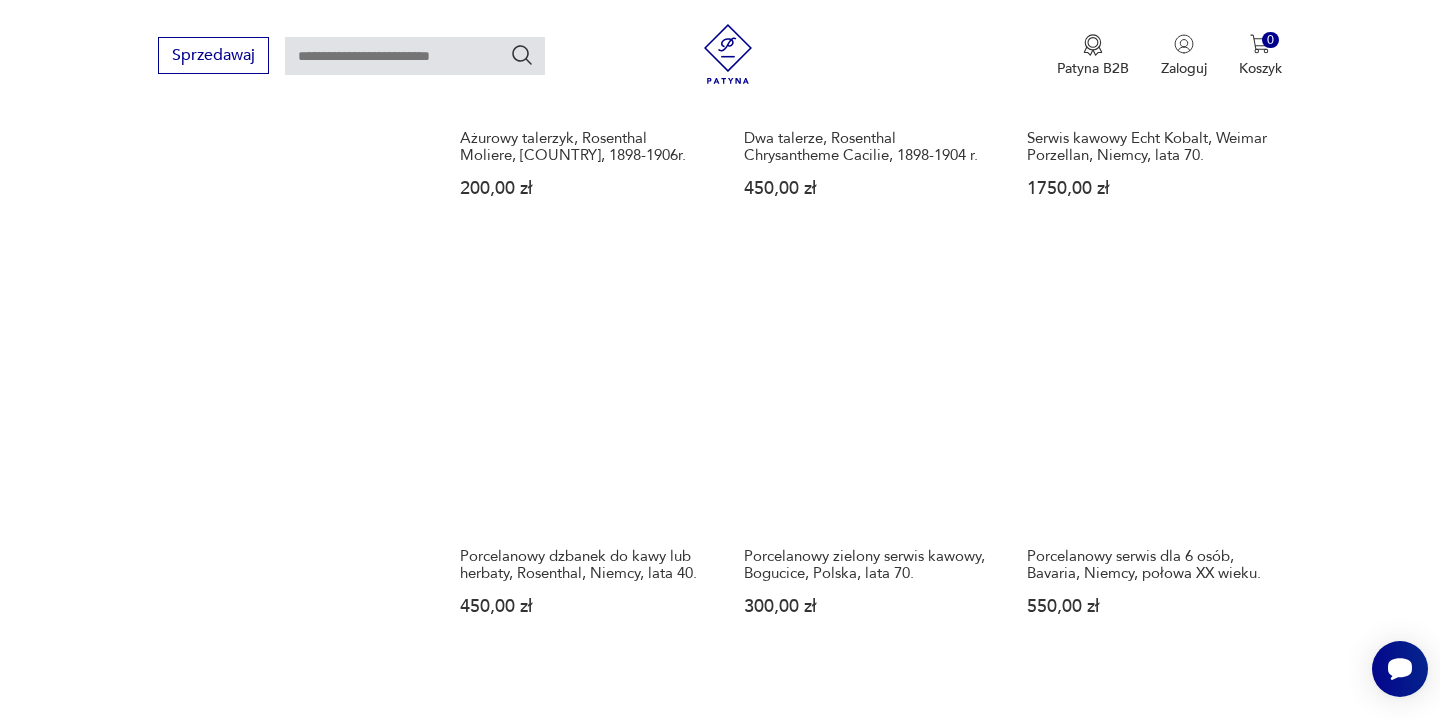 scroll, scrollTop: 1635, scrollLeft: 0, axis: vertical 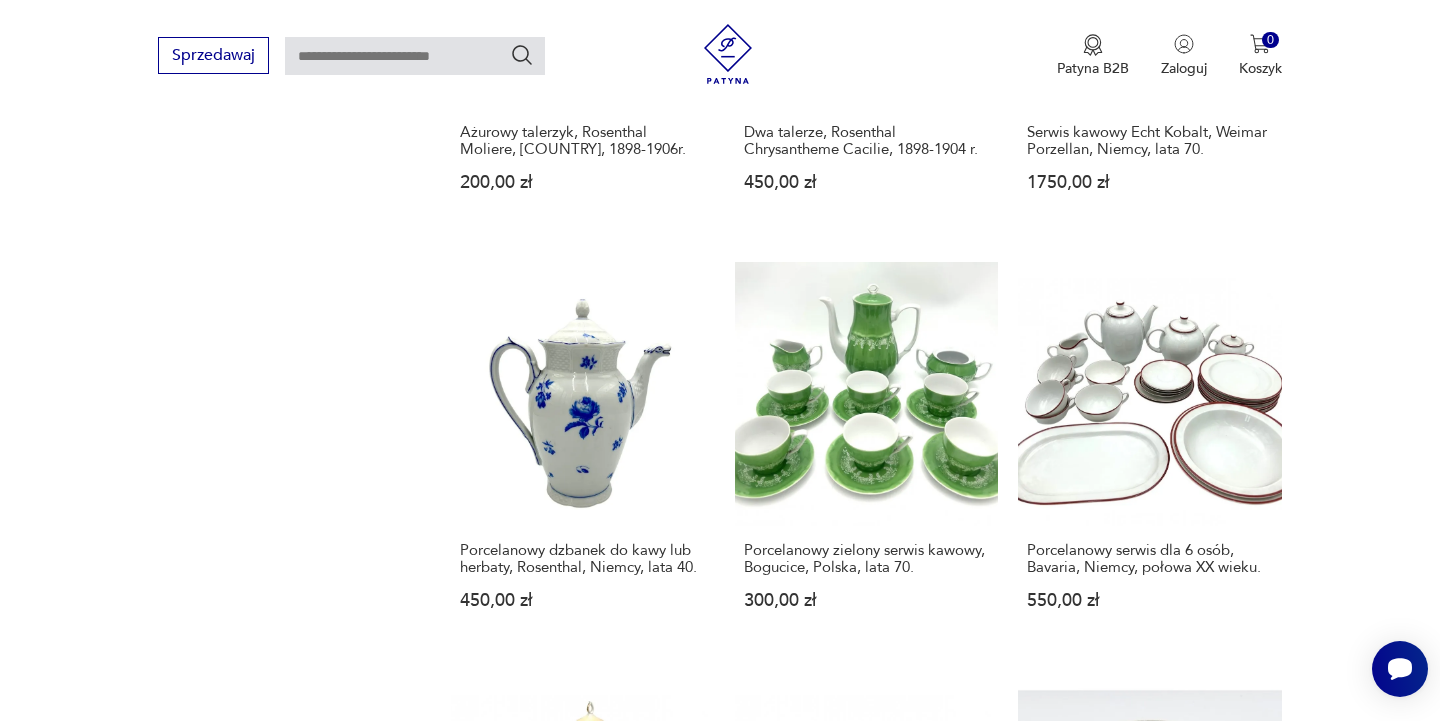 click 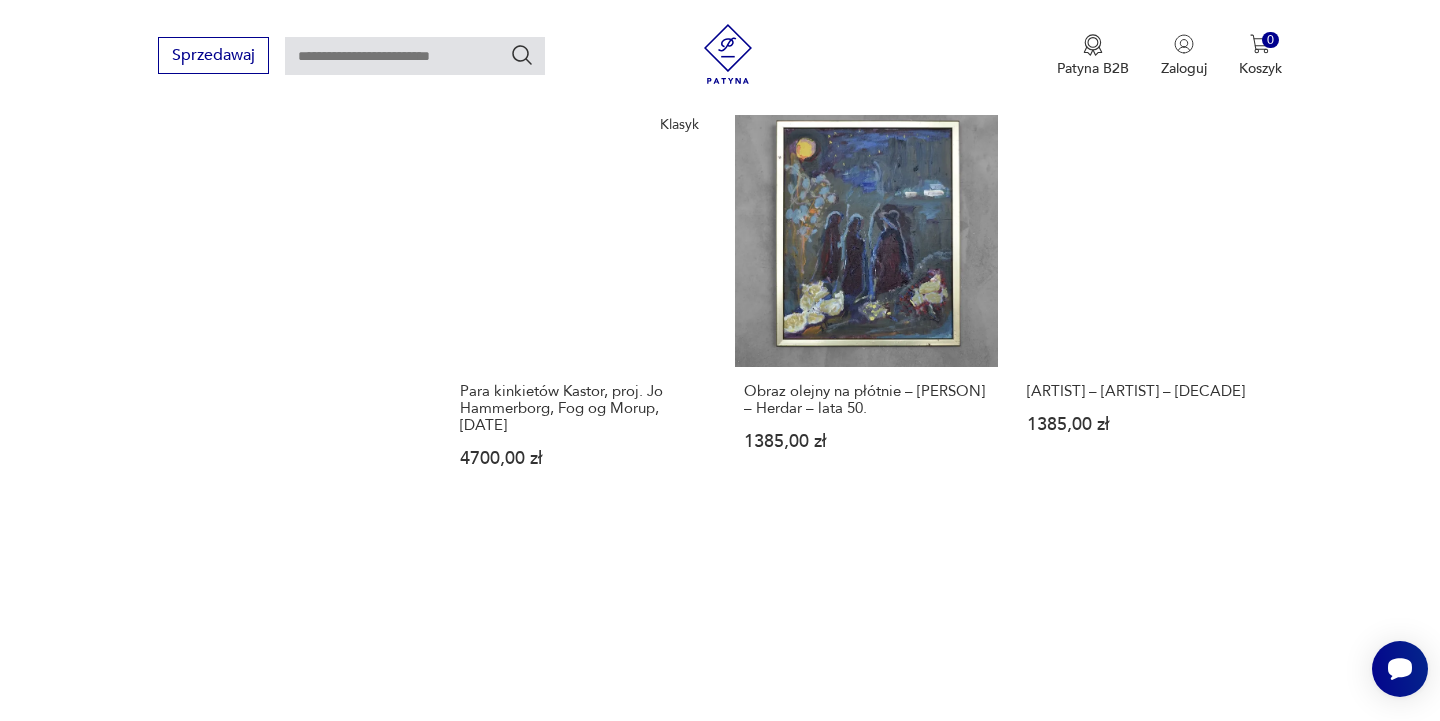 scroll, scrollTop: 1800, scrollLeft: 0, axis: vertical 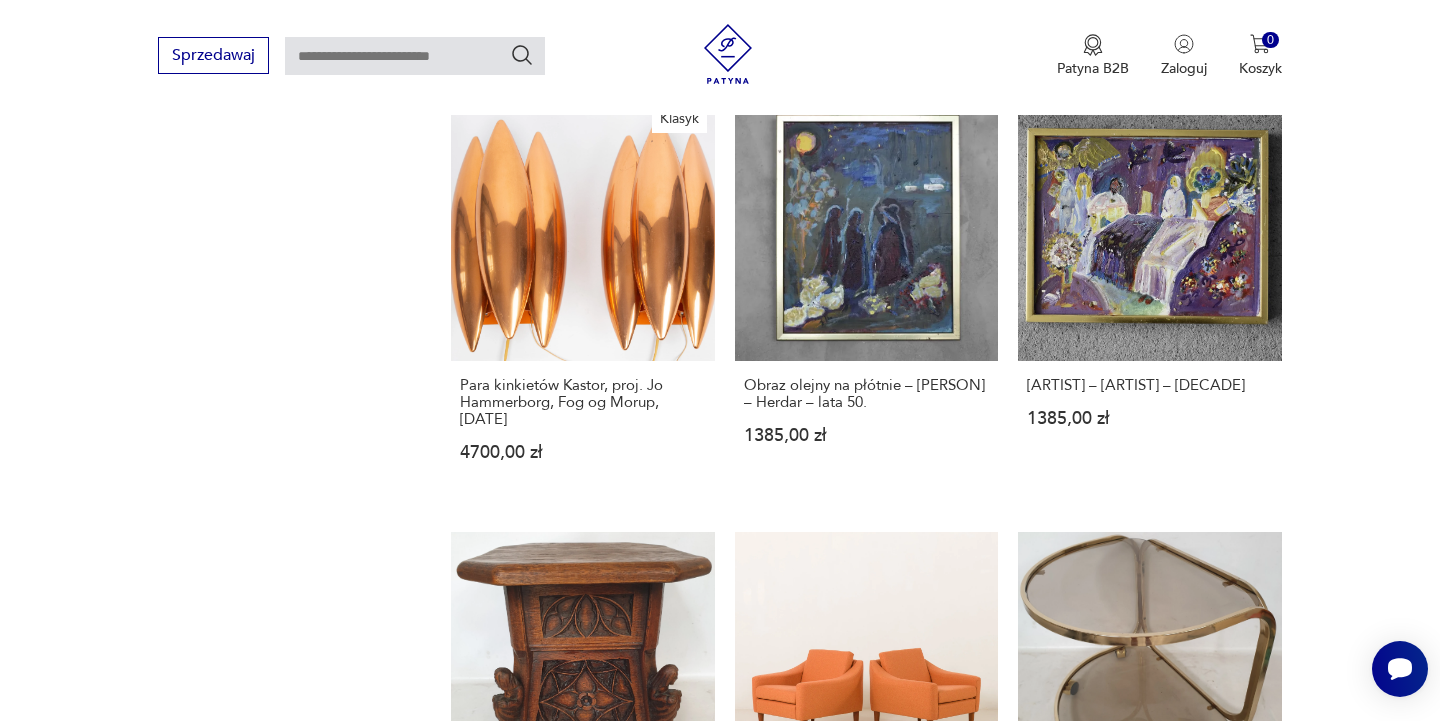 click 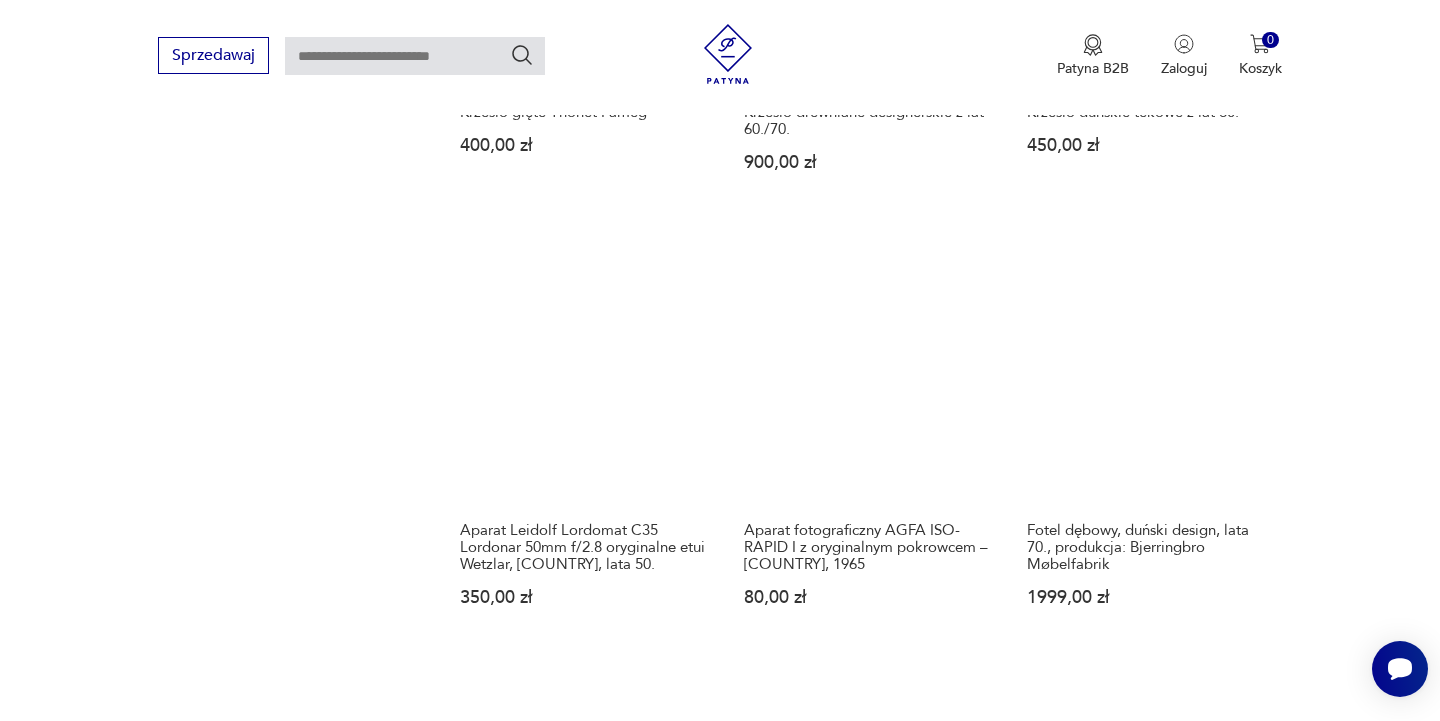 scroll, scrollTop: 1685, scrollLeft: 0, axis: vertical 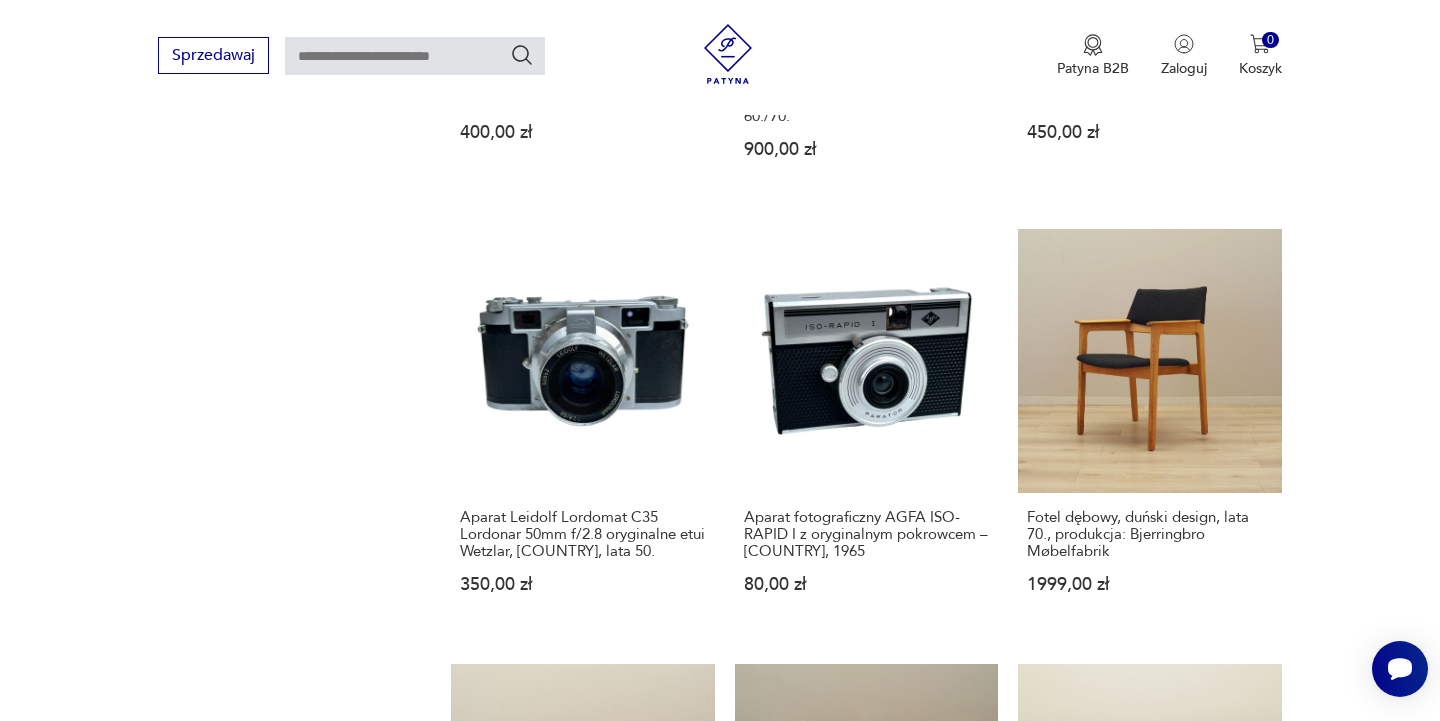 click 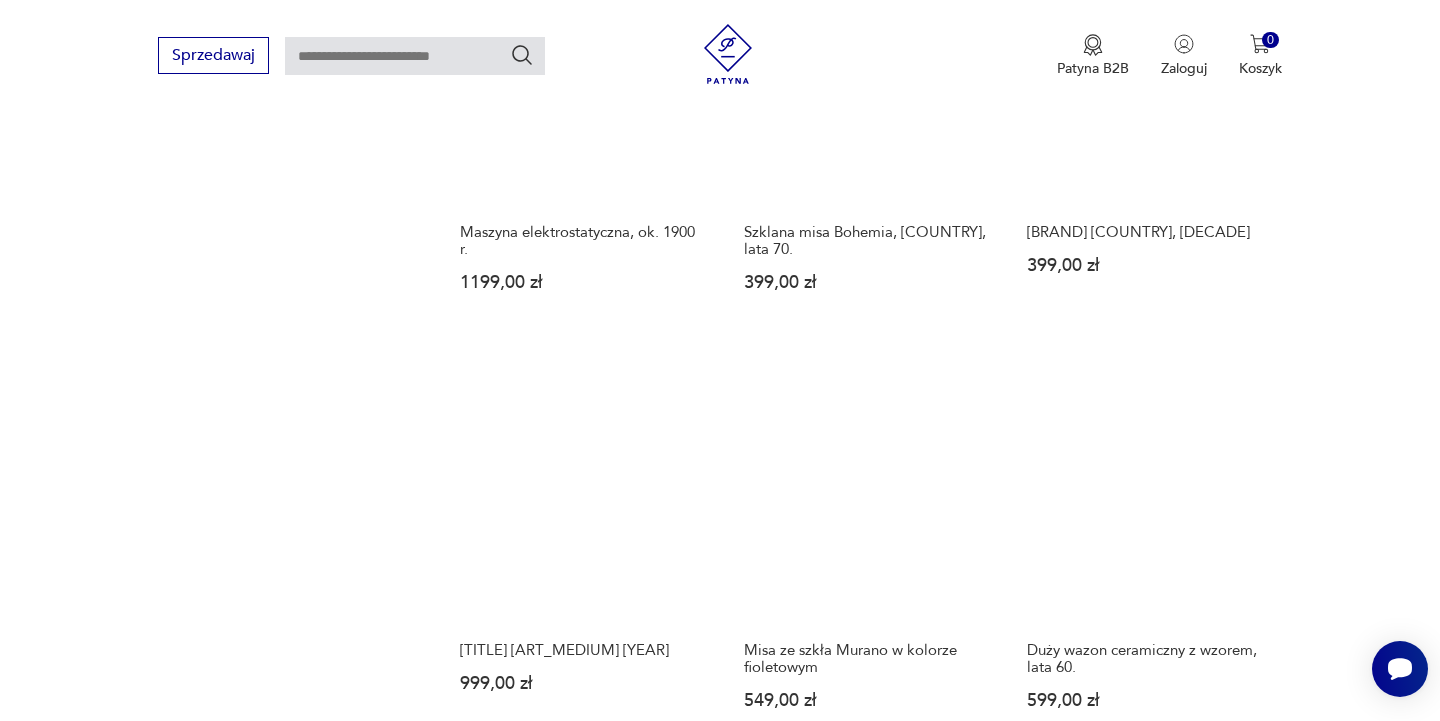 scroll, scrollTop: 1527, scrollLeft: 0, axis: vertical 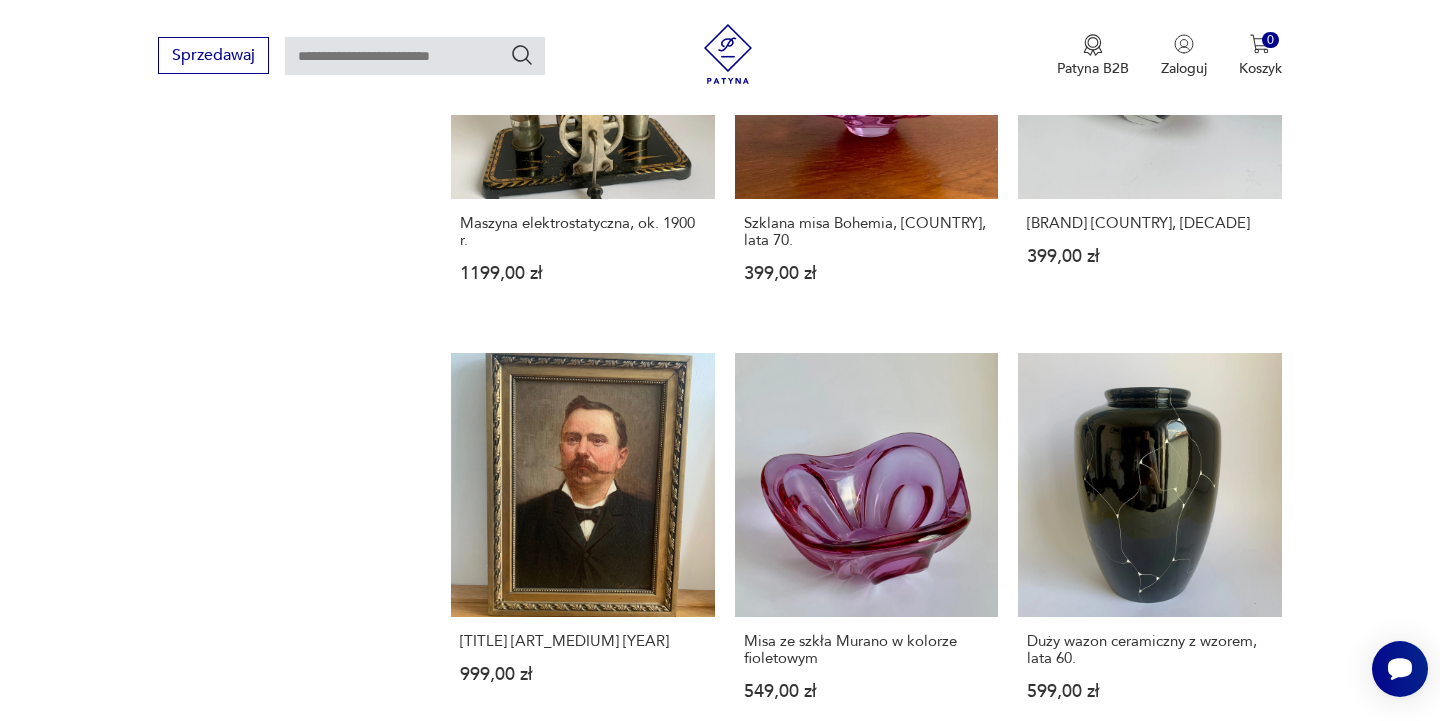 click 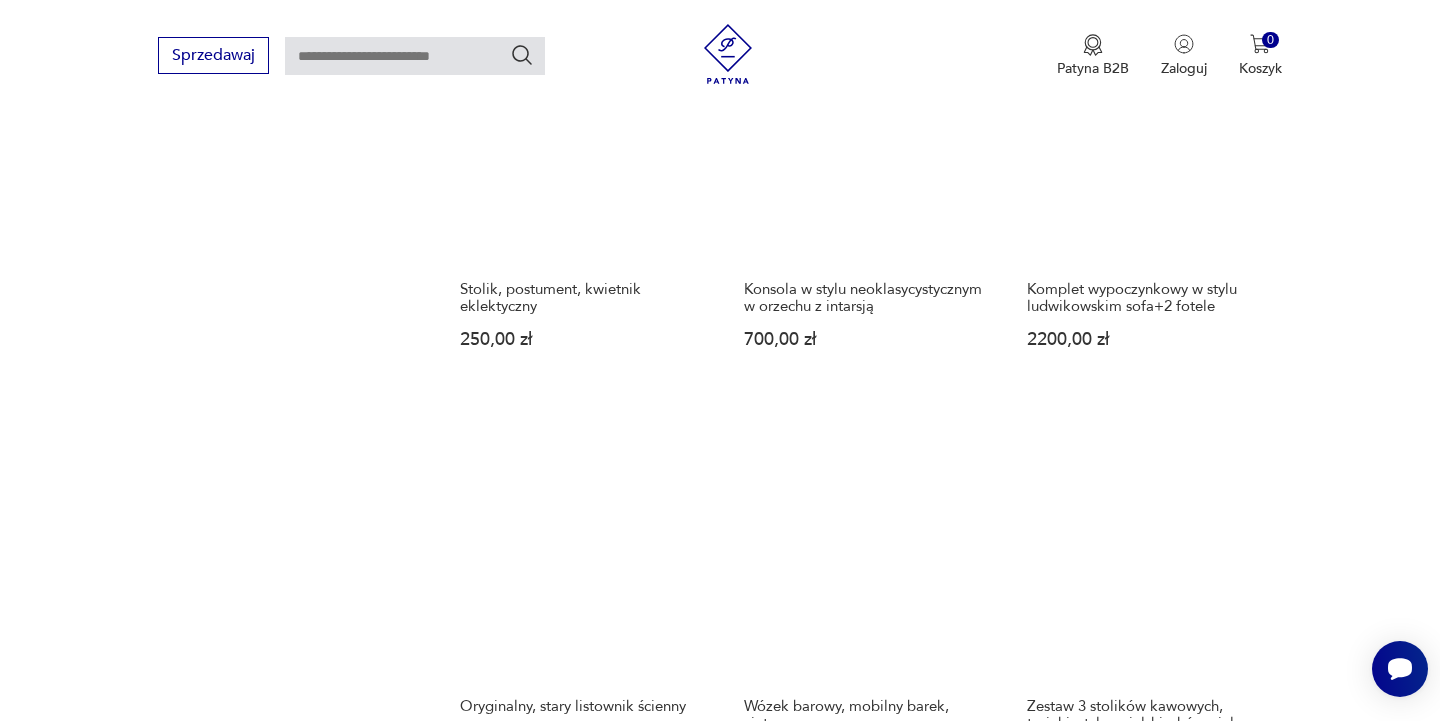 scroll, scrollTop: 1880, scrollLeft: 0, axis: vertical 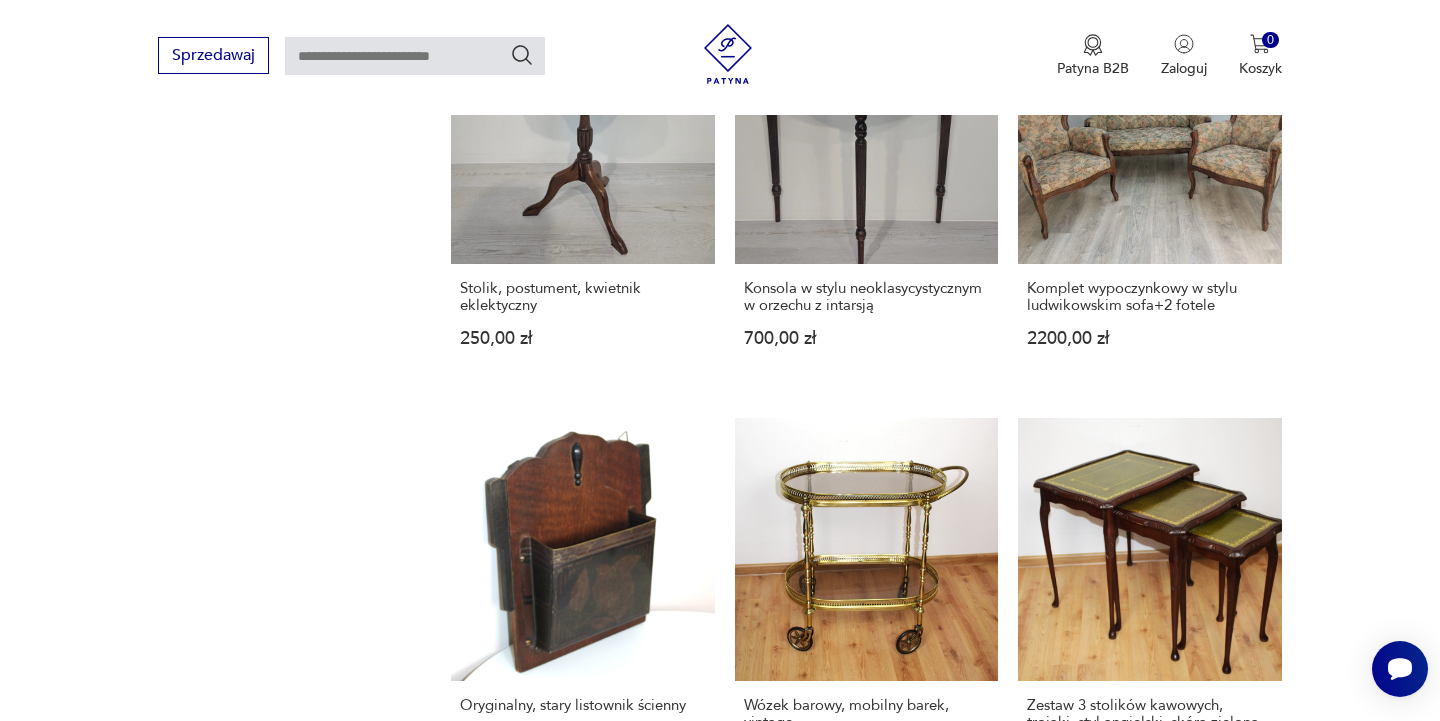 click 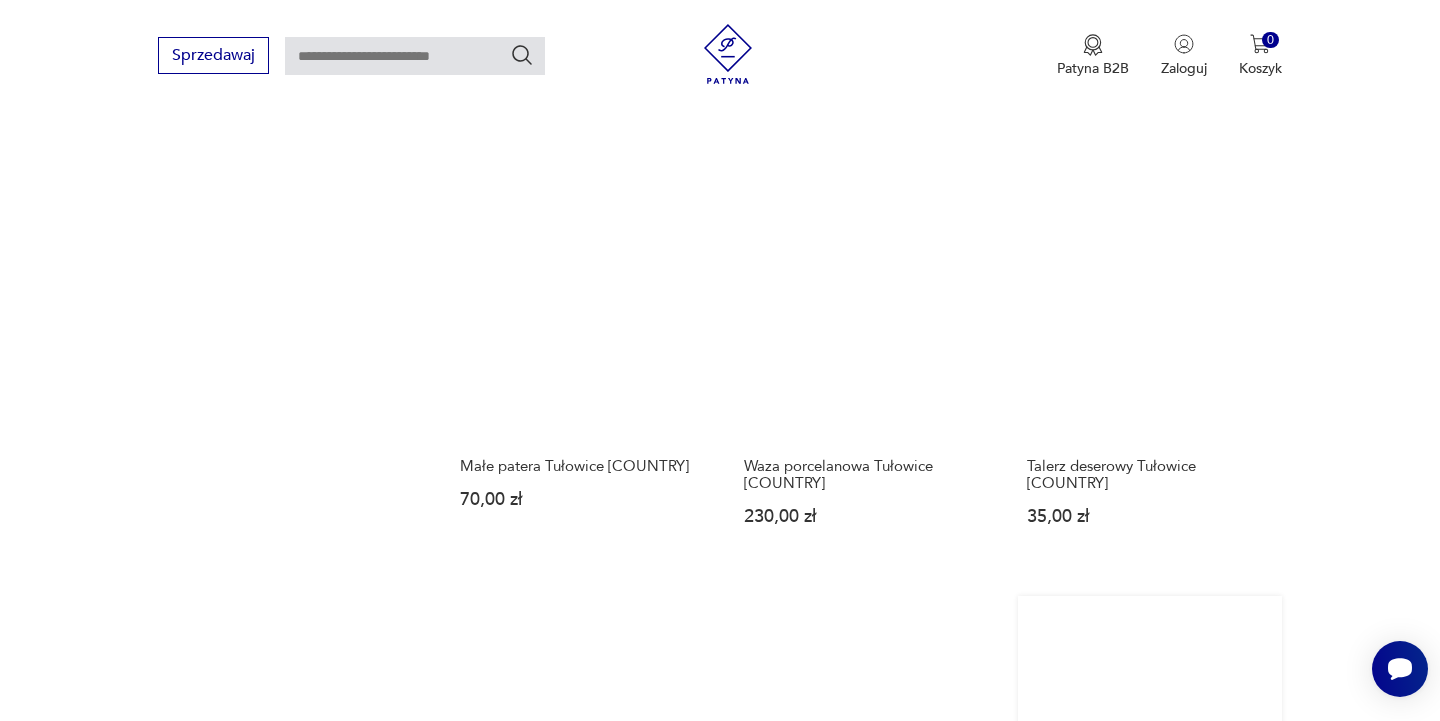 scroll, scrollTop: 1763, scrollLeft: 0, axis: vertical 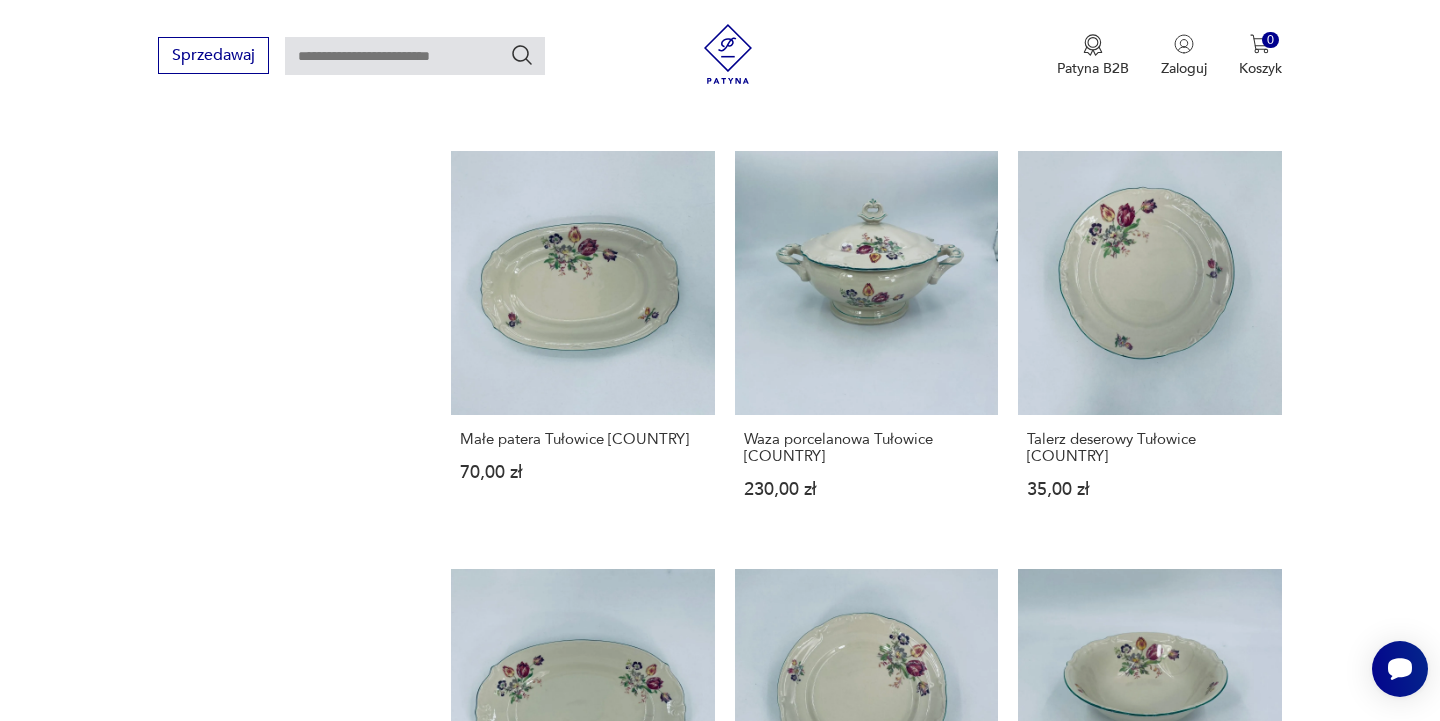 click 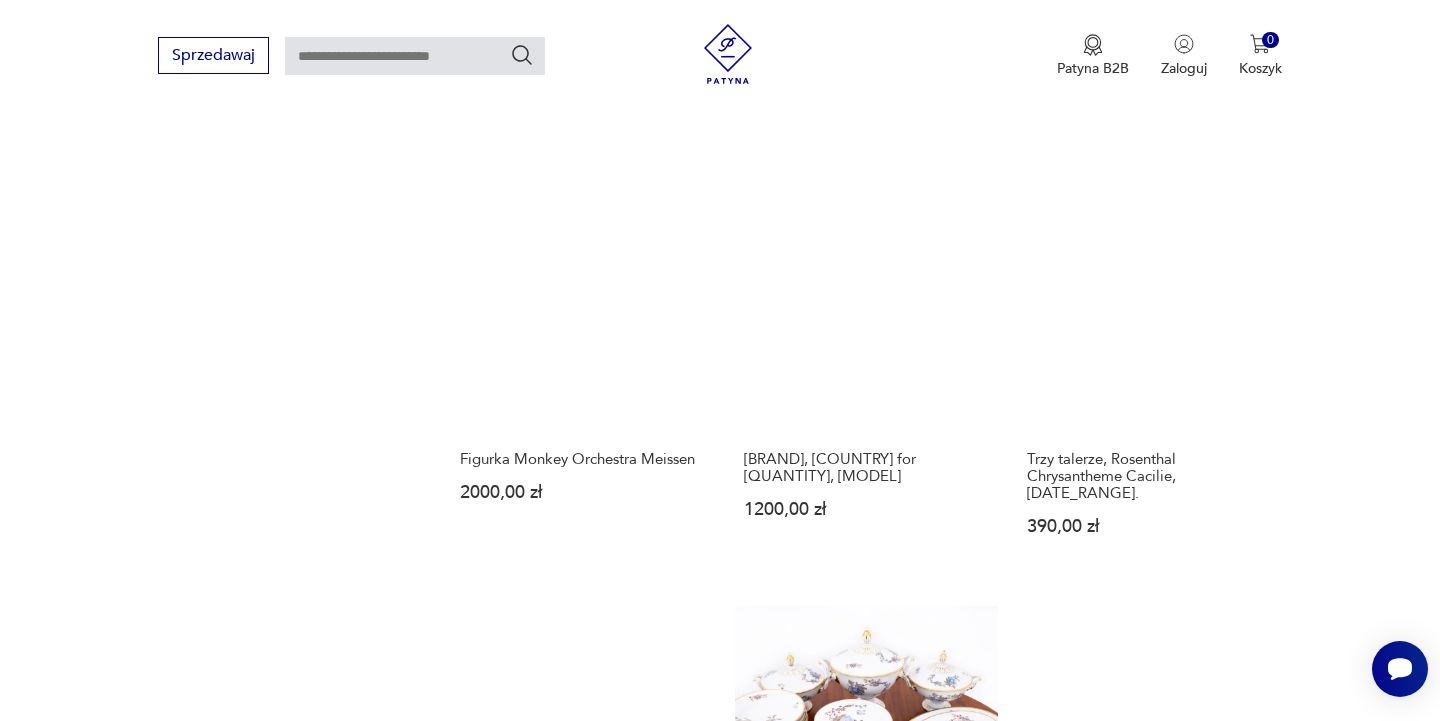 scroll, scrollTop: 1721, scrollLeft: 0, axis: vertical 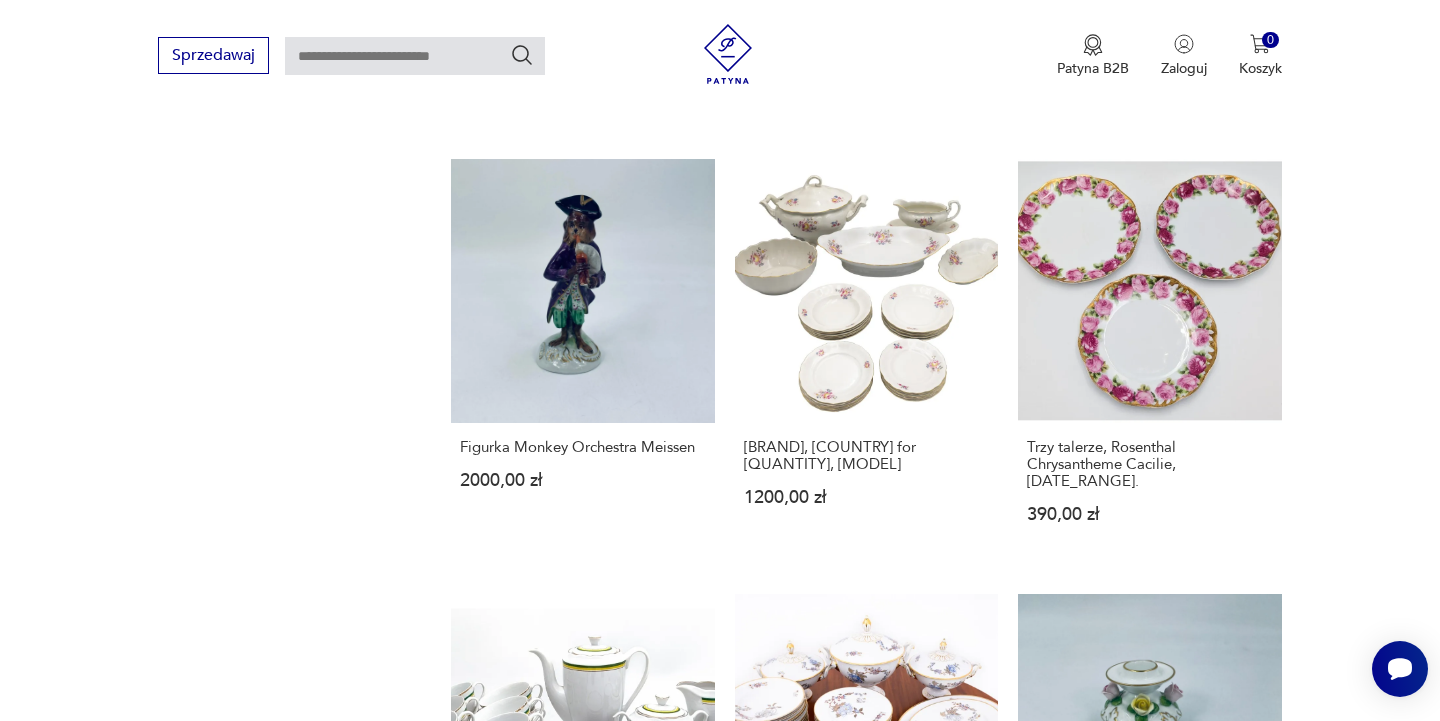 click 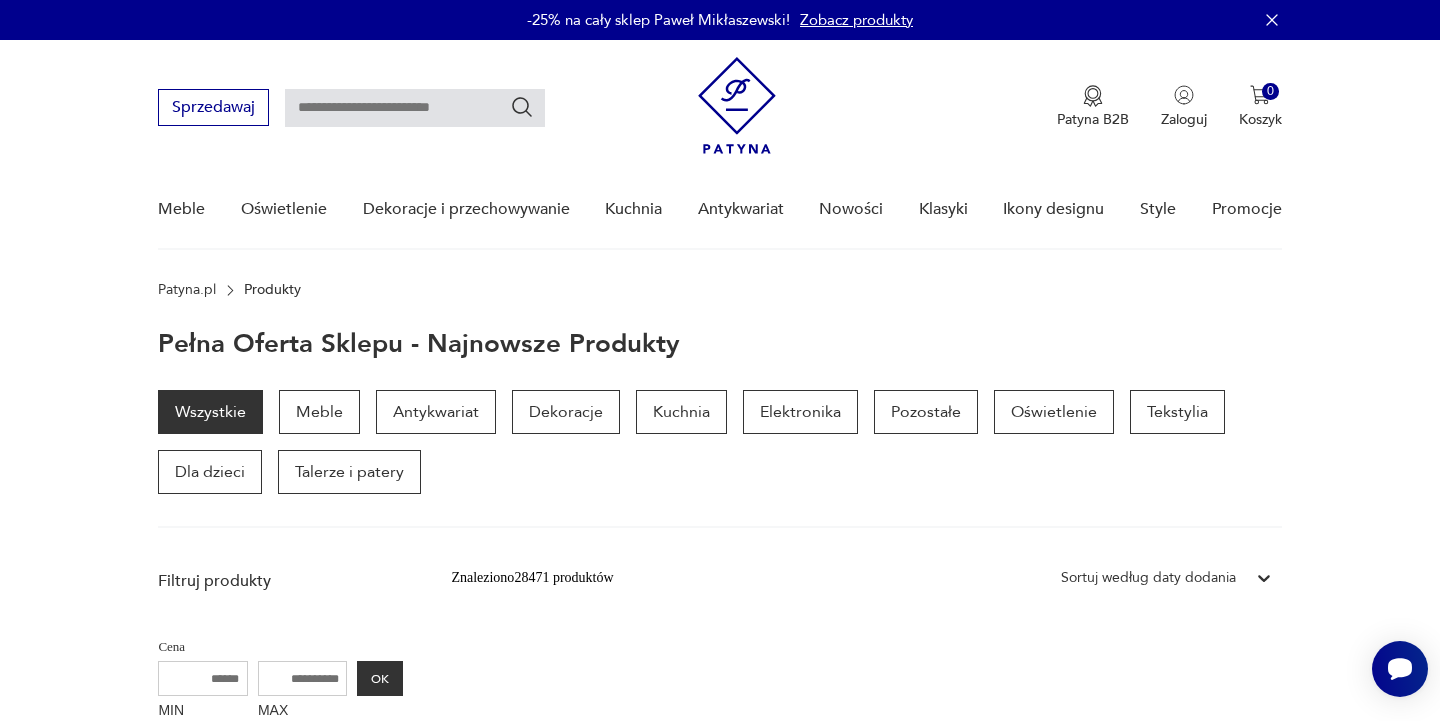 scroll, scrollTop: 0, scrollLeft: 0, axis: both 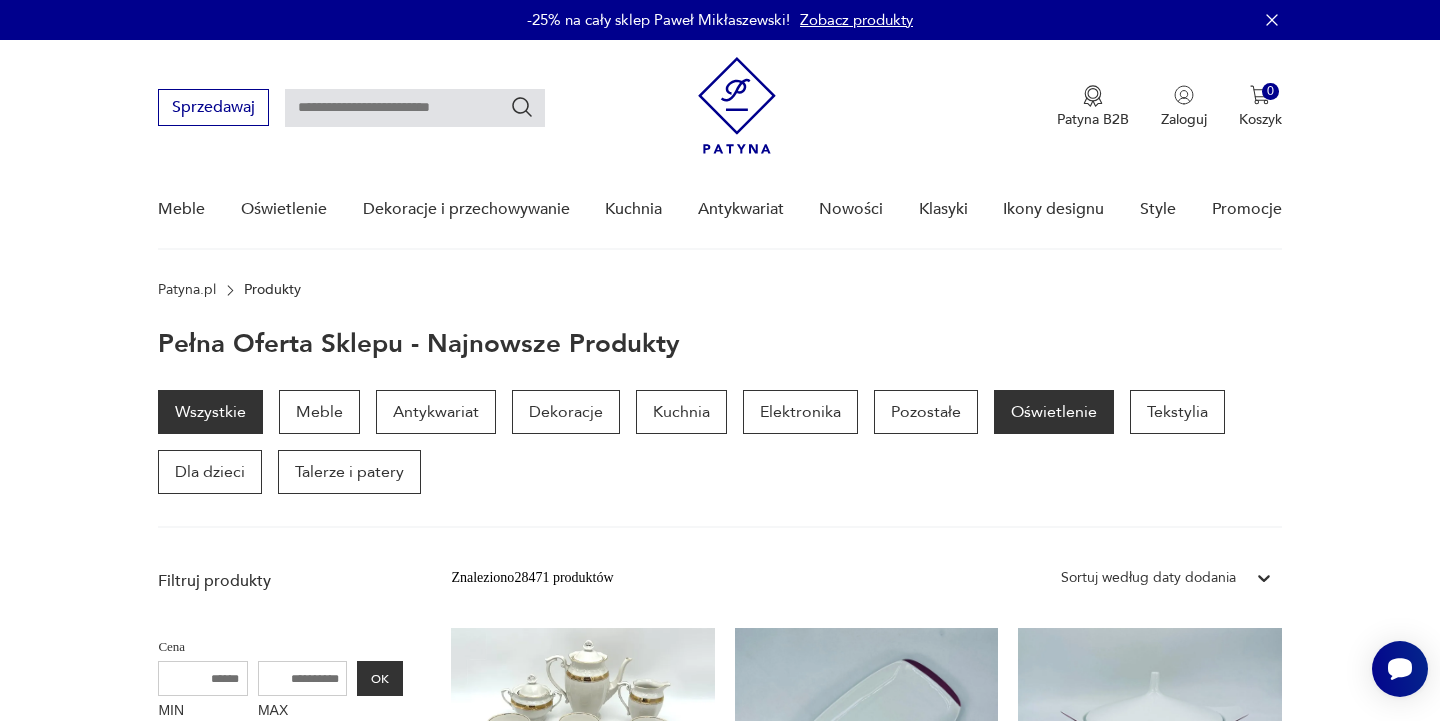 click on "Oświetlenie" at bounding box center (1054, 412) 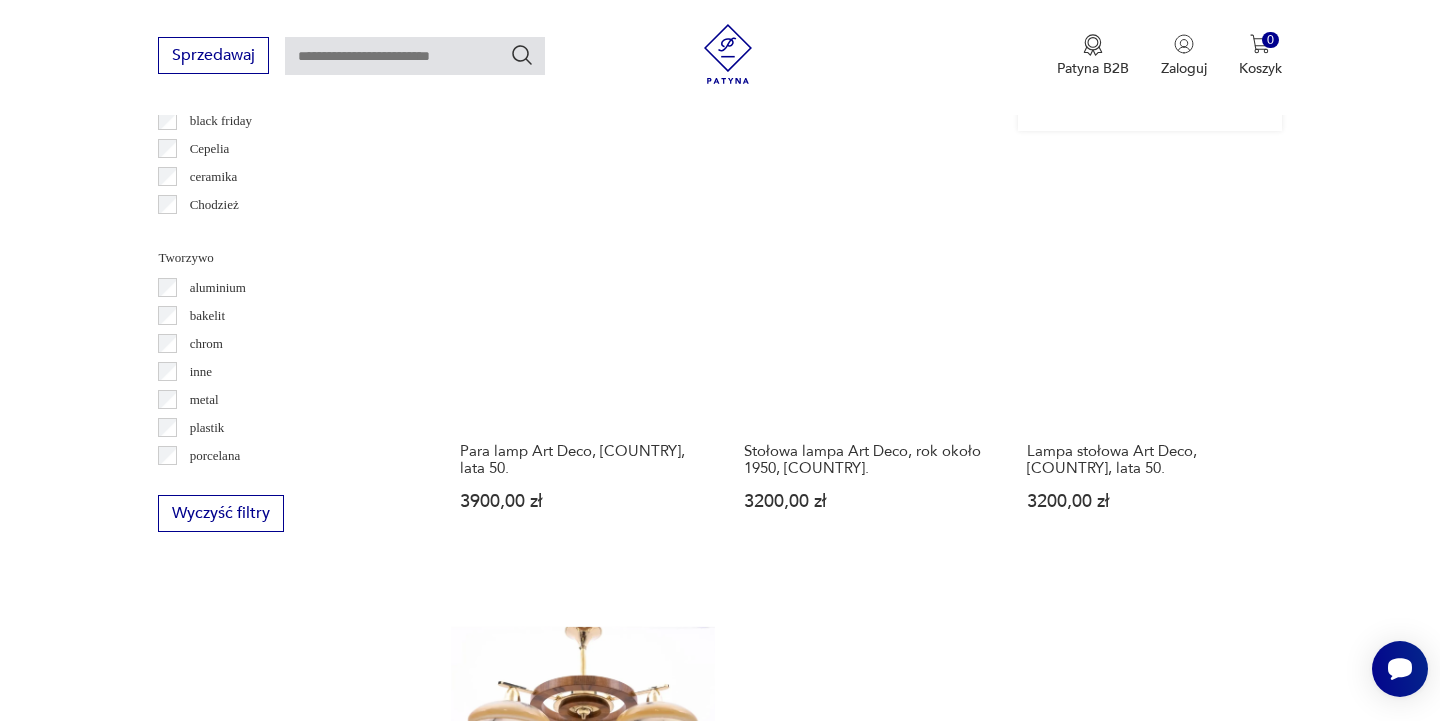 scroll, scrollTop: 1983, scrollLeft: 0, axis: vertical 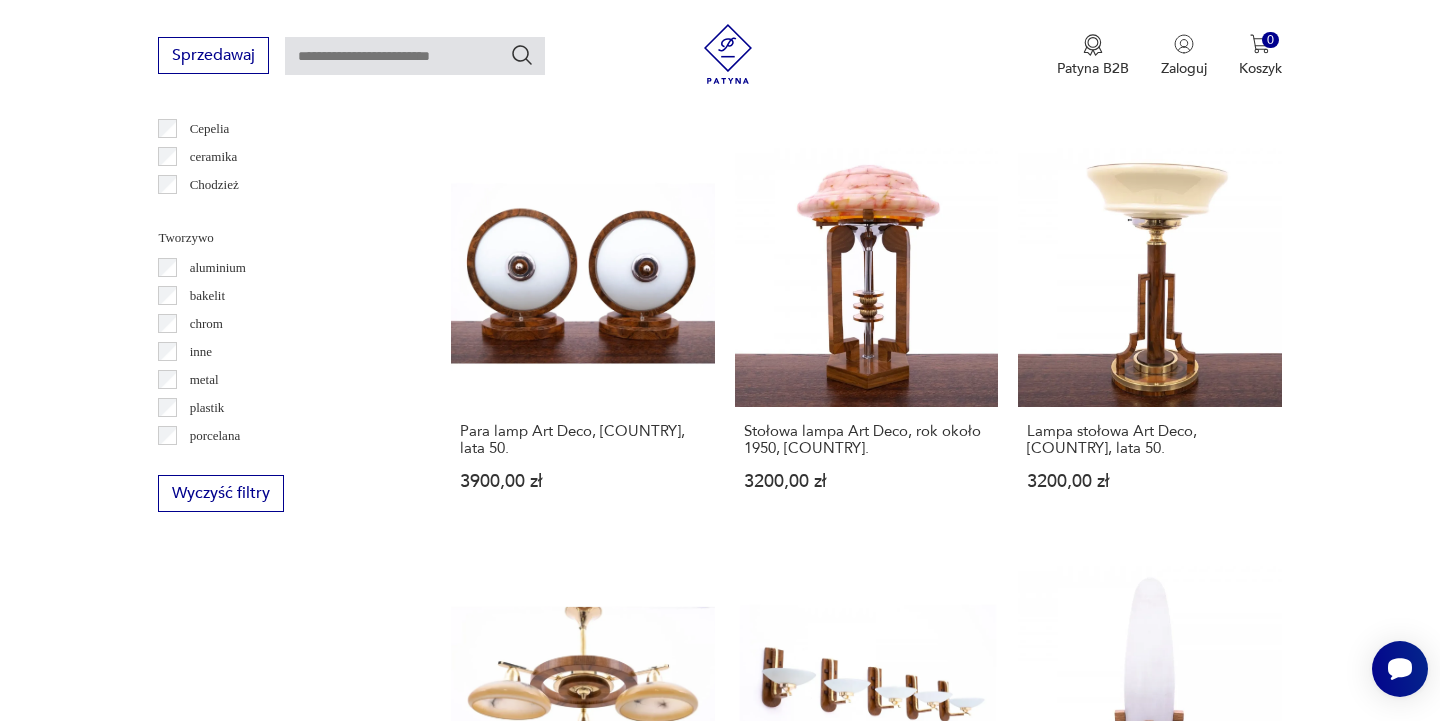 click 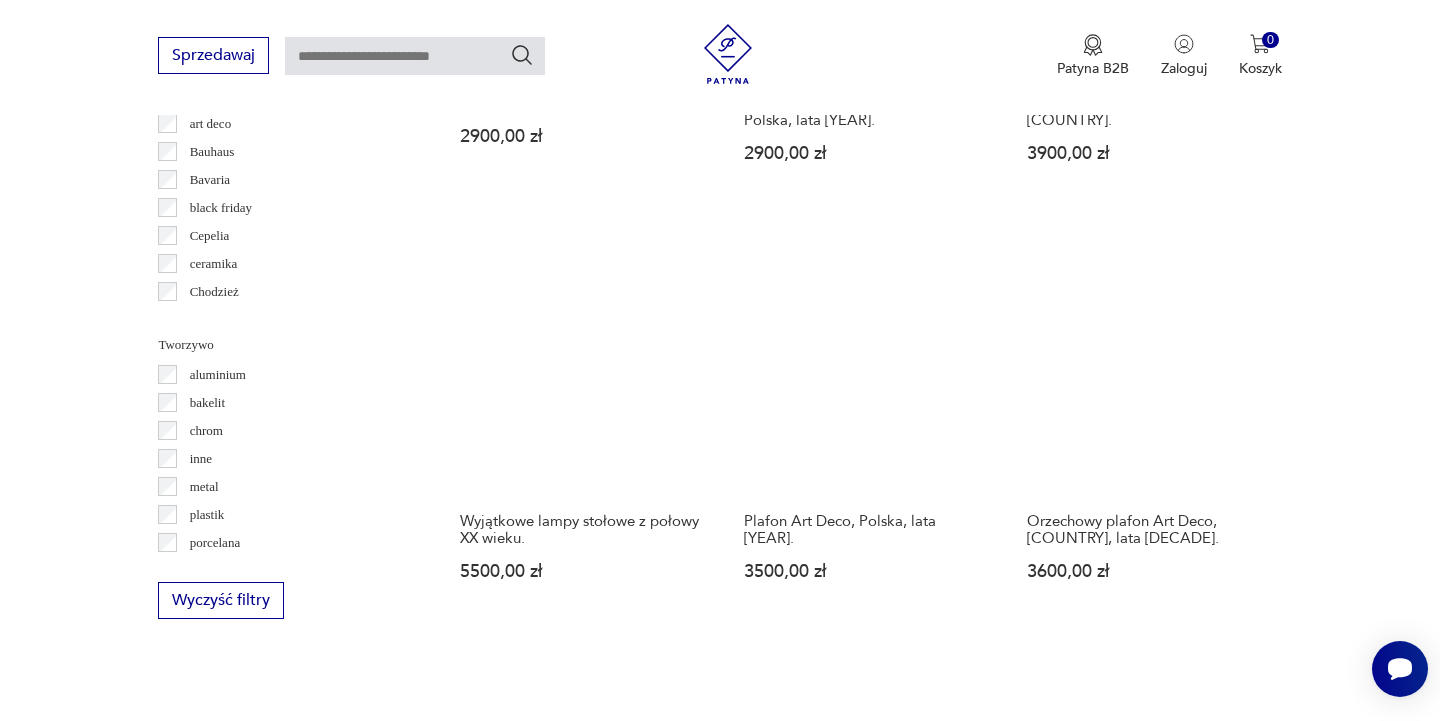 scroll, scrollTop: 1912, scrollLeft: 0, axis: vertical 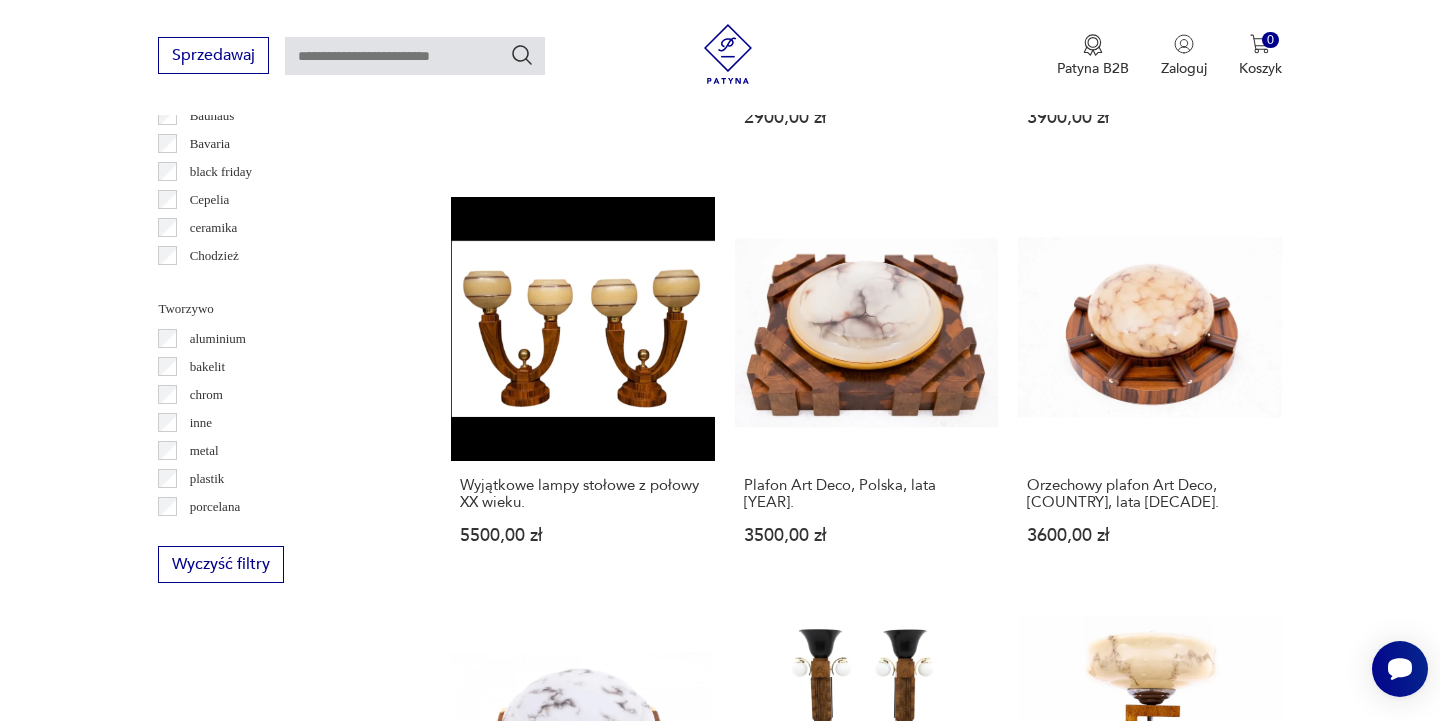 click 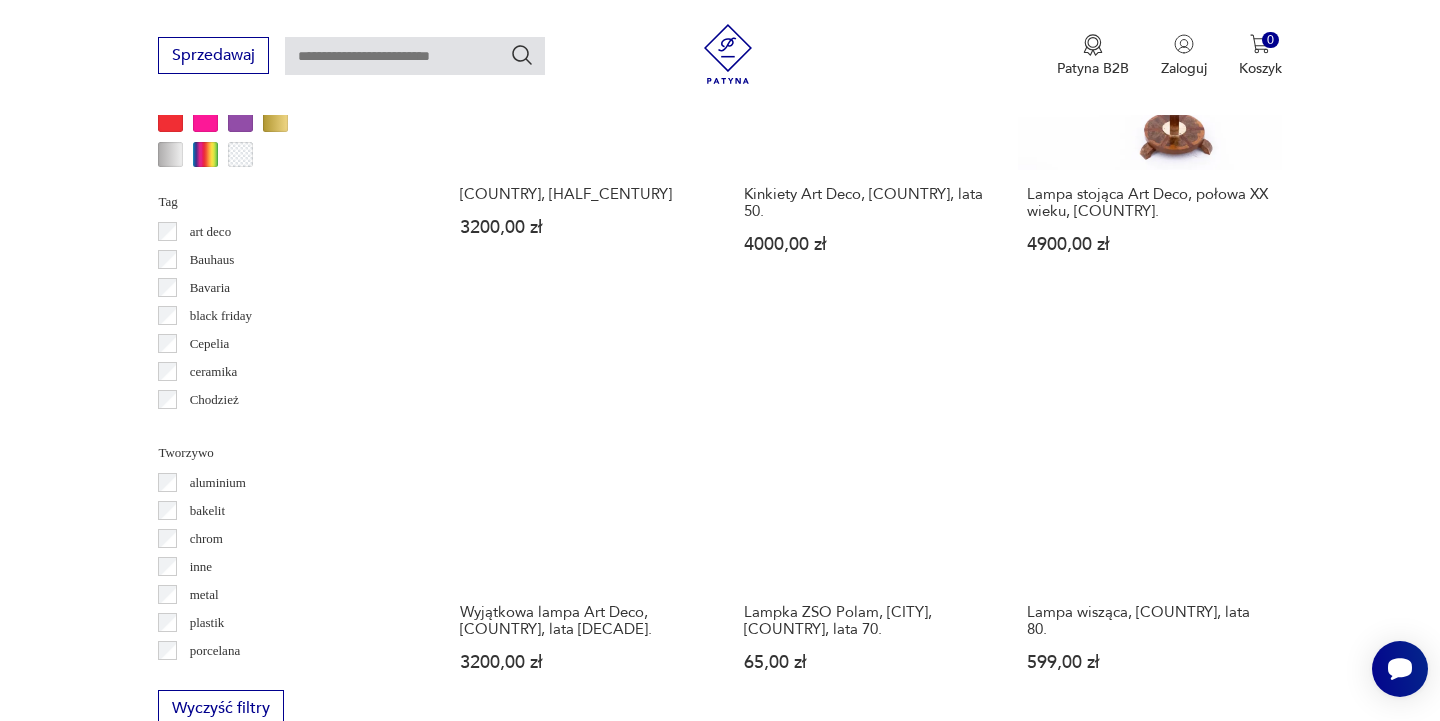 scroll, scrollTop: 1774, scrollLeft: 0, axis: vertical 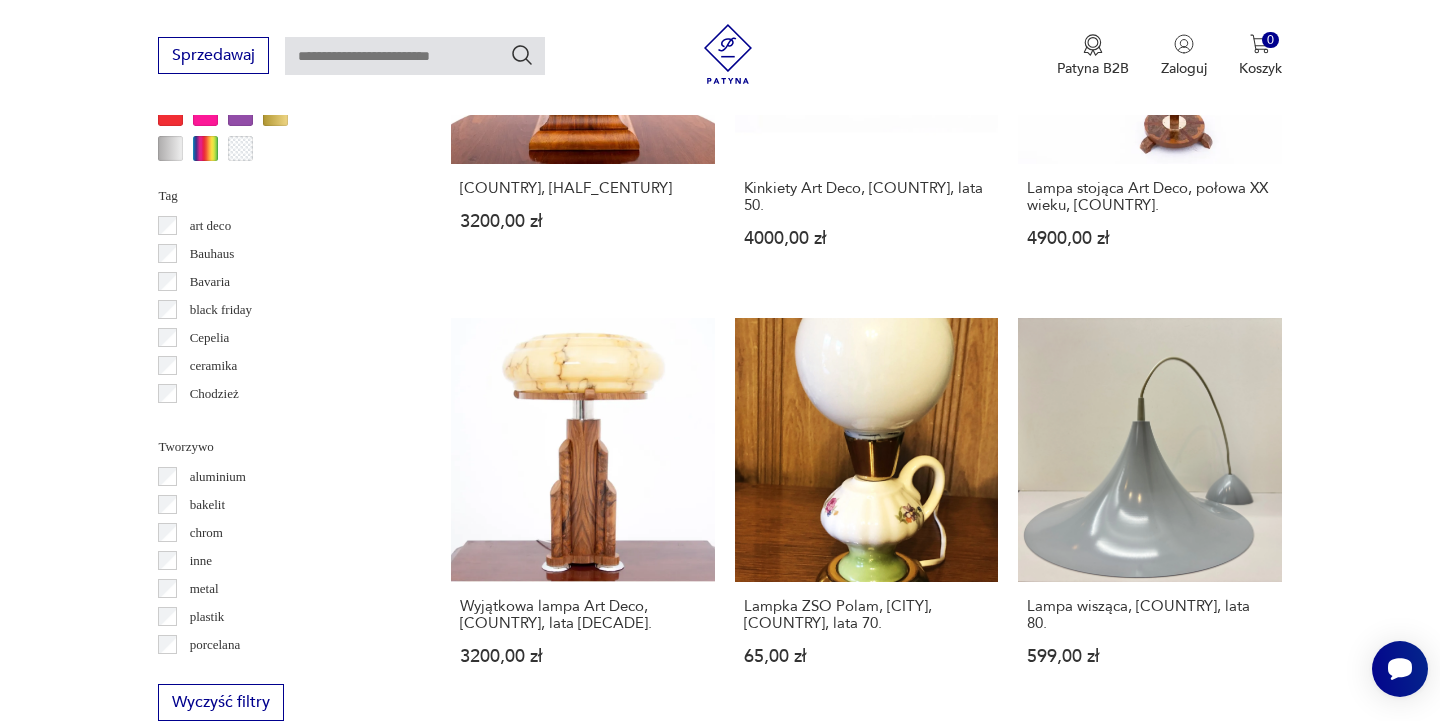 click 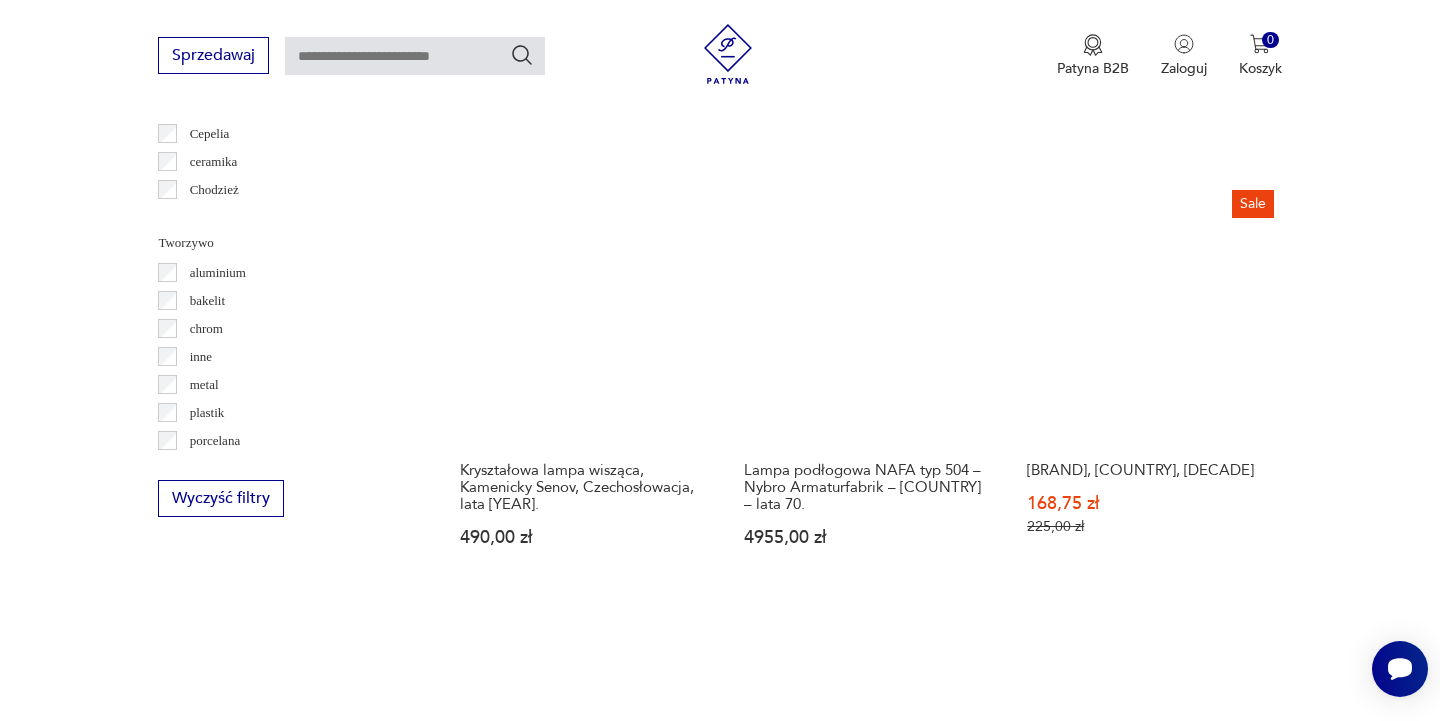 scroll, scrollTop: 2001, scrollLeft: 0, axis: vertical 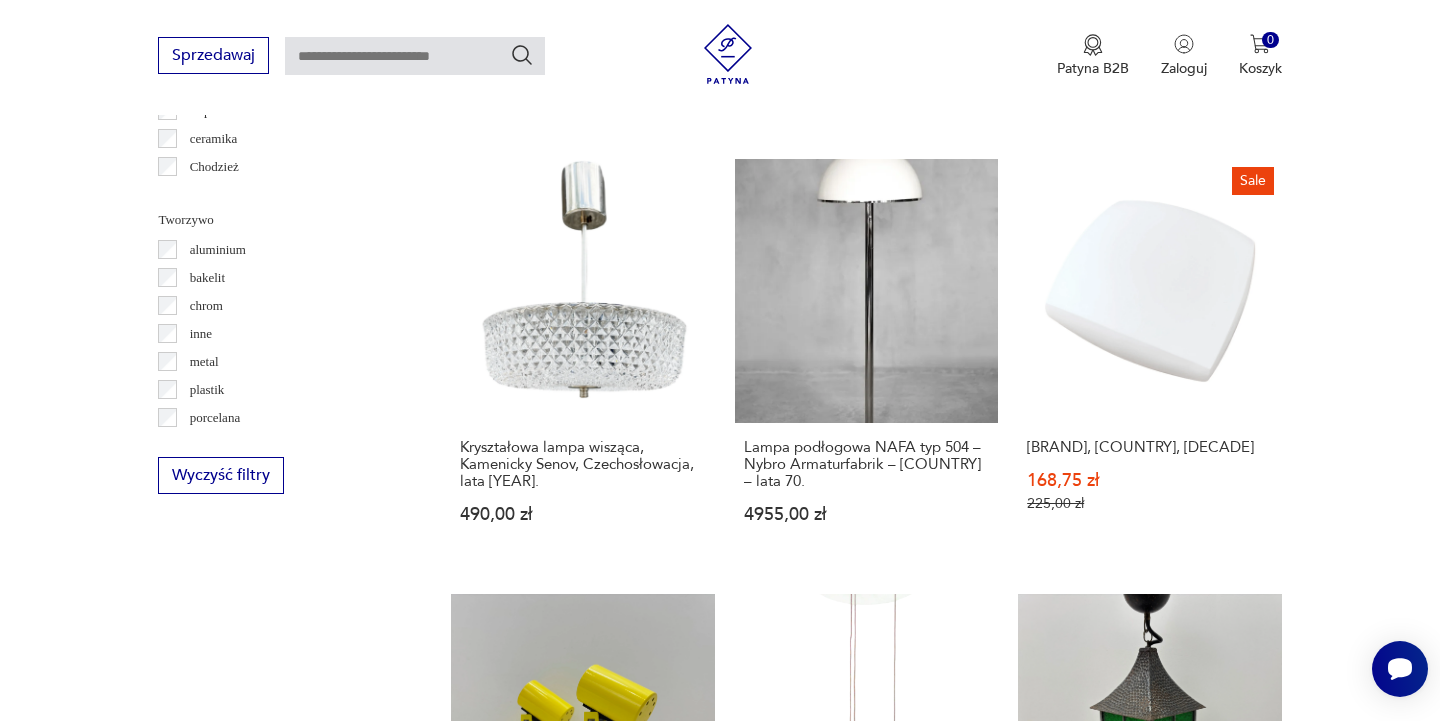 click 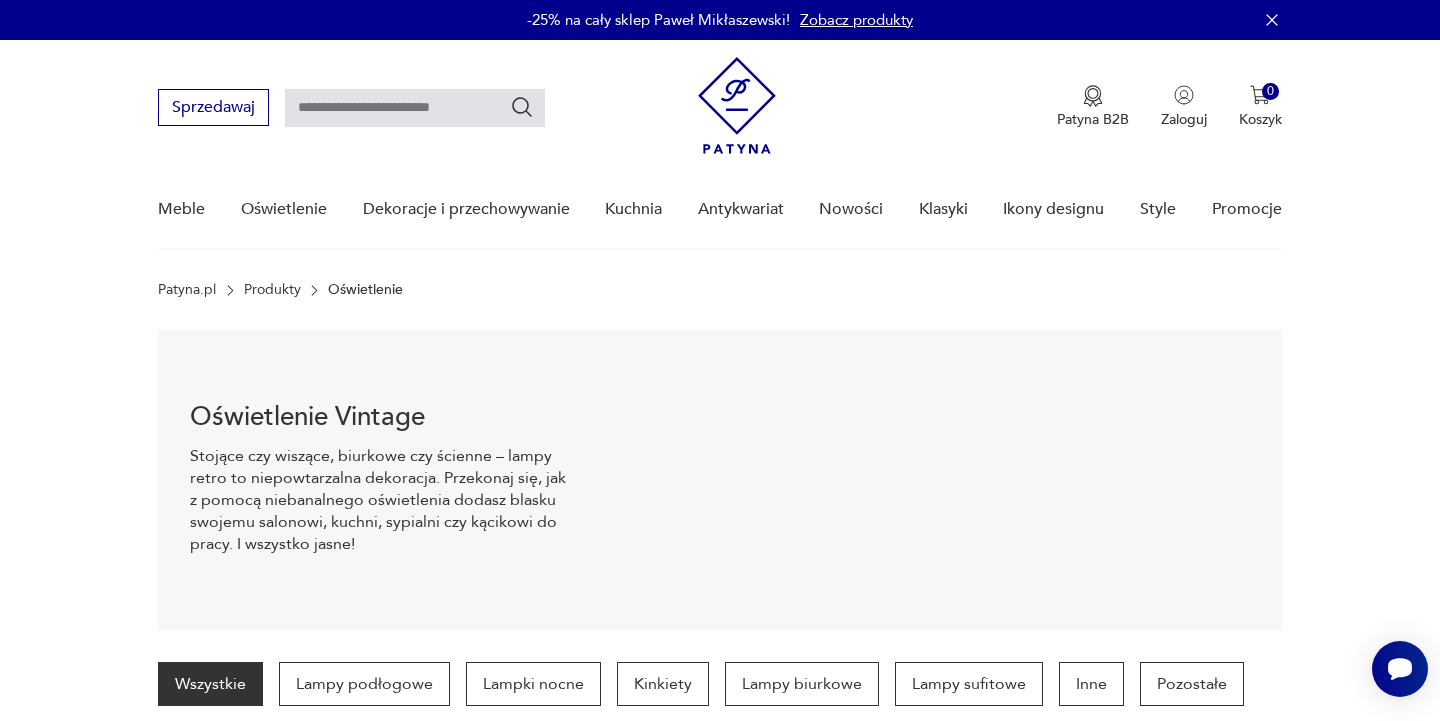 scroll, scrollTop: 0, scrollLeft: 0, axis: both 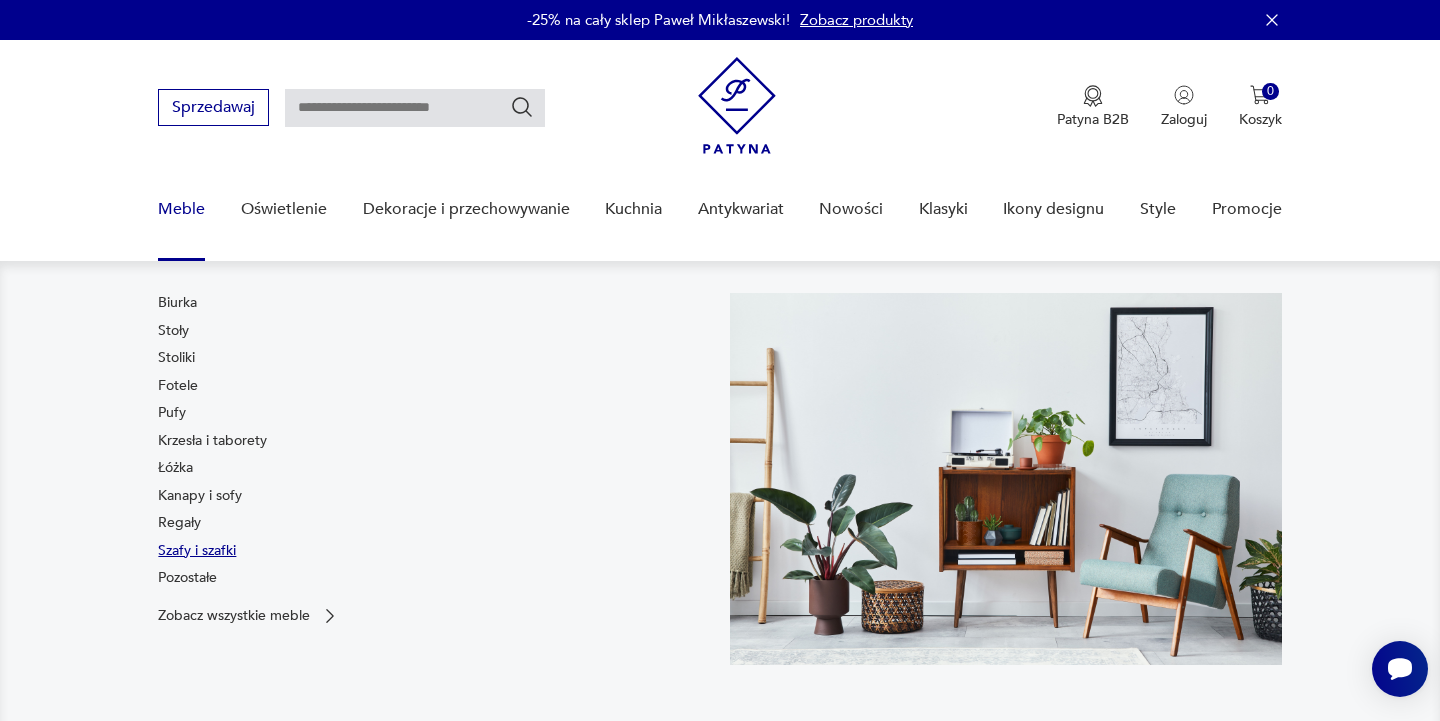click on "Szafy i szafki" at bounding box center (197, 551) 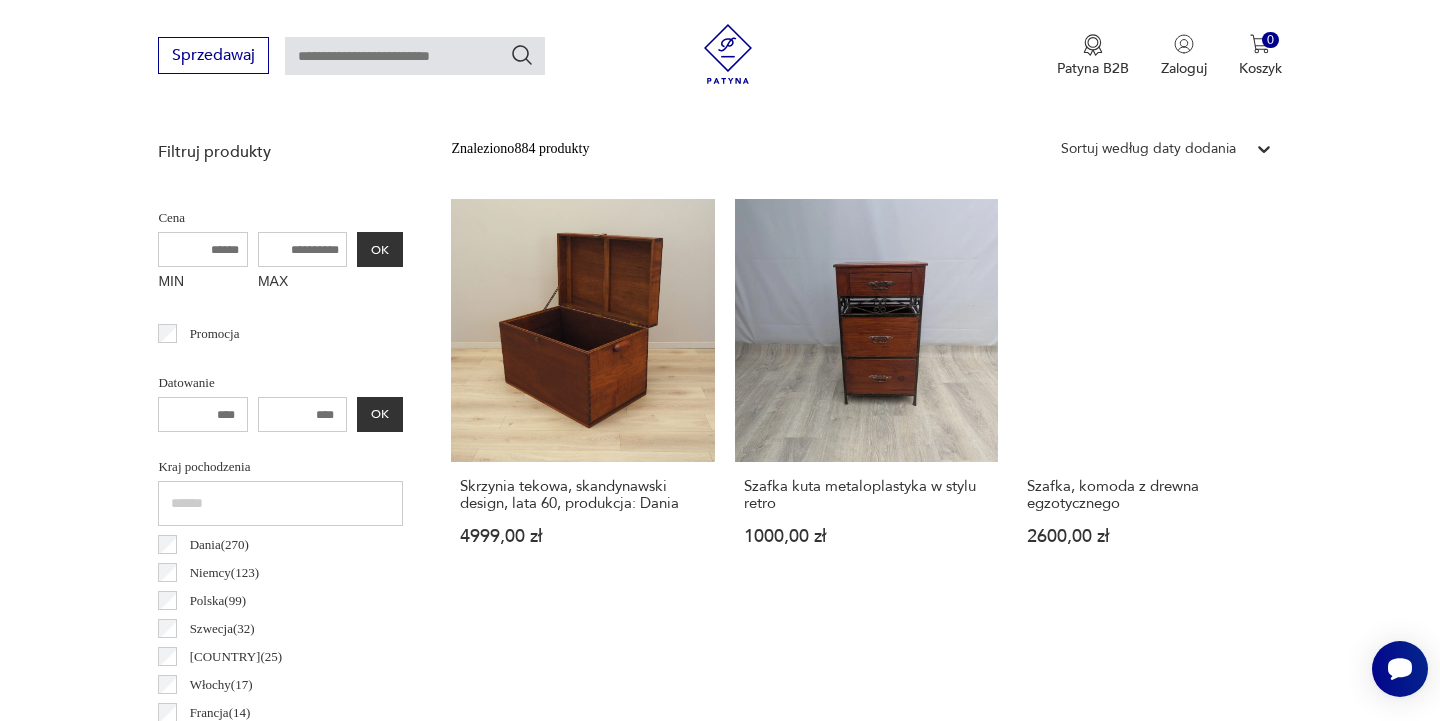 scroll, scrollTop: 703, scrollLeft: 0, axis: vertical 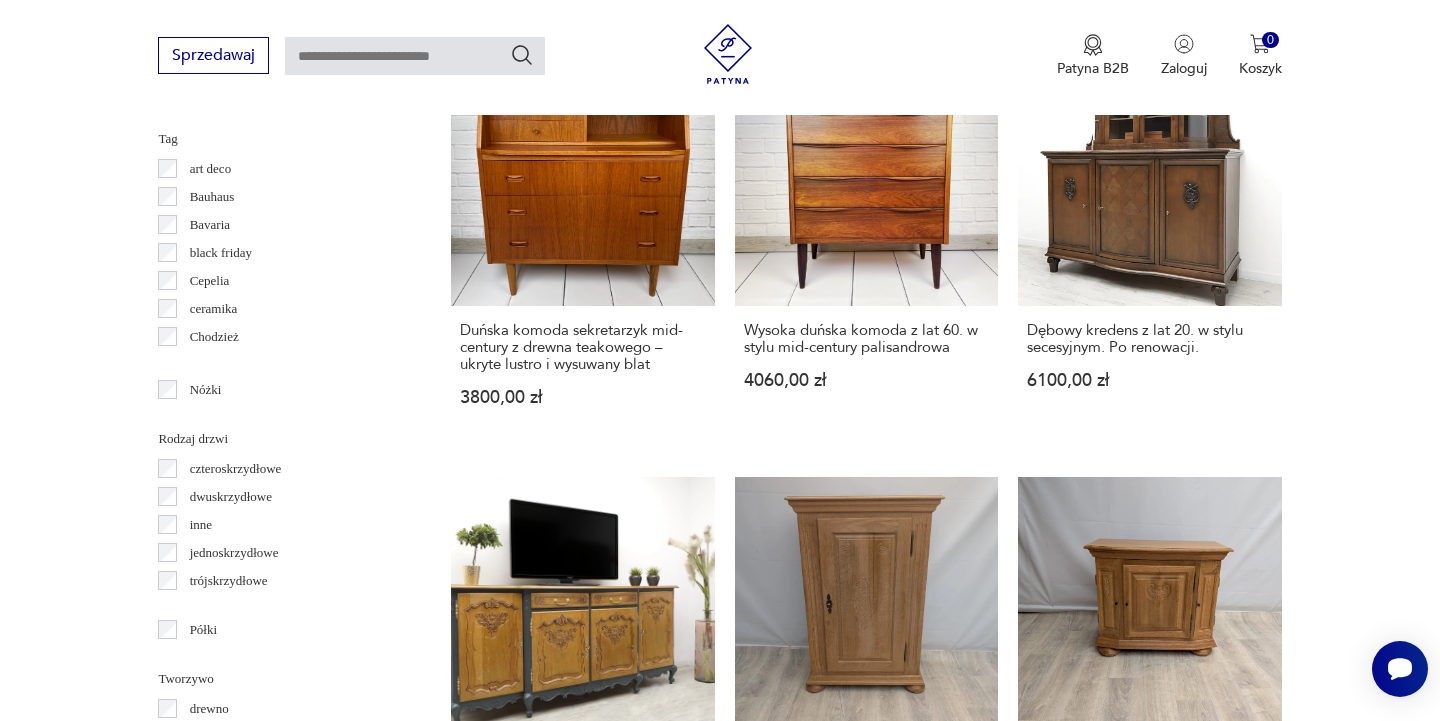 click 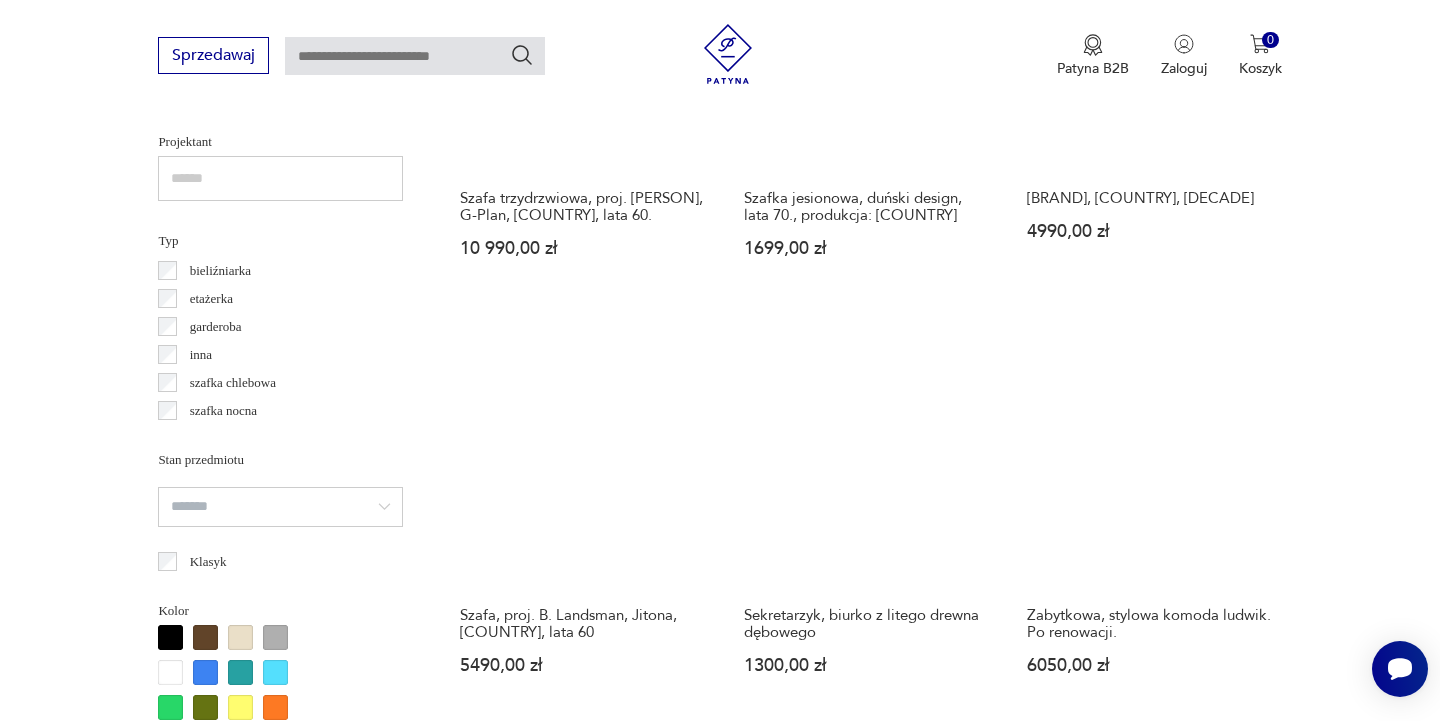 scroll, scrollTop: 1429, scrollLeft: 0, axis: vertical 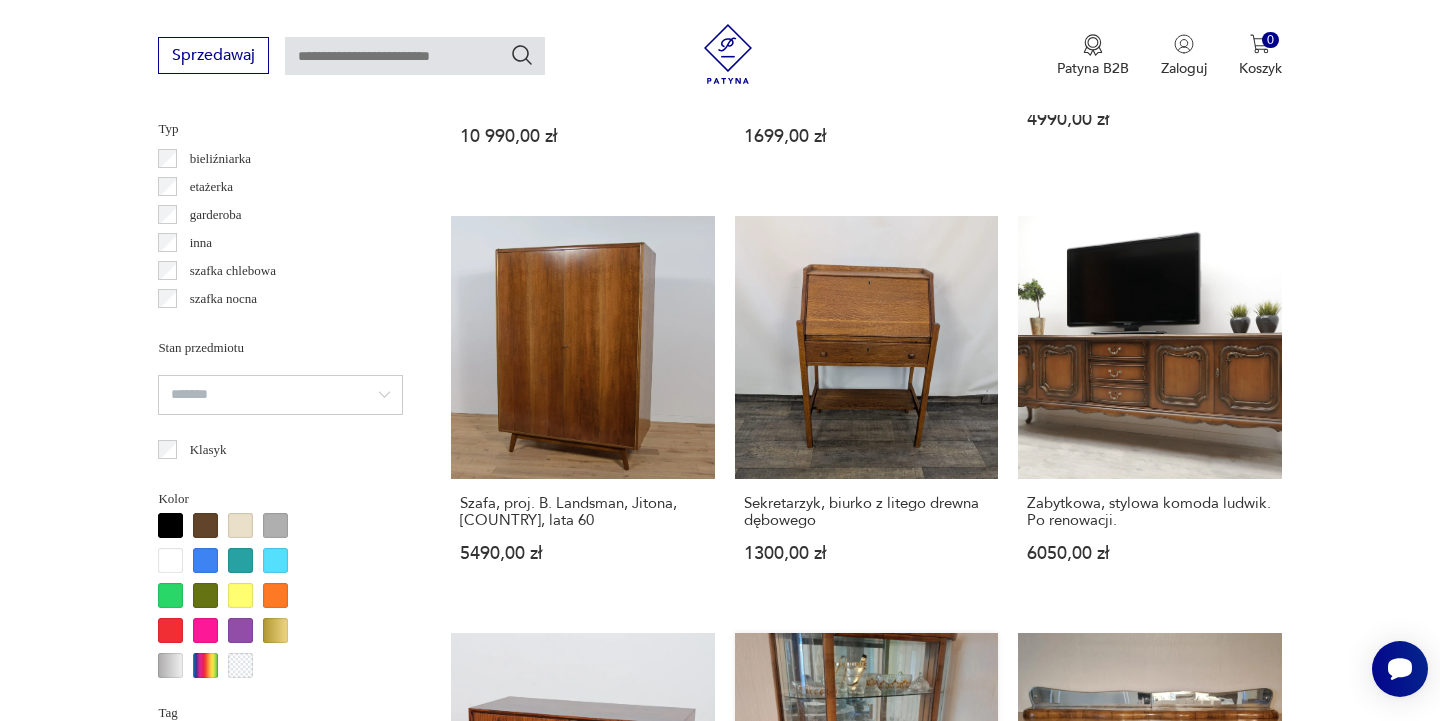 click on "Kredens / witryna / witrynka art-deco z lat 50' lub 60' 1500,00 zł" at bounding box center [866, 825] 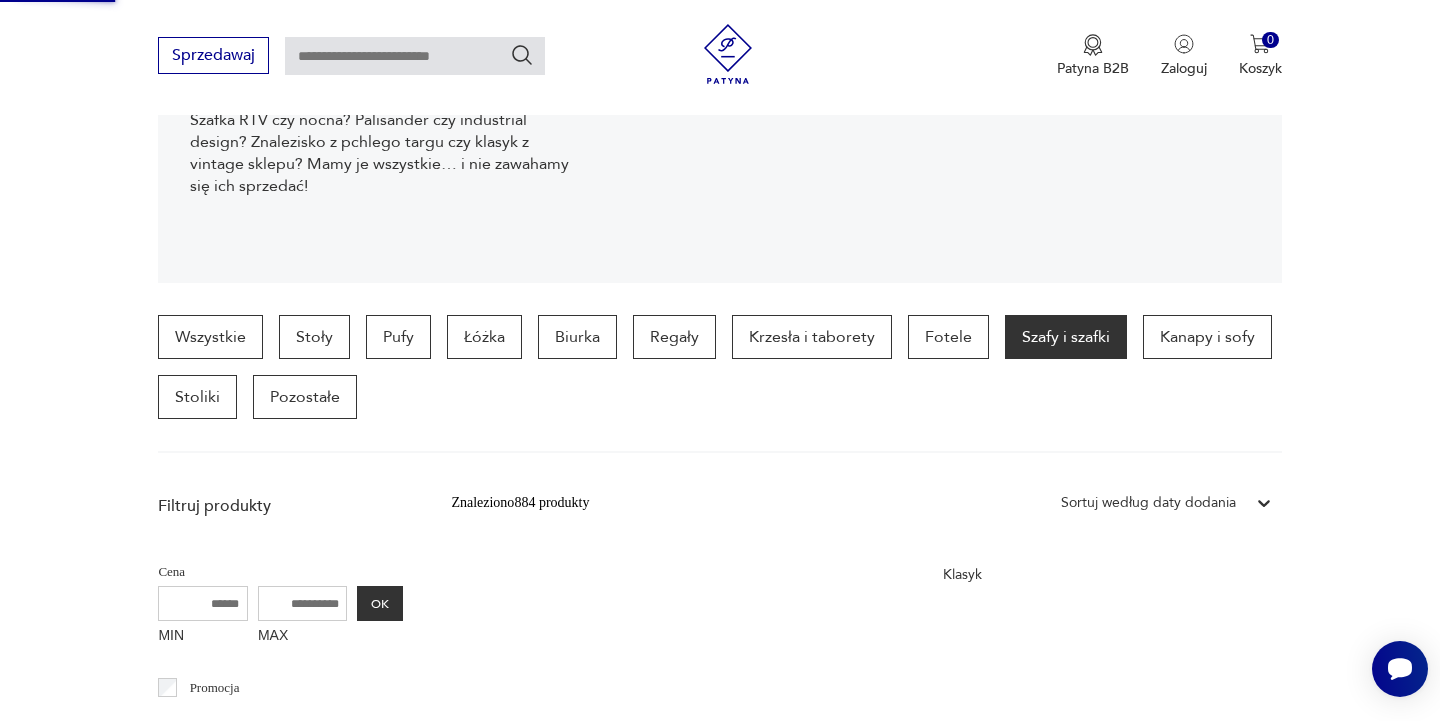 scroll, scrollTop: 172, scrollLeft: 0, axis: vertical 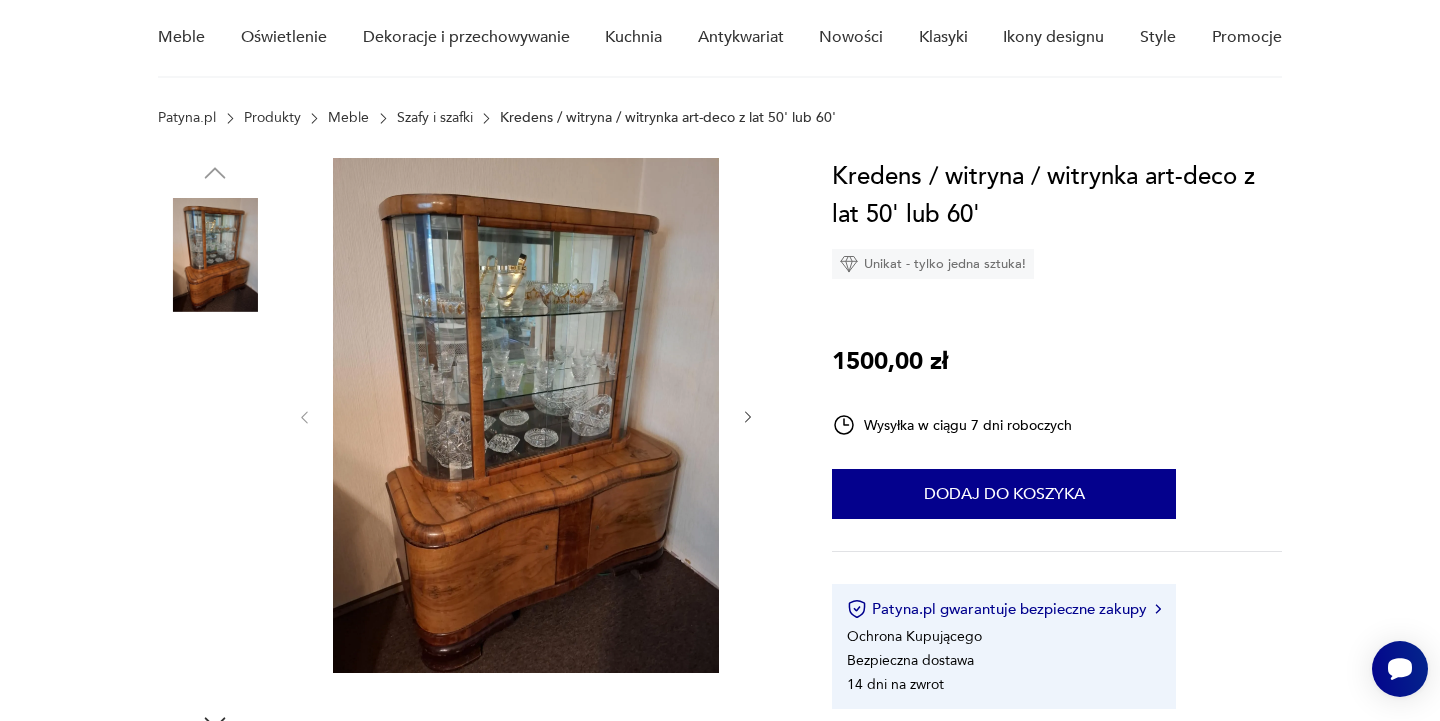 click at bounding box center (526, 415) 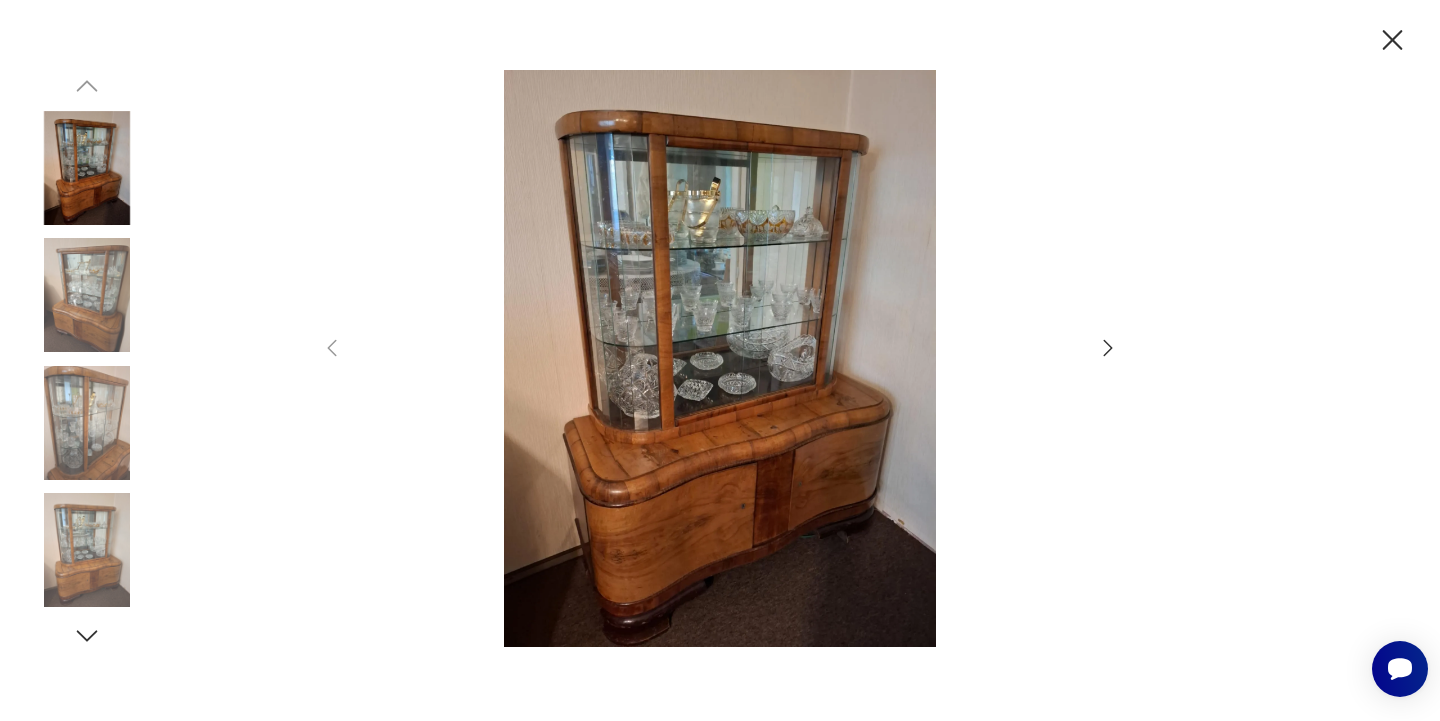 click 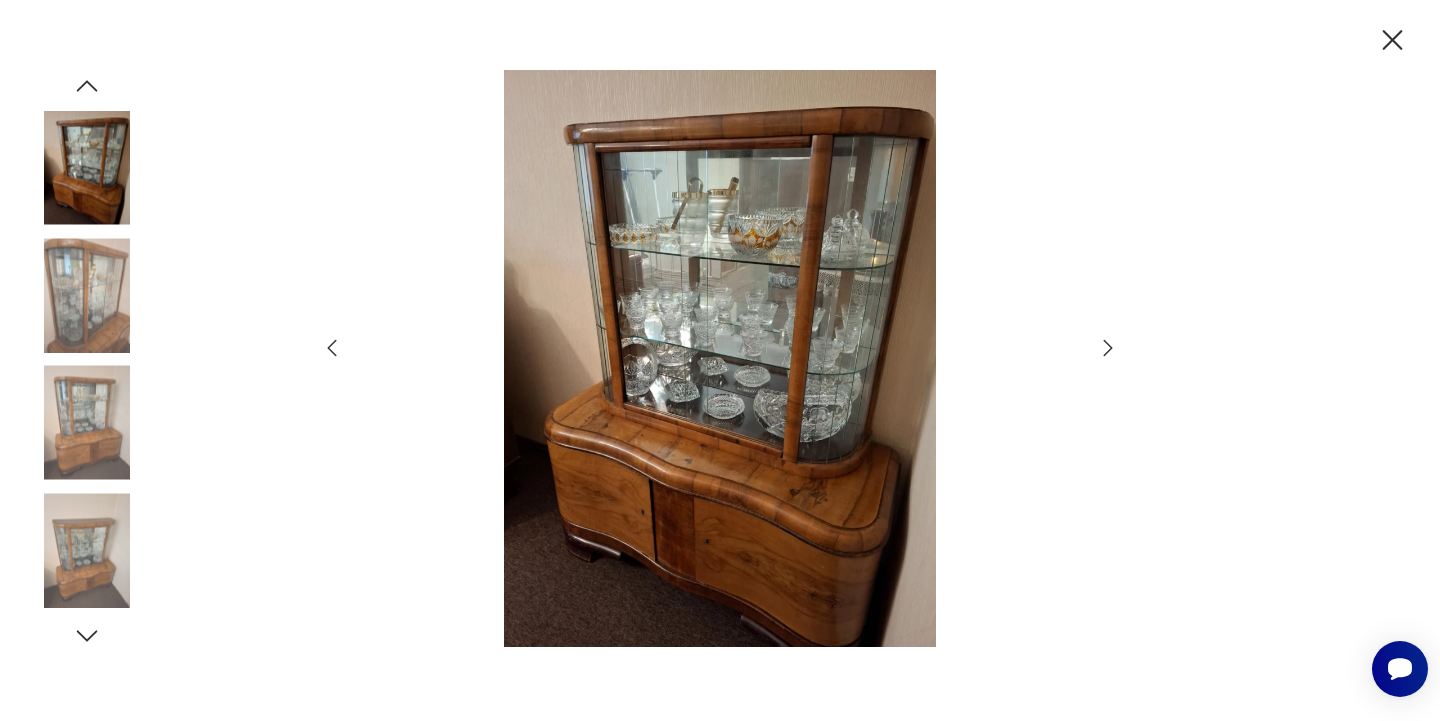 click 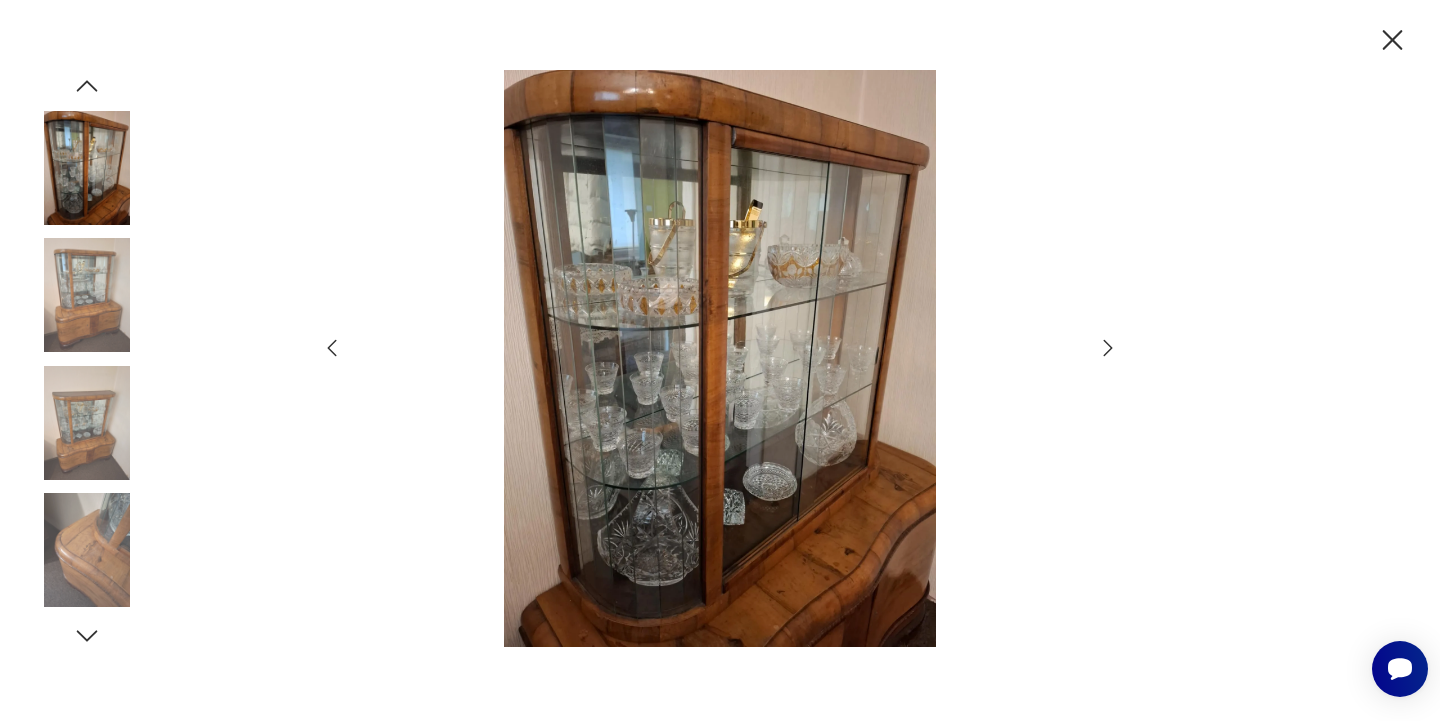 click 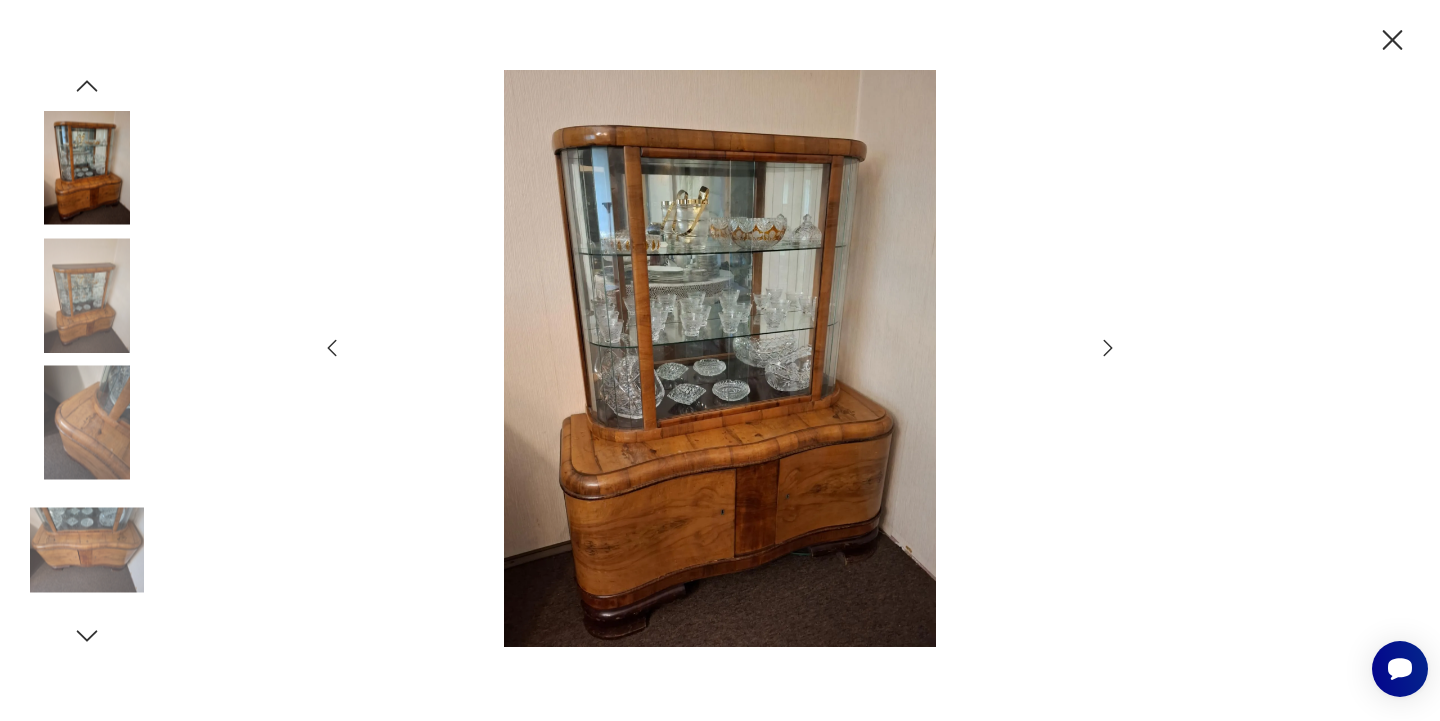 click 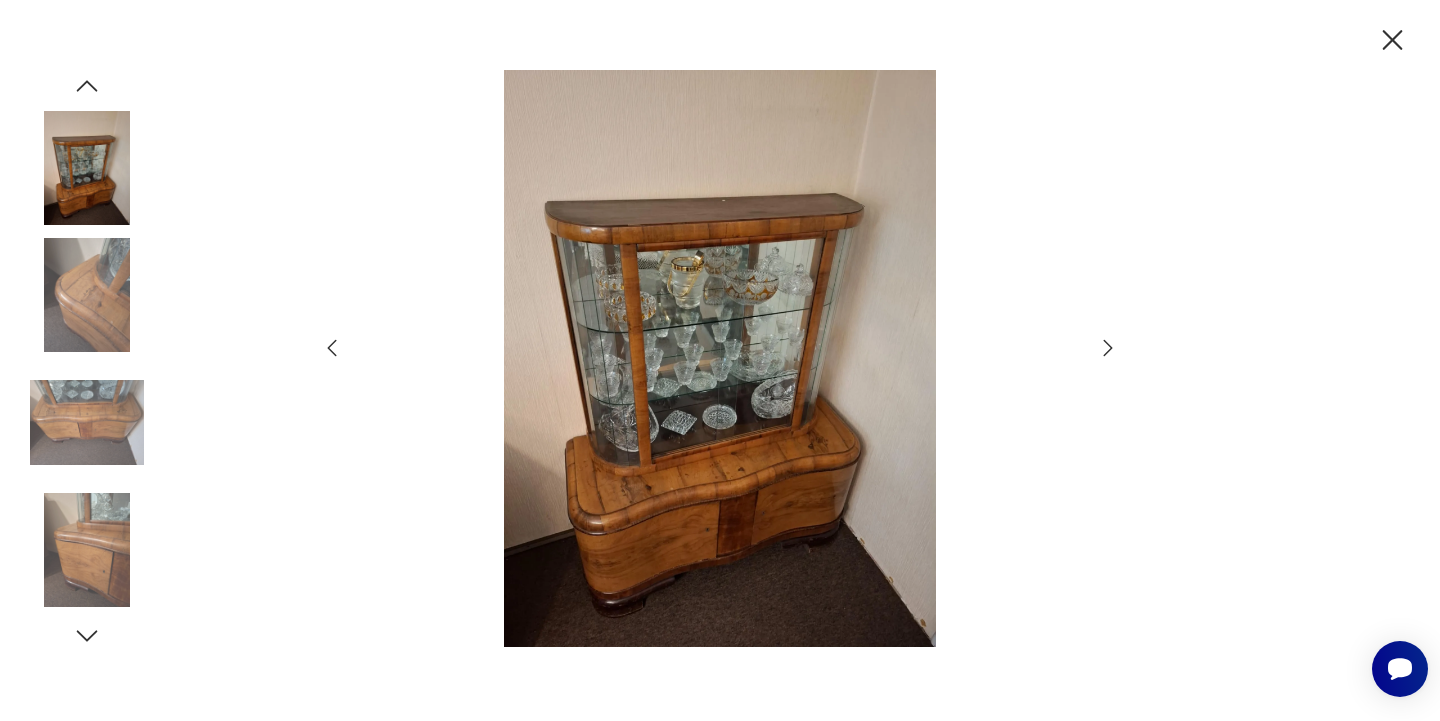 click 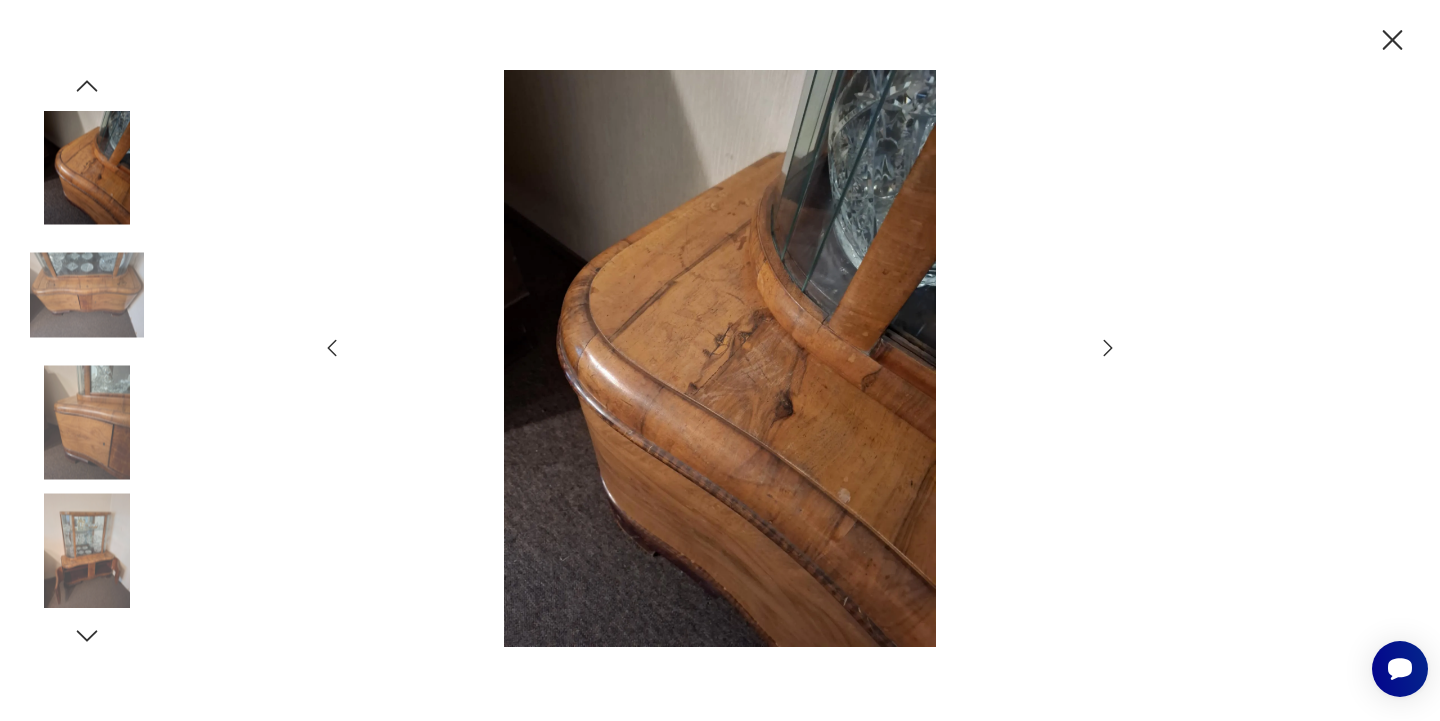 click 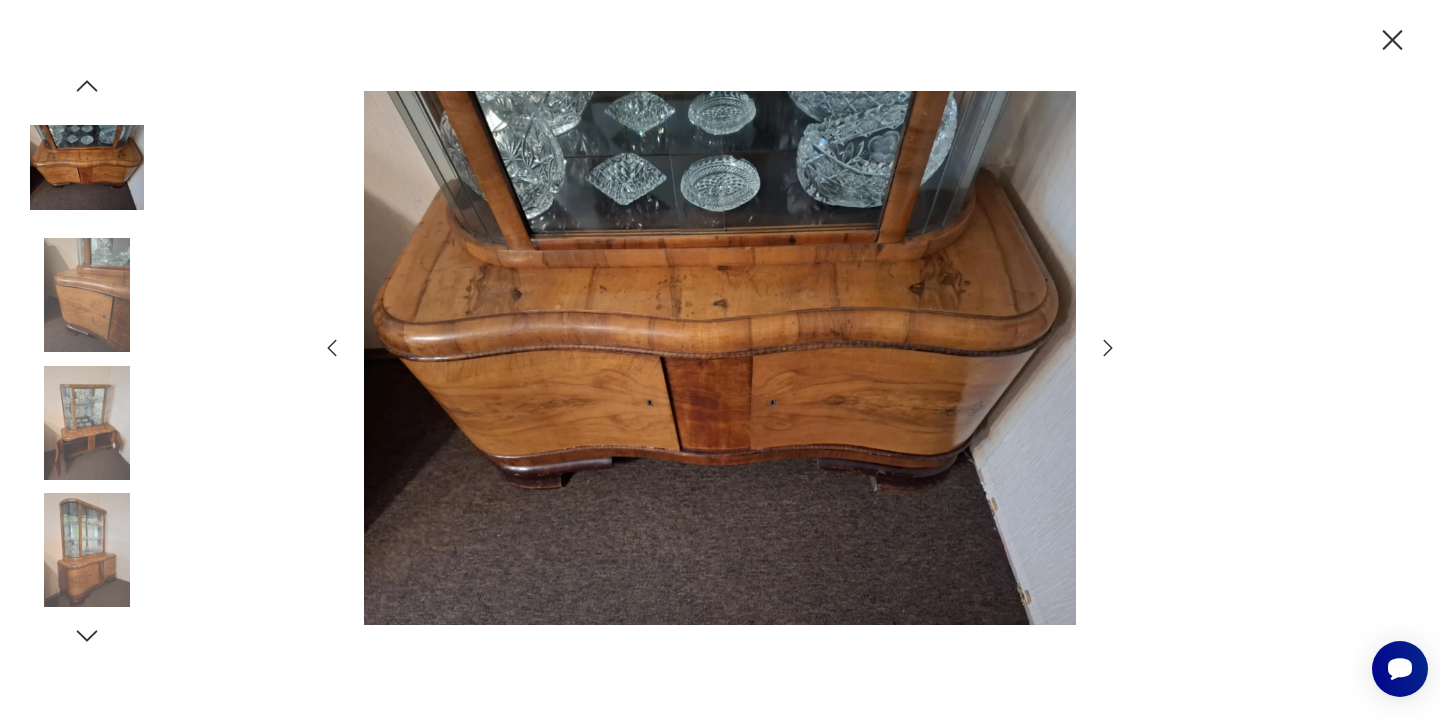 click 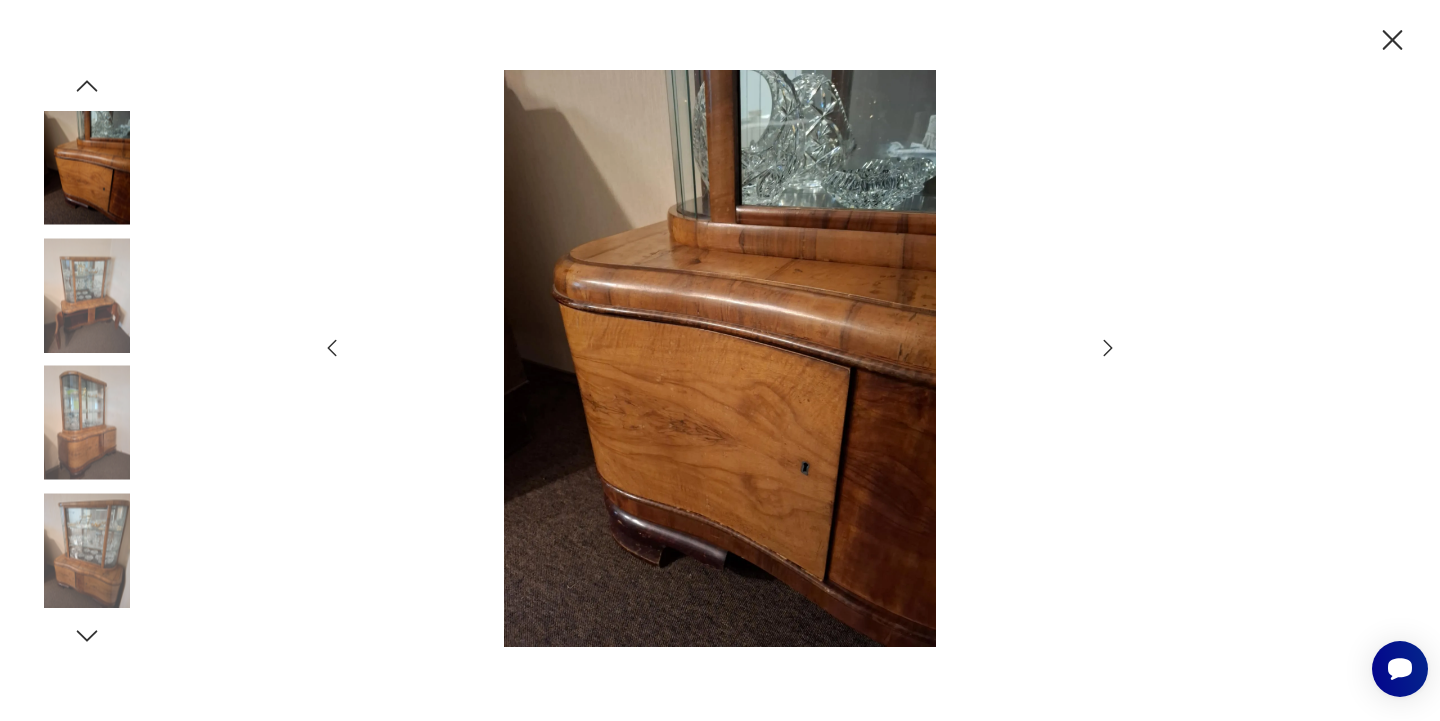 click 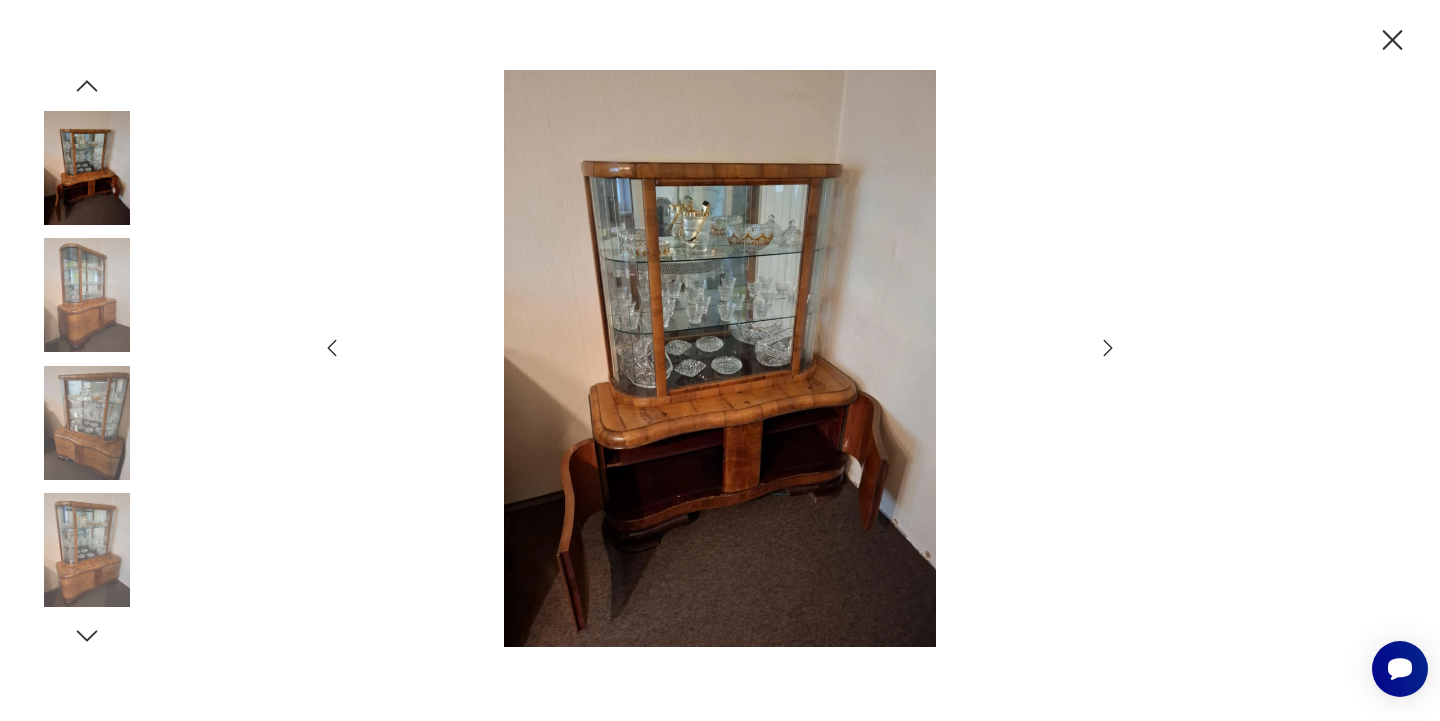 click 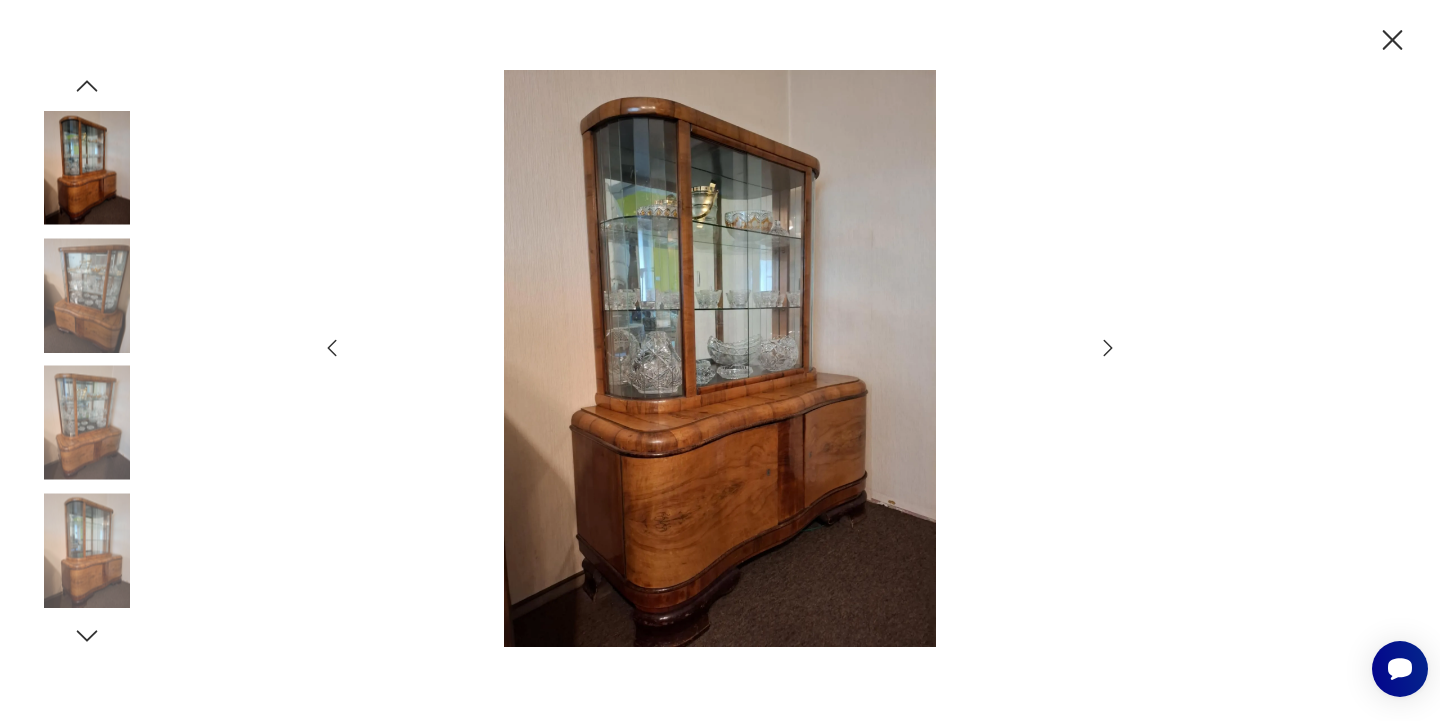 click 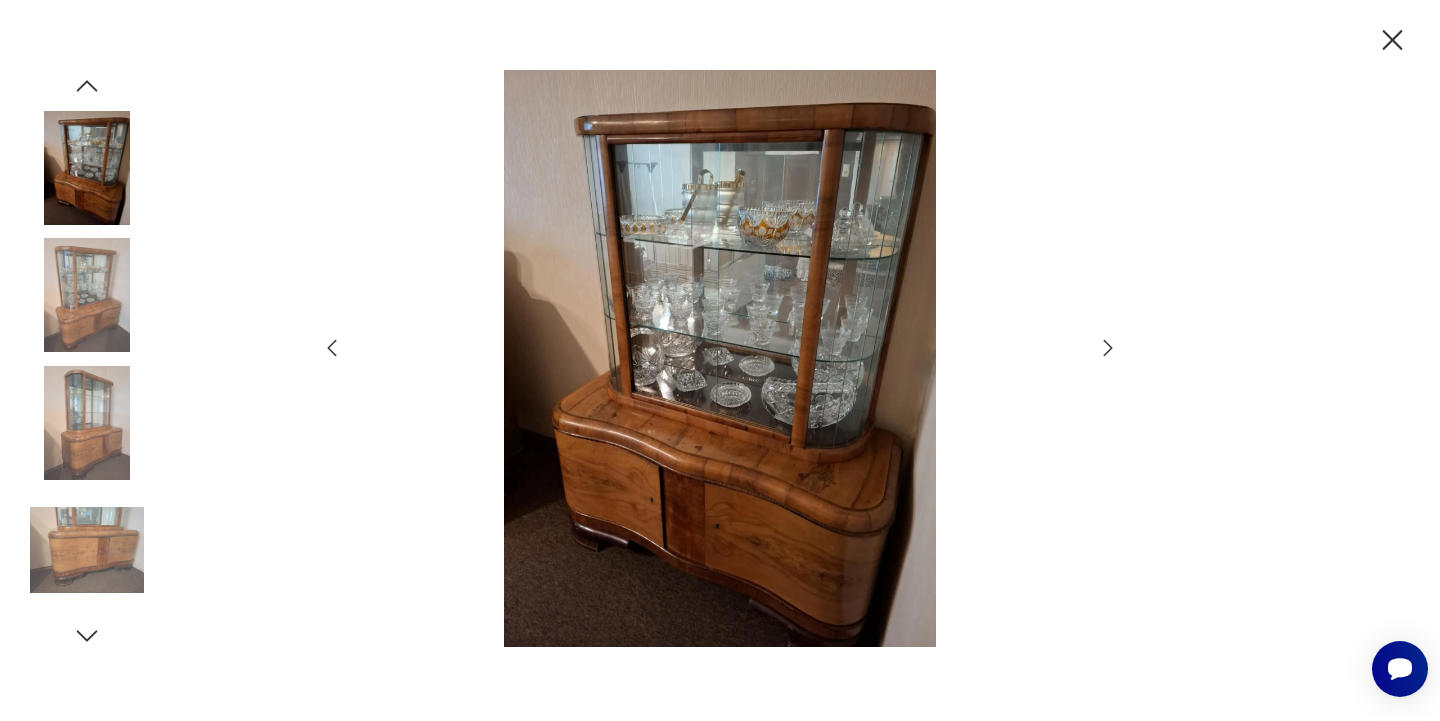 click 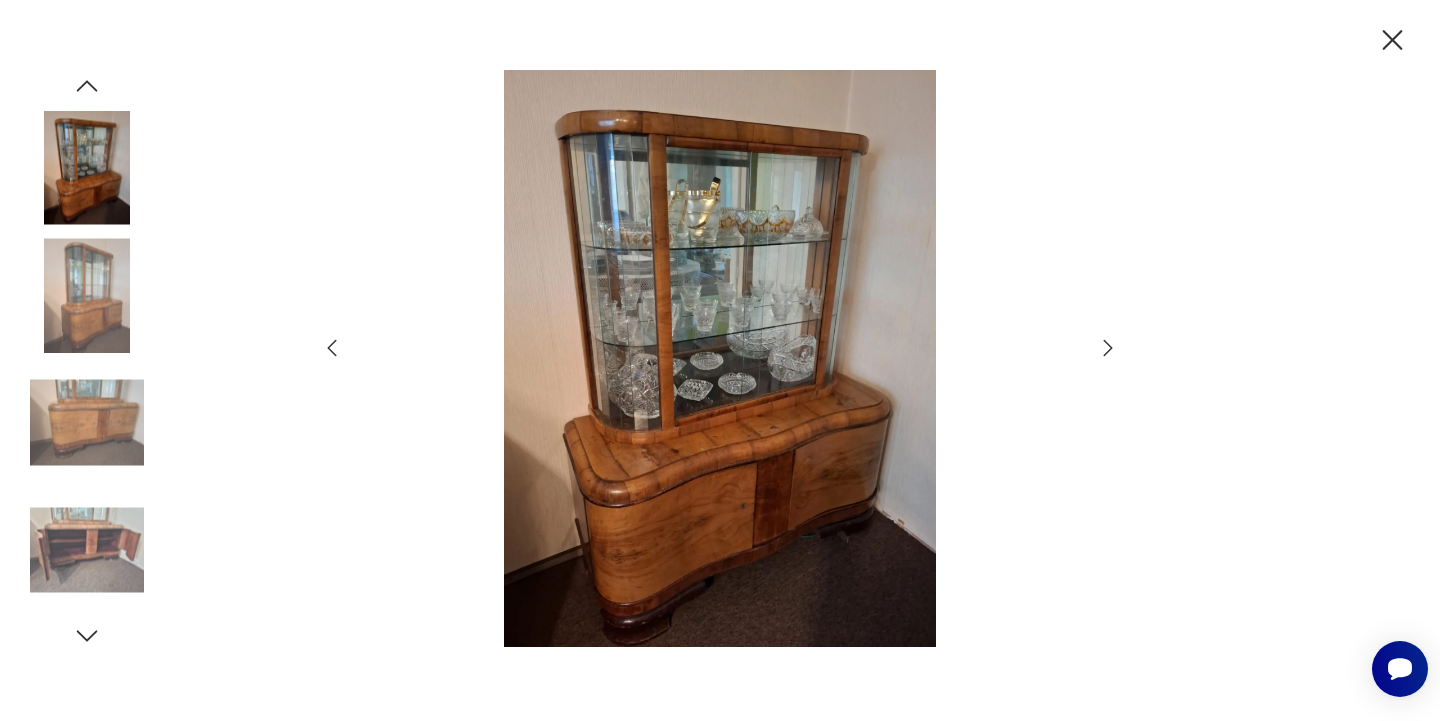 click 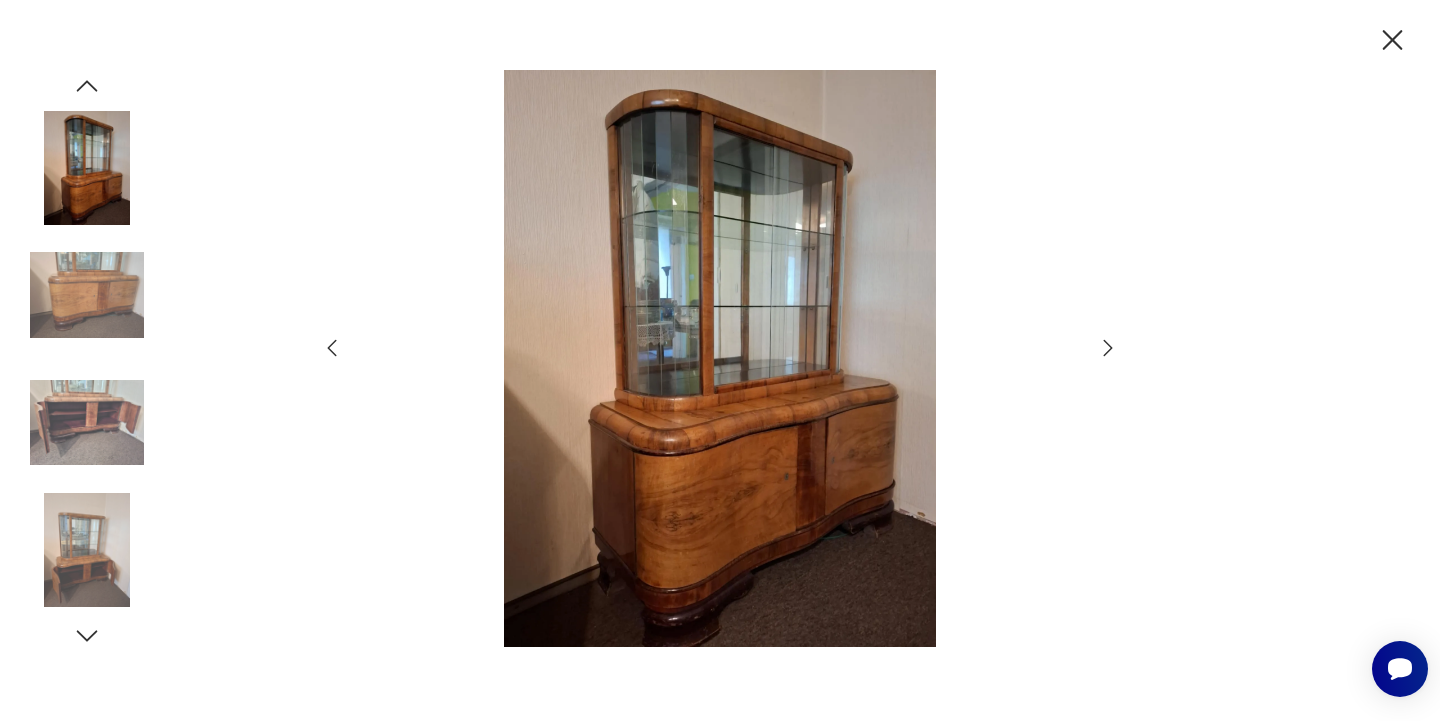click 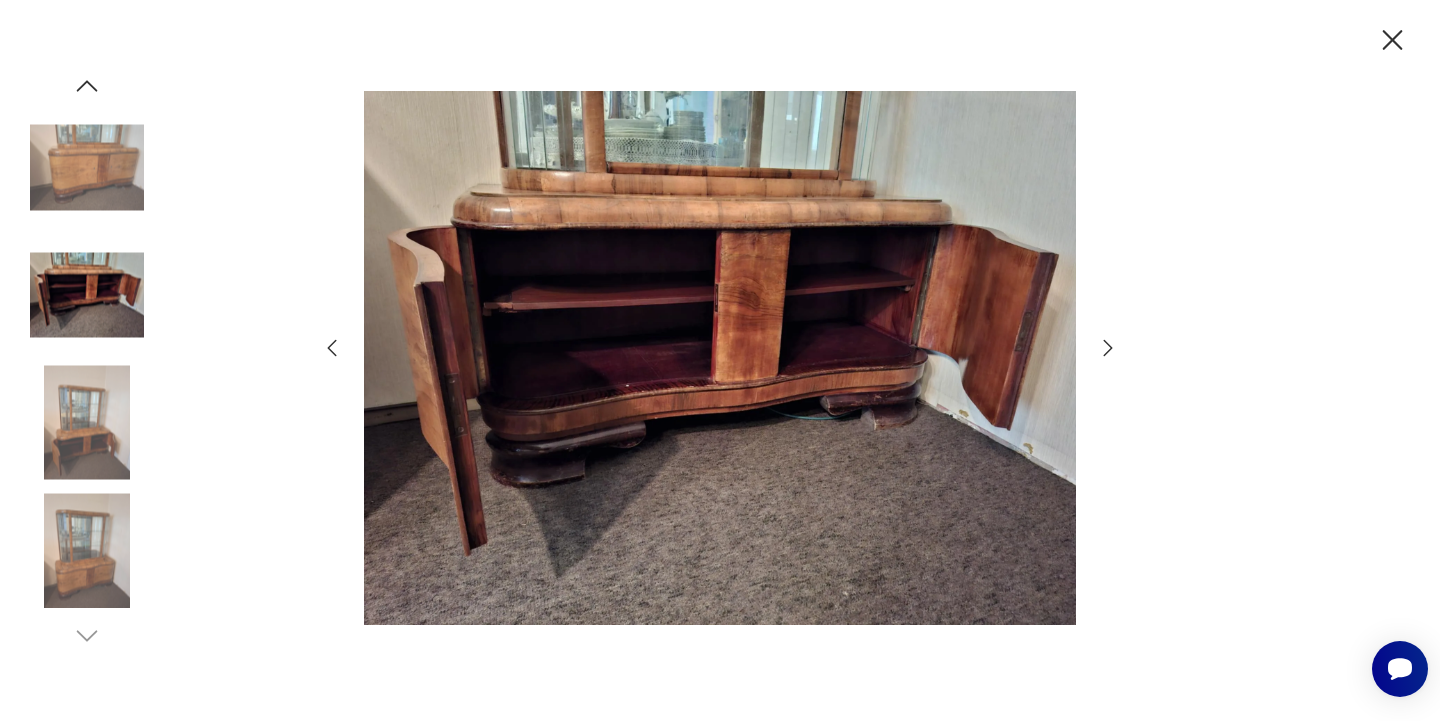 click 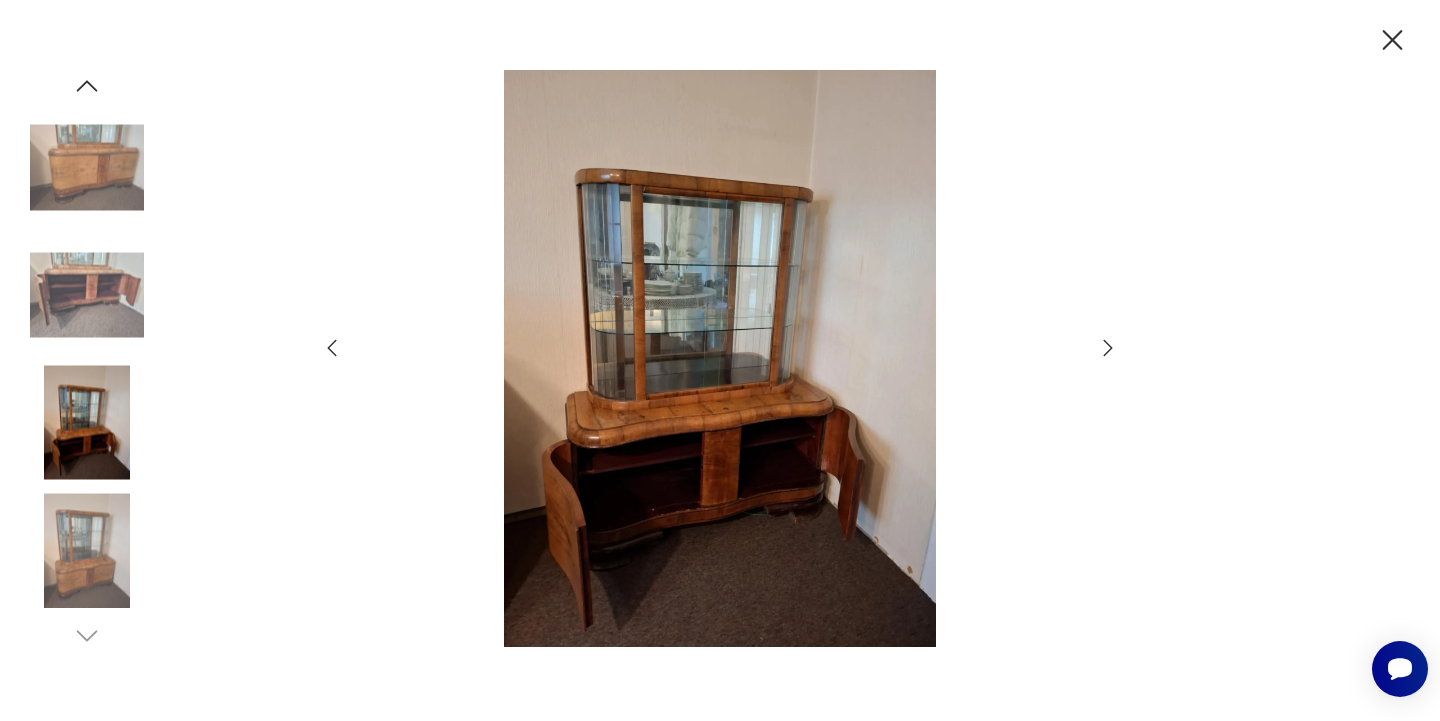 click 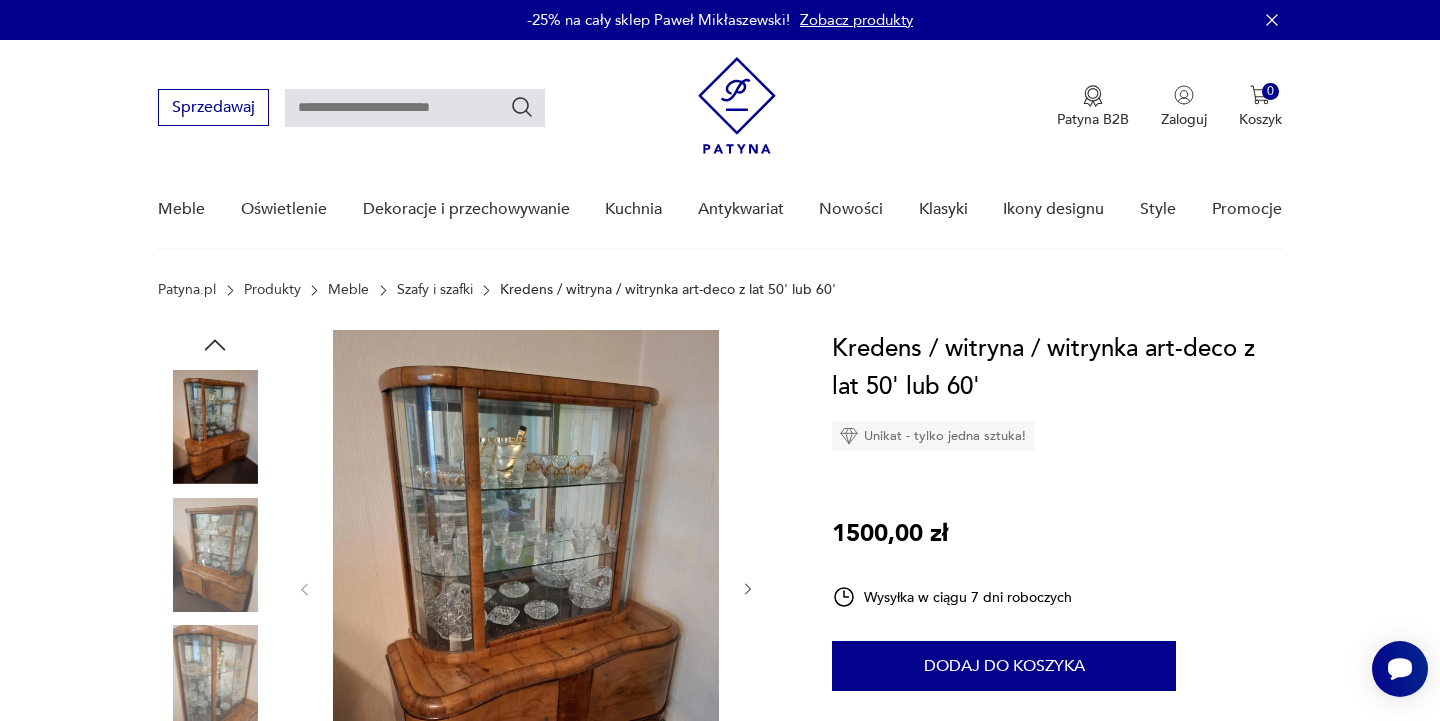 scroll, scrollTop: 0, scrollLeft: 0, axis: both 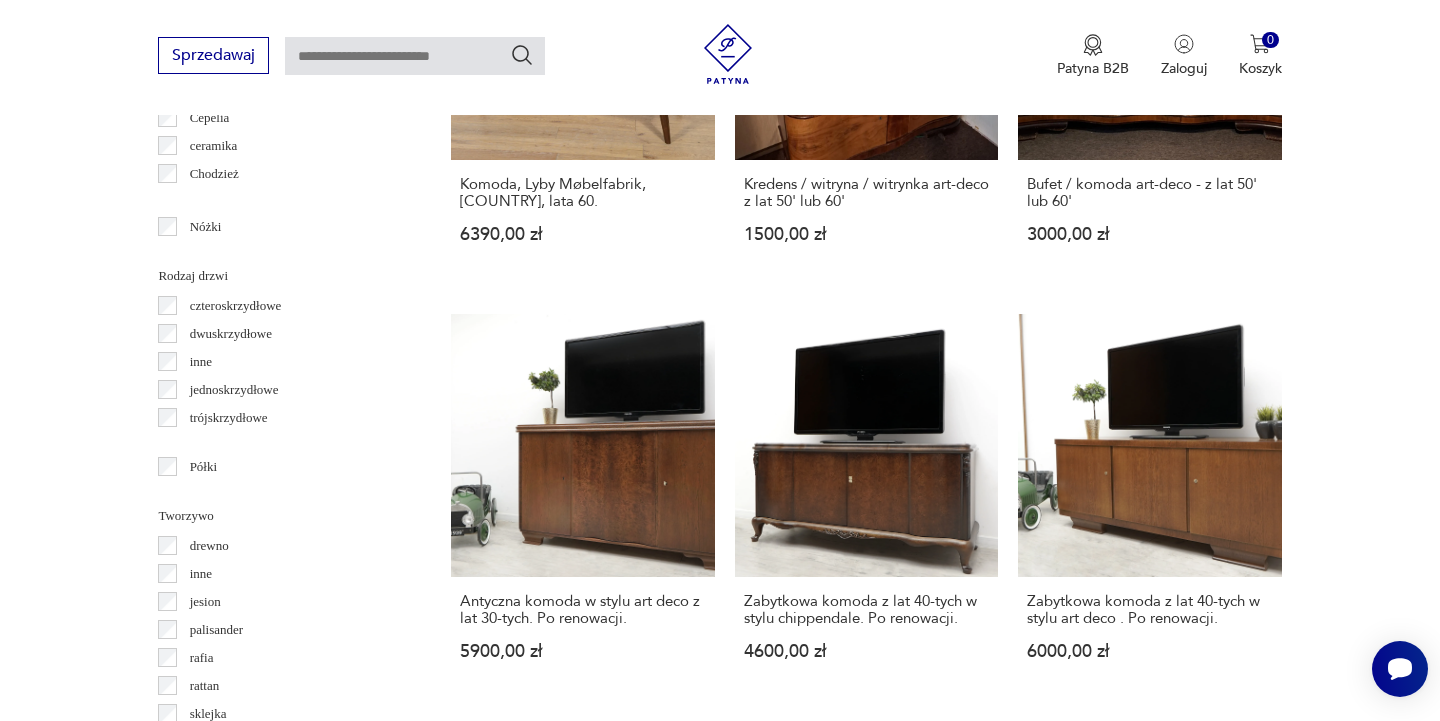 click 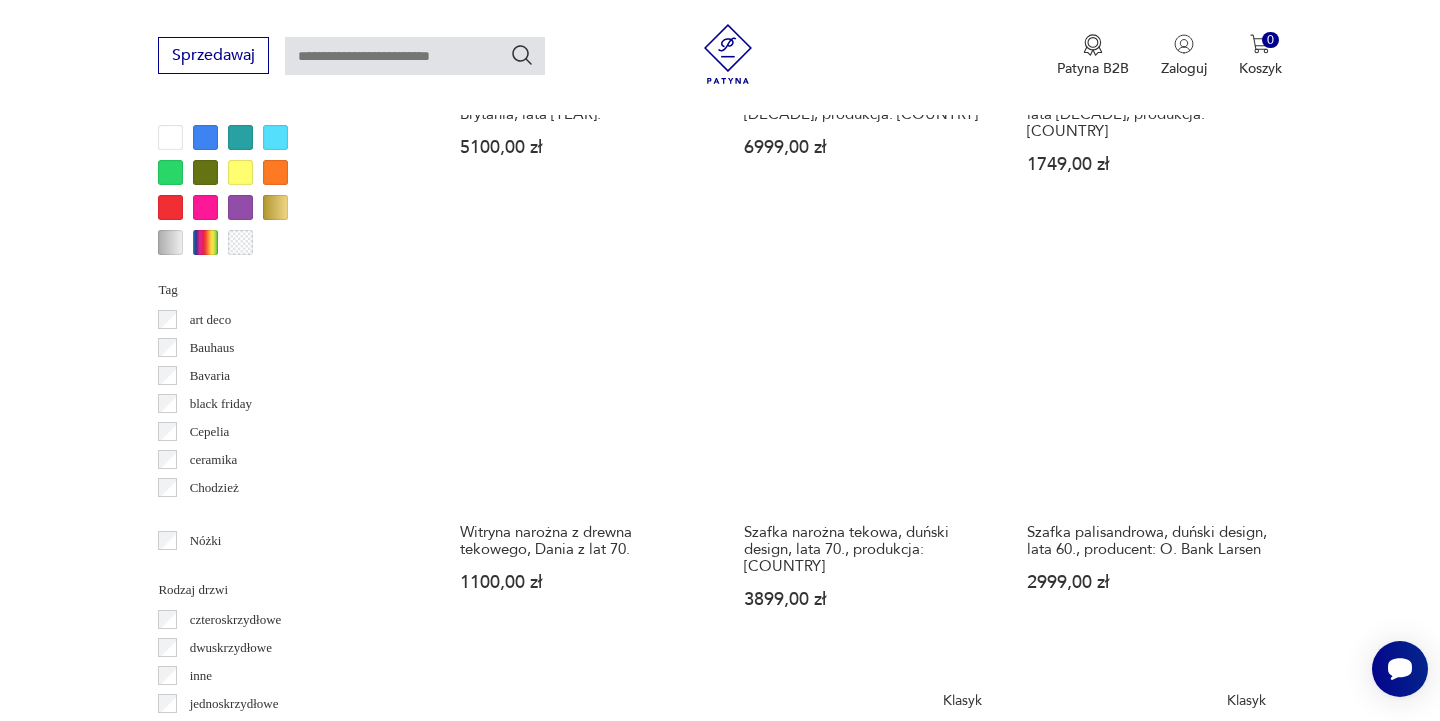 scroll, scrollTop: 2017, scrollLeft: 0, axis: vertical 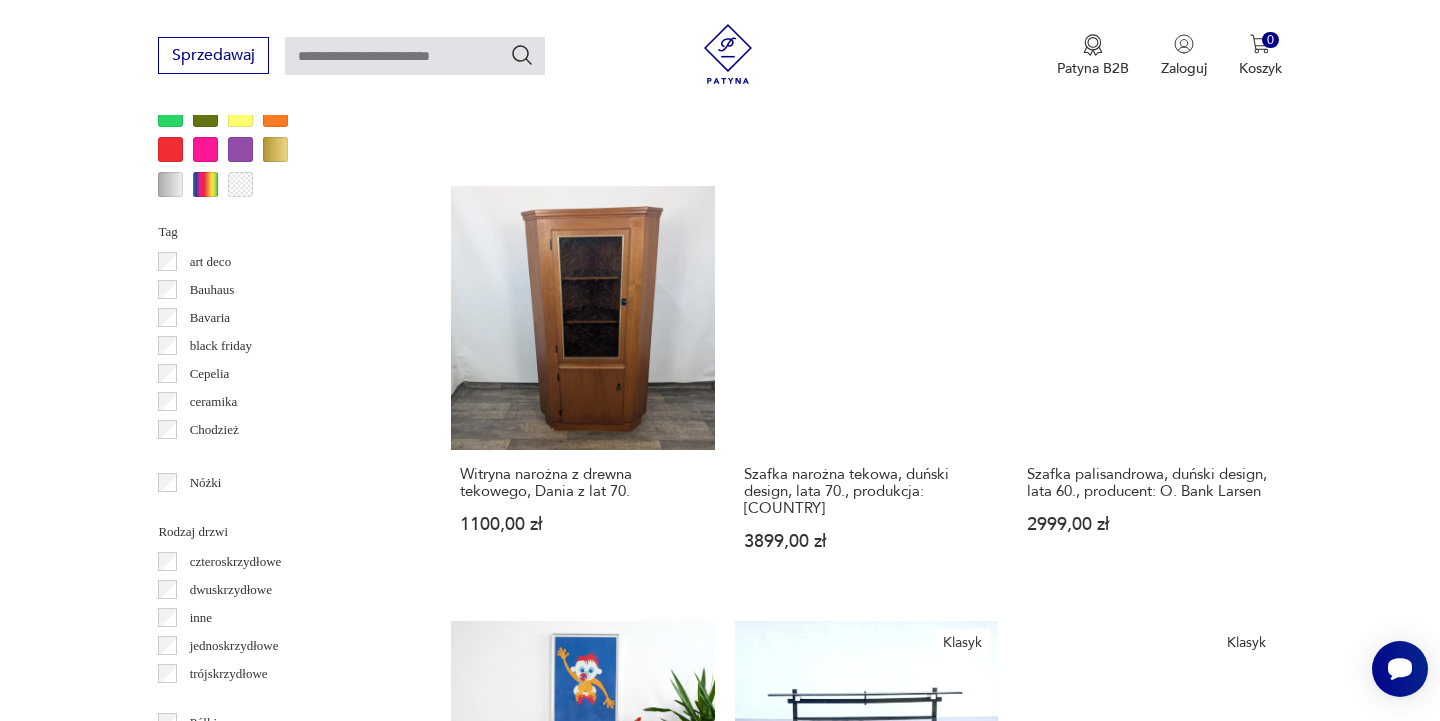 click 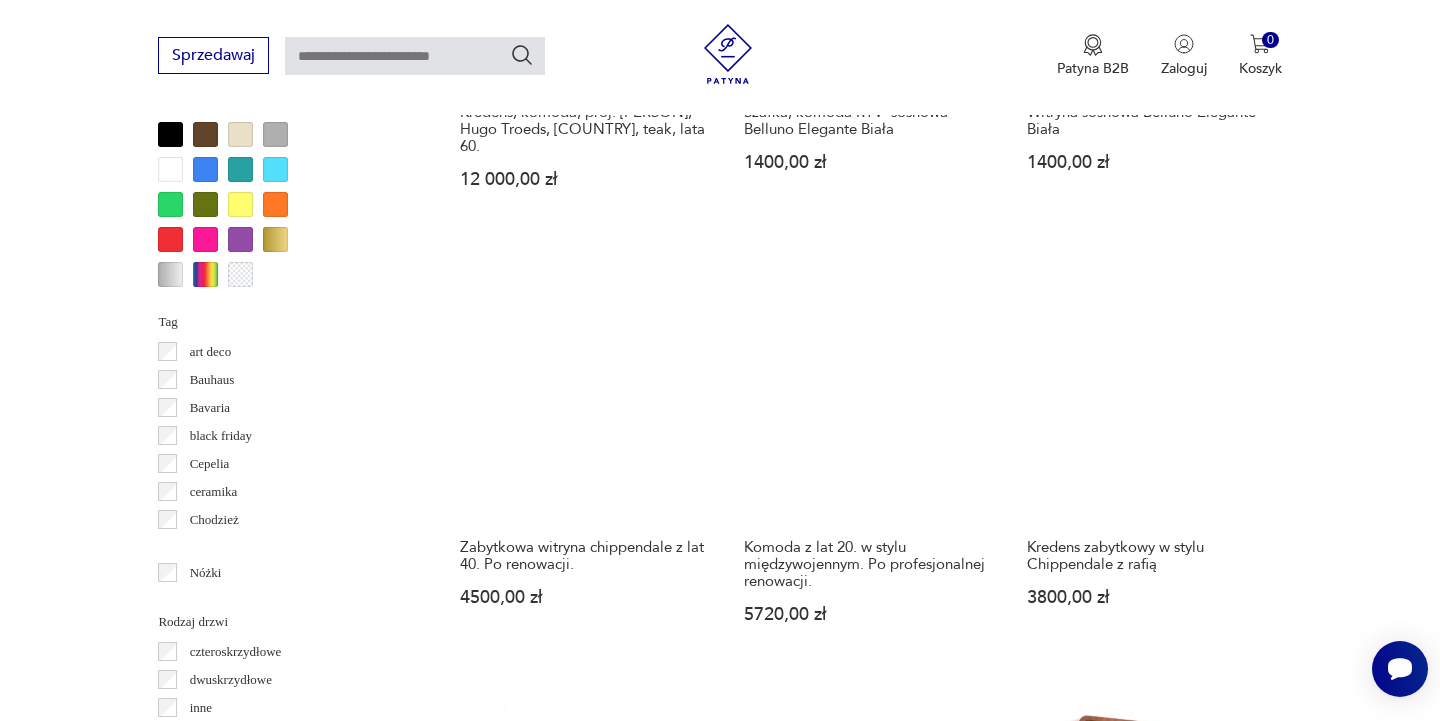scroll, scrollTop: 1975, scrollLeft: 0, axis: vertical 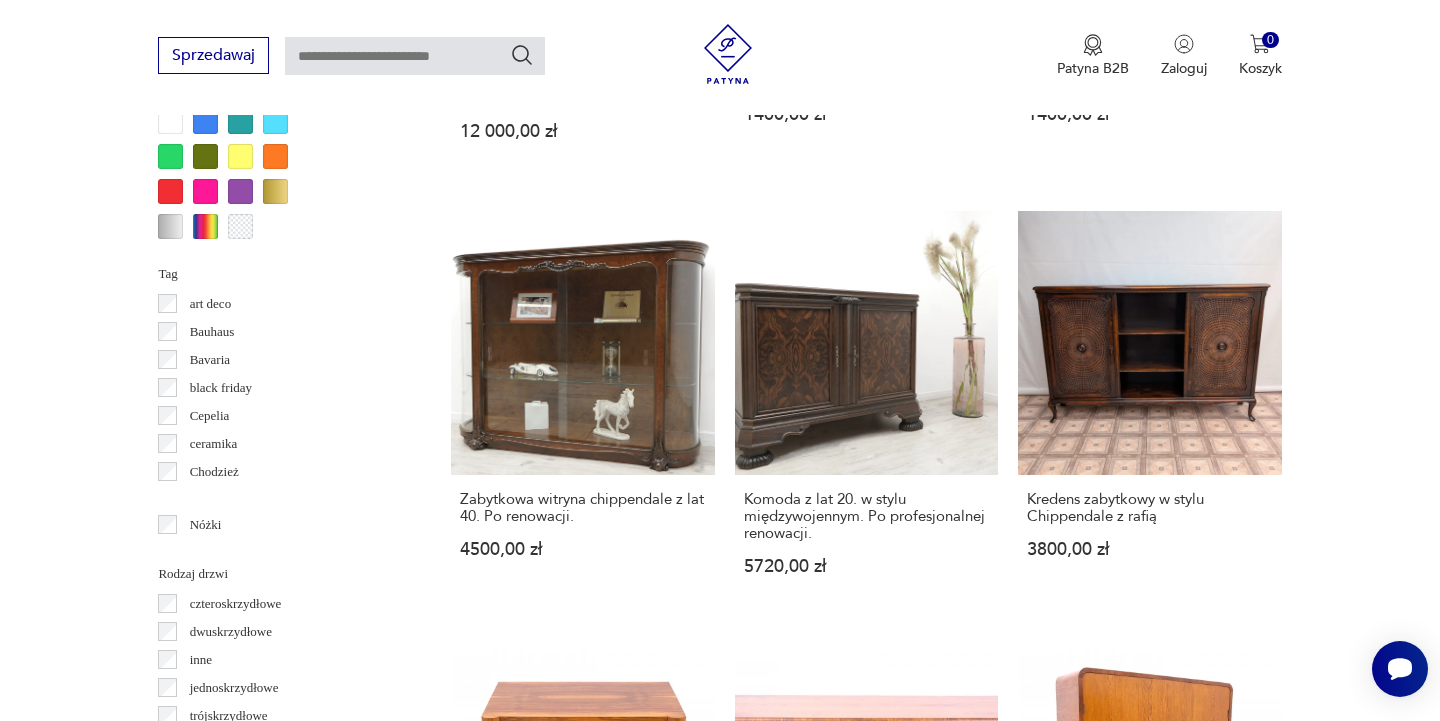 click on "6" at bounding box center (1050, 1536) 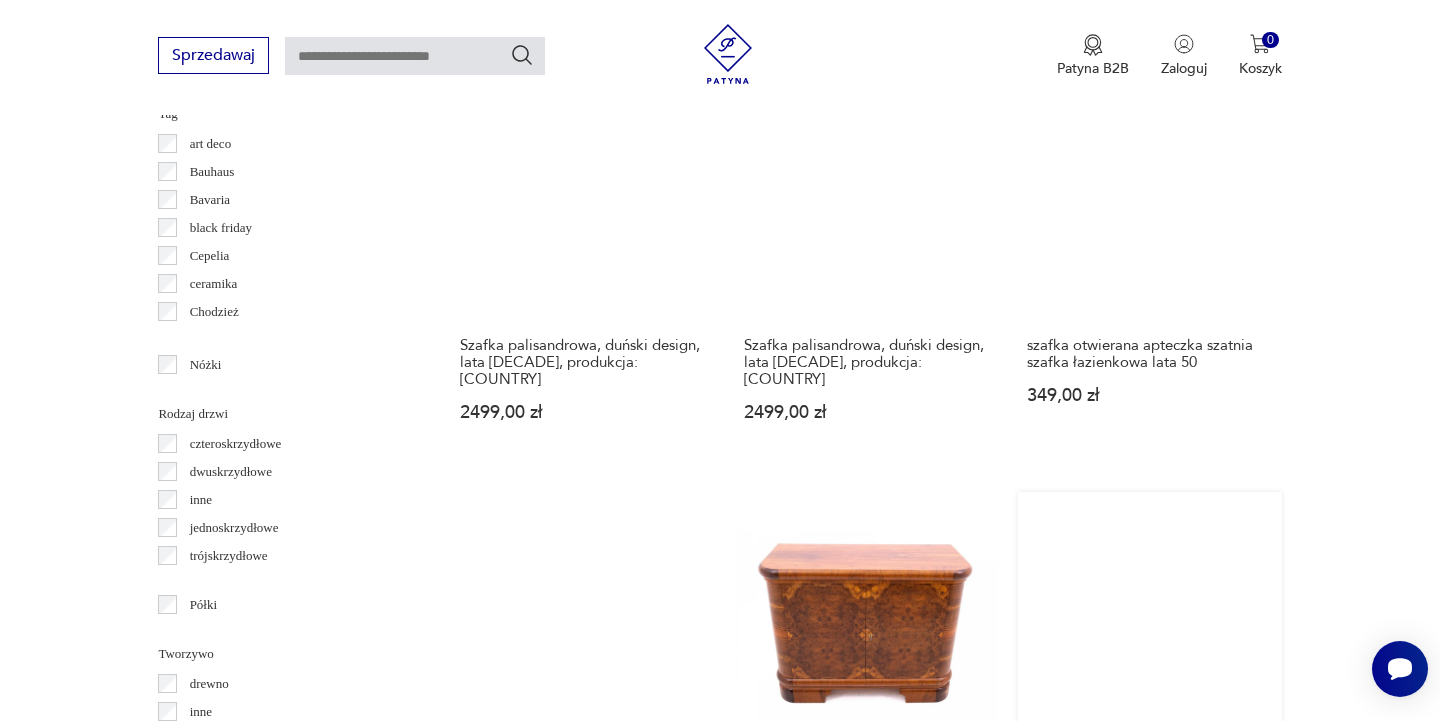 scroll, scrollTop: 2147, scrollLeft: 0, axis: vertical 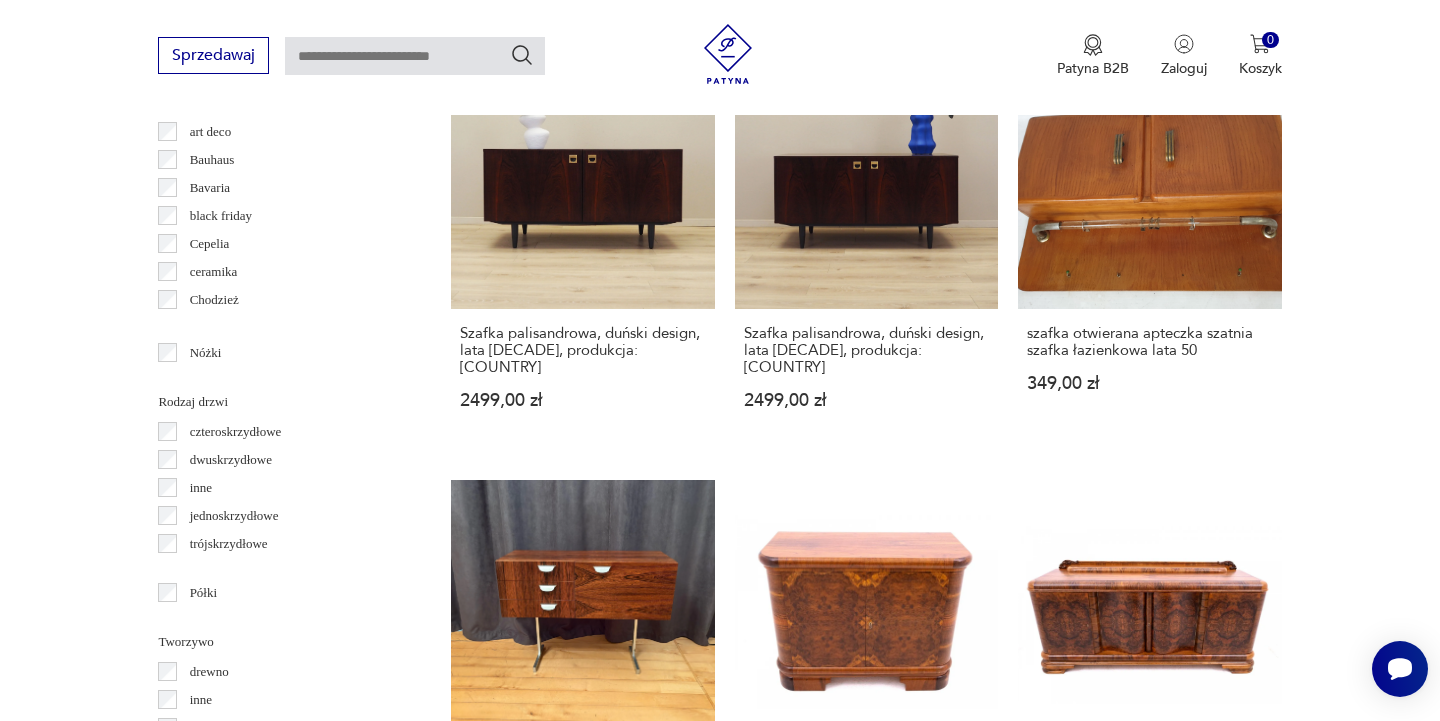 click 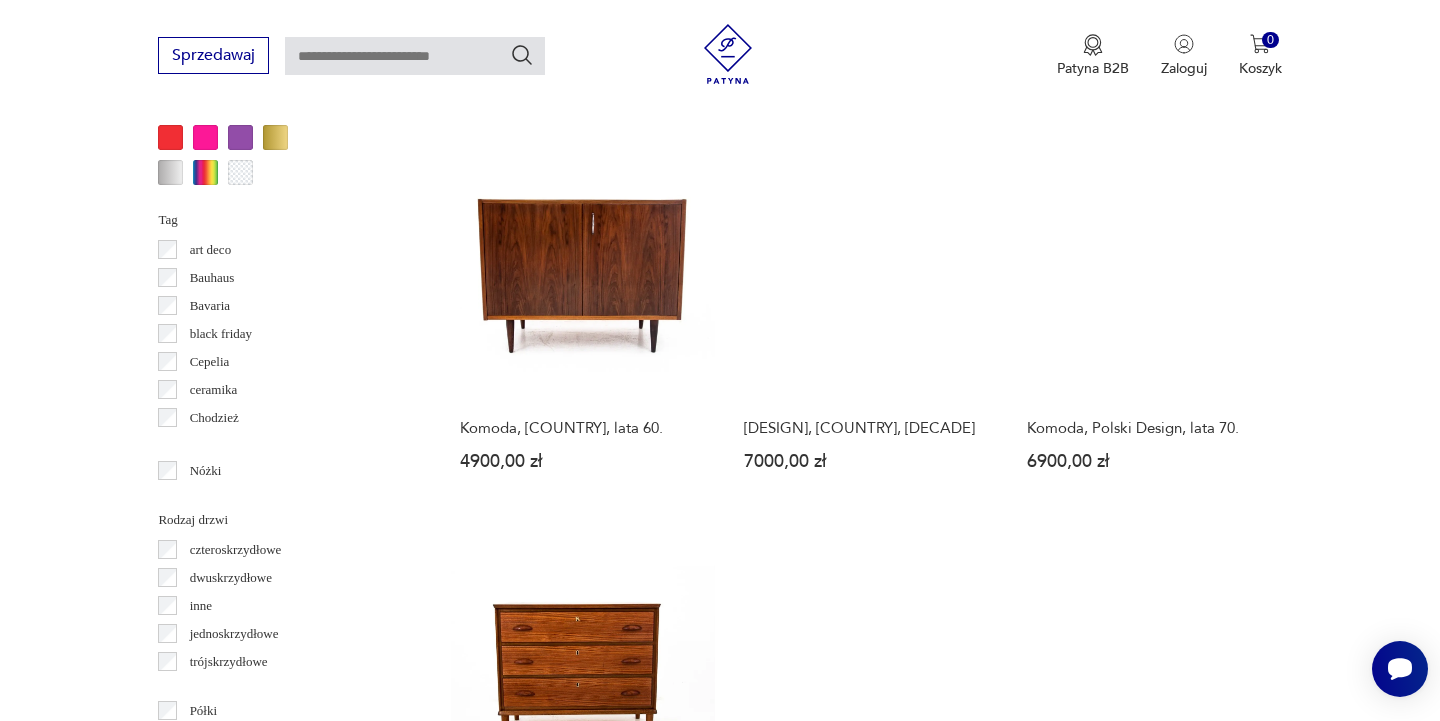 scroll, scrollTop: 2054, scrollLeft: 0, axis: vertical 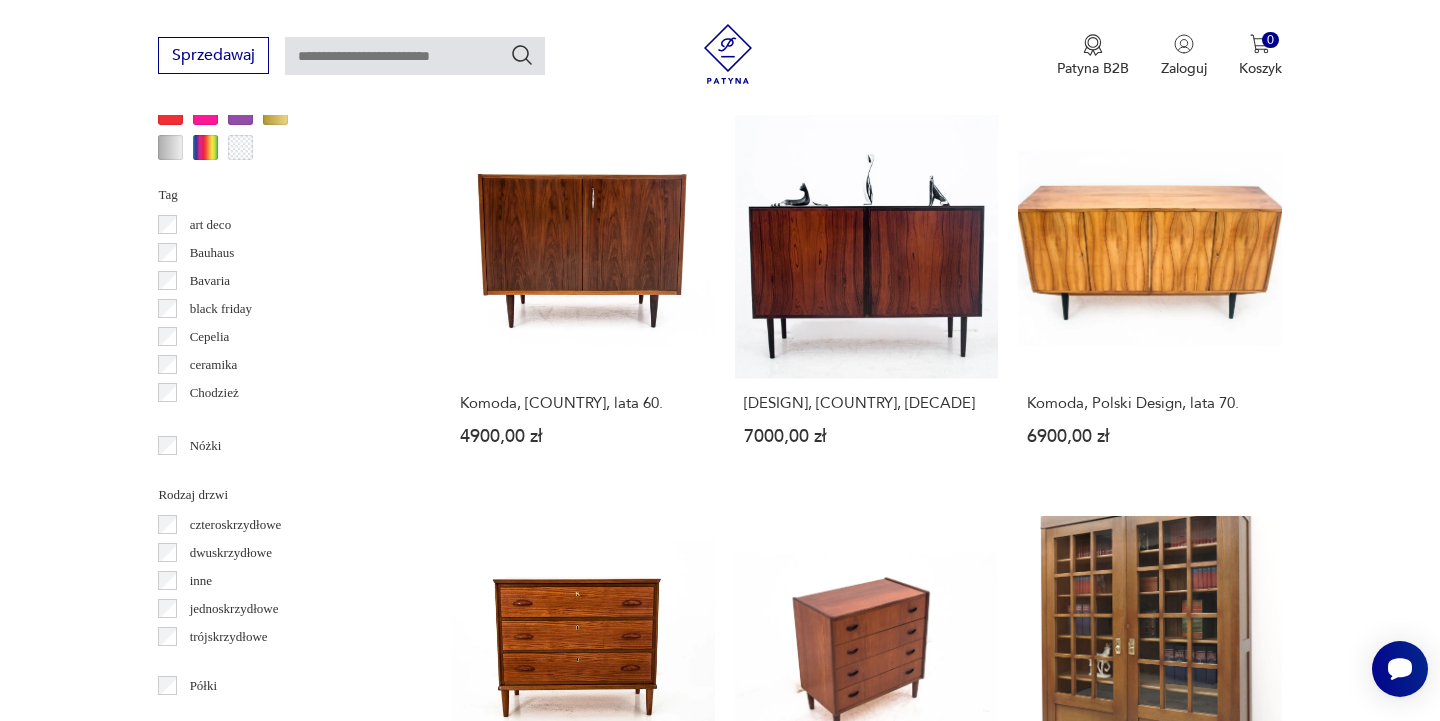 click 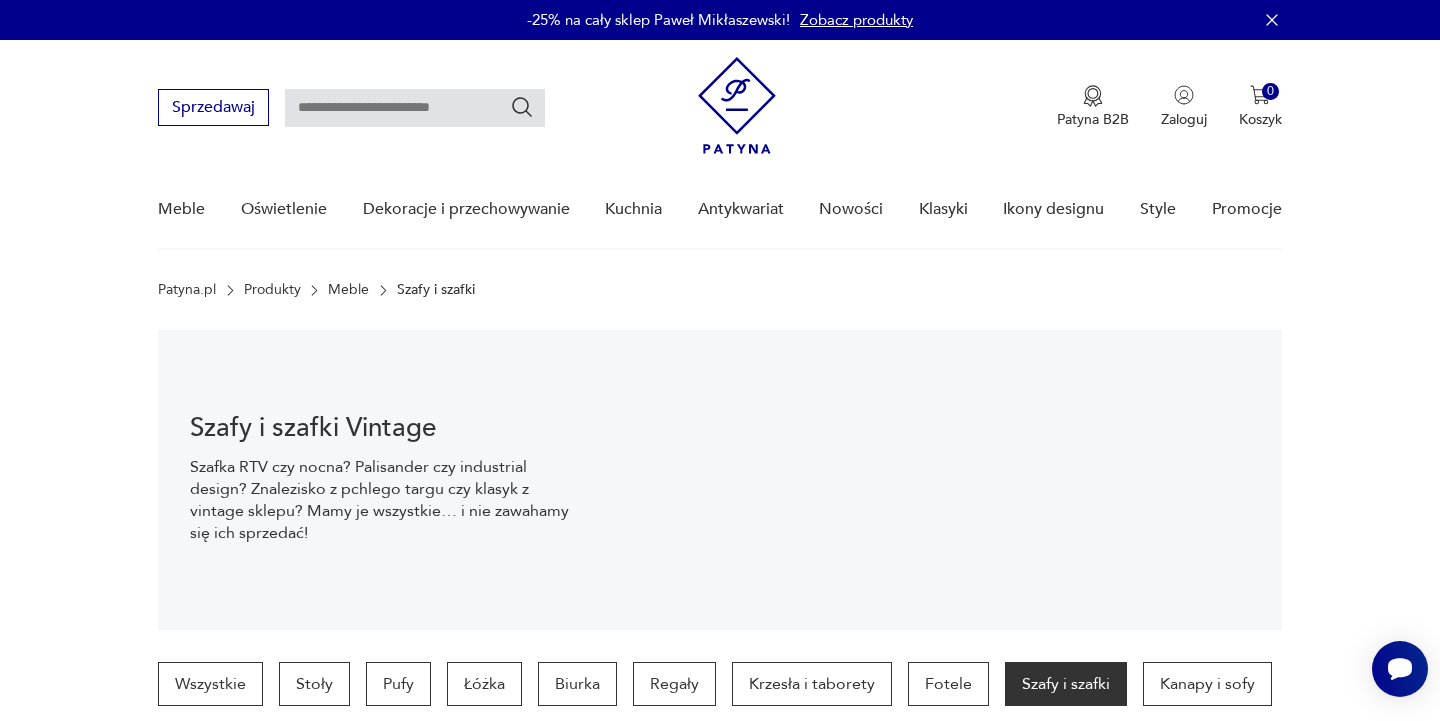 scroll, scrollTop: 0, scrollLeft: 0, axis: both 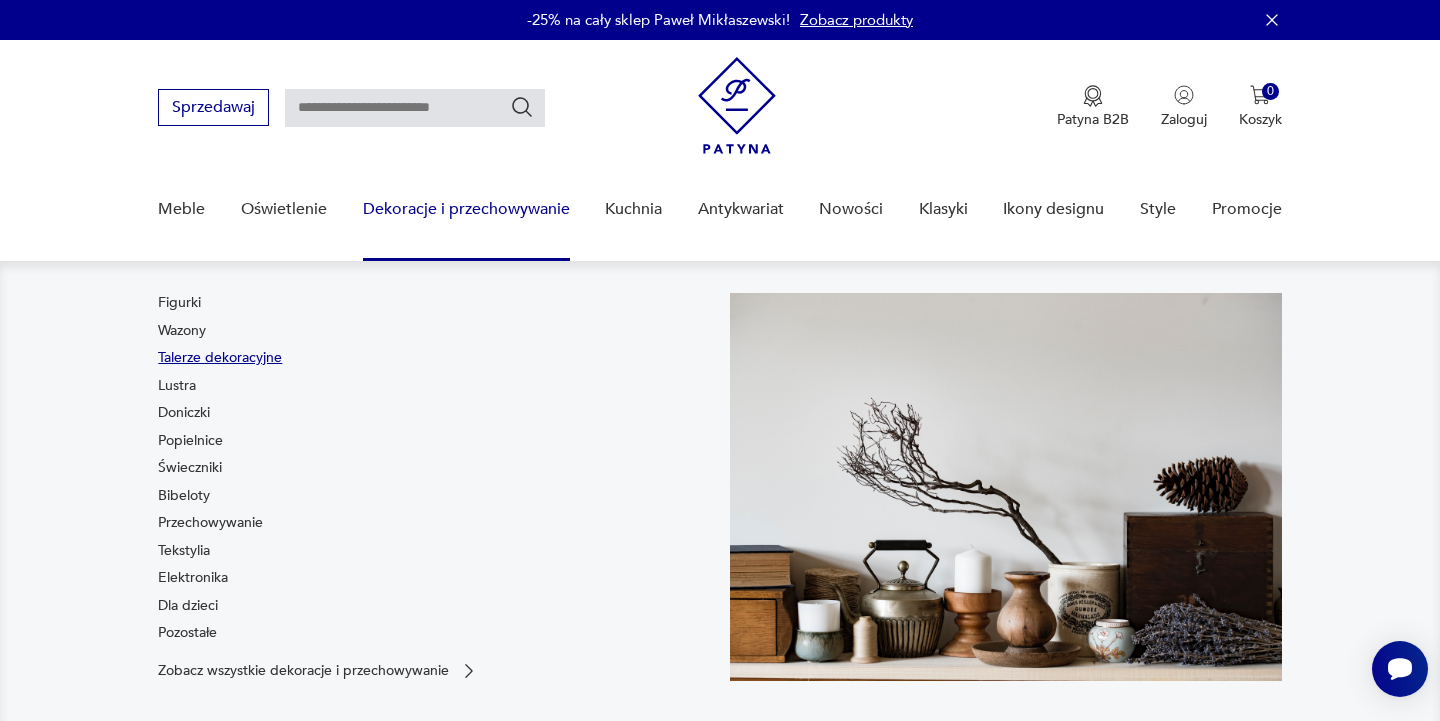click on "Talerze dekoracyjne" at bounding box center (220, 358) 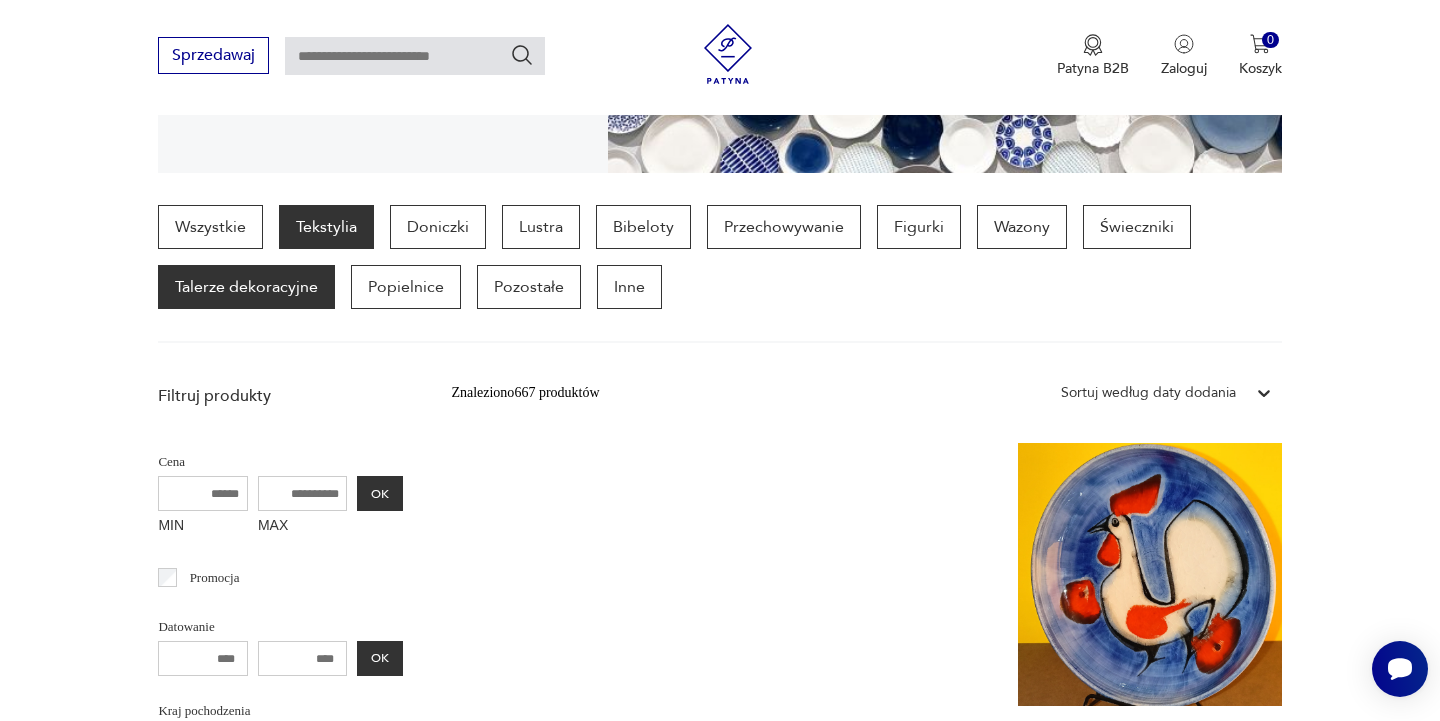 scroll, scrollTop: 455, scrollLeft: 0, axis: vertical 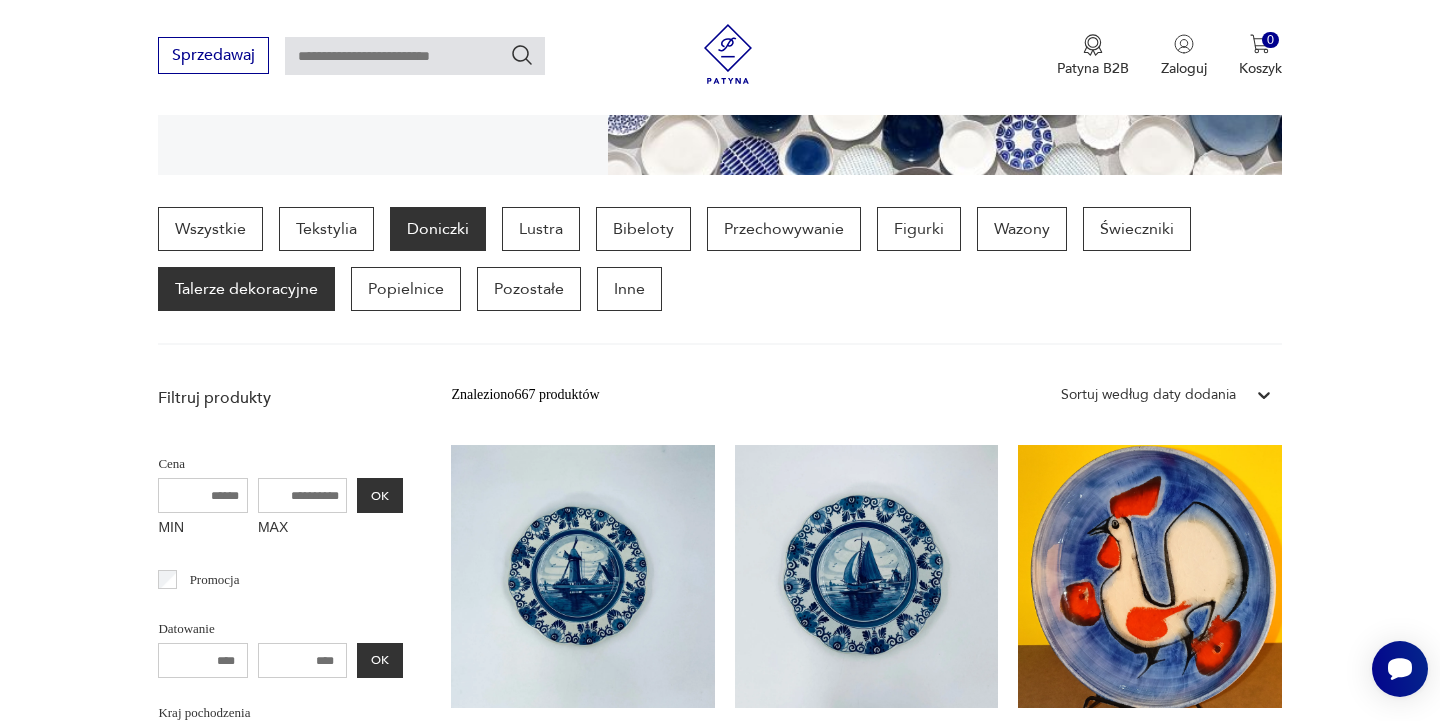 click on "Doniczki" at bounding box center [438, 229] 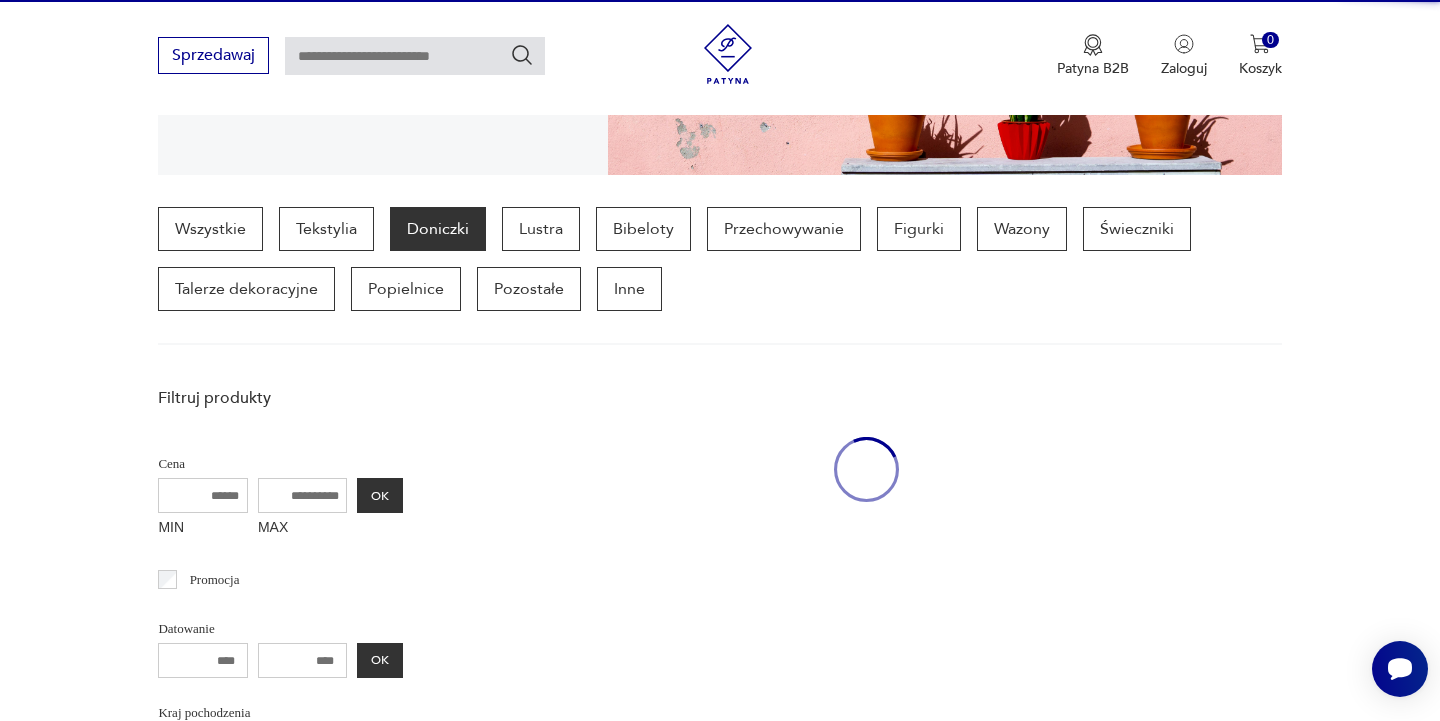 scroll, scrollTop: 532, scrollLeft: 0, axis: vertical 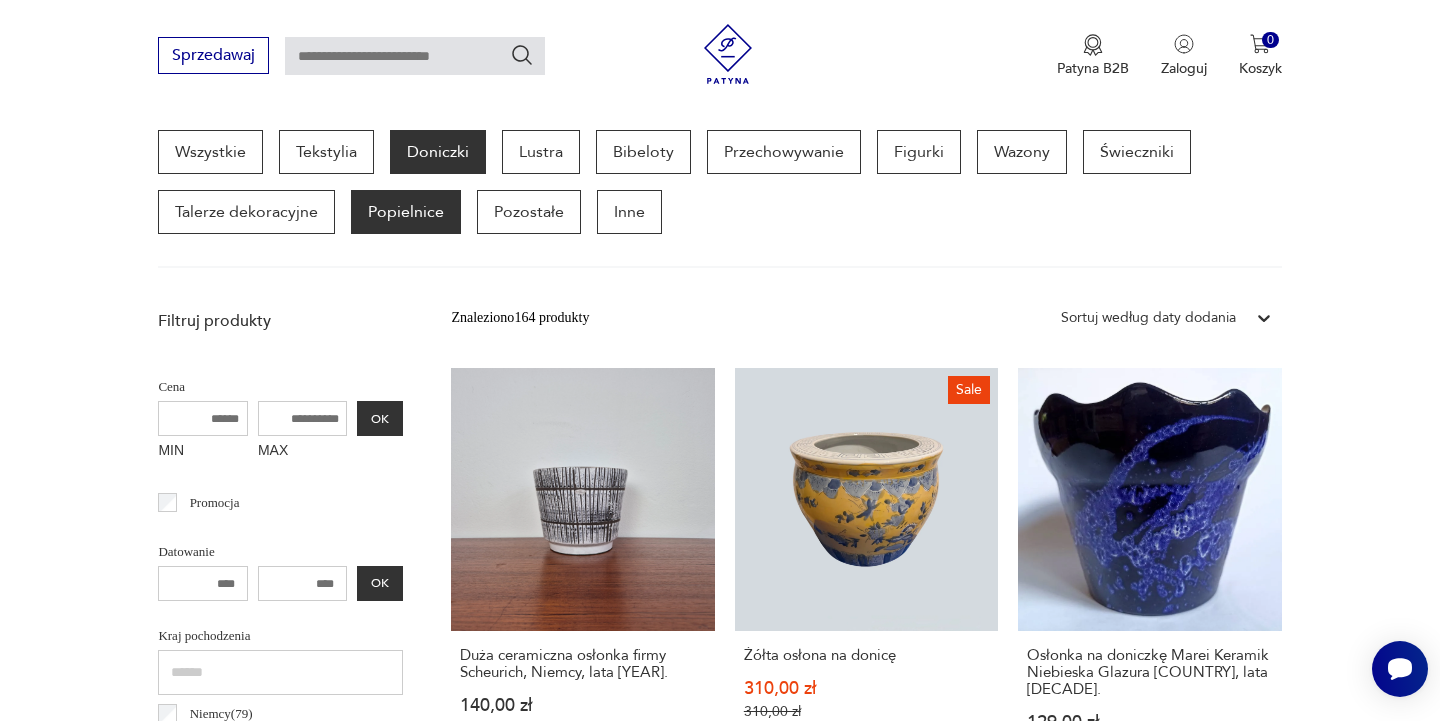 click on "Popielnice" at bounding box center (406, 212) 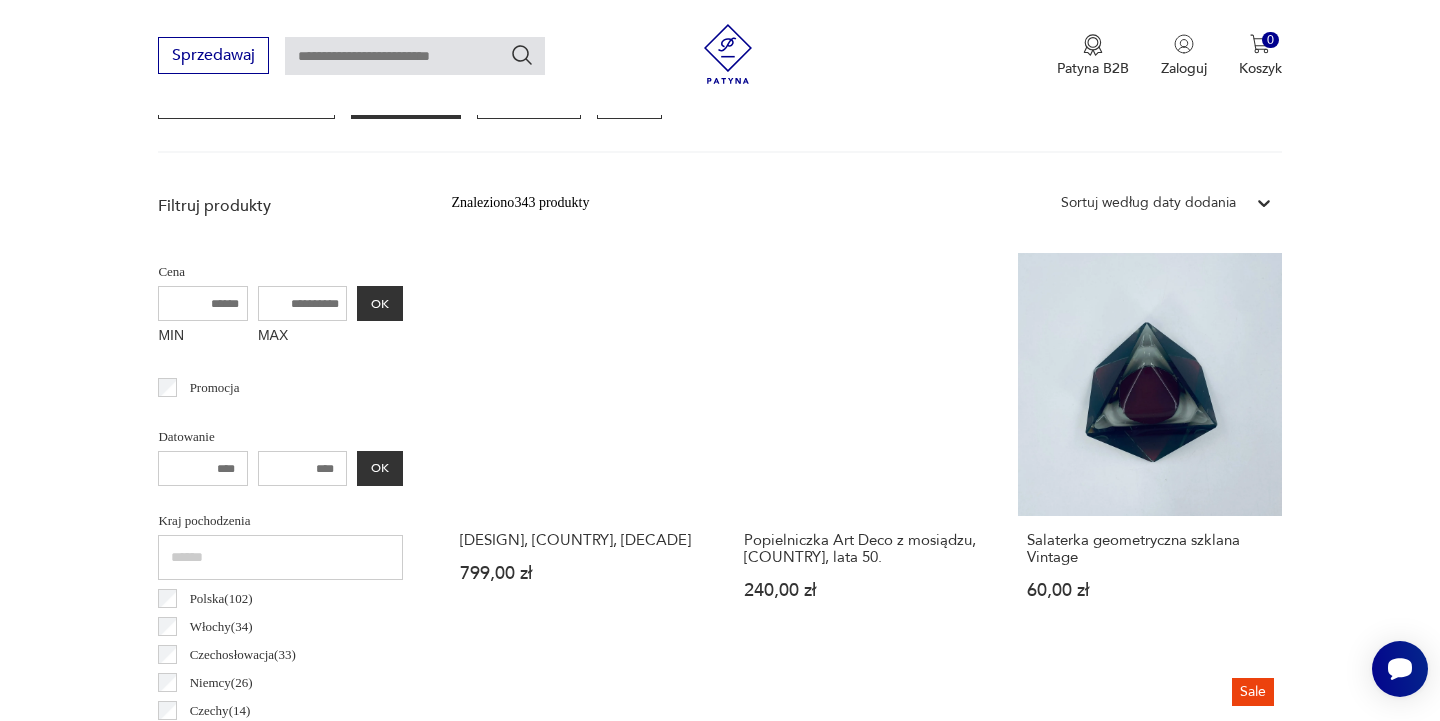 scroll, scrollTop: 365, scrollLeft: 0, axis: vertical 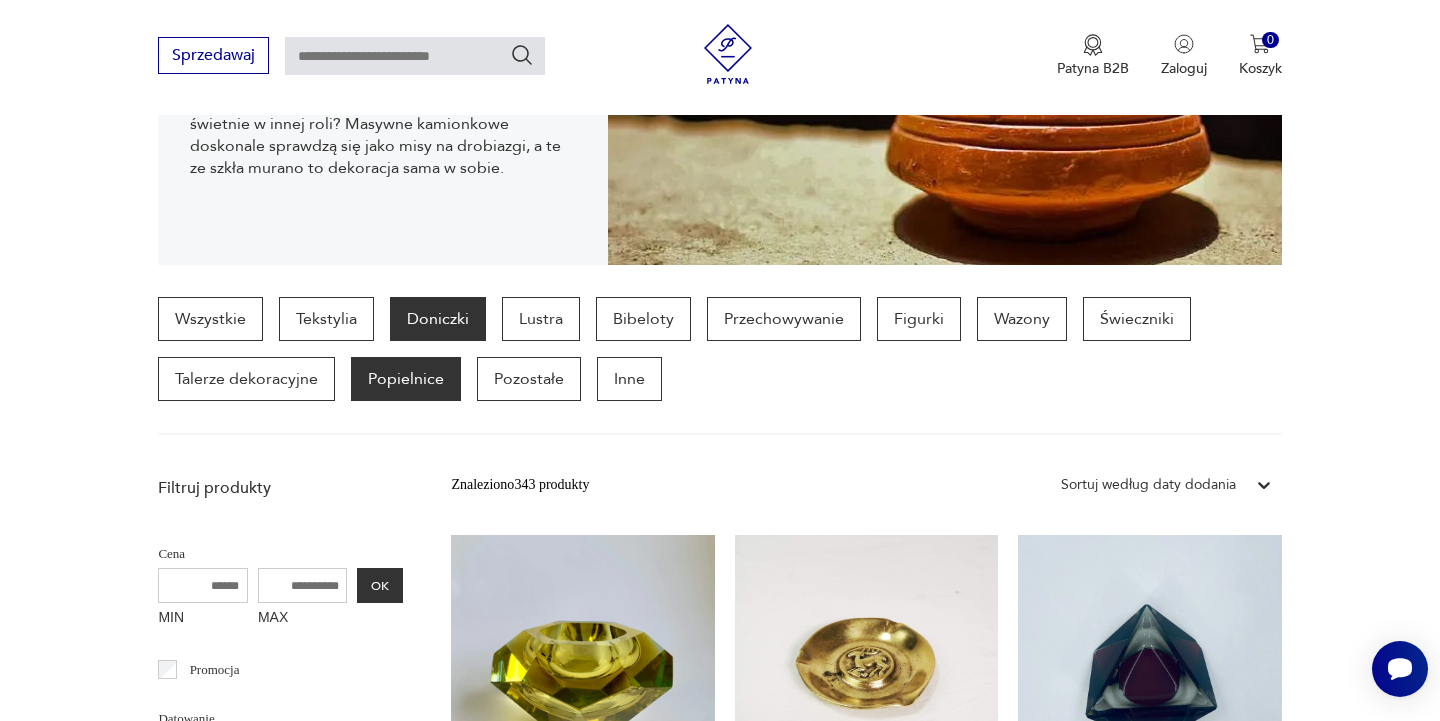click on "Doniczki" at bounding box center [438, 319] 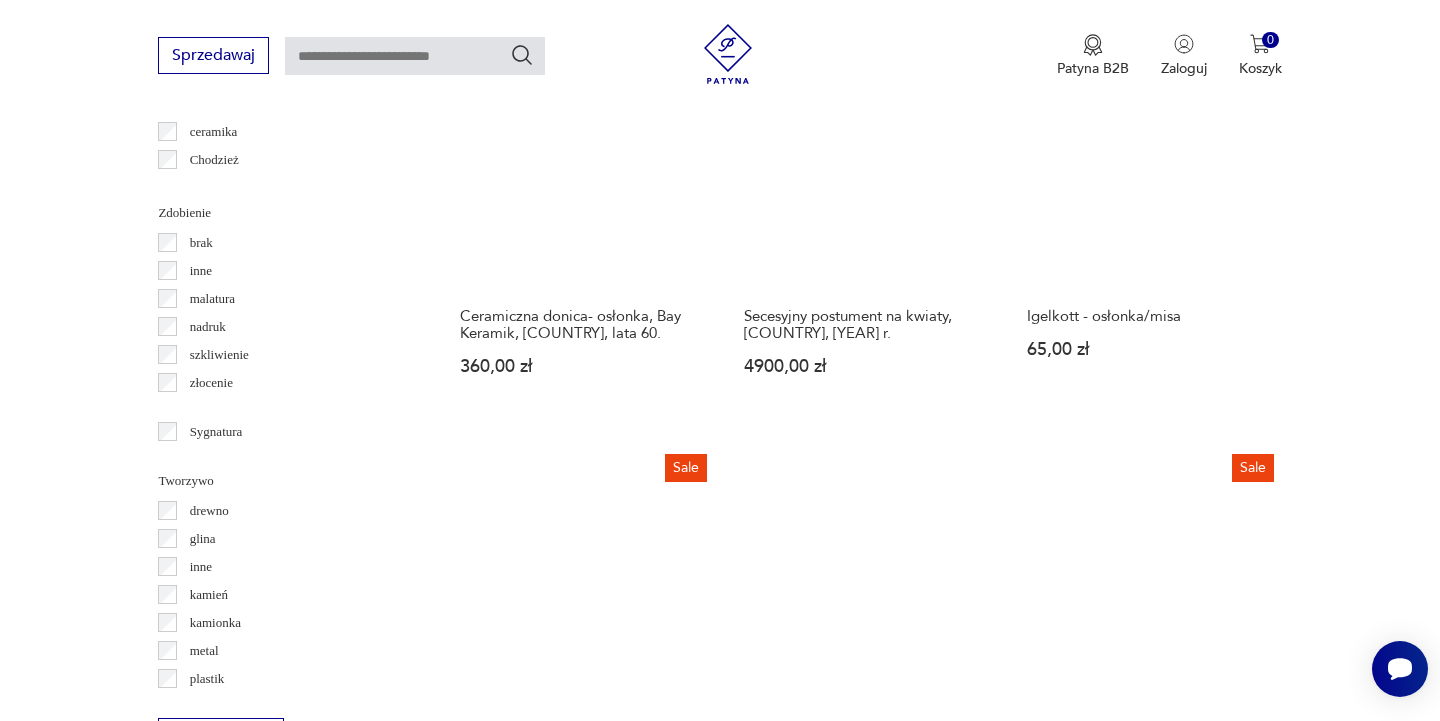 scroll, scrollTop: 2180, scrollLeft: 0, axis: vertical 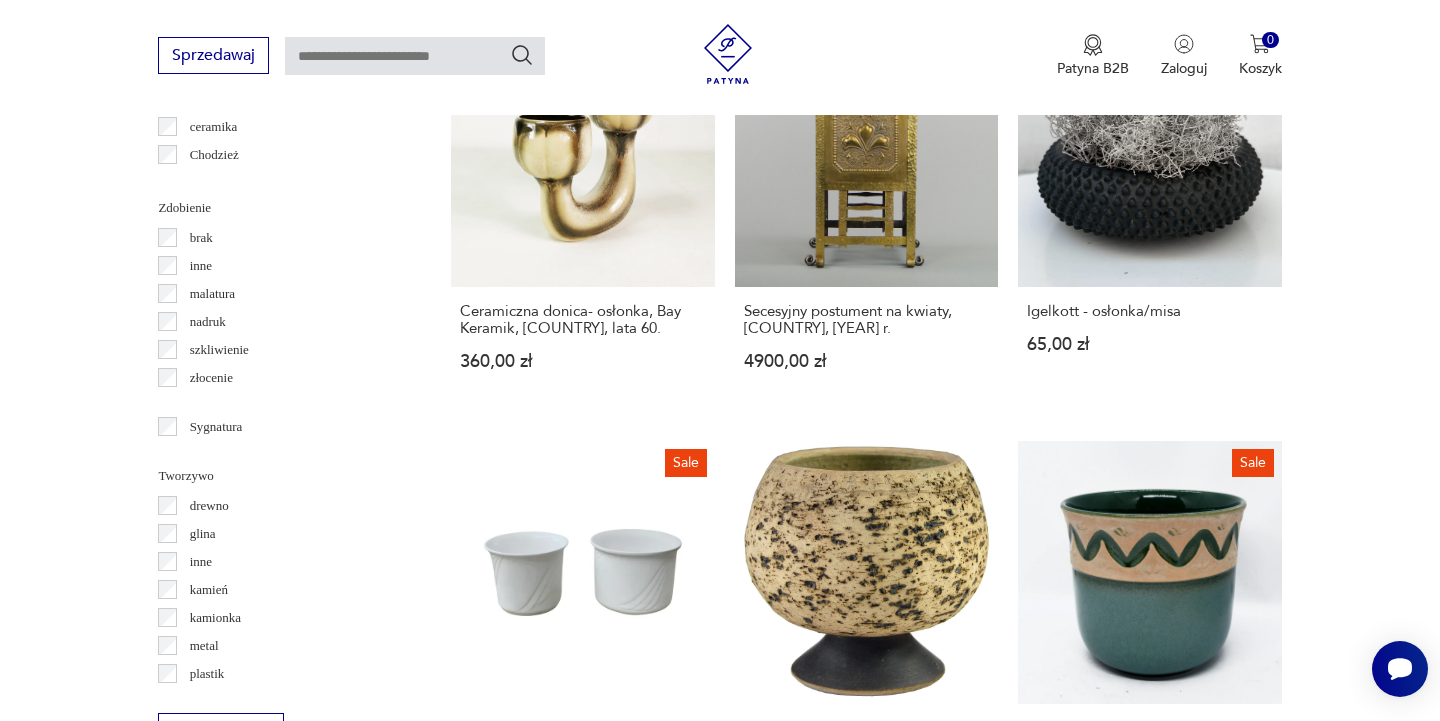 click 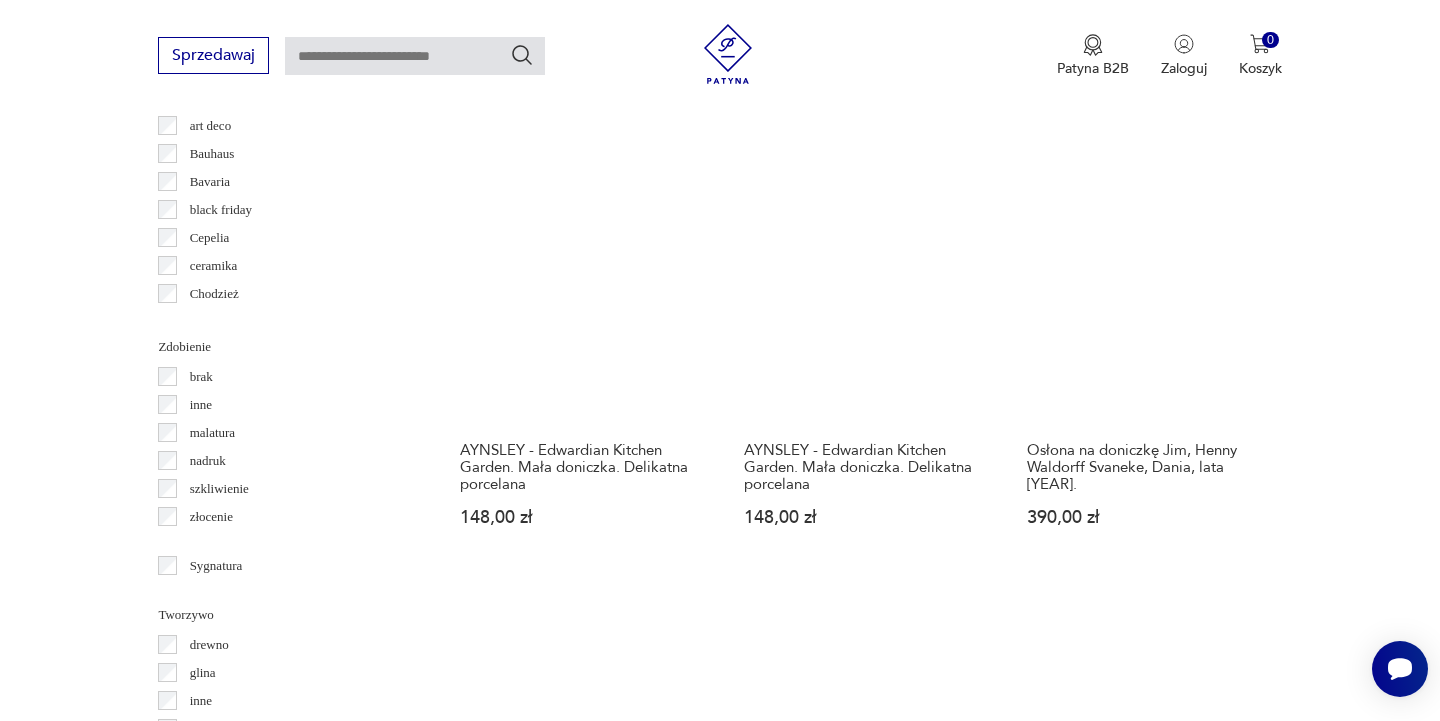 scroll, scrollTop: 2043, scrollLeft: 0, axis: vertical 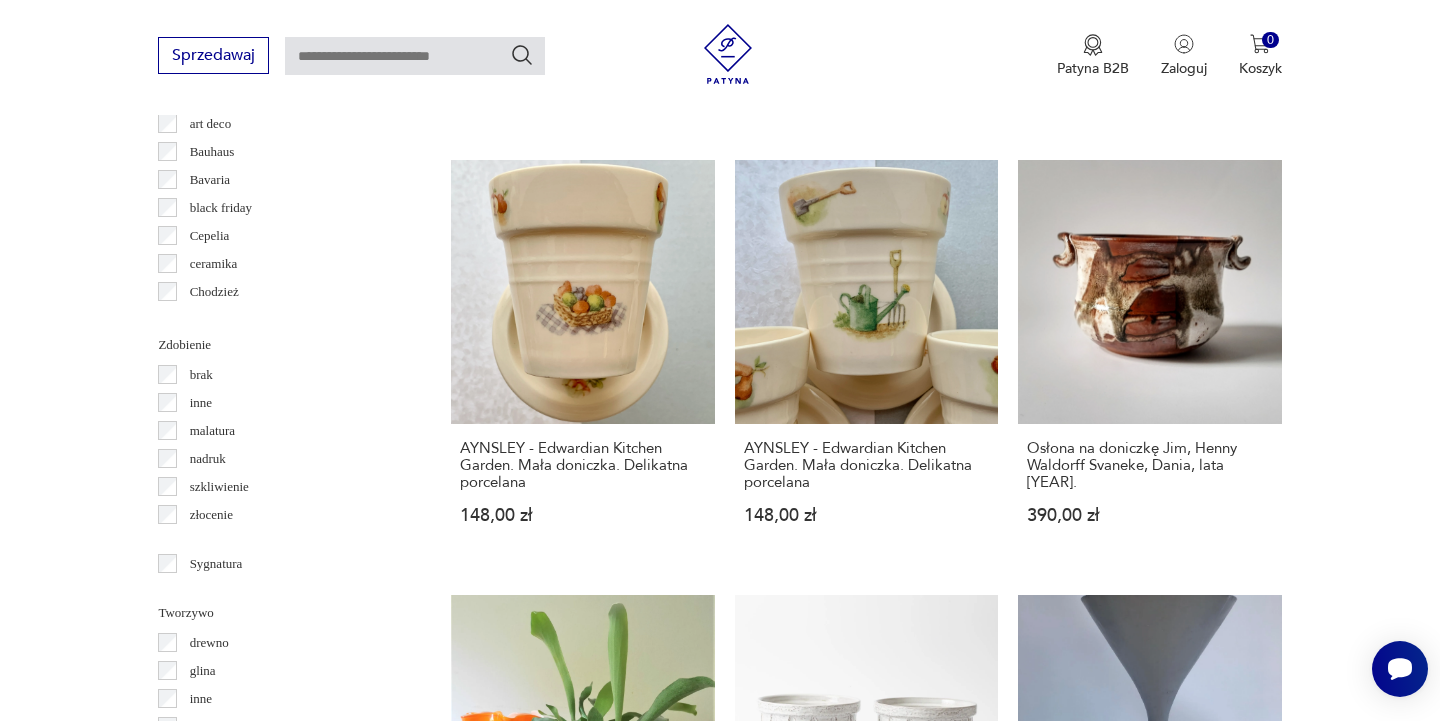 click 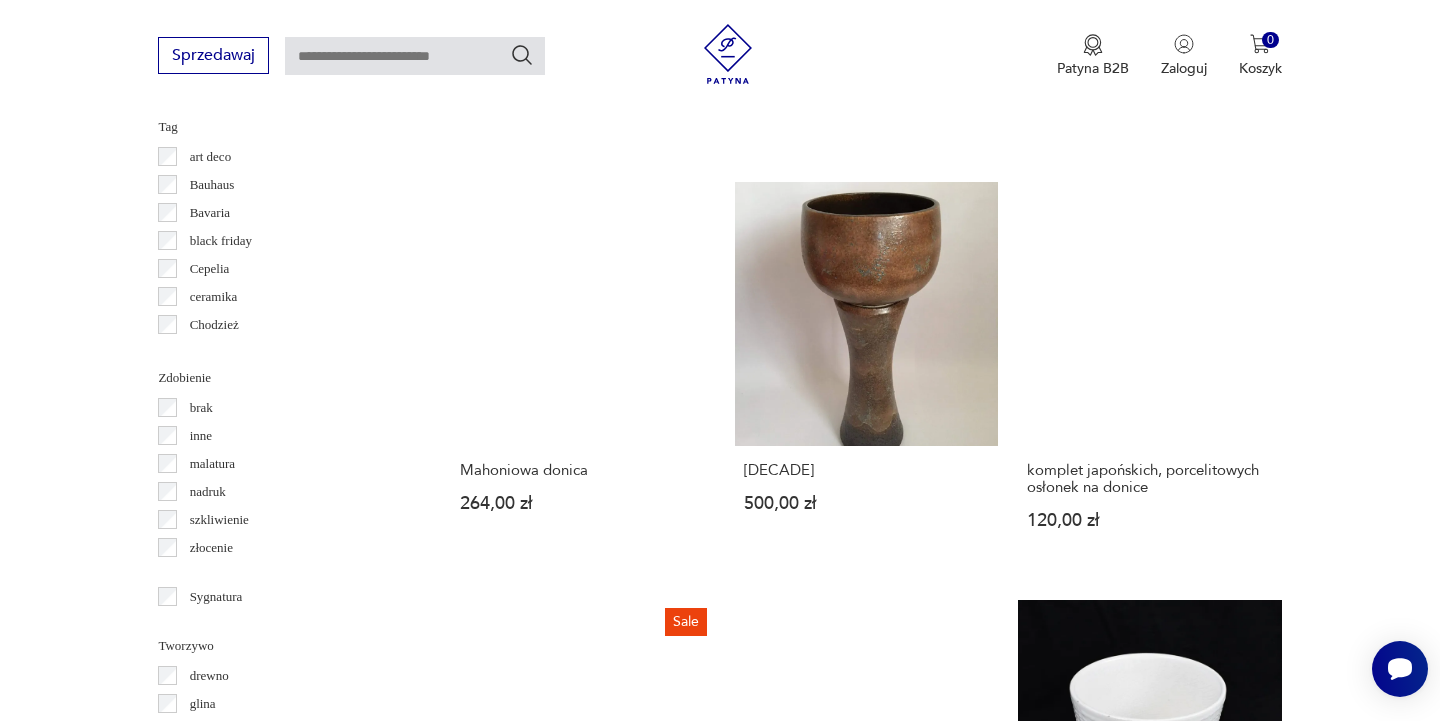 scroll, scrollTop: 2031, scrollLeft: 0, axis: vertical 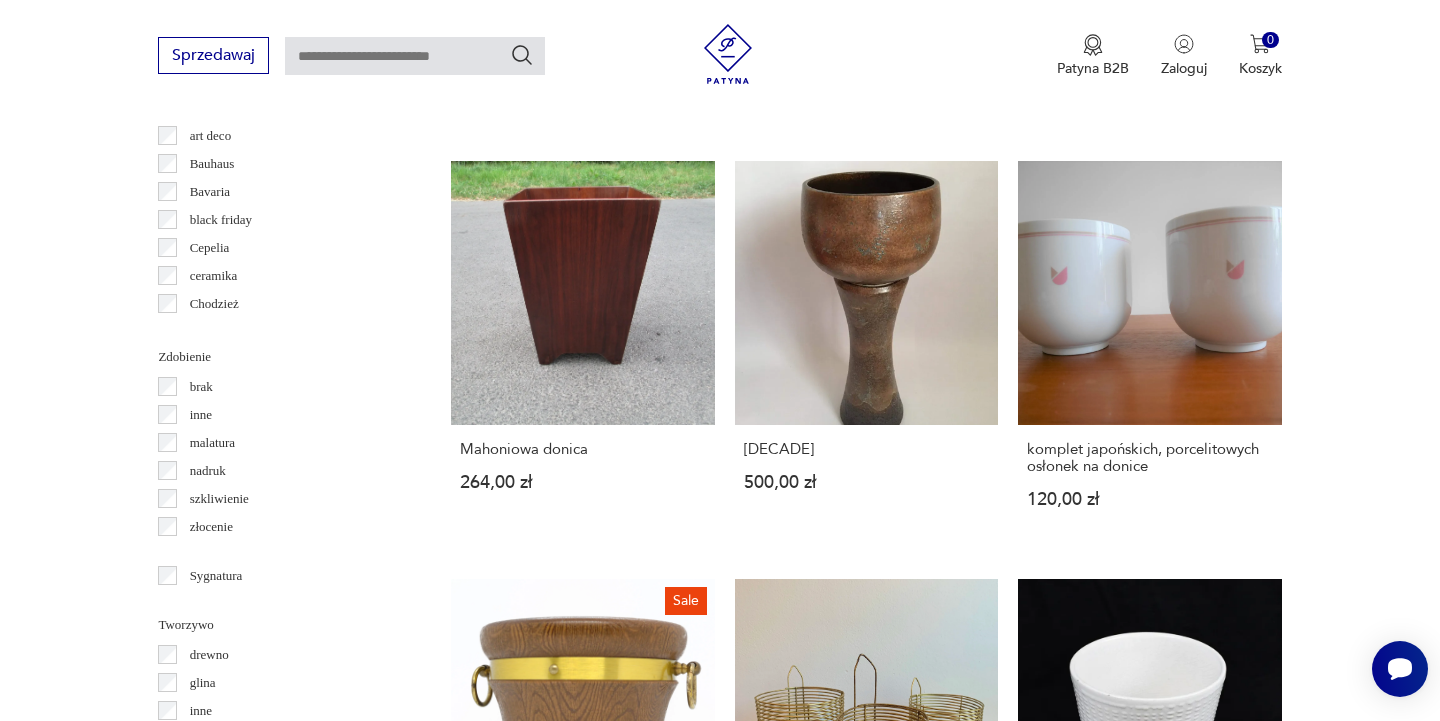 click 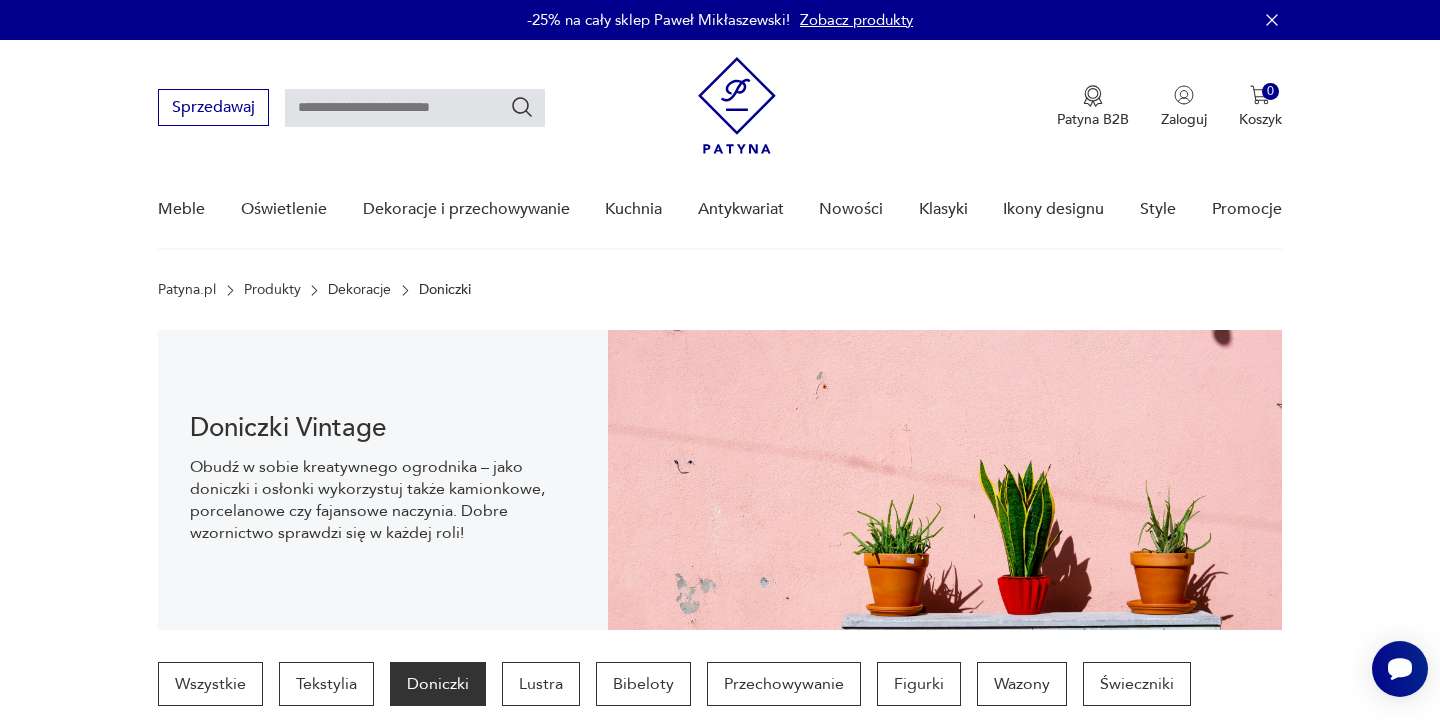 scroll, scrollTop: 0, scrollLeft: 0, axis: both 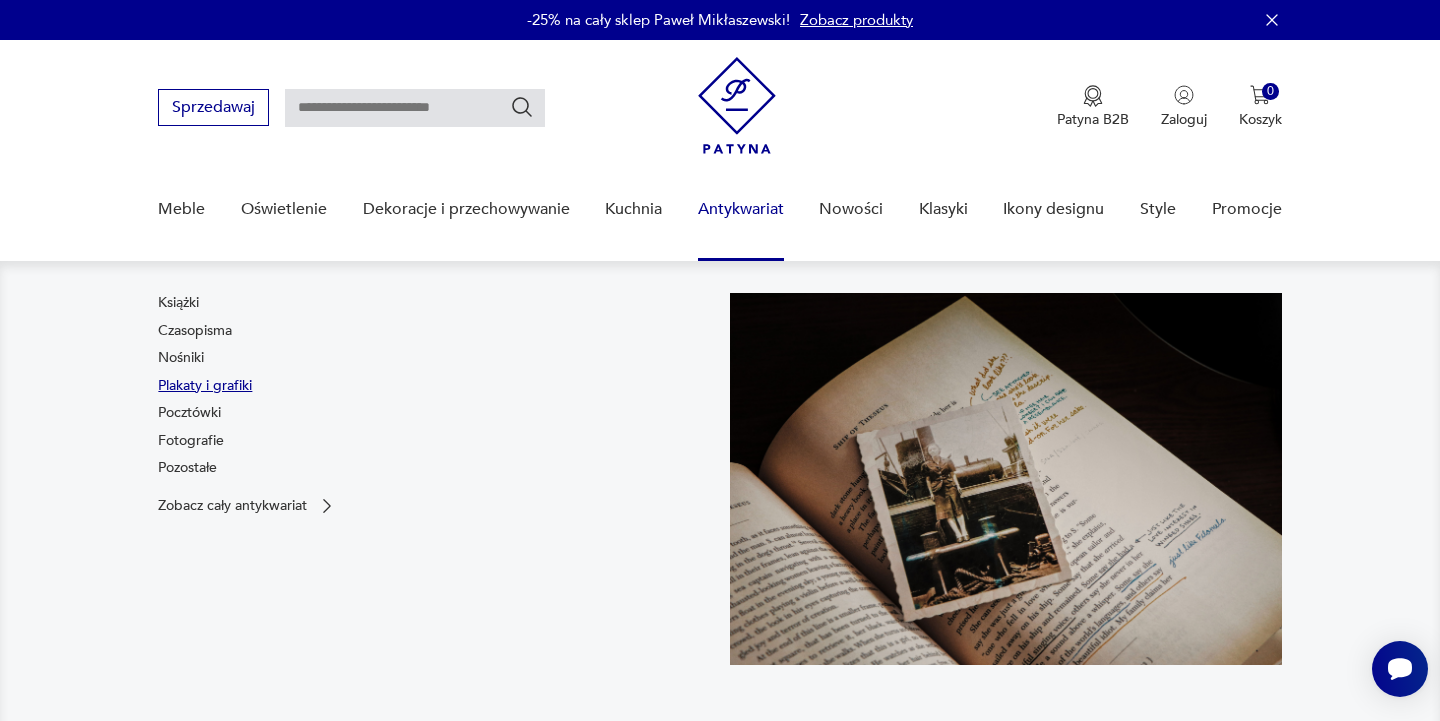 click on "Plakaty i grafiki" at bounding box center [205, 386] 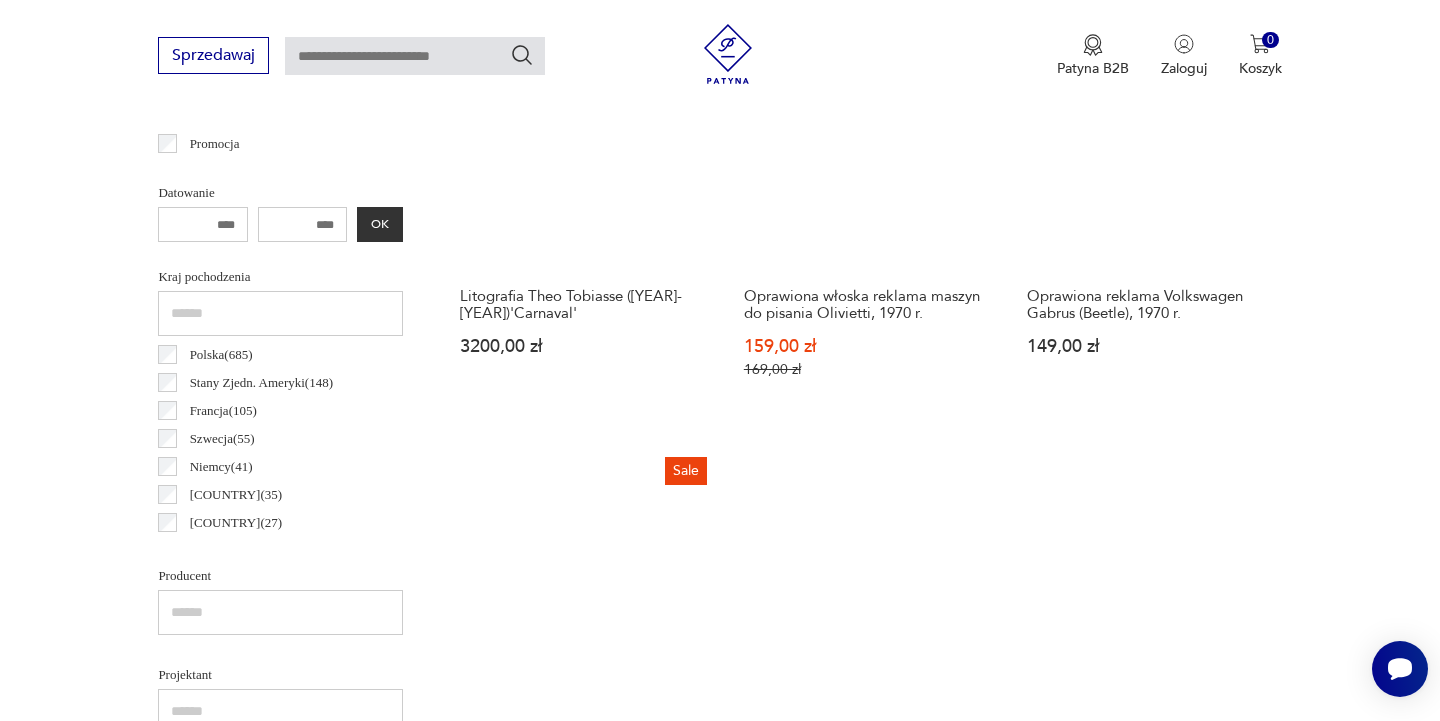 scroll, scrollTop: 832, scrollLeft: 0, axis: vertical 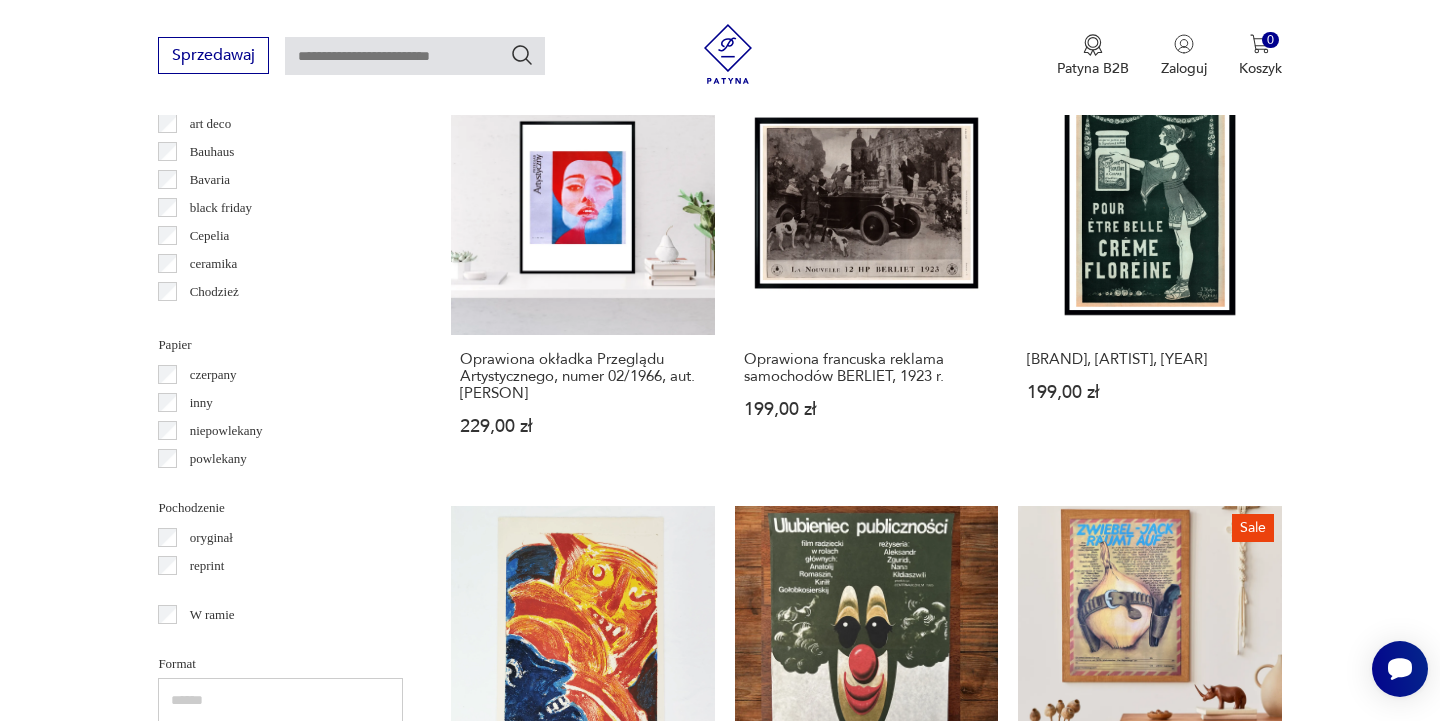 click 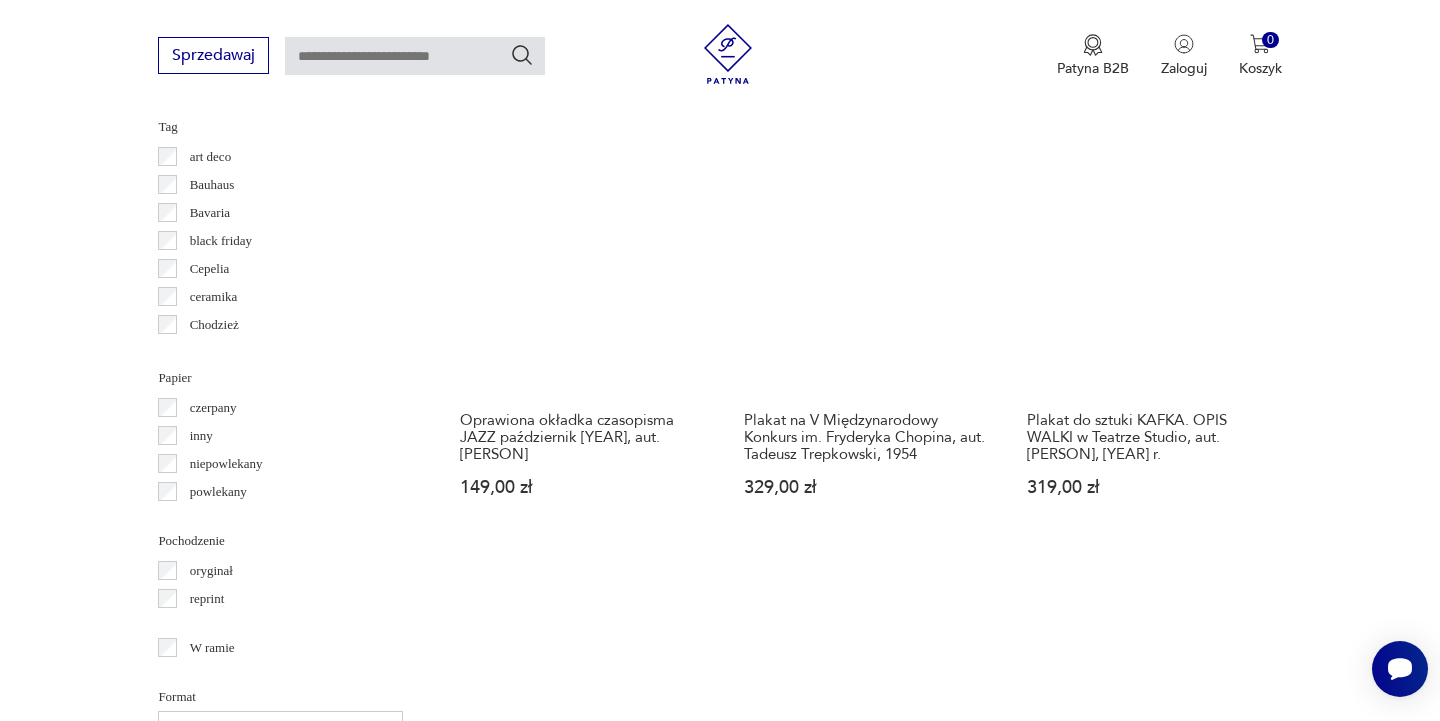 scroll, scrollTop: 2079, scrollLeft: 0, axis: vertical 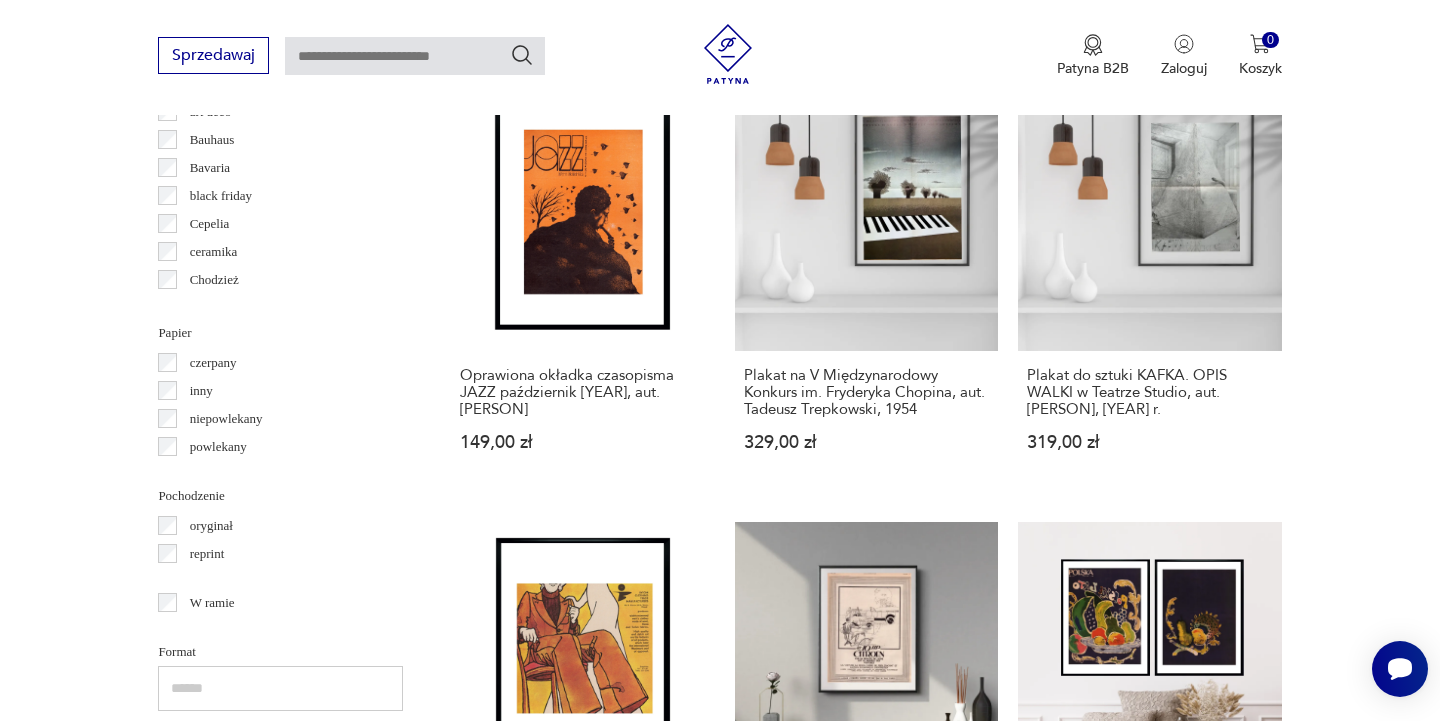 click on "6" at bounding box center (1050, 1429) 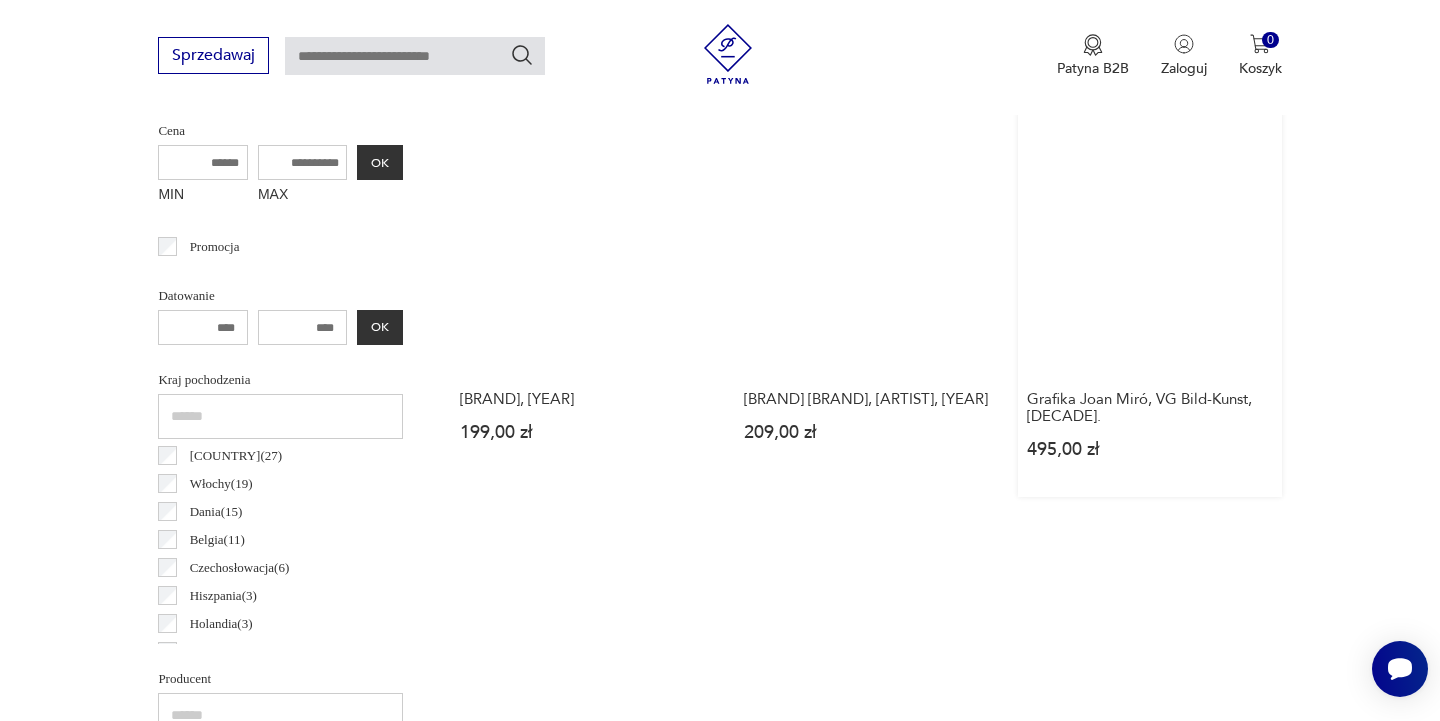 scroll, scrollTop: 727, scrollLeft: 0, axis: vertical 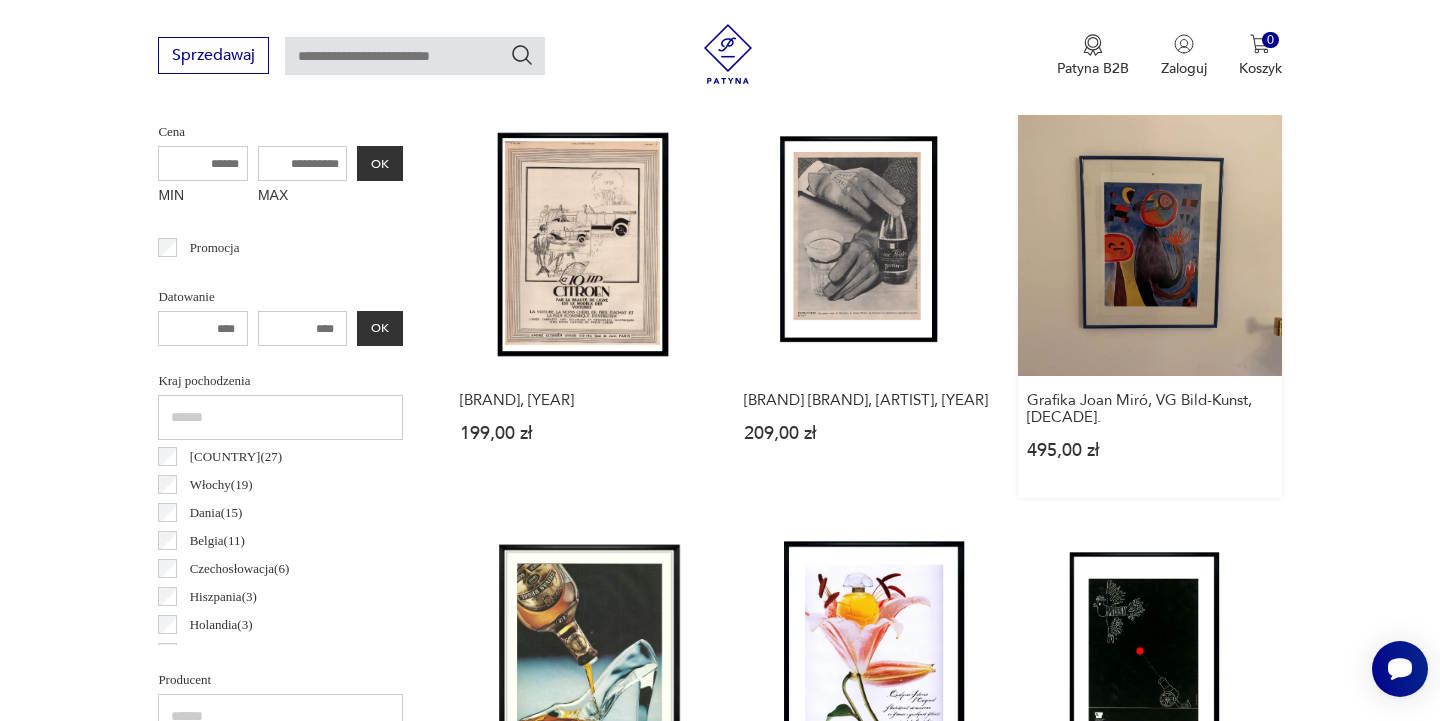 click on "Grafika Joan Miró, VG Bild-Kunst, lata 90. 495,00 zł" at bounding box center [1149, 305] 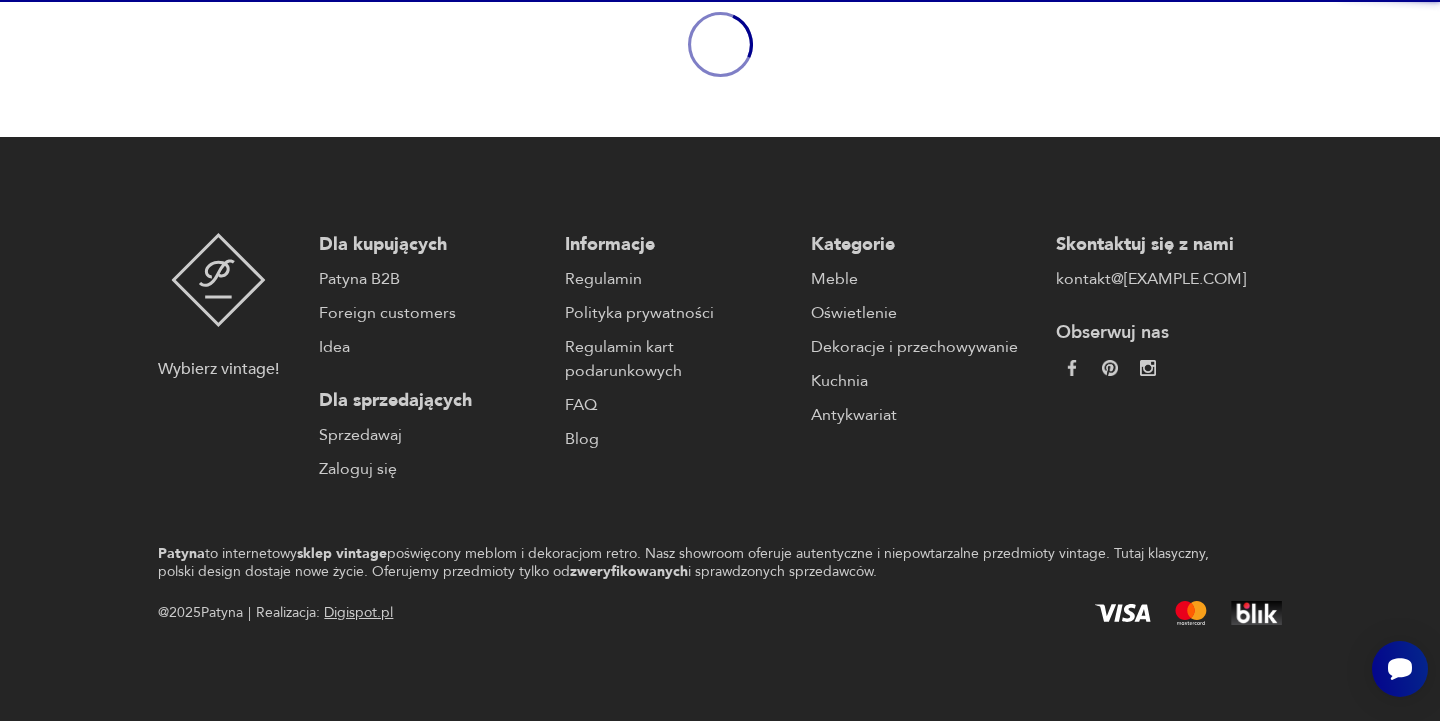 scroll, scrollTop: 0, scrollLeft: 0, axis: both 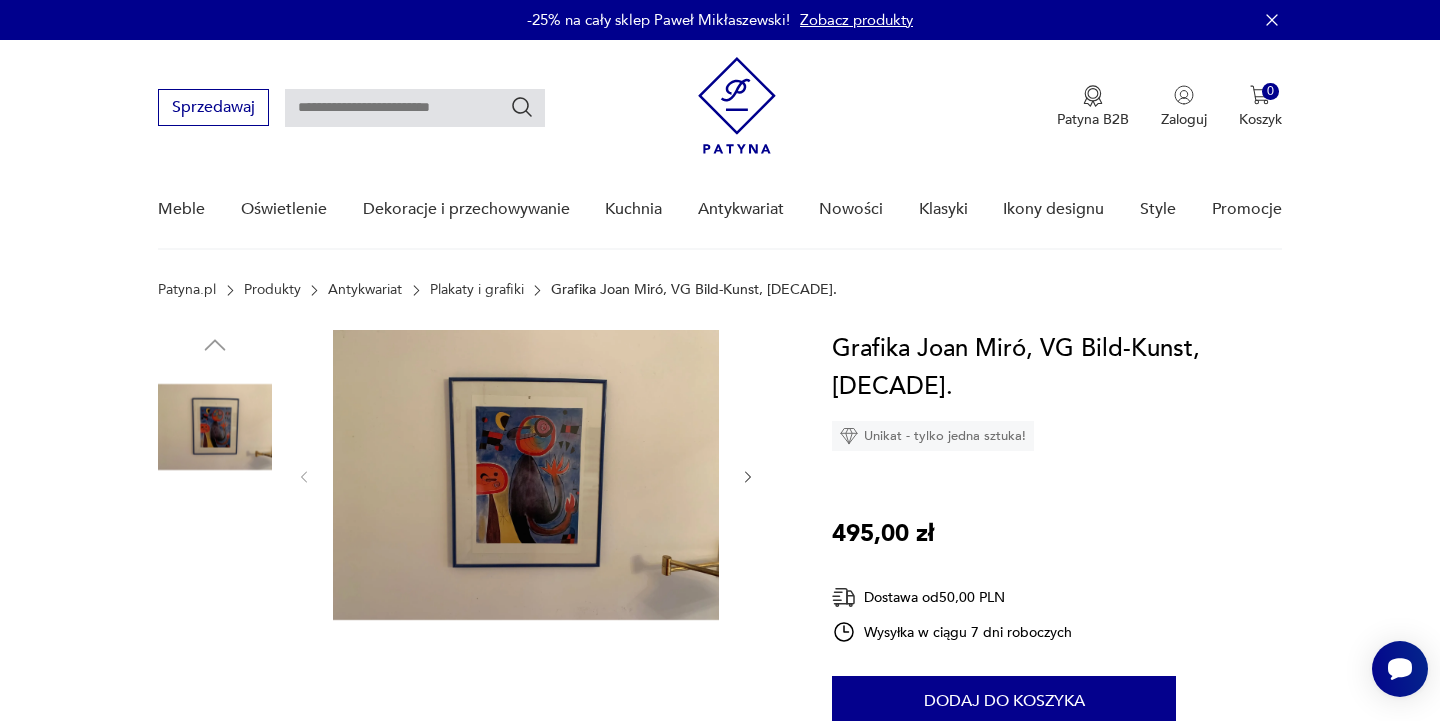 click at bounding box center [526, 475] 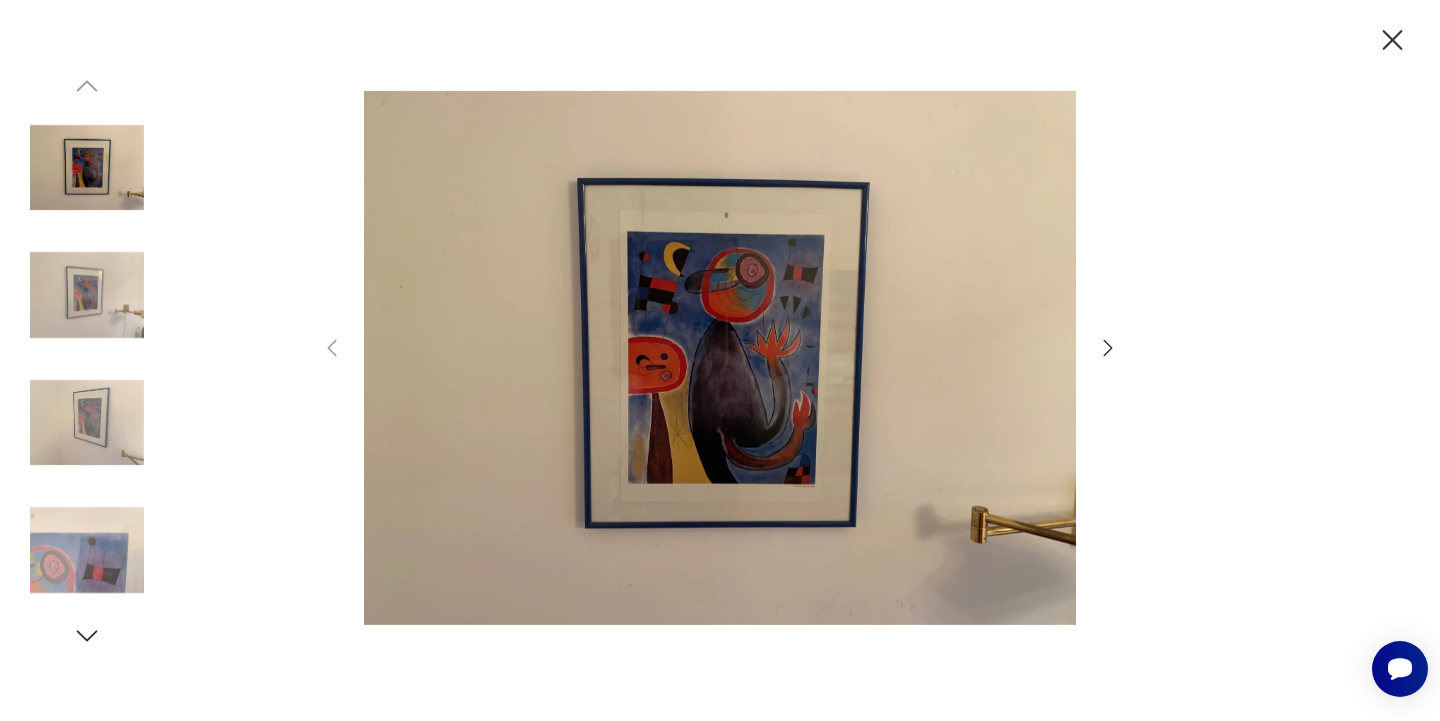 click at bounding box center (720, 358) 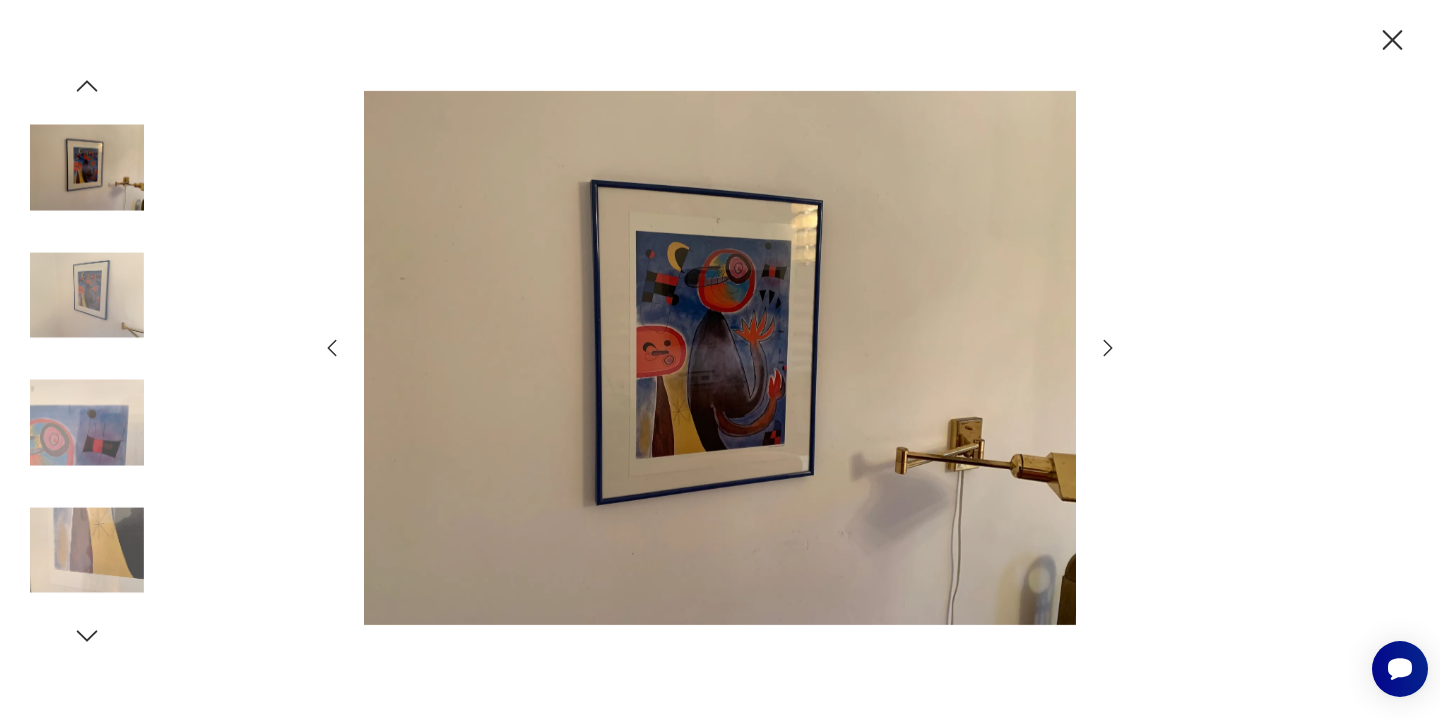 click 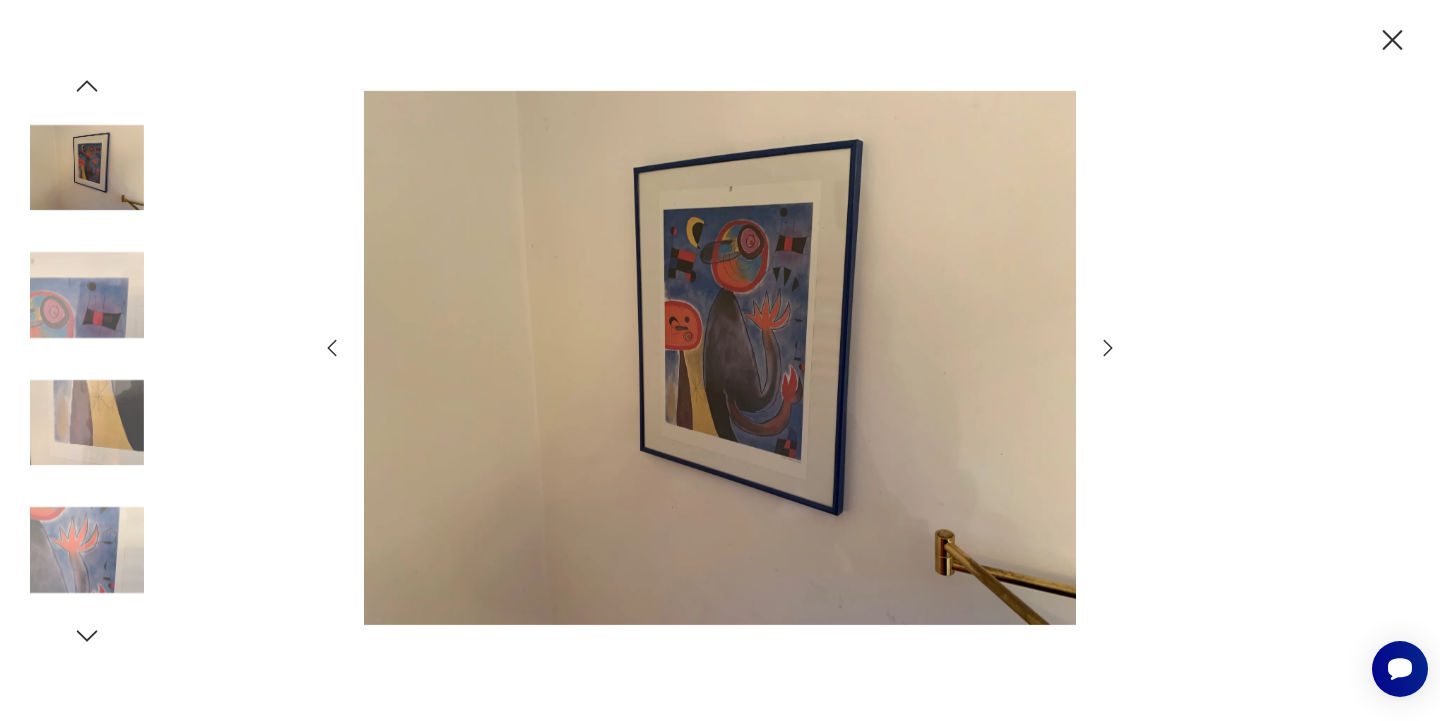 click 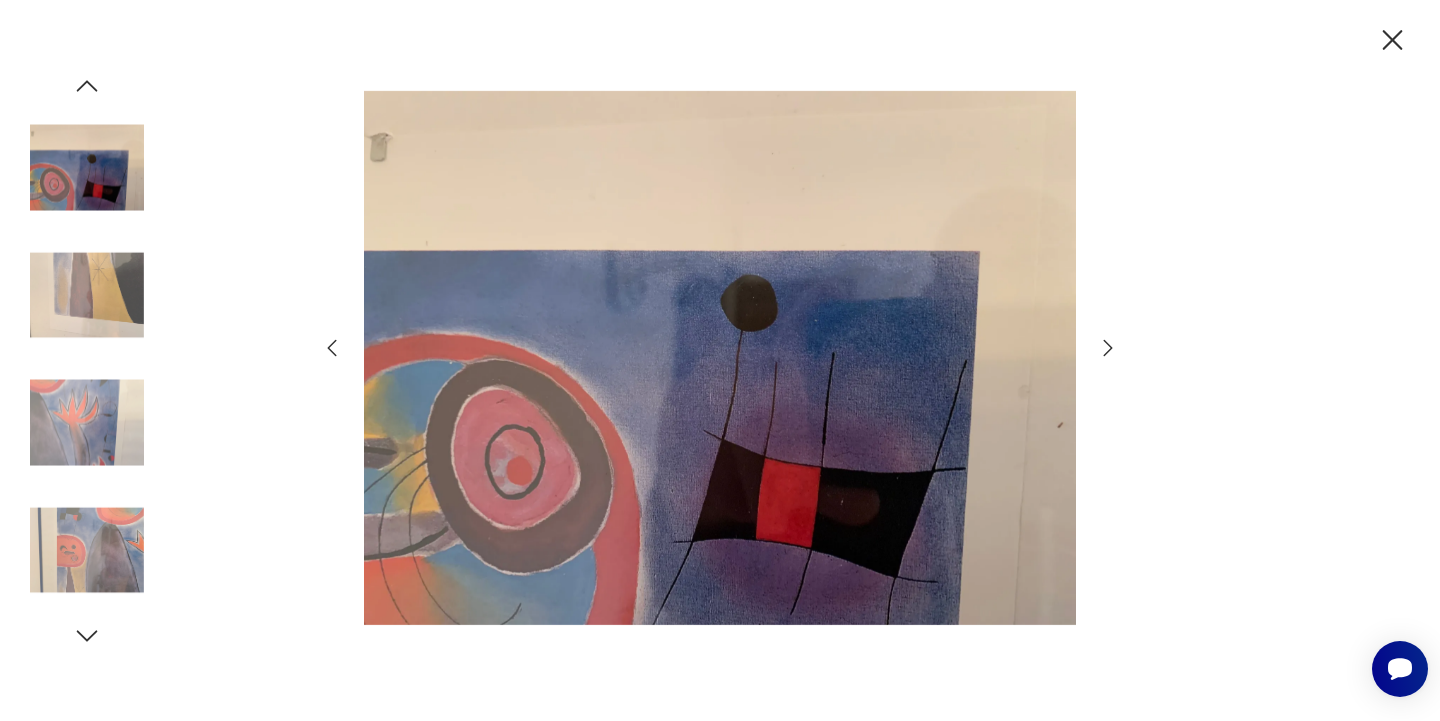 click 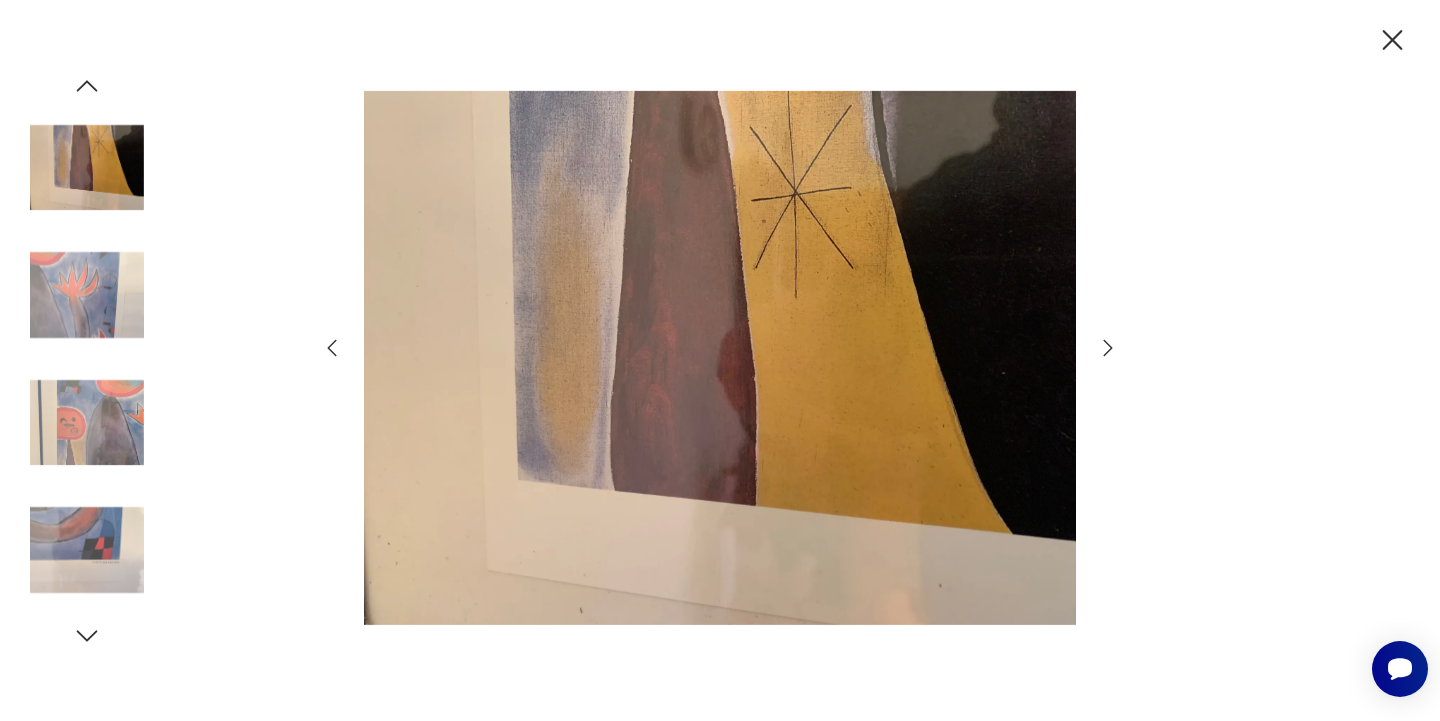 click 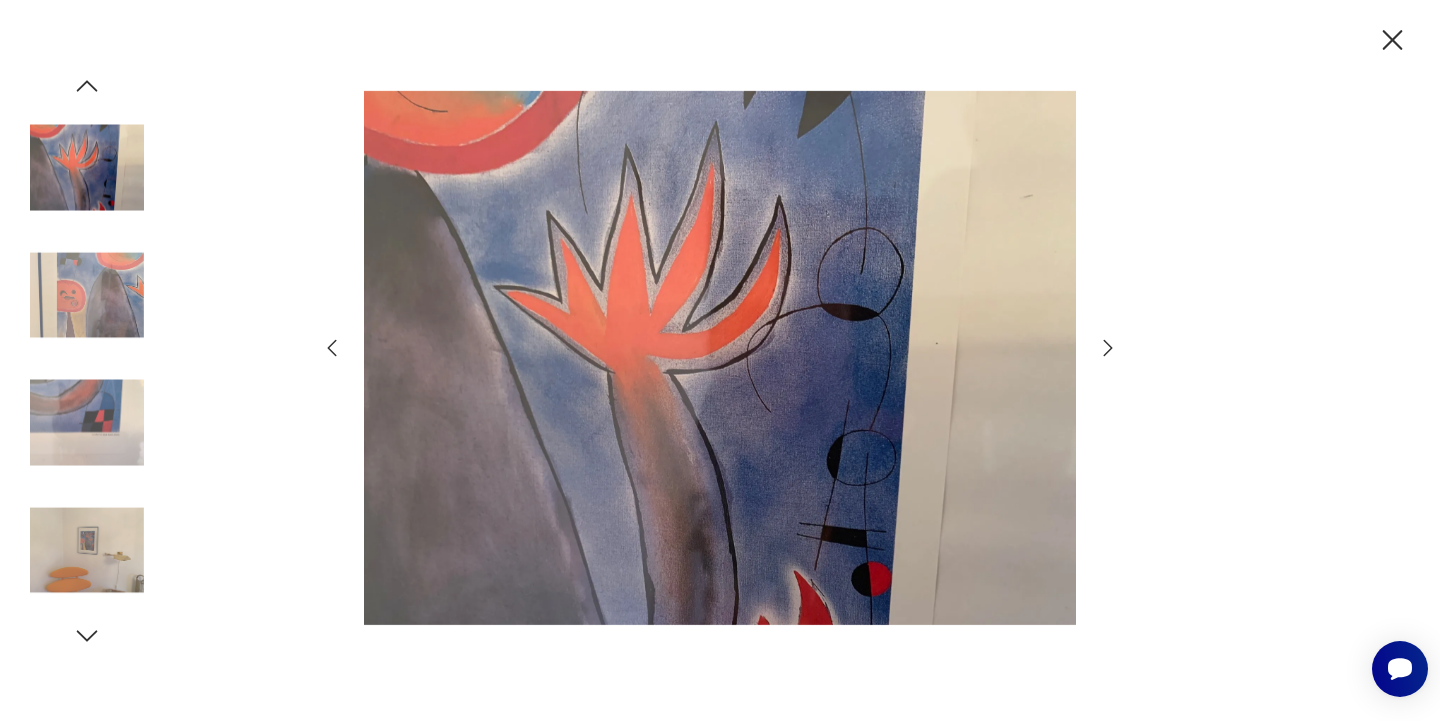 click 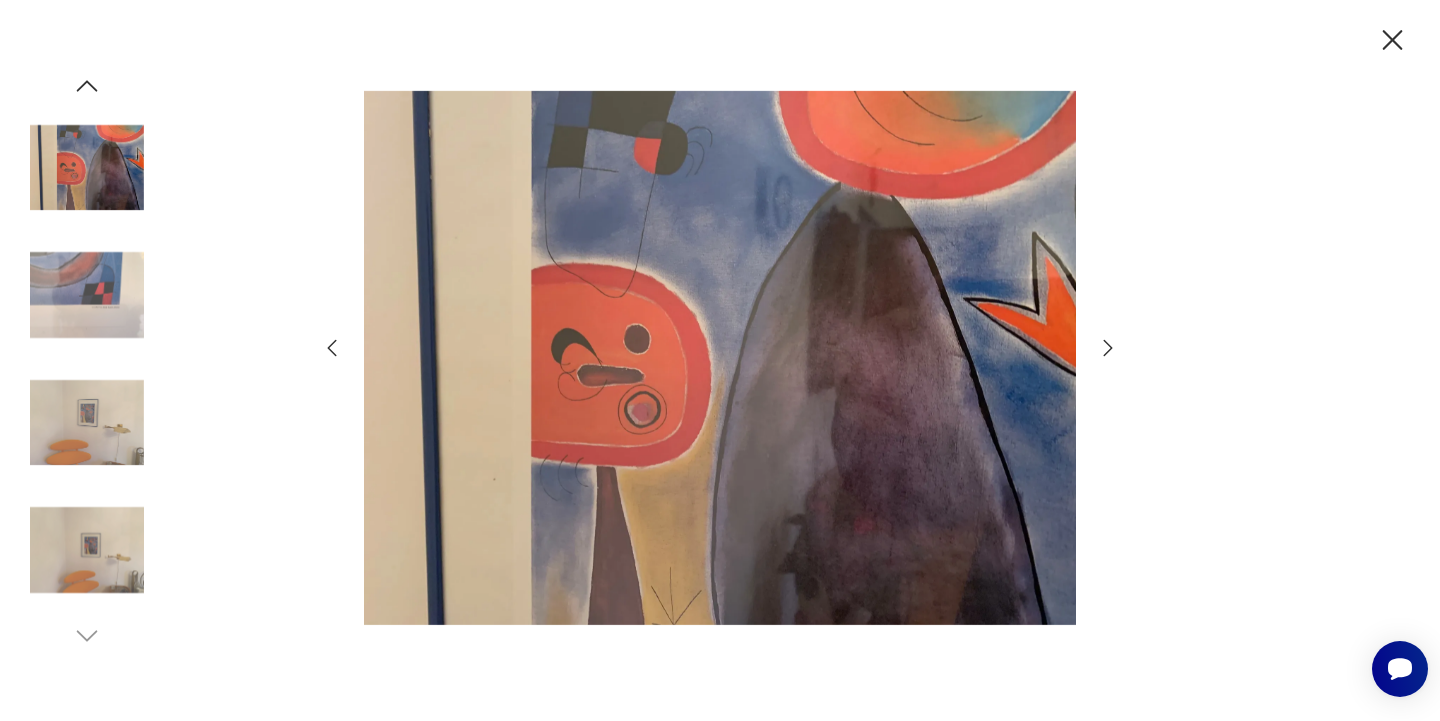 click 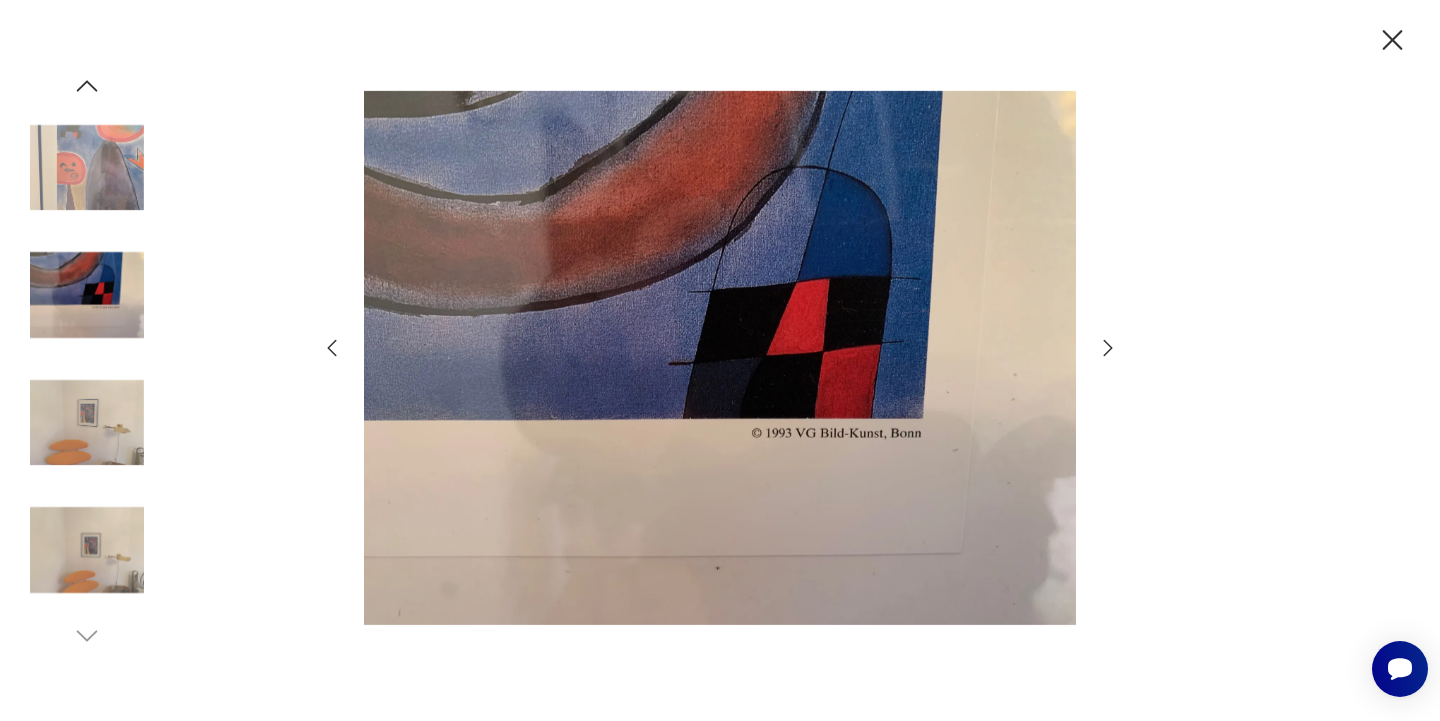click 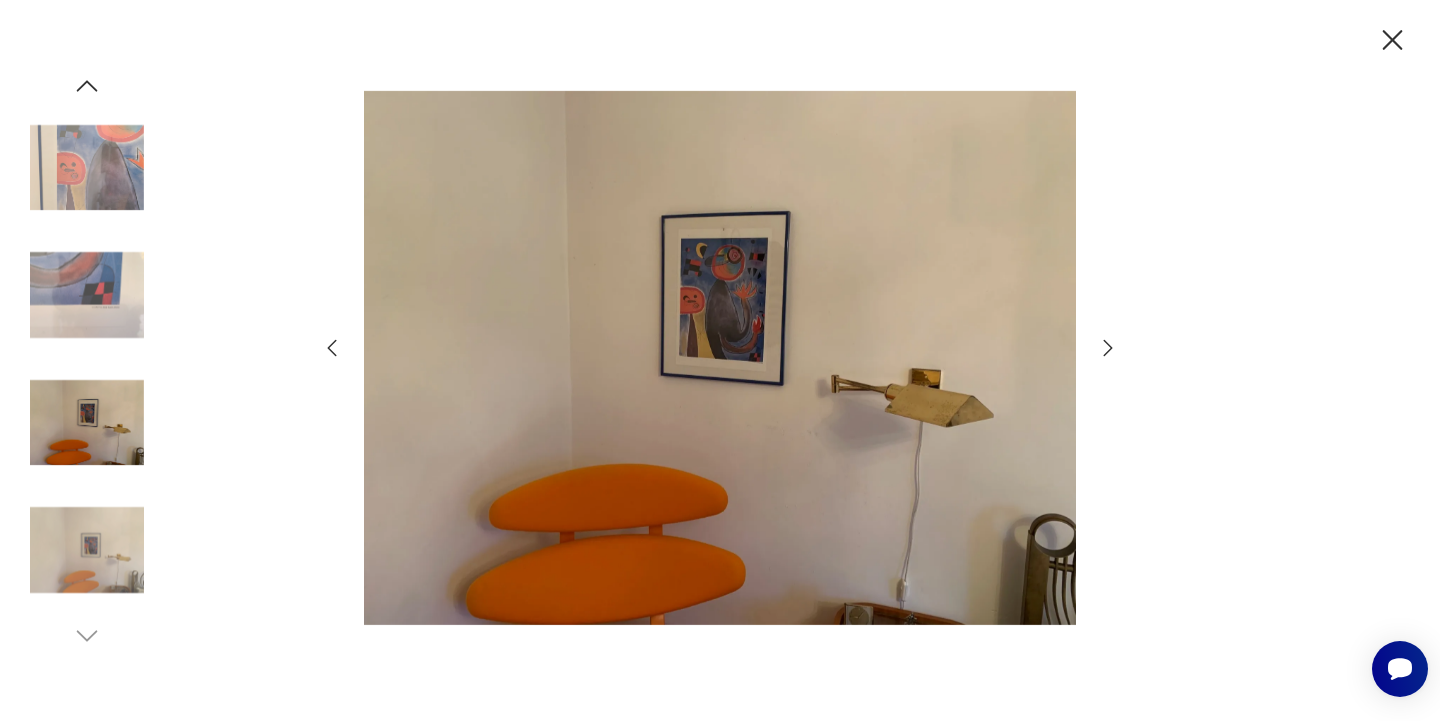 click 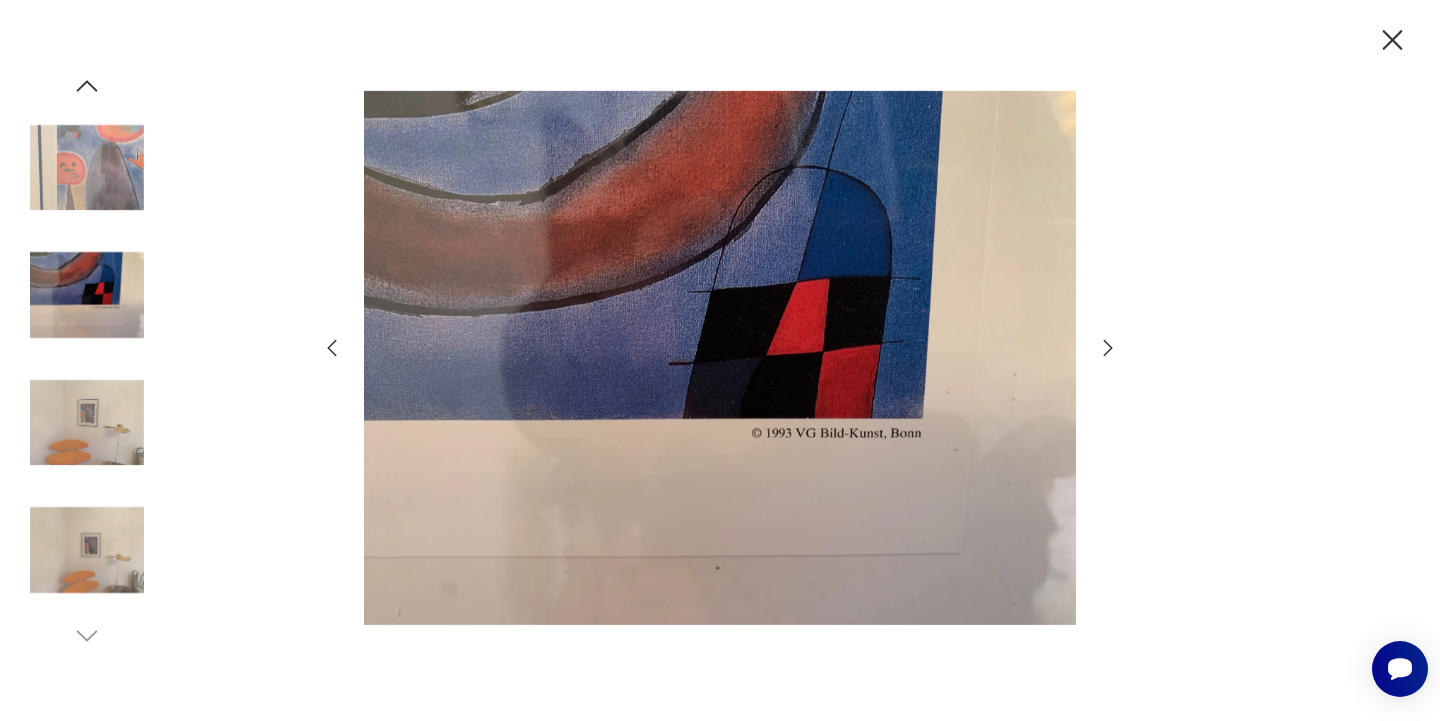 click 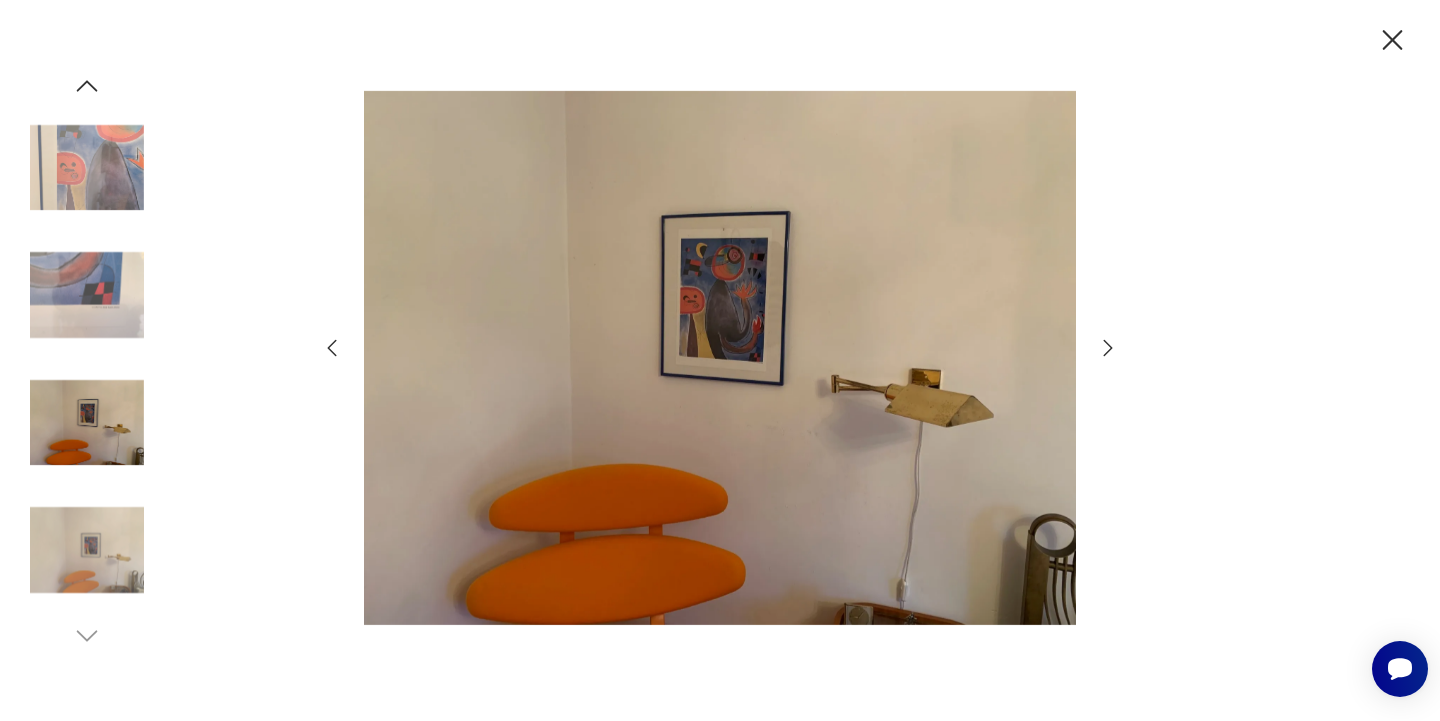click 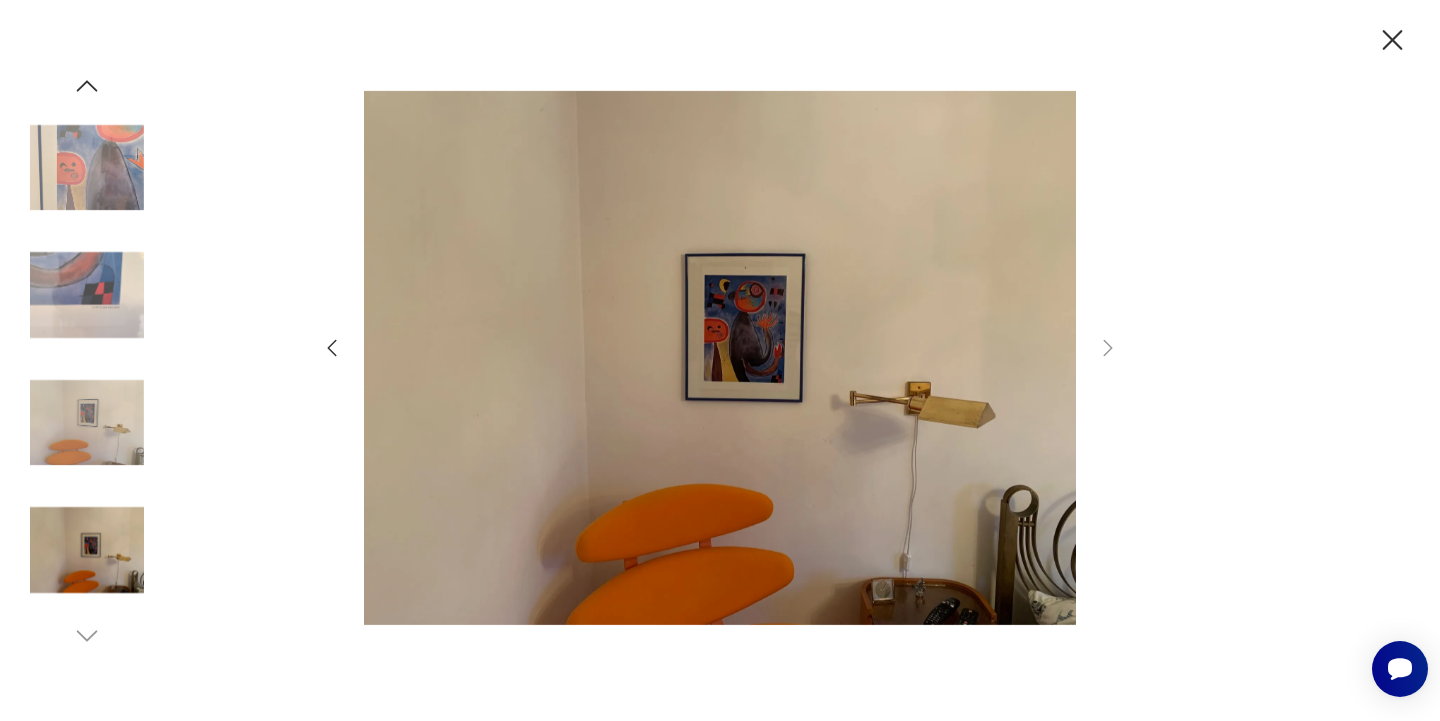 click 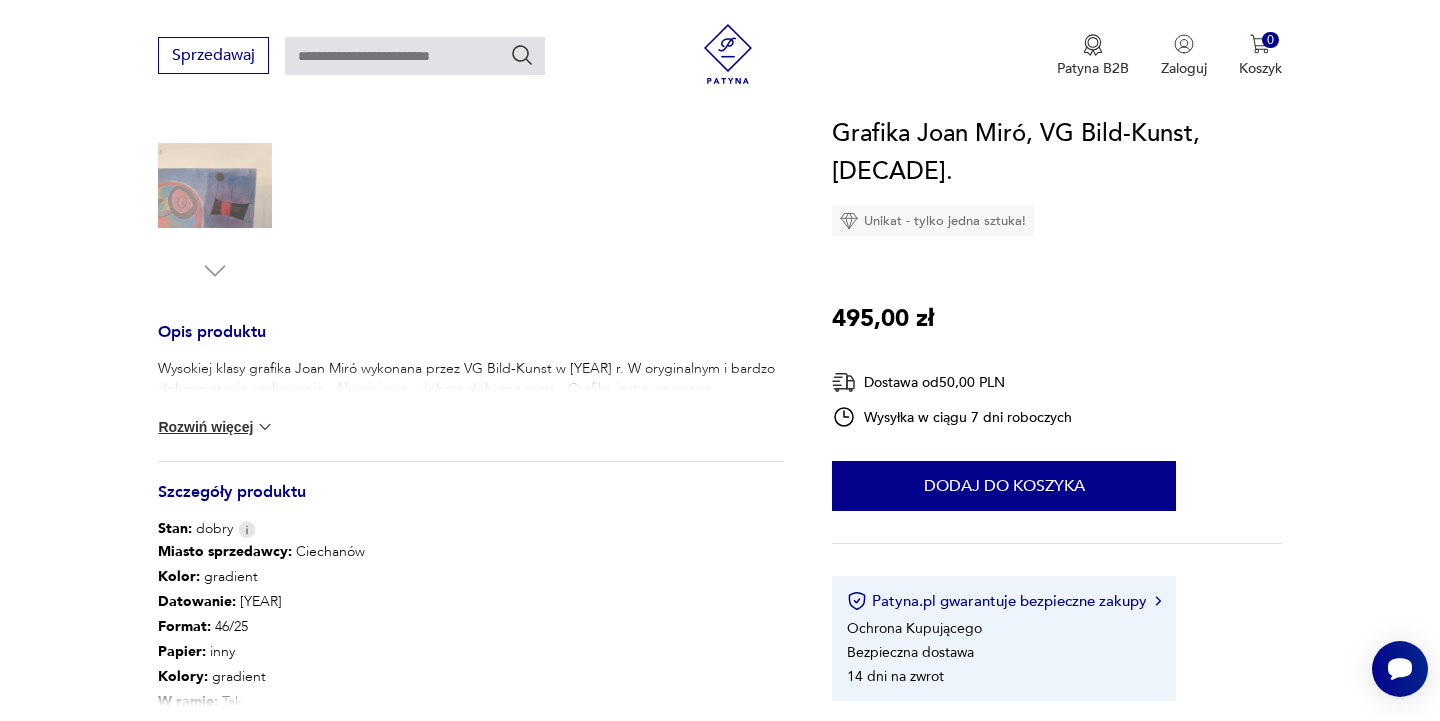 scroll, scrollTop: 637, scrollLeft: 0, axis: vertical 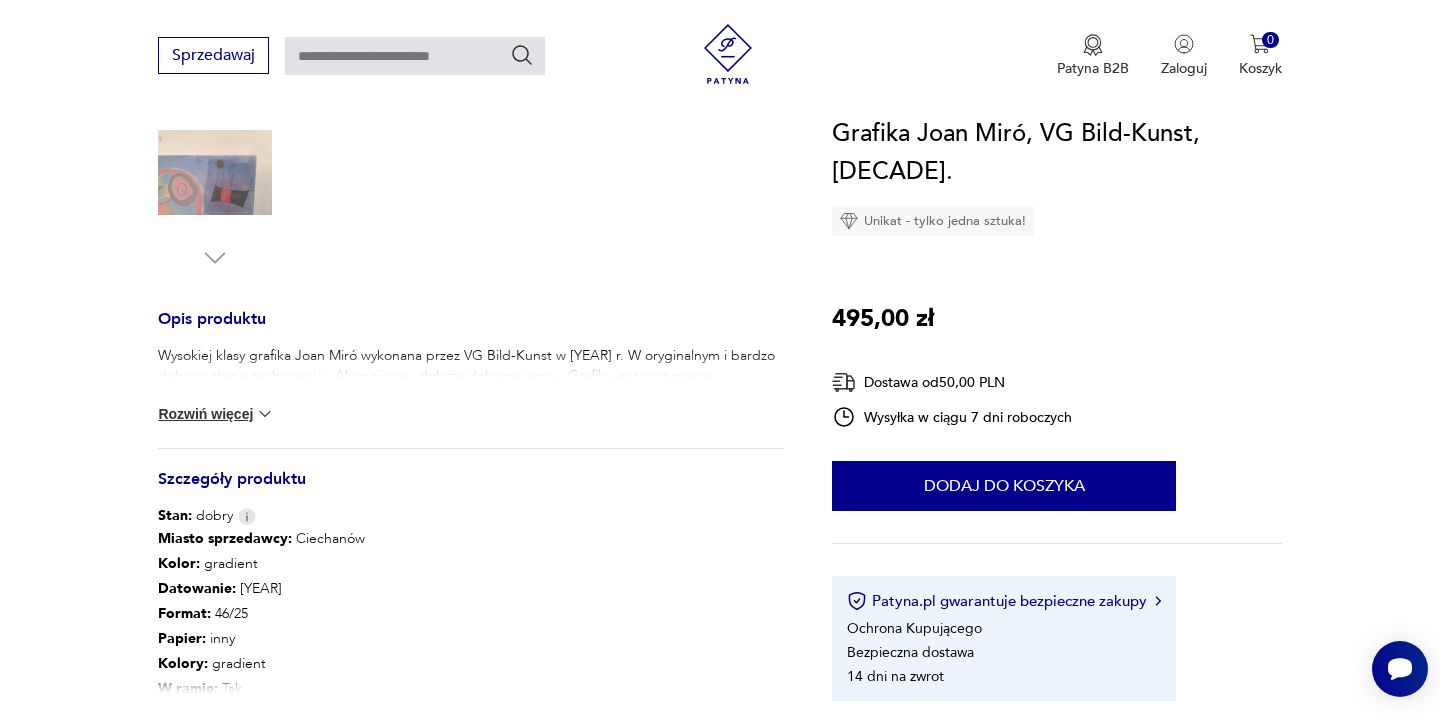click on "Rozwiń więcej" at bounding box center [216, 414] 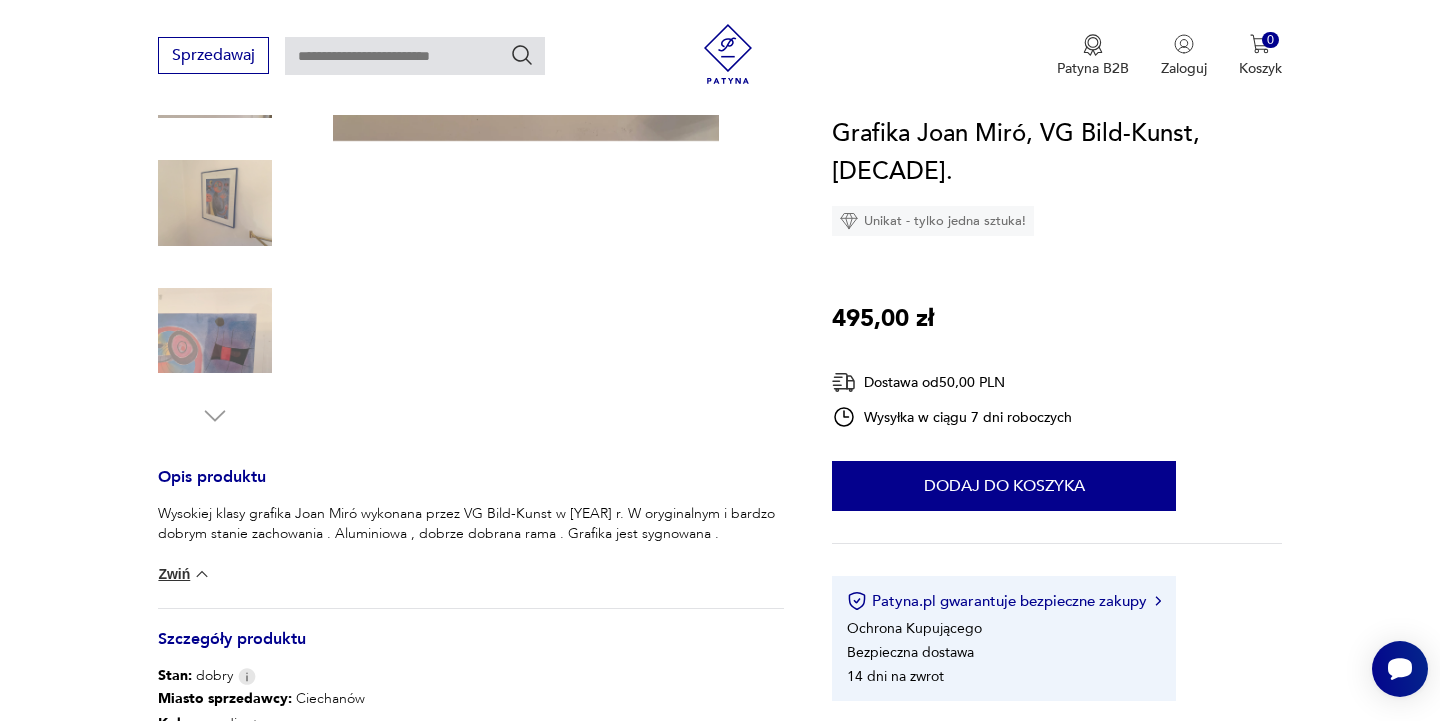 scroll, scrollTop: 249, scrollLeft: 0, axis: vertical 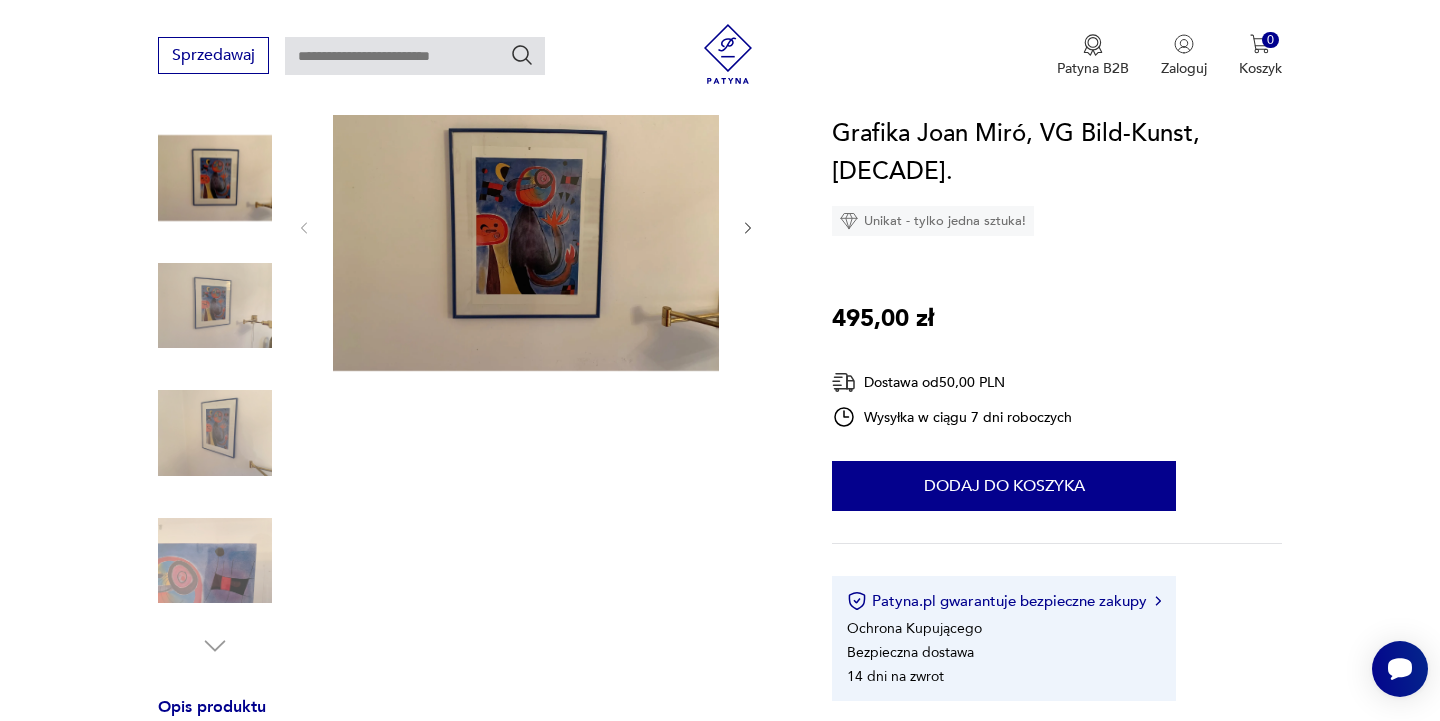 click at bounding box center [526, 226] 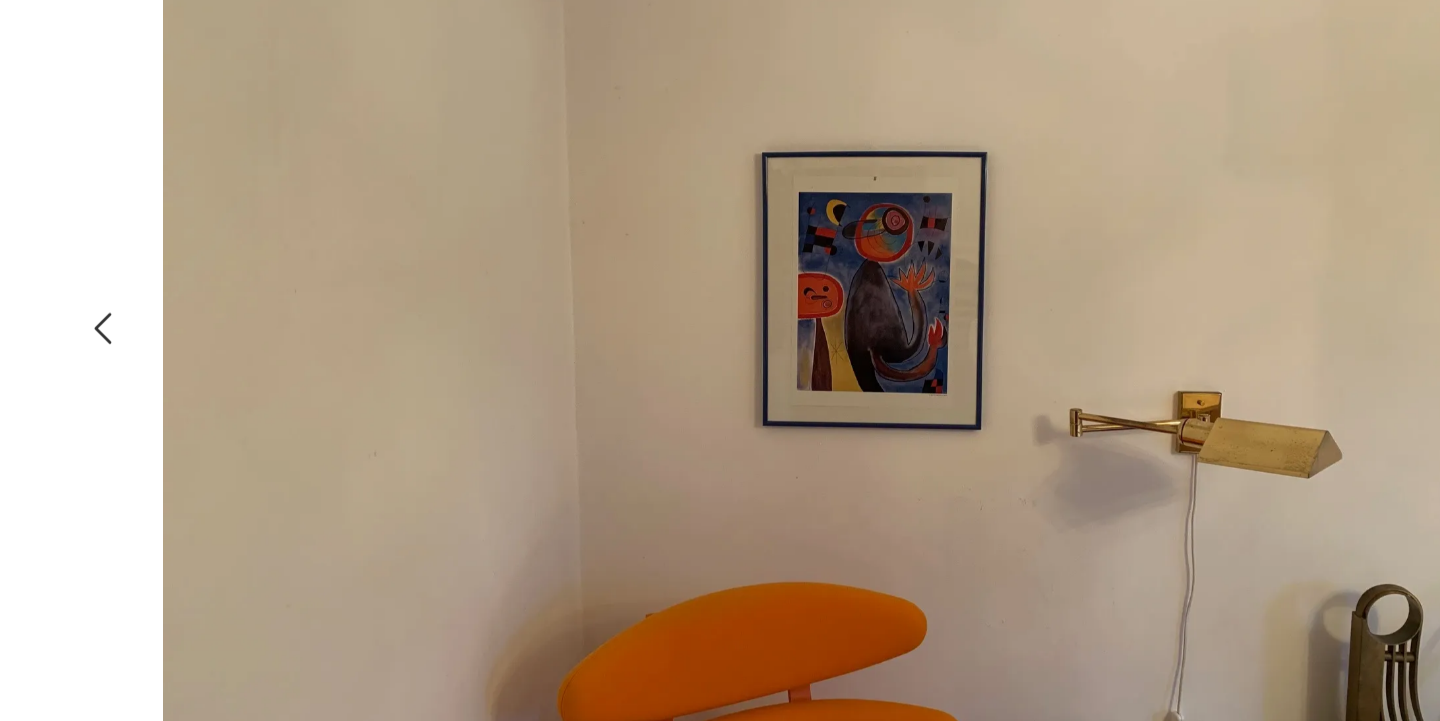 scroll, scrollTop: 200, scrollLeft: 0, axis: vertical 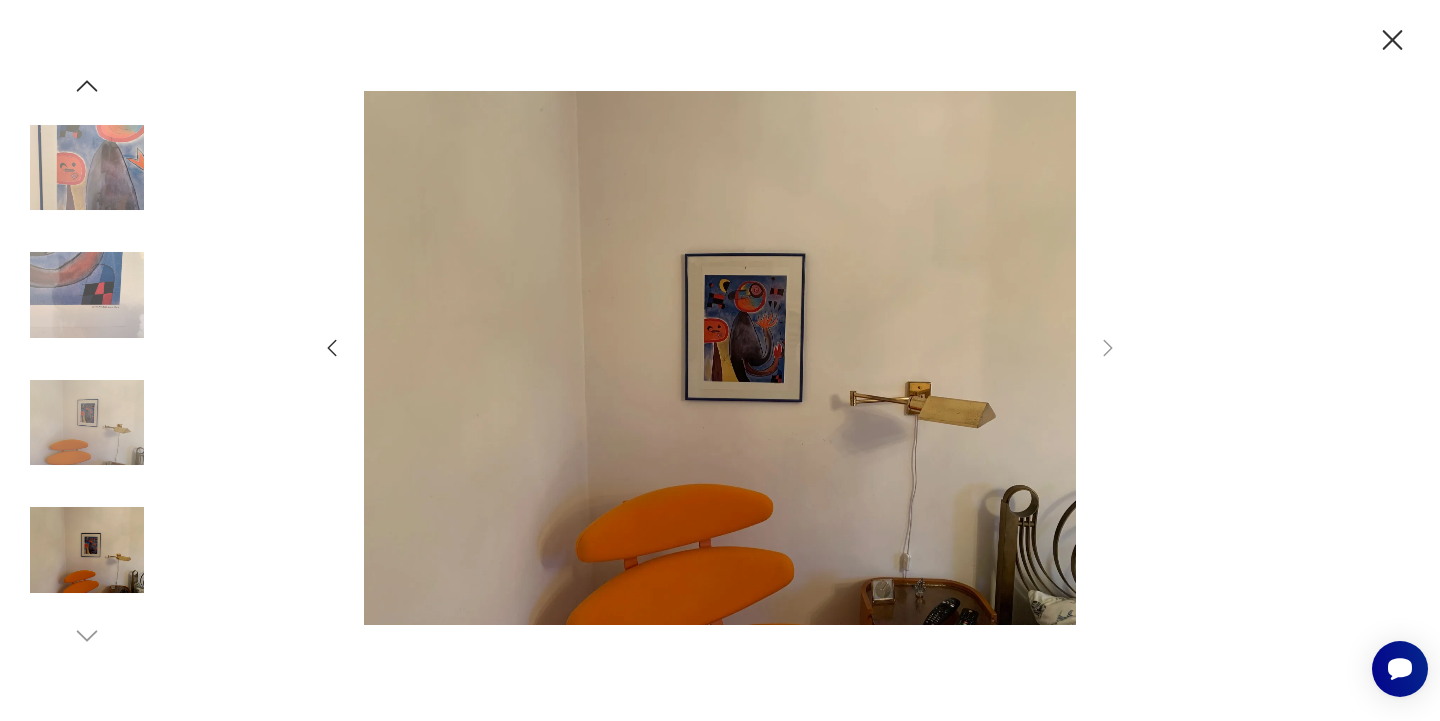 click at bounding box center (87, 295) 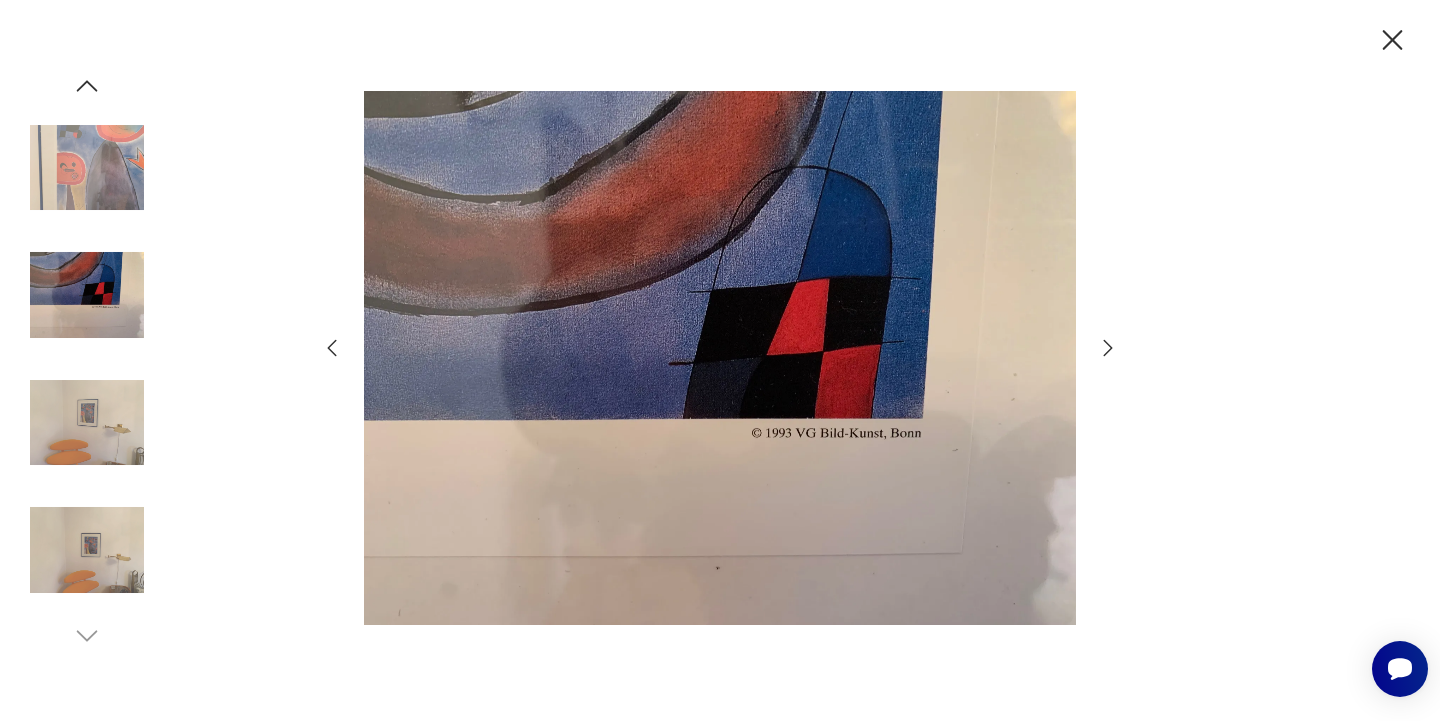 click at bounding box center [87, 423] 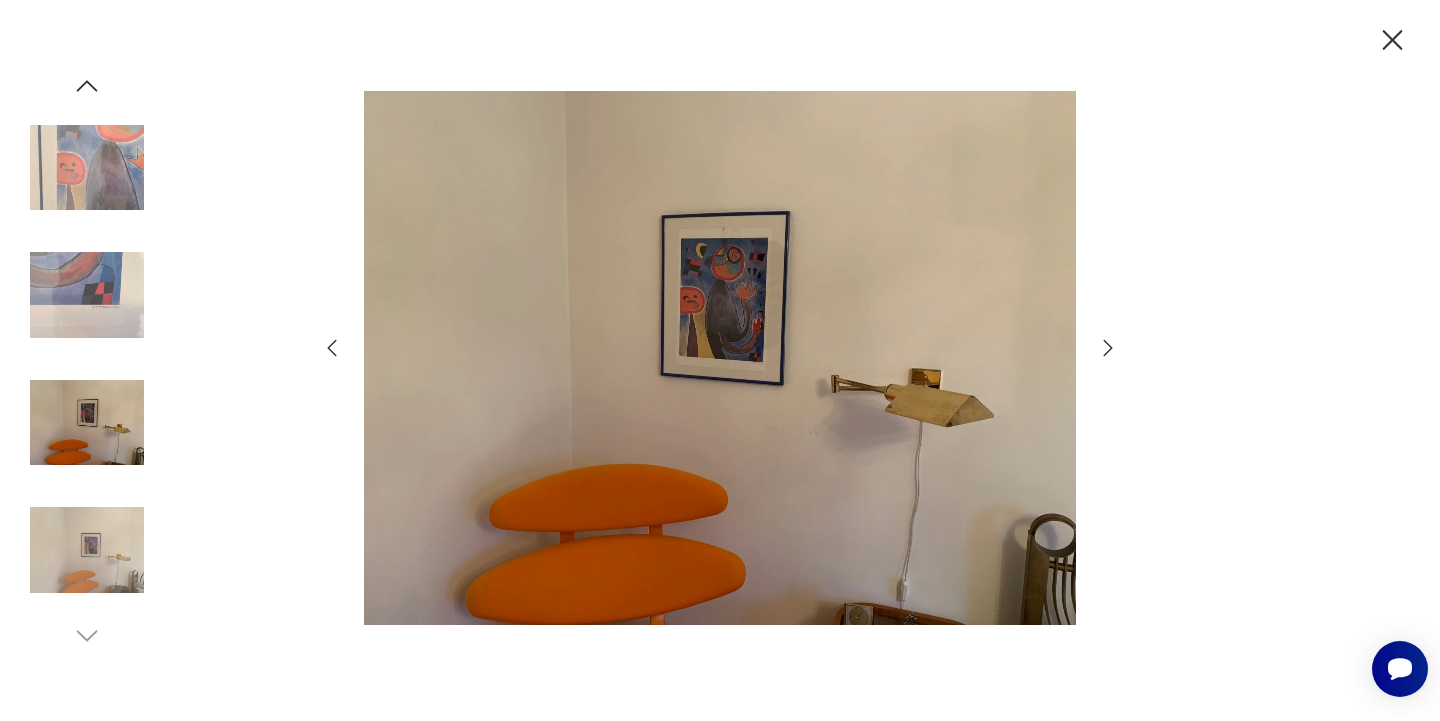 click 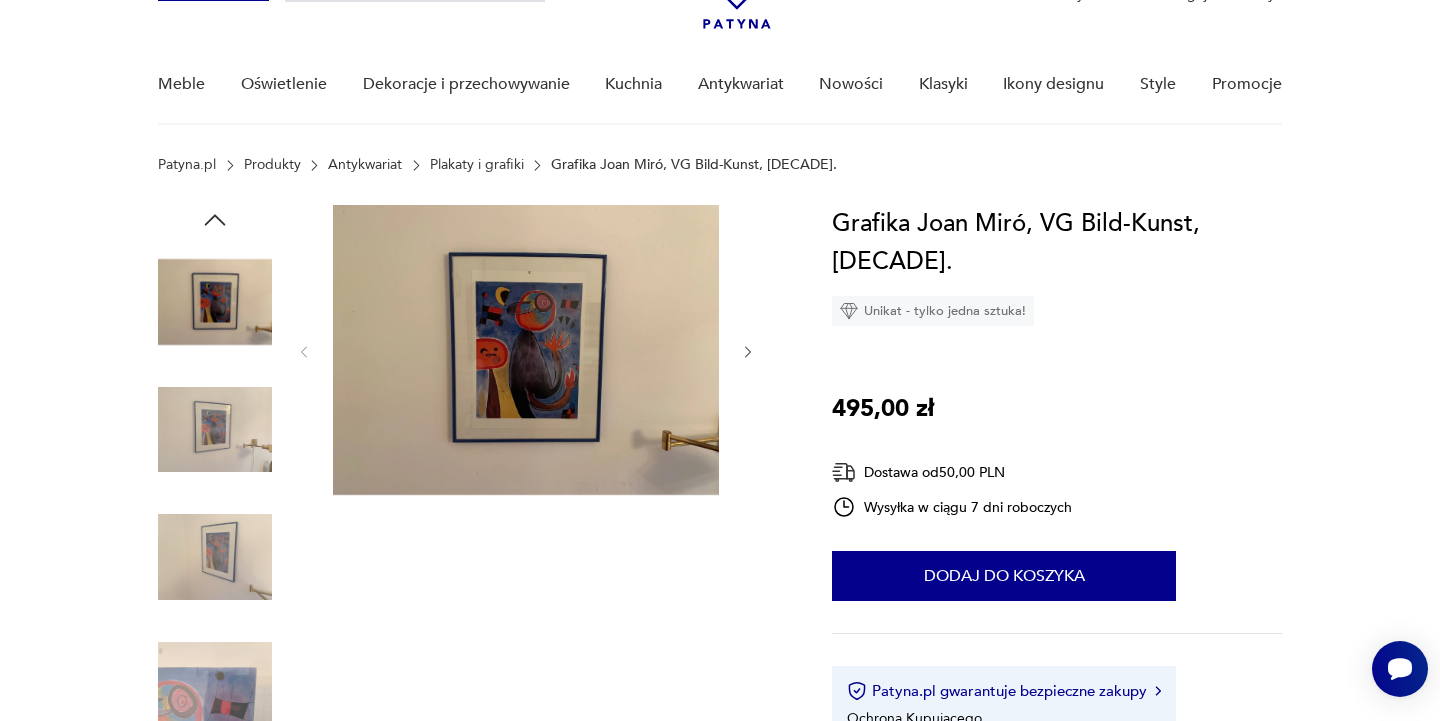 scroll, scrollTop: 148, scrollLeft: 0, axis: vertical 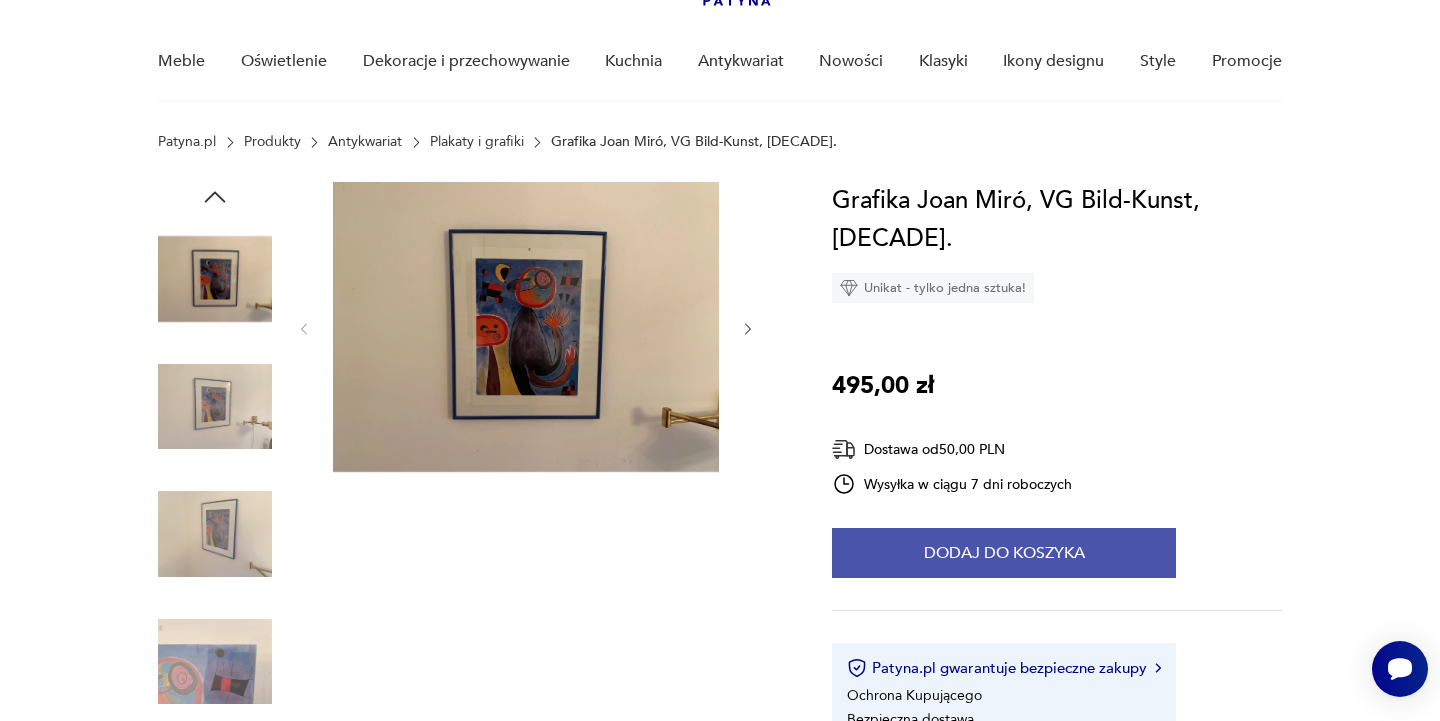 click on "Dodaj do koszyka" at bounding box center [1004, 553] 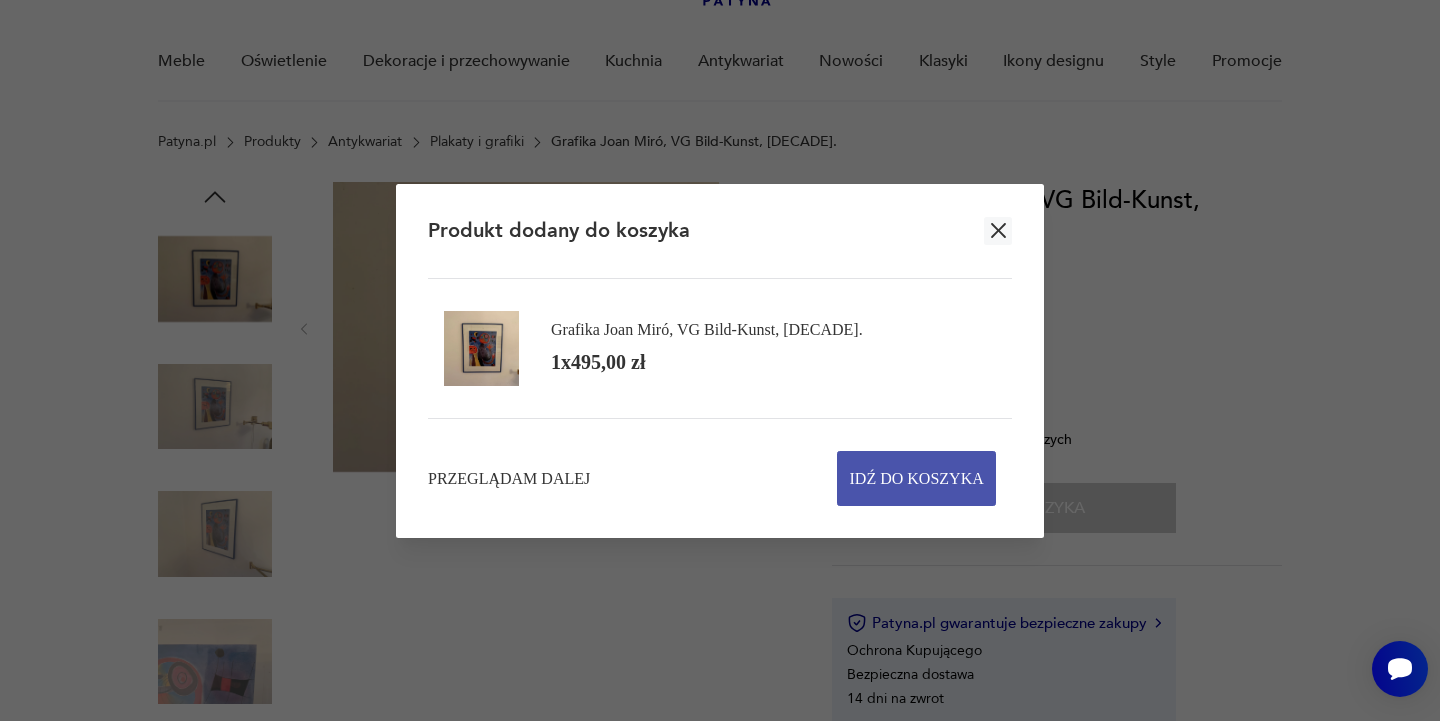 click on "Idź do koszyka" at bounding box center (917, 478) 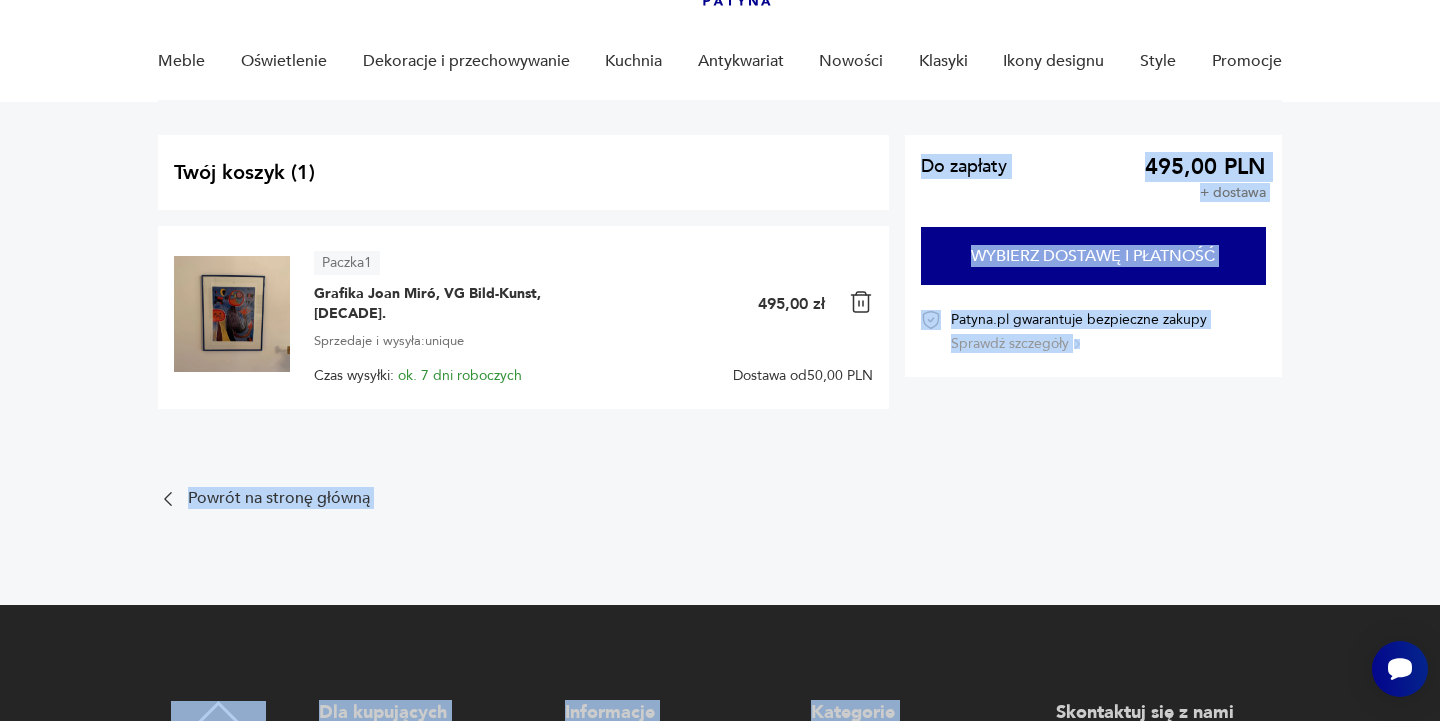 drag, startPoint x: 938, startPoint y: 473, endPoint x: 672, endPoint y: 463, distance: 266.1879 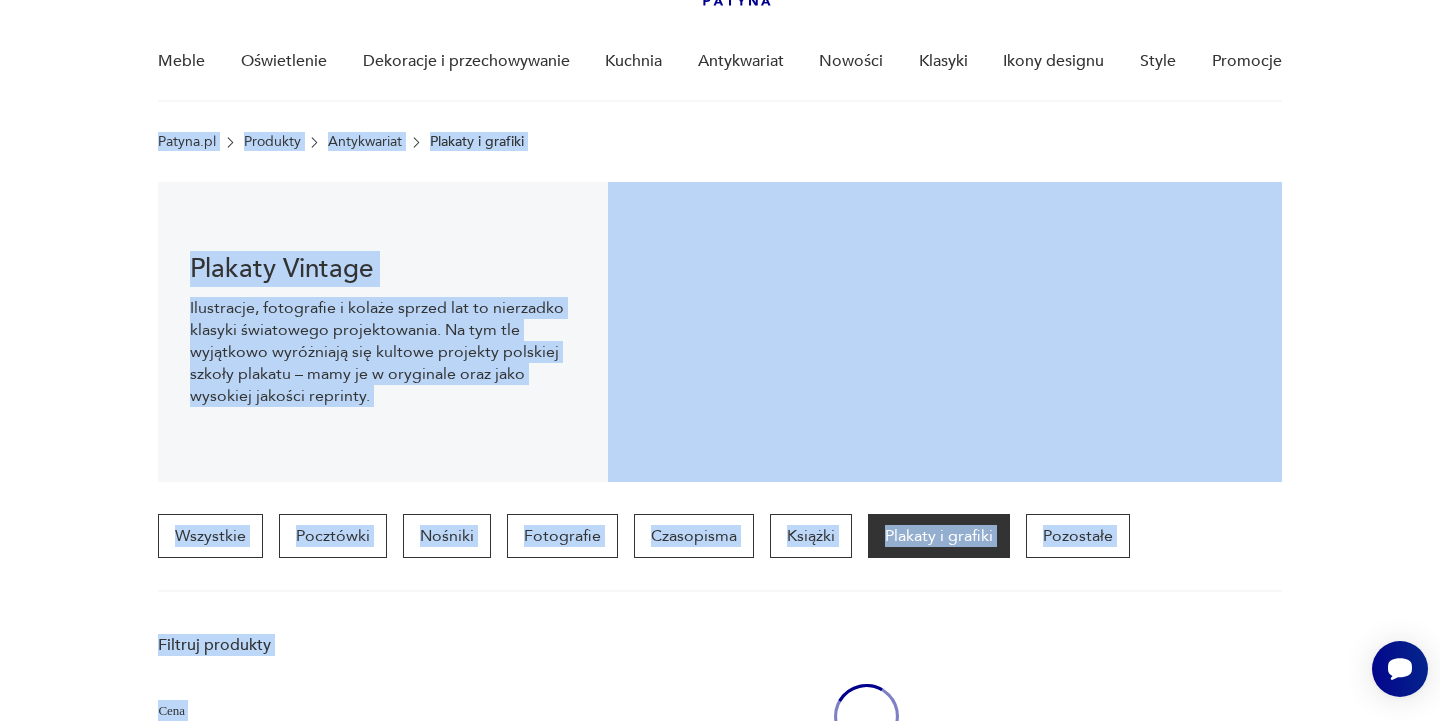 scroll, scrollTop: 221, scrollLeft: 0, axis: vertical 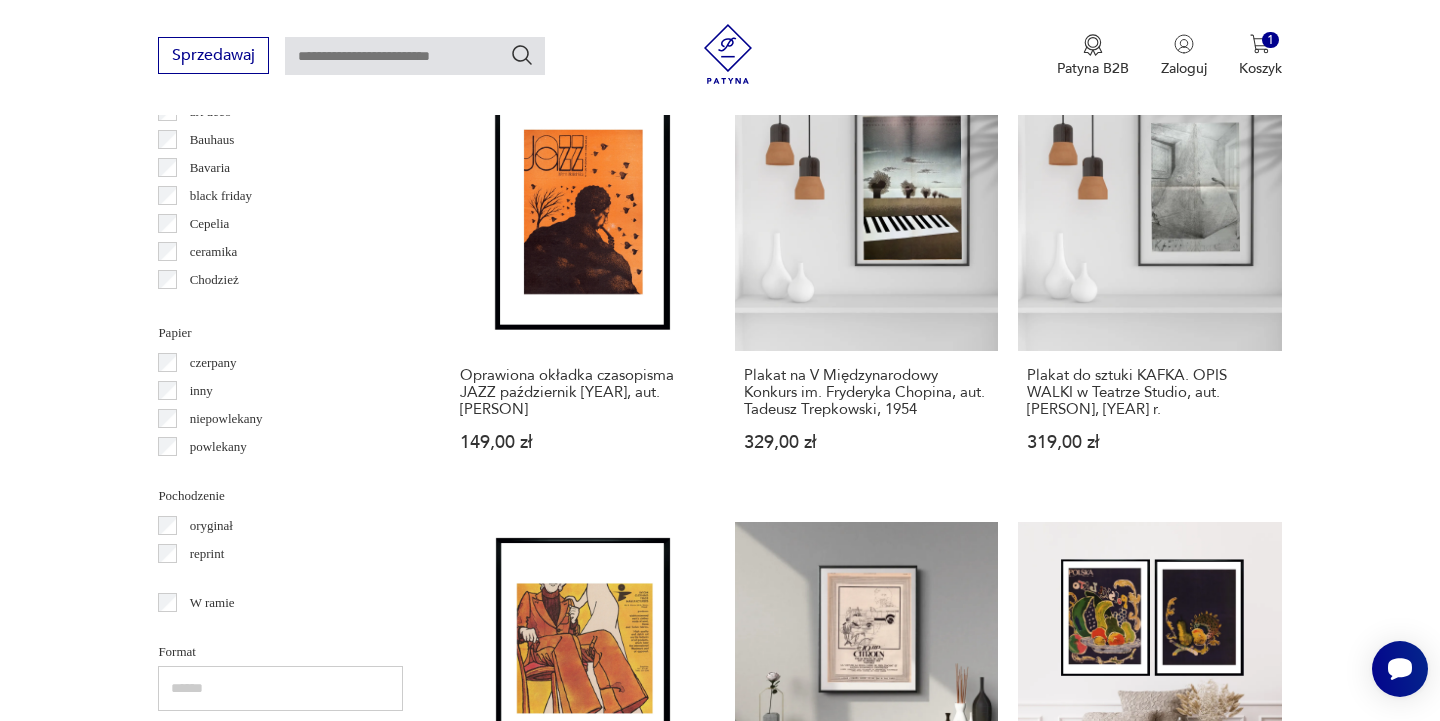 click on "Filtruj produkty Cena MIN MAX OK Promocja Datowanie OK Kraj pochodzenia [COUNTRY]  ( 685 ) Stany Zjedn. Ameryki  ( 148 ) [COUNTRY]  ( 105 ) [COUNTRY]  ( 55 ) [COUNTRY]  ( 41 ) [COUNTRY]  ( 35 ) Stany Zjednoczone  ( 27 ) [COUNTRY]  ( 19 ) Producent Projektant Typ fotografia ilustracja inne litografia sitodruk Stan przedmiotu Klasyk Kolor Tag art deco Bauhaus Bavaria black friday Cepelia ceramika Chodzież Ćmielów Papier czerpany inny niepowlekany powlekany Pochodzenie oryginał reprint W ramie Format Wyczyść filtry Znaleziono  1348   produktów Filtruj Sortuj według daty dodania Sortuj według daty dodania Litografia H.Andersson 61/76cm 460,00 zł Grafika - litografia, Tom Phillips, A. Humument, [COUNTRY], lata 70. 1250,00 zł Dwa mini plakaty filmowe RYKOWISKO i MEDIUM, lata 80. 98,00 zł Oryginalny polski plakat do filmu PROTECTOR, aut. Andrzej Pągowski, [YEAR] r. 289,00 zł Sale Oprawiona plansza znaków graficznych z PRL-u, "Język syntetyczny", [YEAR] r. 185,00 zł 199,00 zł 369,00 zł 209,00 zł 1 2 3" at bounding box center (720, 118) 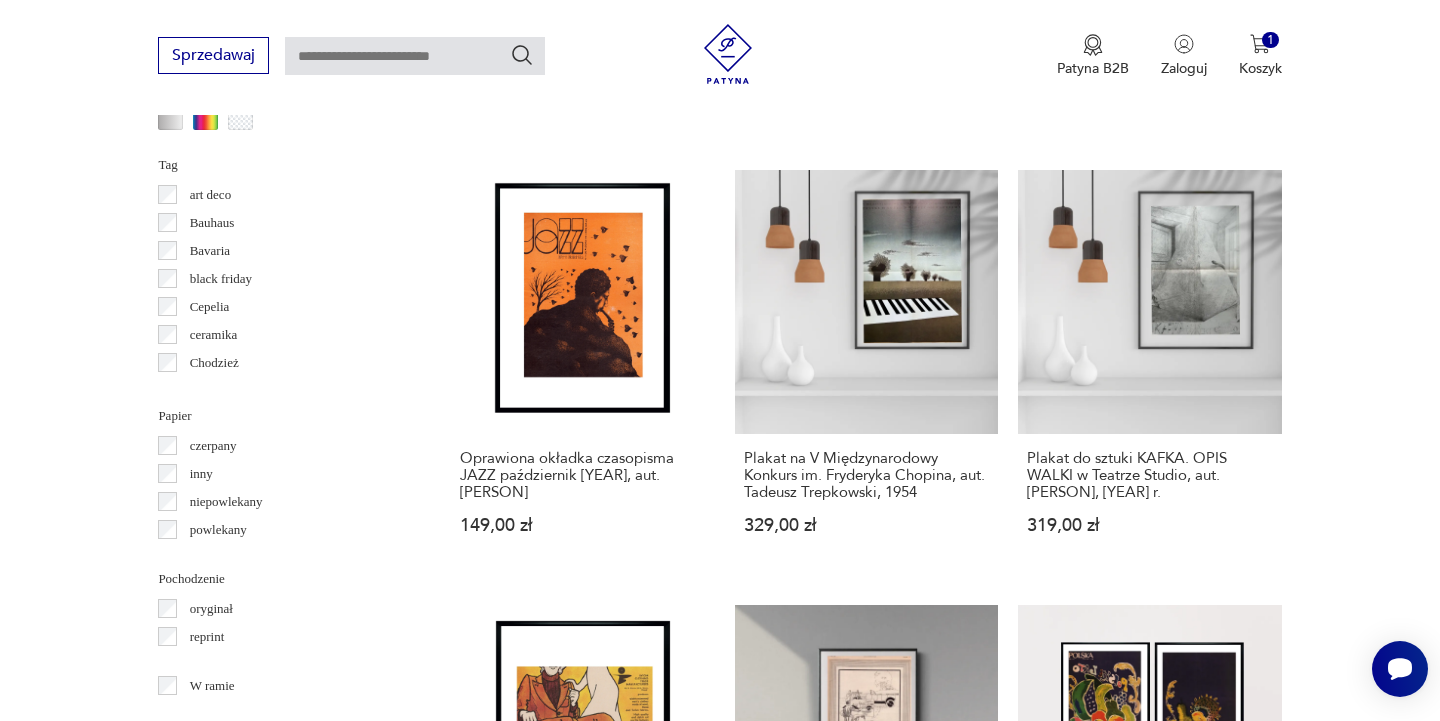 scroll, scrollTop: 1929, scrollLeft: 0, axis: vertical 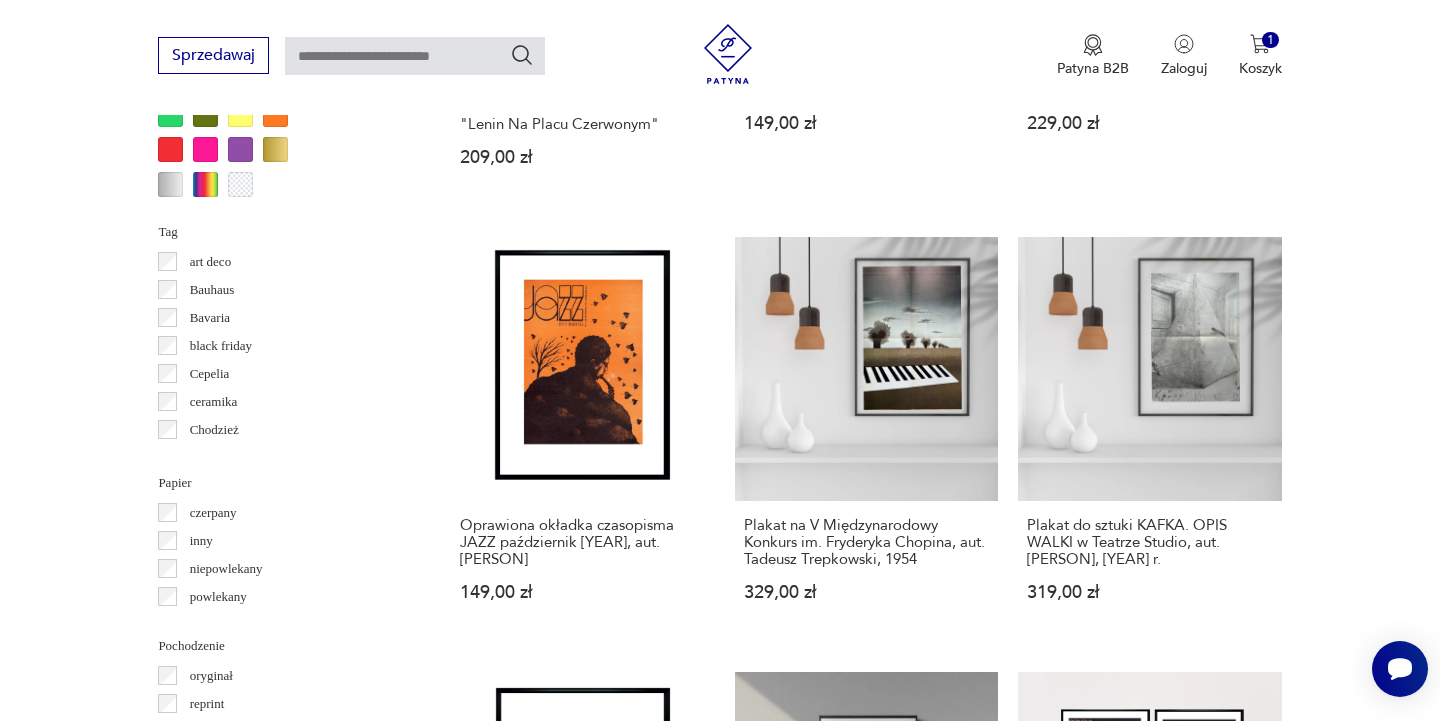 click on "Filtruj produkty Cena MIN MAX OK Promocja Datowanie OK Kraj pochodzenia [COUNTRY]  ( 685 ) Stany Zjedn. Ameryki  ( 148 ) [COUNTRY]  ( 105 ) [COUNTRY]  ( 55 ) [COUNTRY]  ( 41 ) [COUNTRY]  ( 35 ) Stany Zjednoczone  ( 27 ) [COUNTRY]  ( 19 ) Producent Projektant Typ fotografia ilustracja inne litografia sitodruk Stan przedmiotu Klasyk Kolor Tag art deco Bauhaus Bavaria black friday Cepelia ceramika Chodzież Ćmielów Papier czerpany inny niepowlekany powlekany Pochodzenie oryginał reprint W ramie Format Wyczyść filtry Znaleziono  1348   produktów Filtruj Sortuj według daty dodania Sortuj według daty dodania Litografia H.Andersson 61/76cm 460,00 zł Grafika - litografia, Tom Phillips, A. Humument, [COUNTRY], lata 70. 1250,00 zł Dwa mini plakaty filmowe RYKOWISKO i MEDIUM, lata 80. 98,00 zł Oryginalny polski plakat do filmu PROTECTOR, aut. Andrzej Pągowski, [YEAR] r. 289,00 zł Sale Oprawiona plansza znaków graficznych z PRL-u, "Język syntetyczny", [YEAR] r. 185,00 zł 199,00 zł 369,00 zł 209,00 zł 1 2 3" at bounding box center (720, 268) 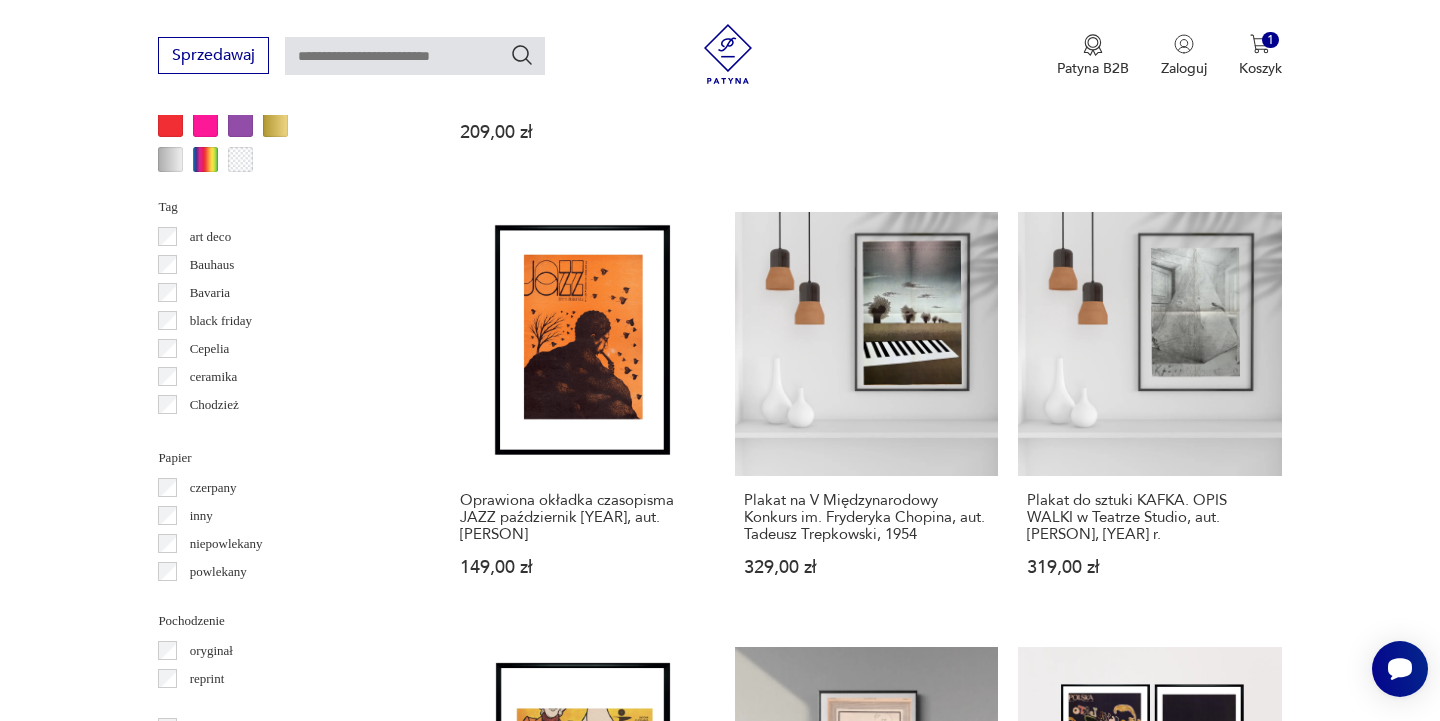 scroll, scrollTop: 2000, scrollLeft: 0, axis: vertical 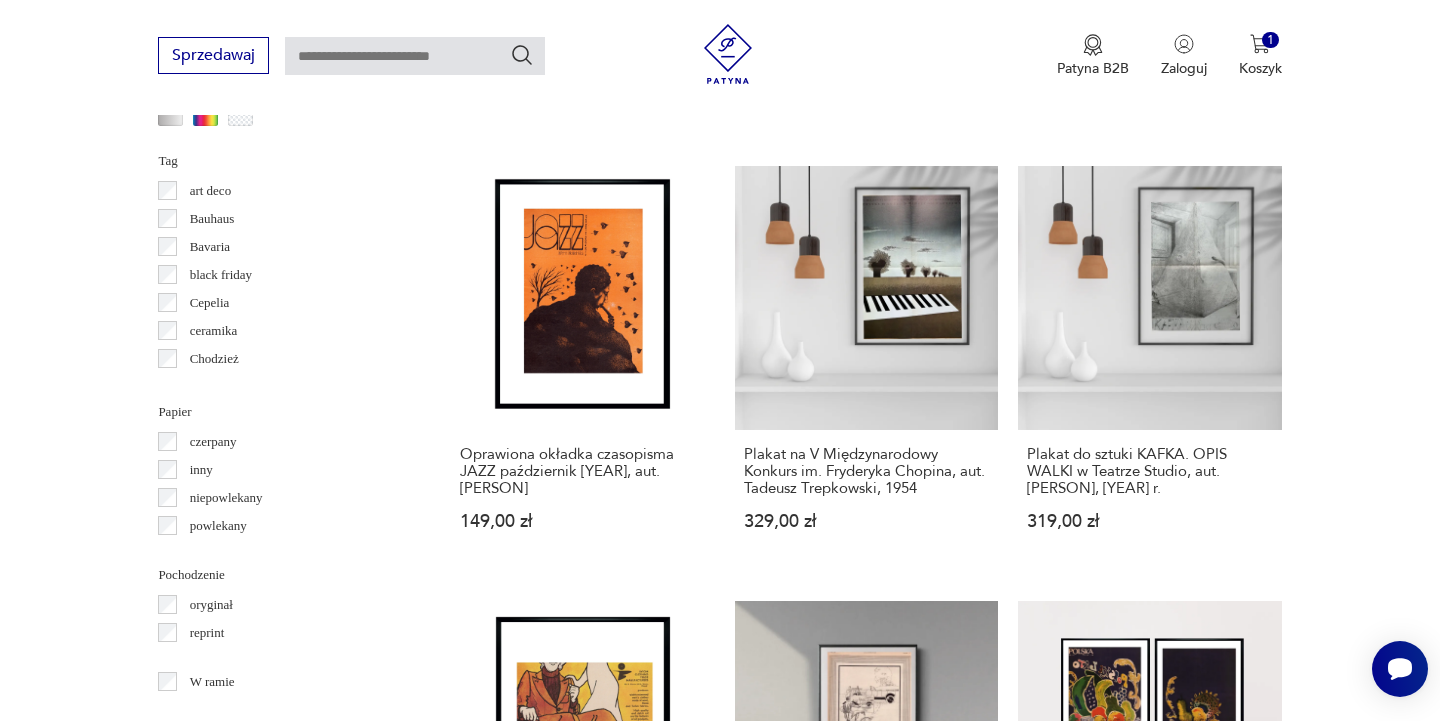 click 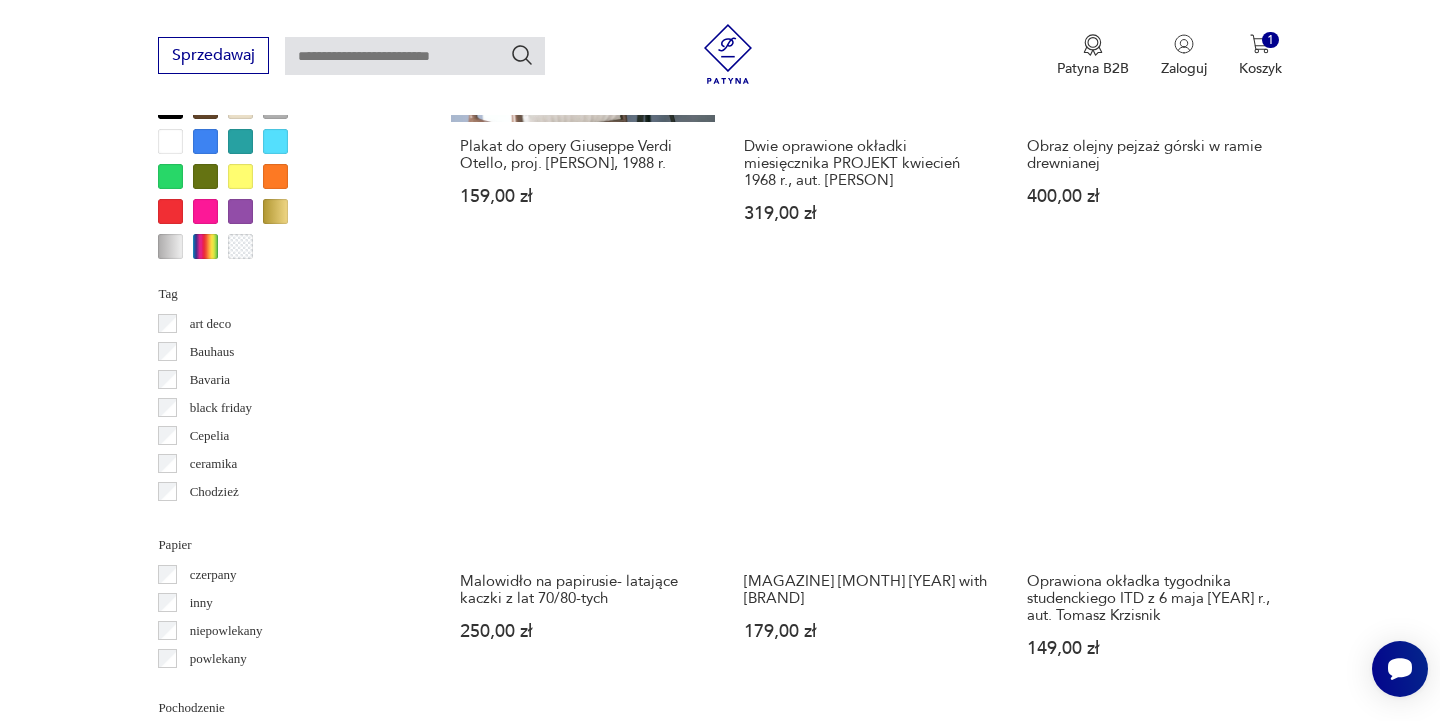 scroll, scrollTop: 1876, scrollLeft: 0, axis: vertical 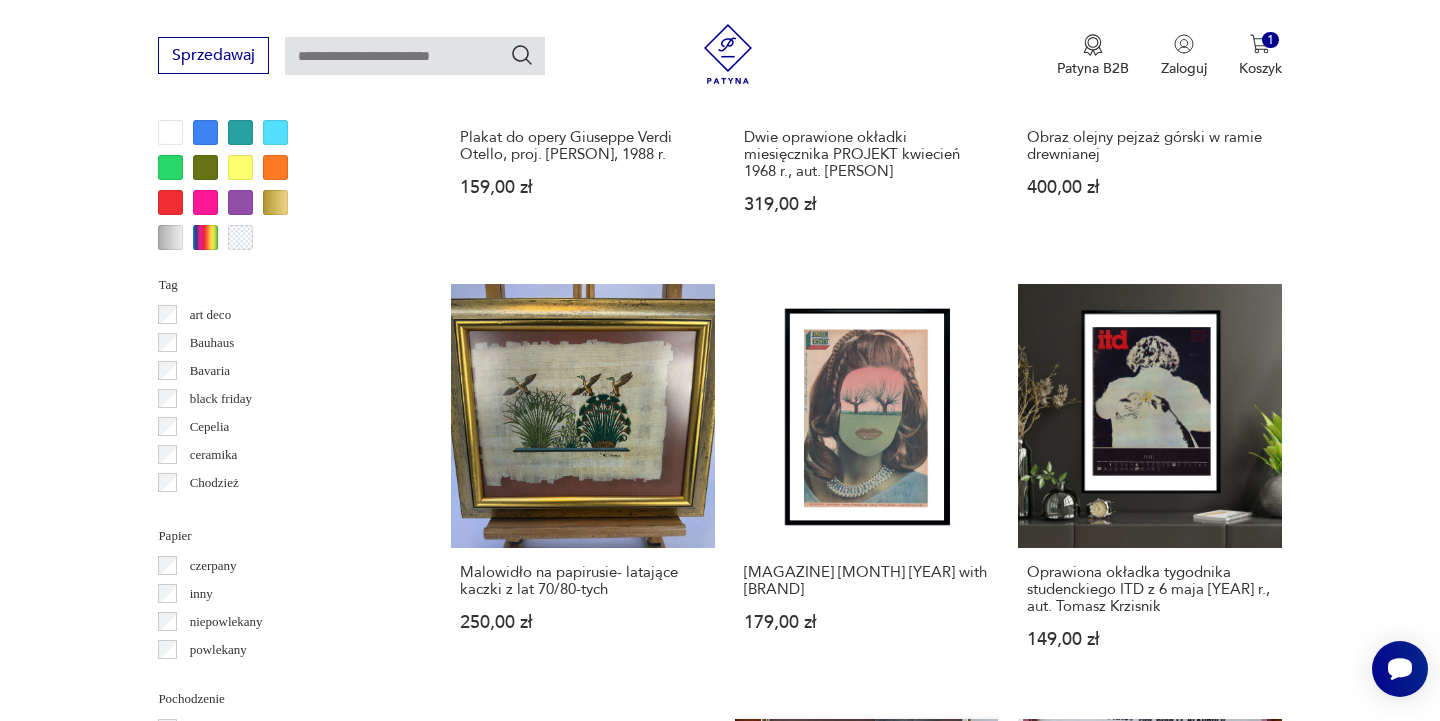 click on "[YEAR], [ARTIST], [ARTIST]. [PRICE]" at bounding box center [866, 911] 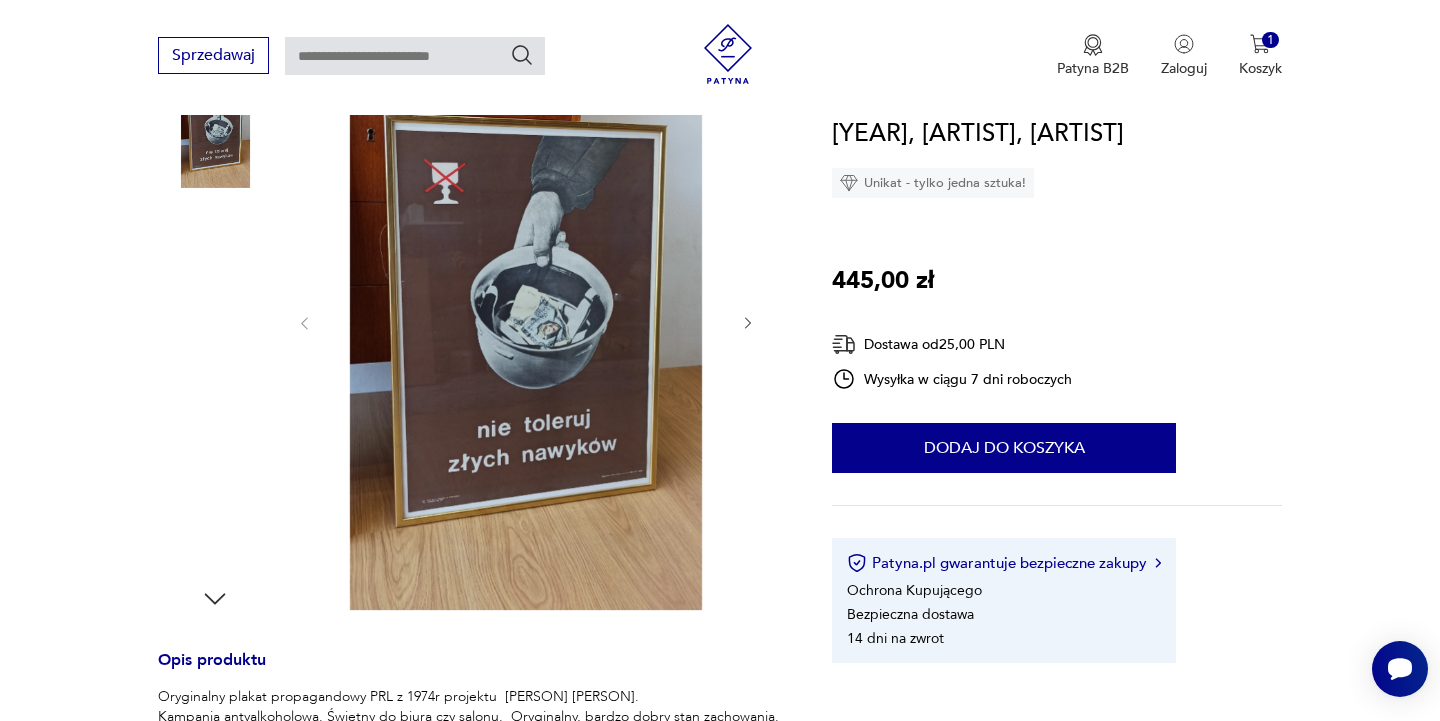 scroll, scrollTop: 298, scrollLeft: 0, axis: vertical 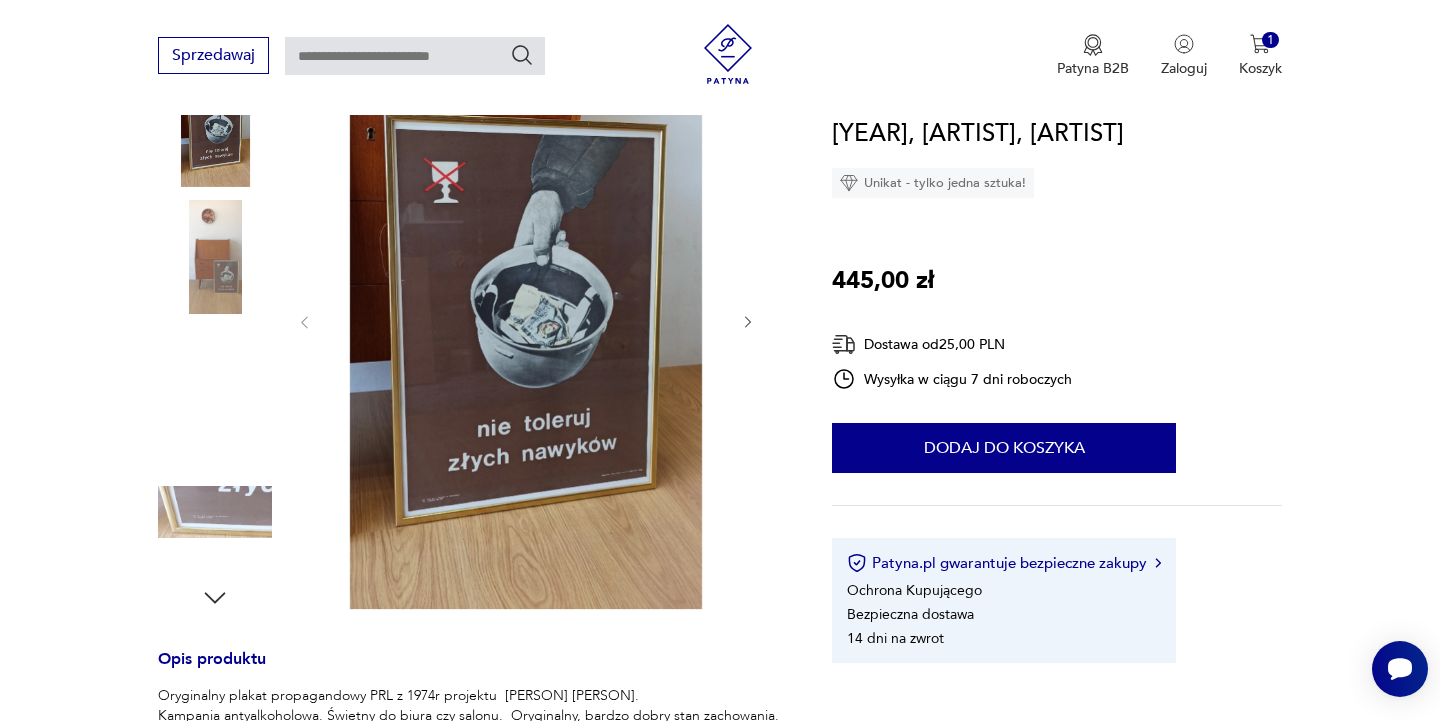 click at bounding box center [526, 320] 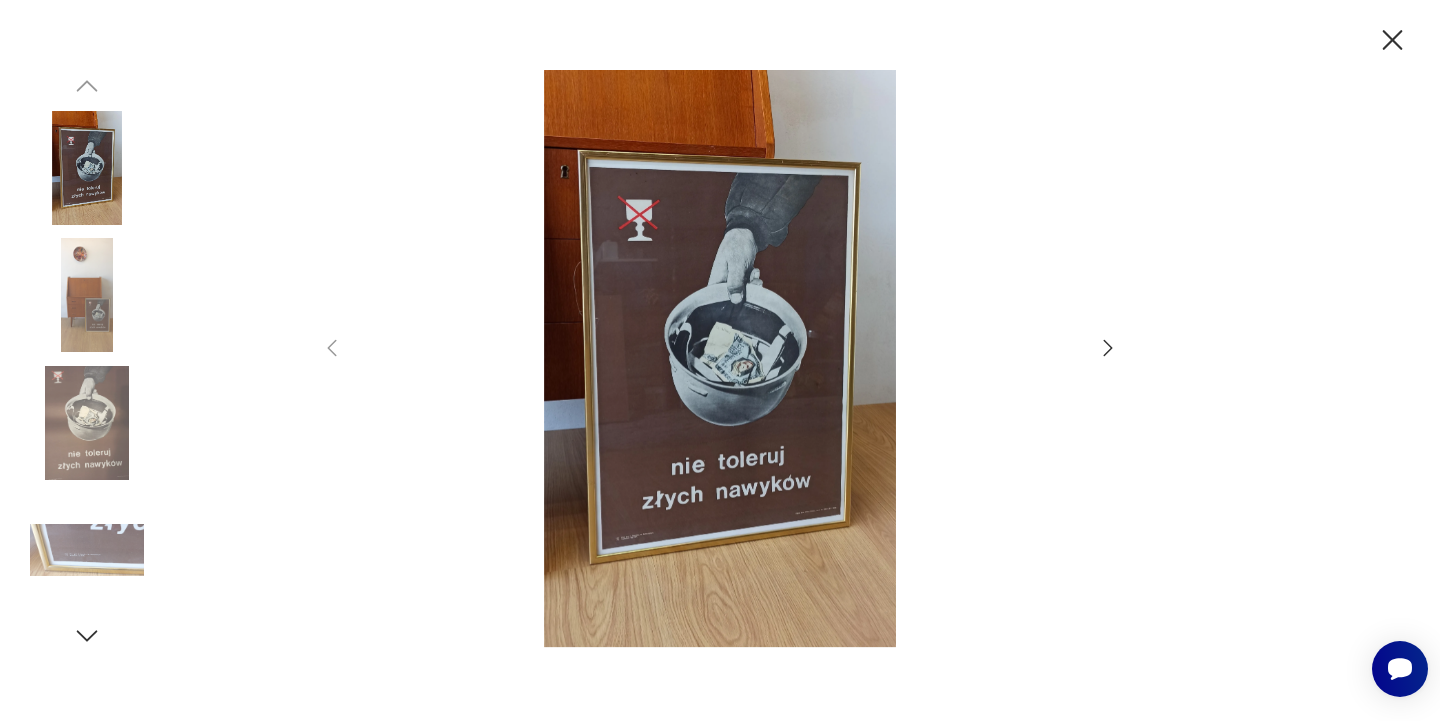 click at bounding box center (720, 358) 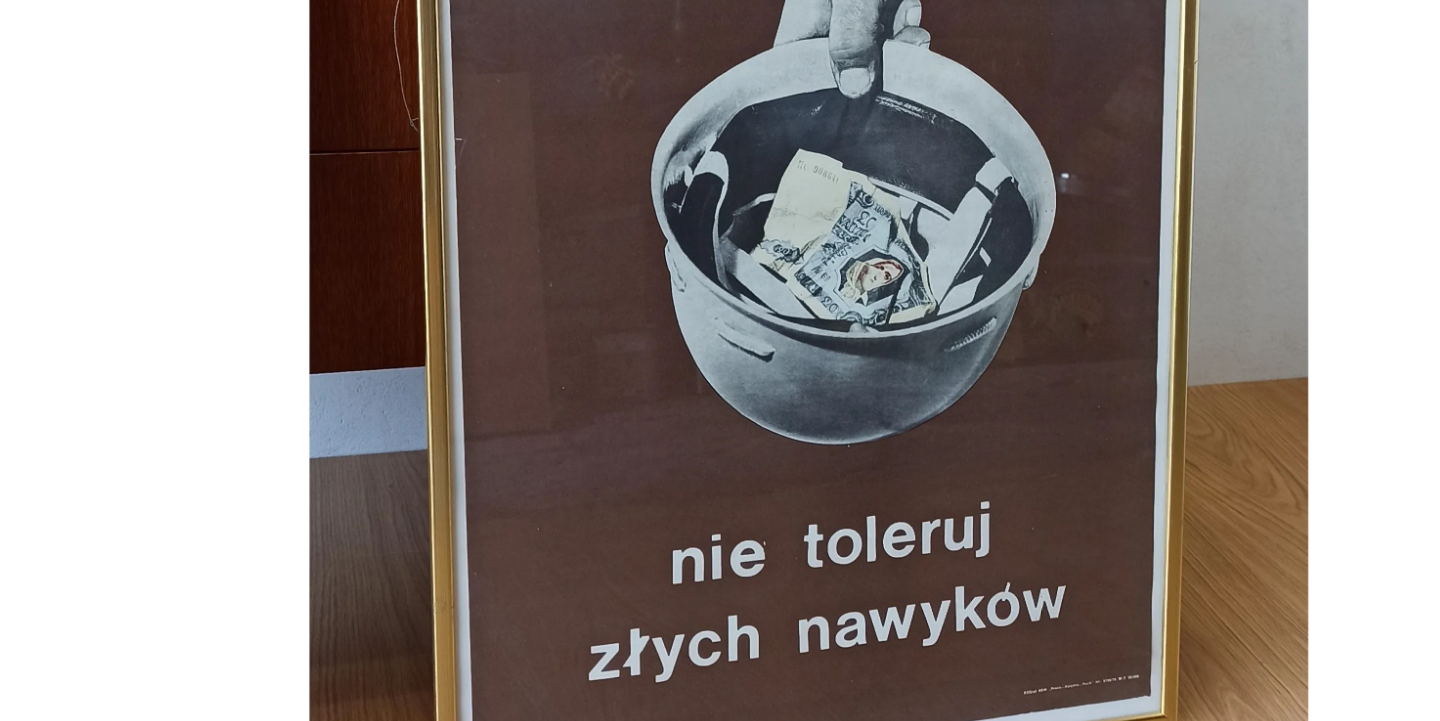 scroll, scrollTop: 225, scrollLeft: 0, axis: vertical 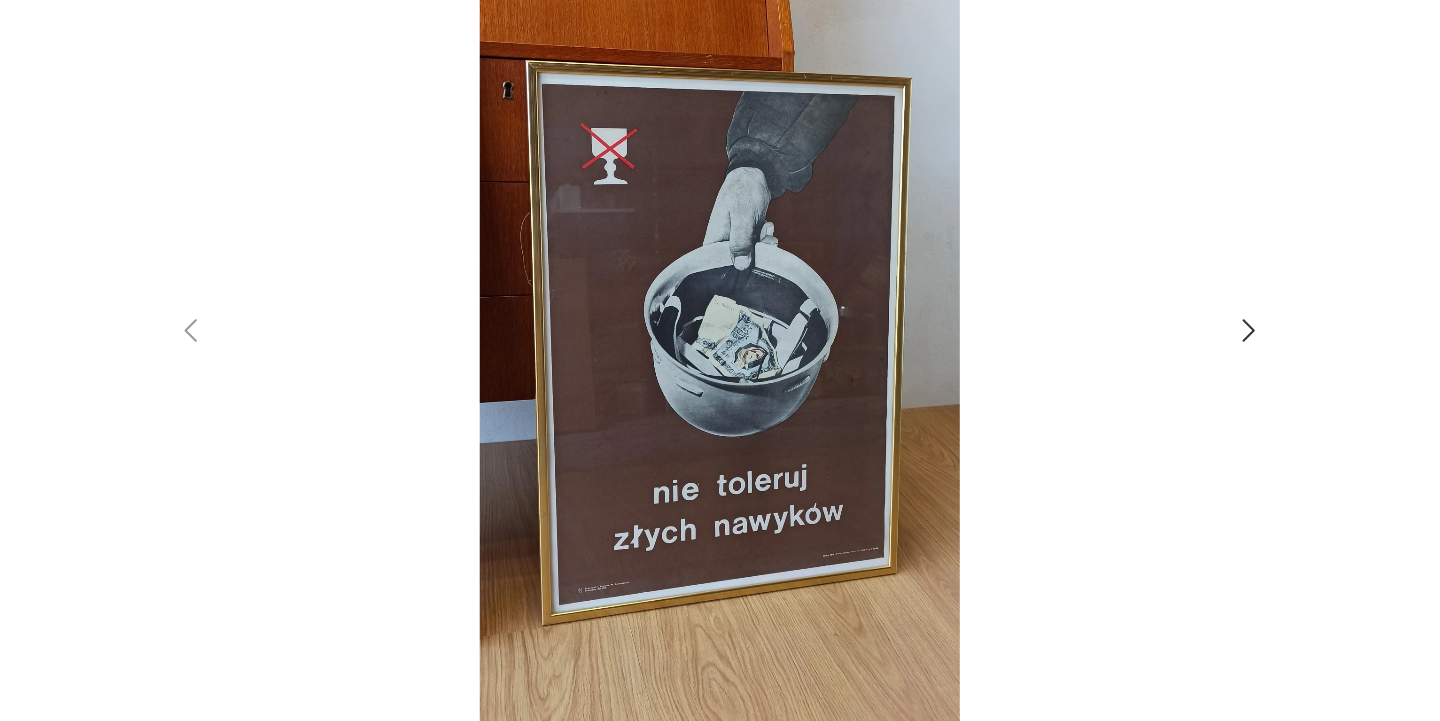 click 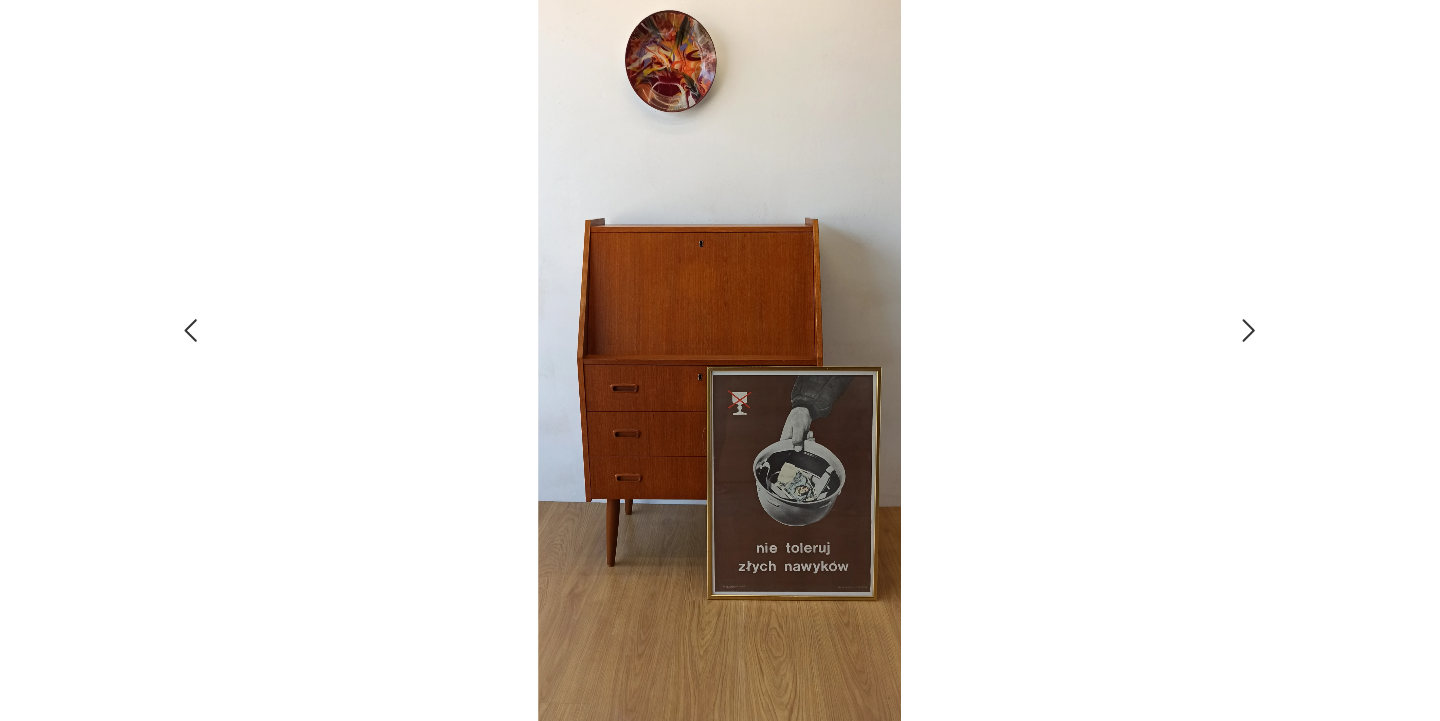click 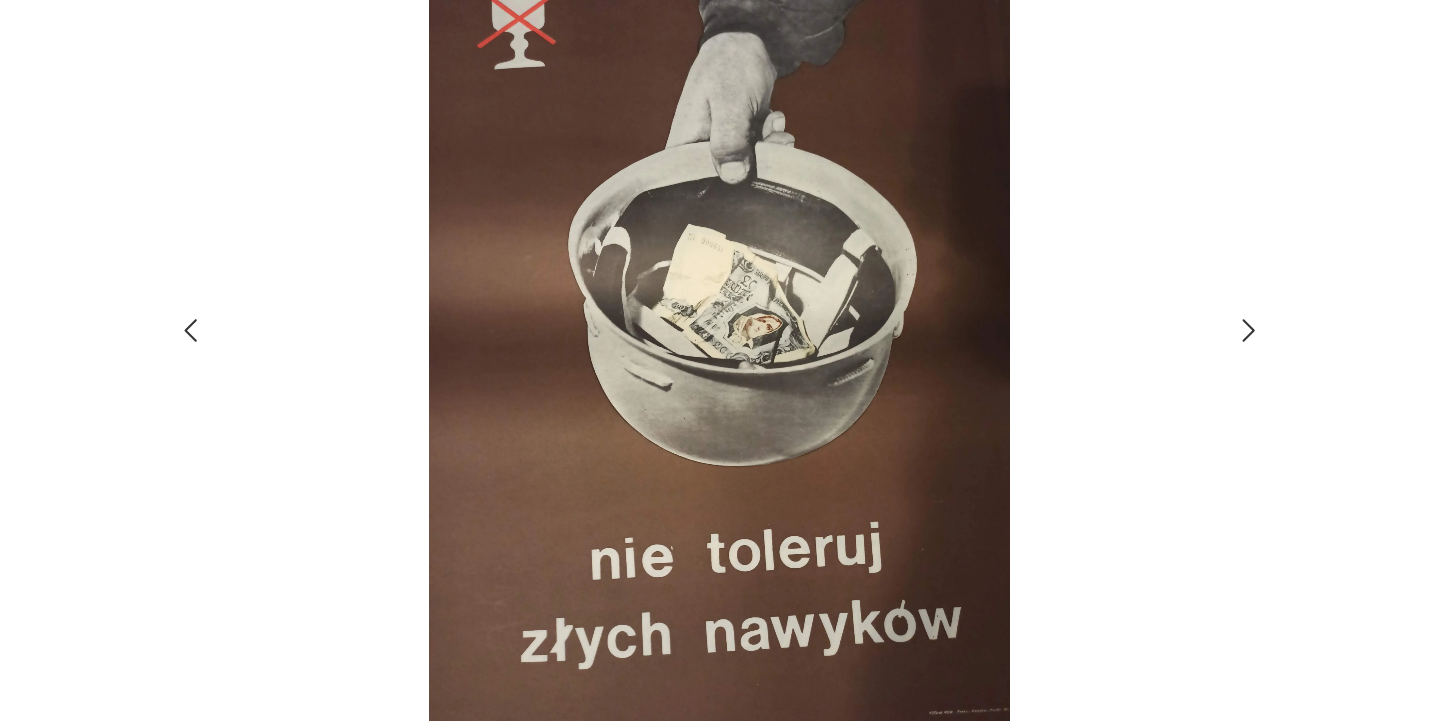 click 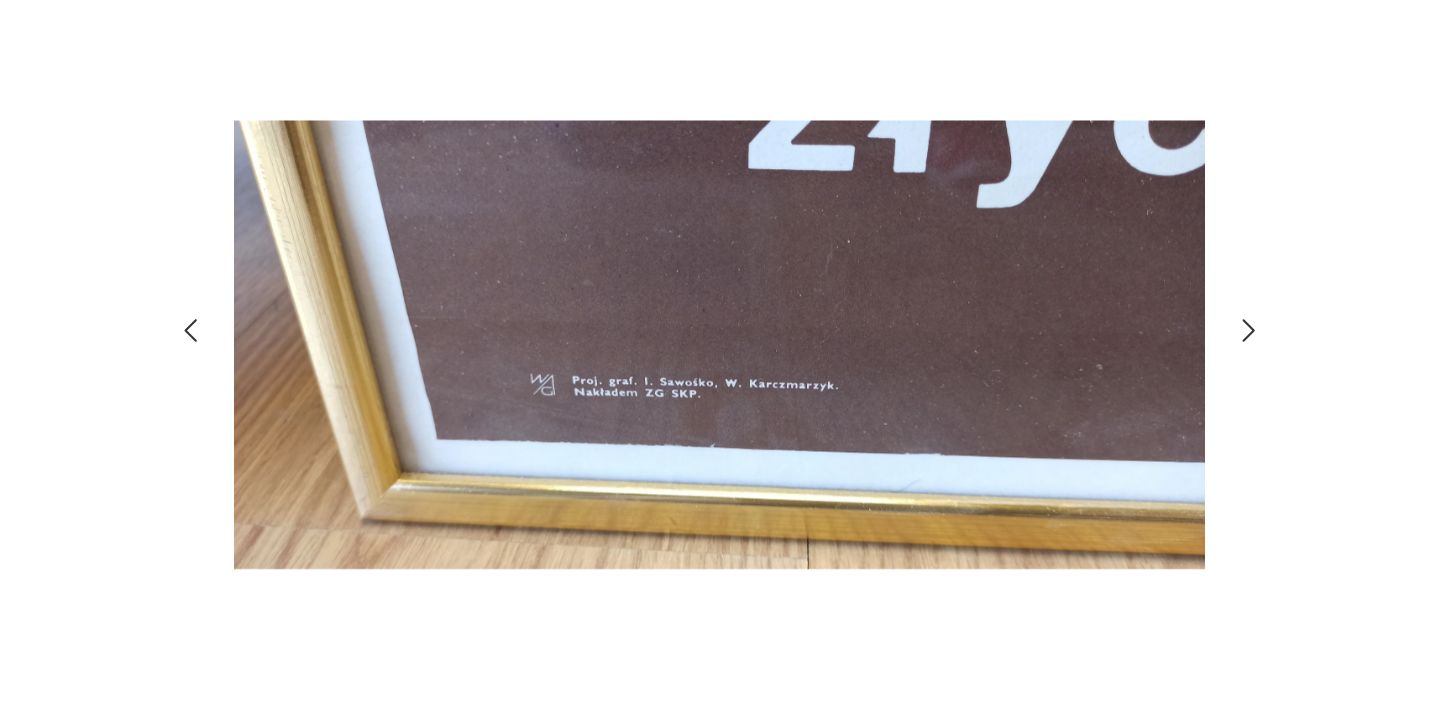 click 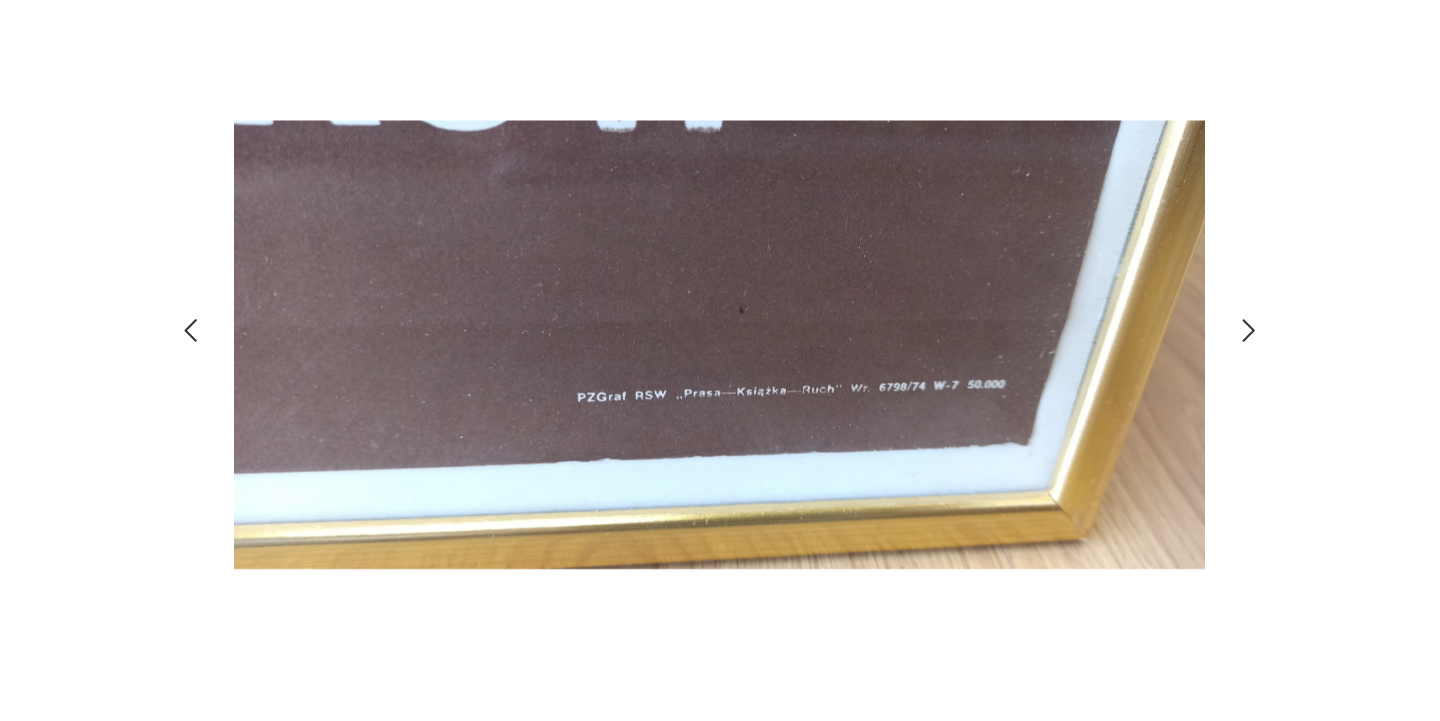click 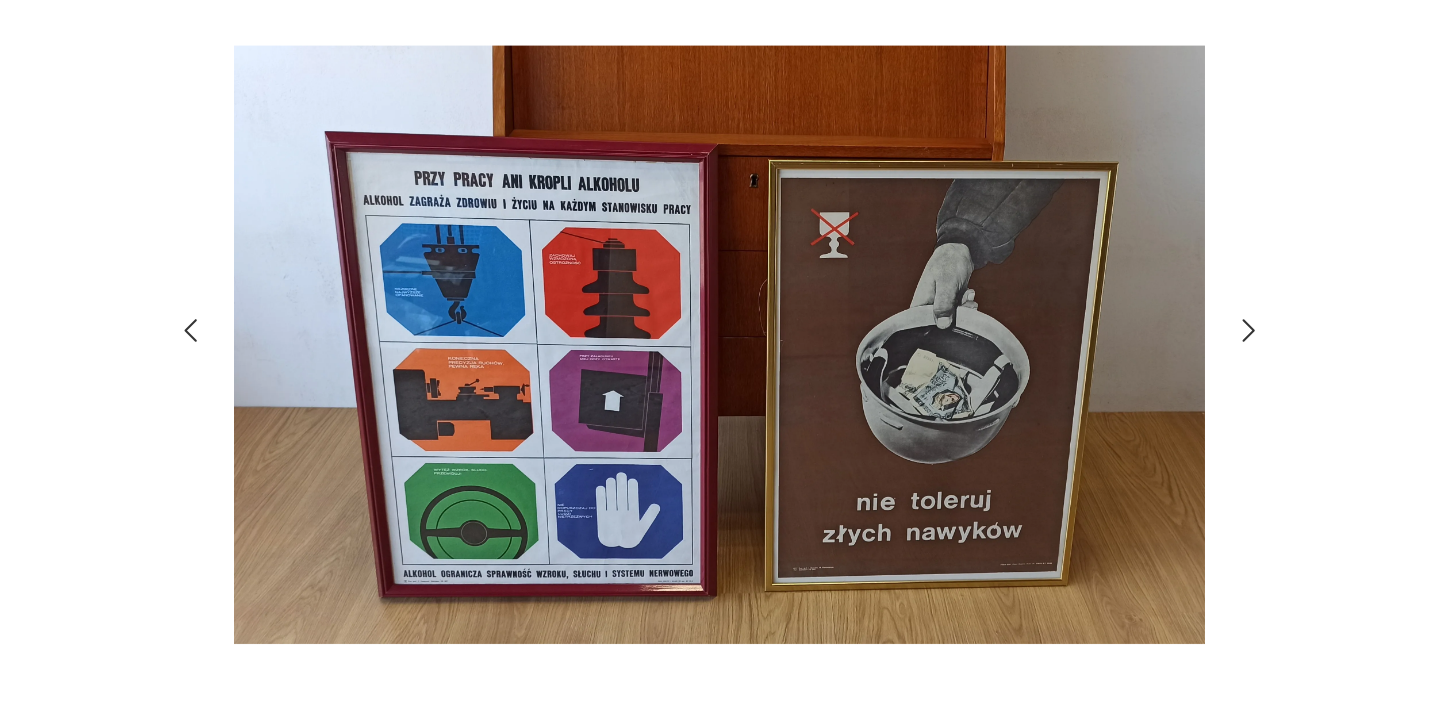 click 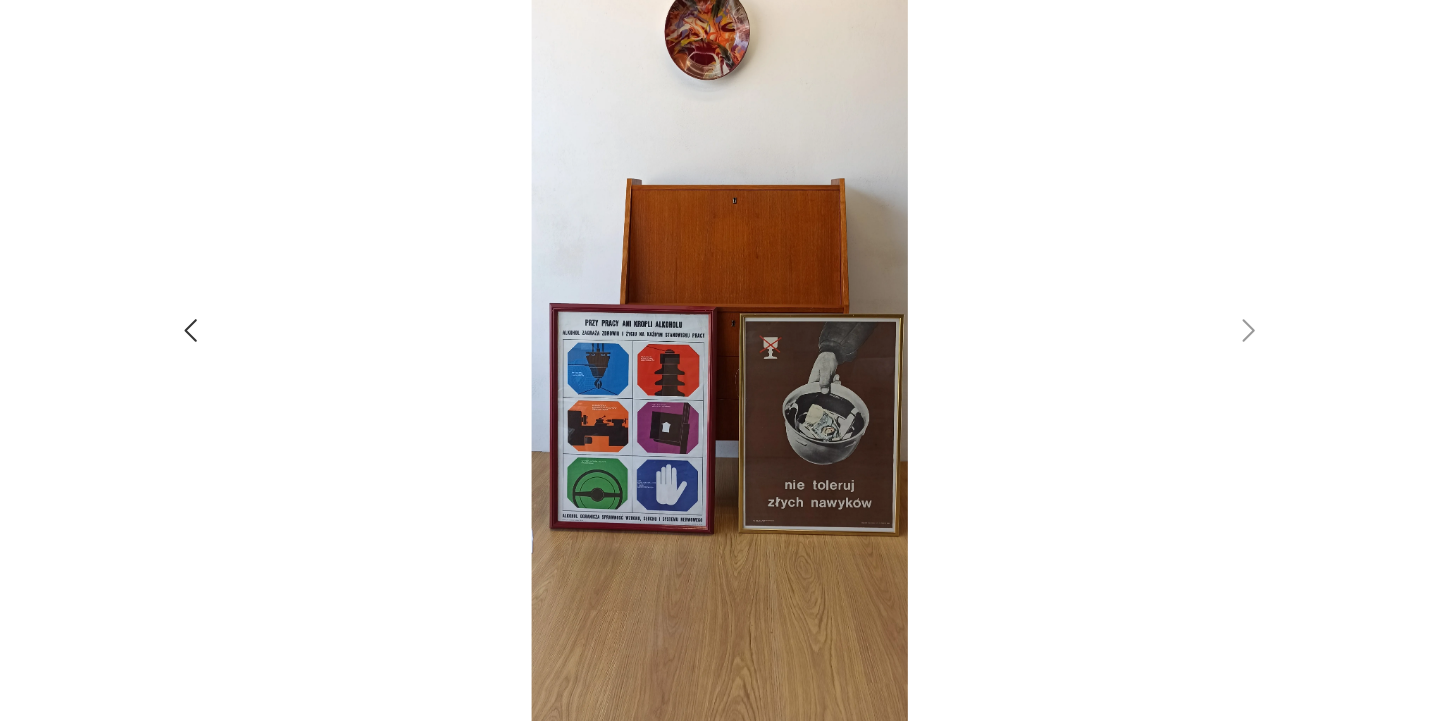click 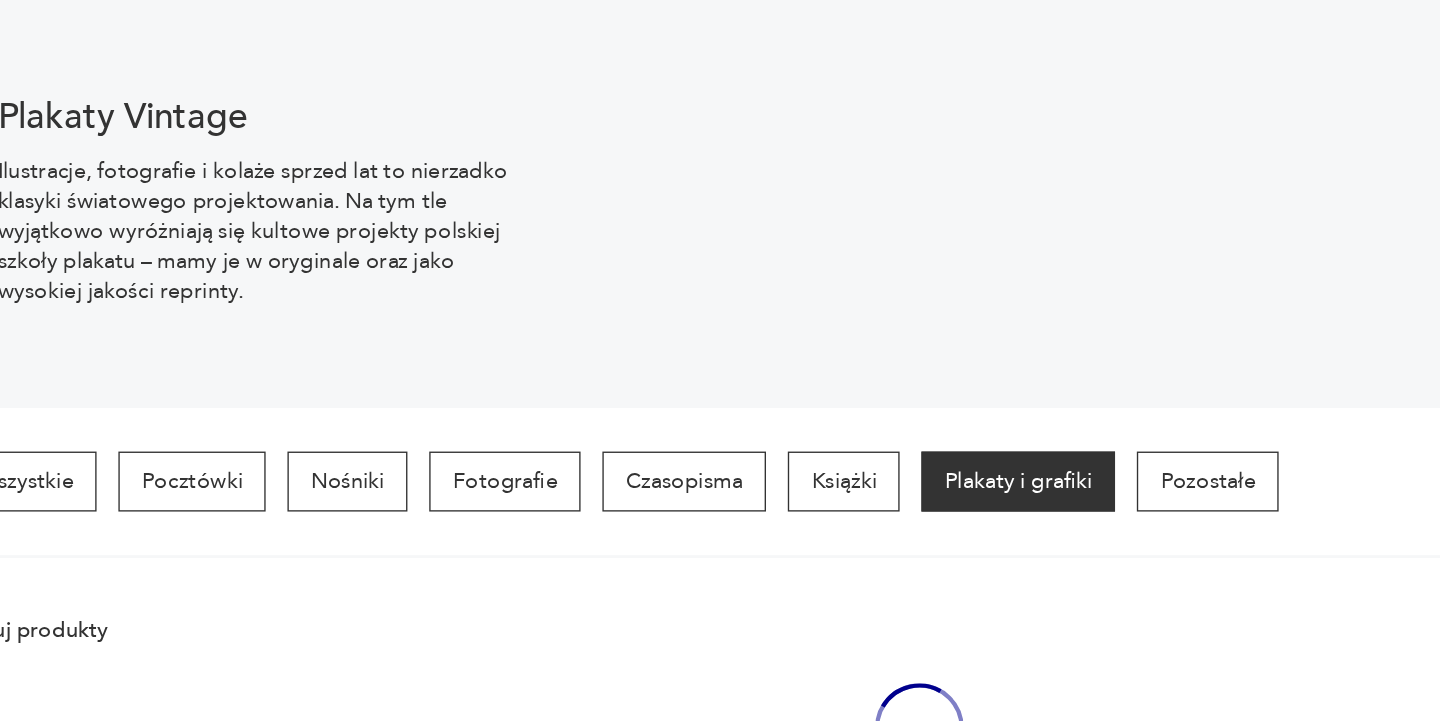 scroll, scrollTop: 1858, scrollLeft: 0, axis: vertical 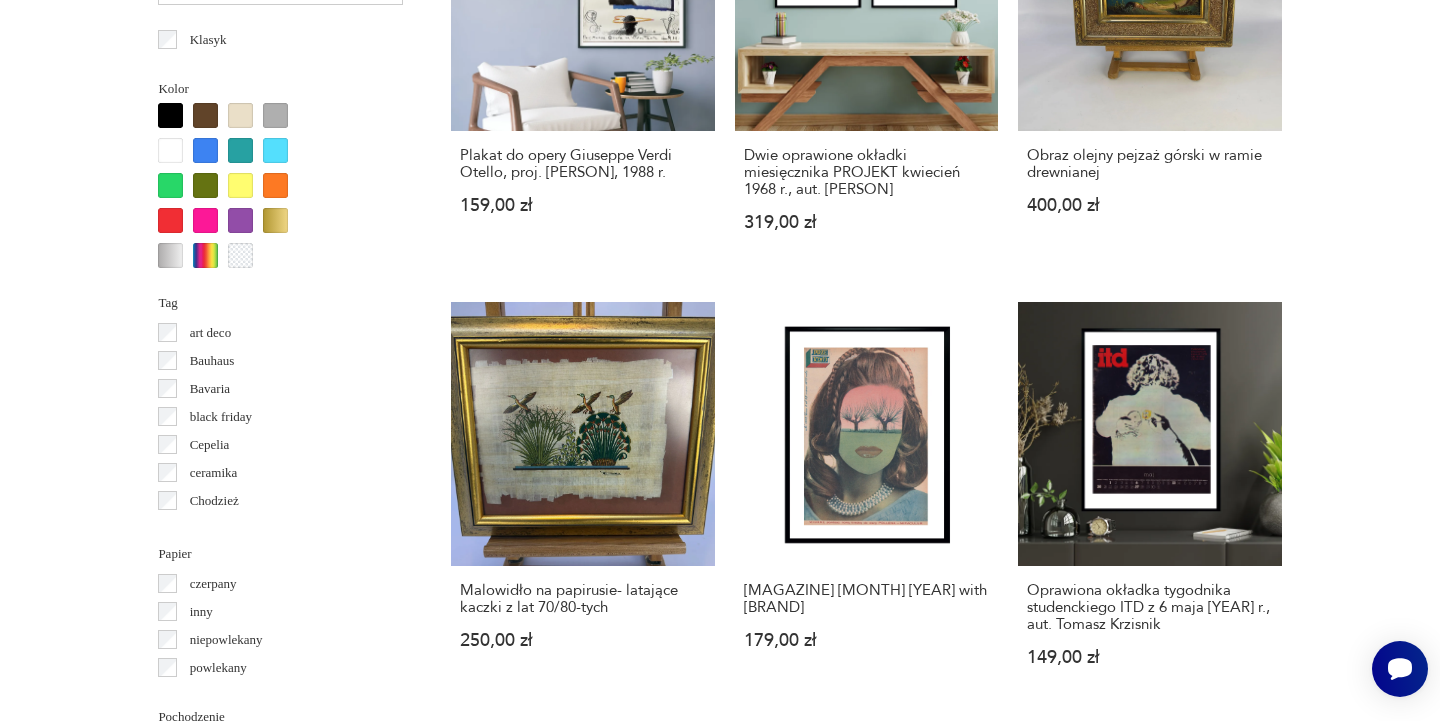 click 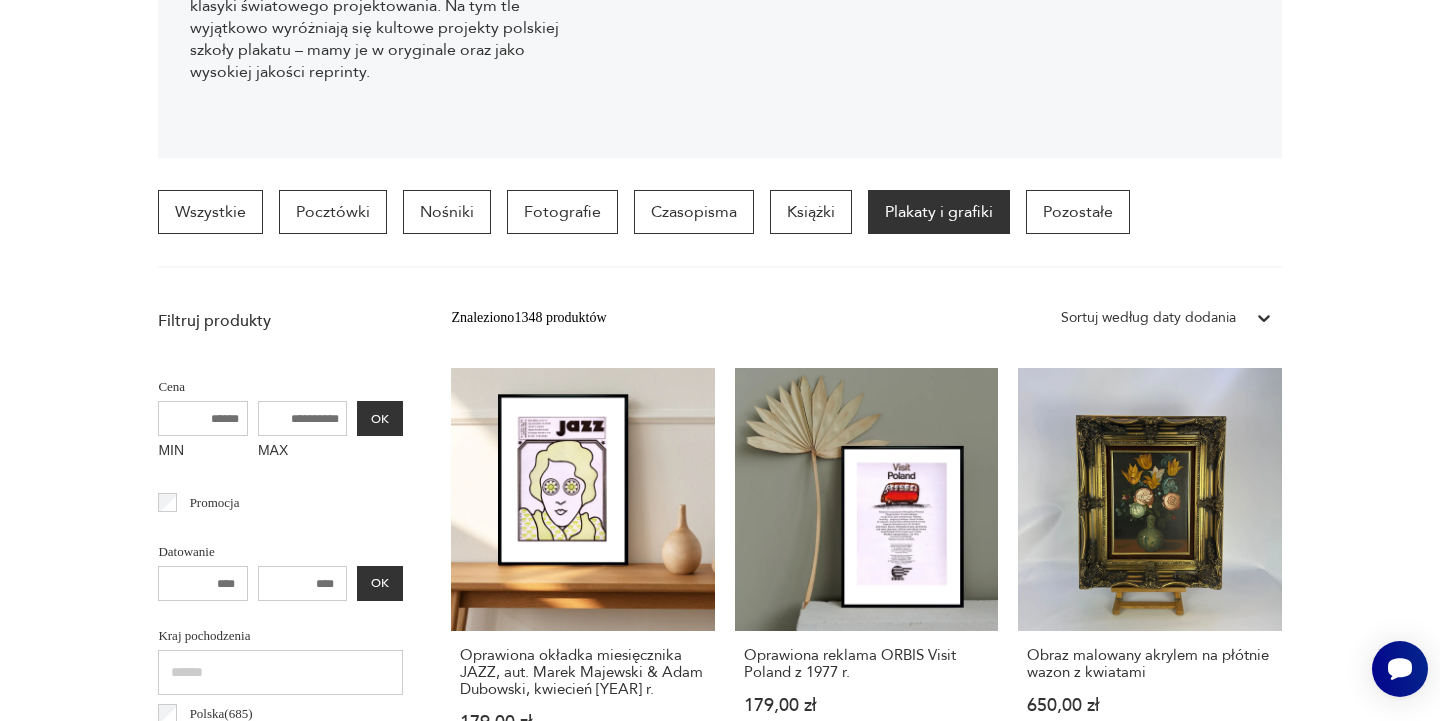 click on "Filtruj produkty Cena MIN MAX OK Promocja Datowanie OK Kraj pochodzenia [COUNTRY]  ( 685 ) Stany Zjedn. Ameryki  ( 148 ) [COUNTRY]  ( 105 ) [COUNTRY]  ( 55 ) [COUNTRY]  ( 41 ) [COUNTRY]  ( 35 ) Stany Zjednoczone  ( 27 ) [COUNTRY]  ( 19 ) Producent Projektant Typ fotografia ilustracja inne litografia sitodruk Stan przedmiotu Klasyk Kolor Tag art deco Bauhaus Bavaria black friday Cepelia ceramika Chodzież Ćmielów Papier czerpany inny niepowlekany powlekany Pochodzenie oryginał reprint W ramie Format Wyczyść filtry Znaleziono  1348   produktów Filtruj Sortuj według daty dodania Sortuj według daty dodania Oprawiona okładka miesięcznika JAZZ, aut. Marek Majewski & Adam Dubowski, kwiecień [YEAR] r. 179,00 zł Oprawiona reklama ORBIS Visit Poland z [YEAR] r. 179,00 zł Obraz malowany akrylem na płótnie wazon z kwiatami 650,00 zł Obraz malowany akrylem na płótnie rok [YEAR] brzozy w polu 400,00 zł Plakat Ingerencja w świadomość, aut. Jan Sawka, [YEAR] 189,00 zł 139,00 zł 400,00 zł 159,00 zł 1 2 3 4" at bounding box center [720, 1705] 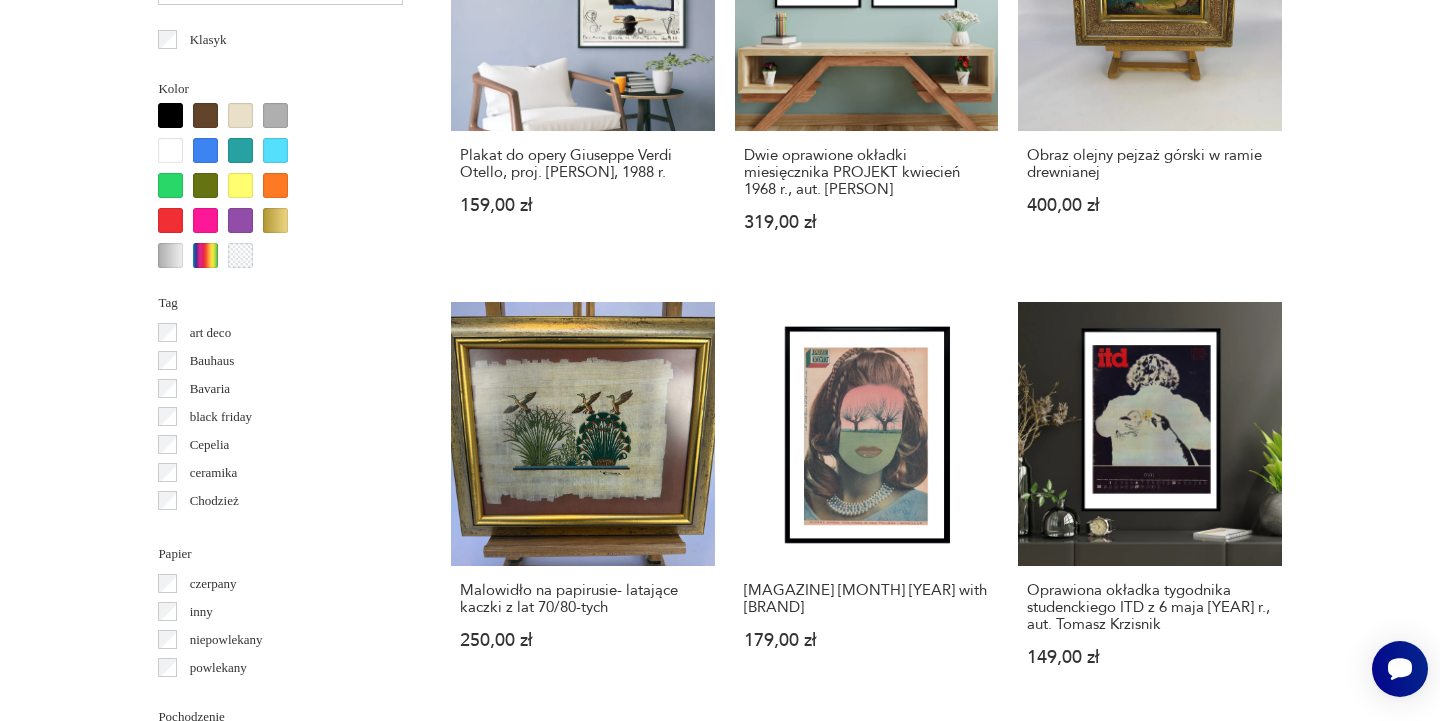 click 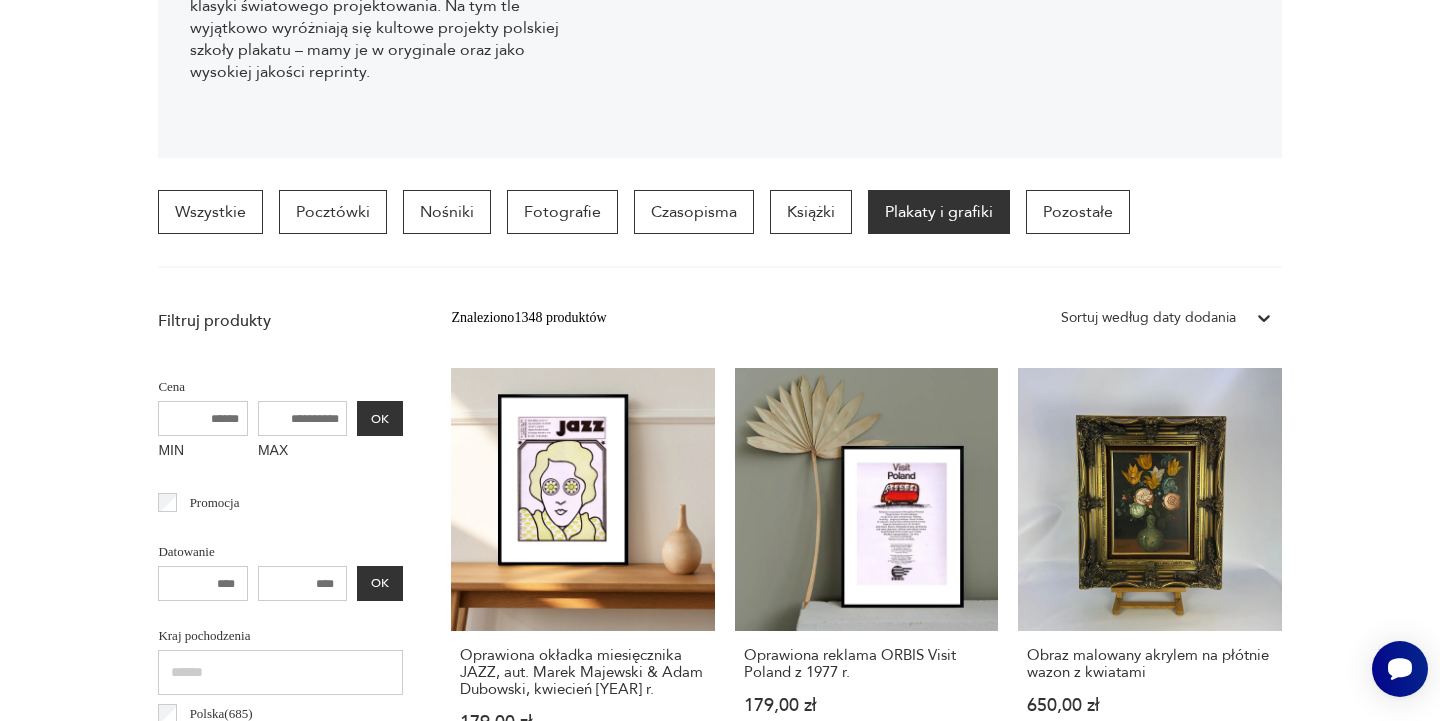 click on "Plakaty Vintage Ilustracje, fotografie i kolaże sprzed lat to nierzadko klasyki światowego projektowania. Na tym tle wyjątkowo wyróżniają się kultowe projekty polskiej szkoły plakatu – mamy je w oryginale oraz jako wysokiej jakości reprinty." at bounding box center [720, 8] 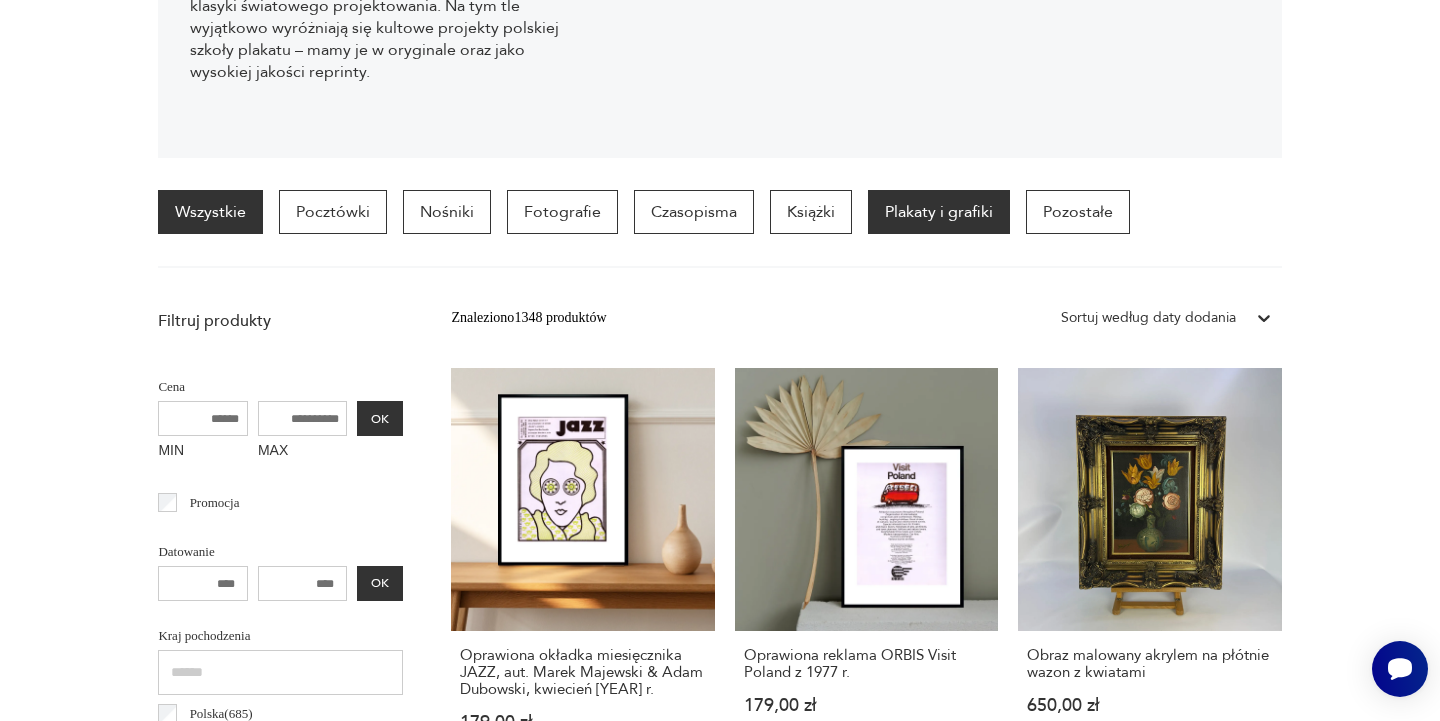 click on "Wszystkie" at bounding box center (210, 212) 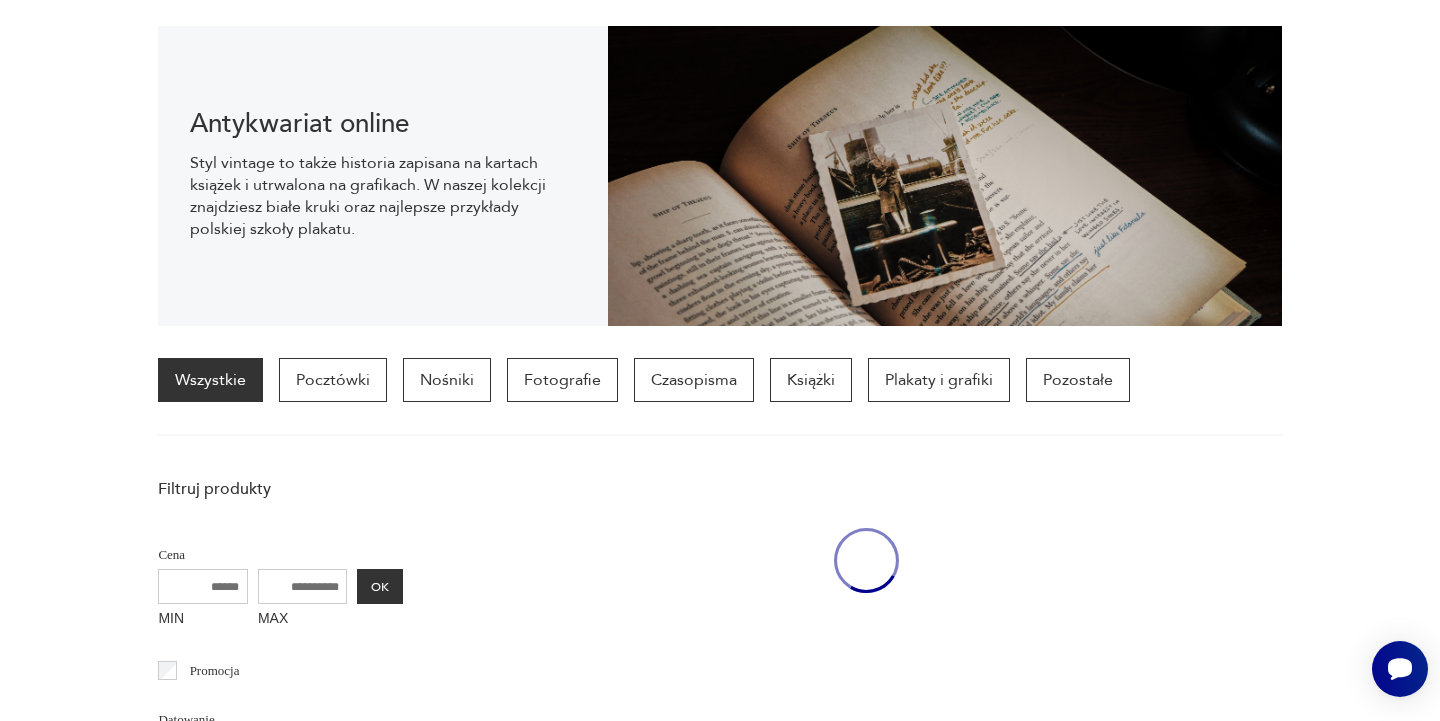 scroll, scrollTop: 140, scrollLeft: 0, axis: vertical 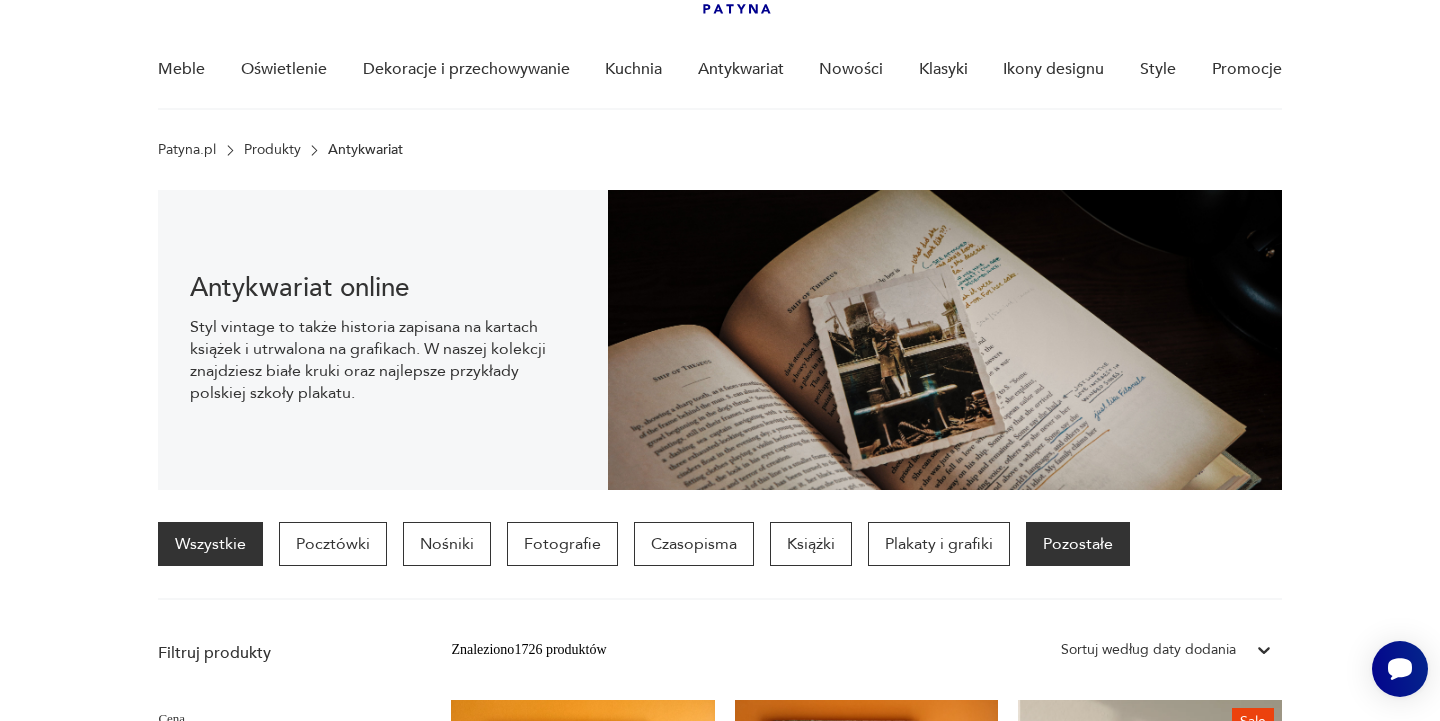 click on "Pozostałe" at bounding box center (1078, 544) 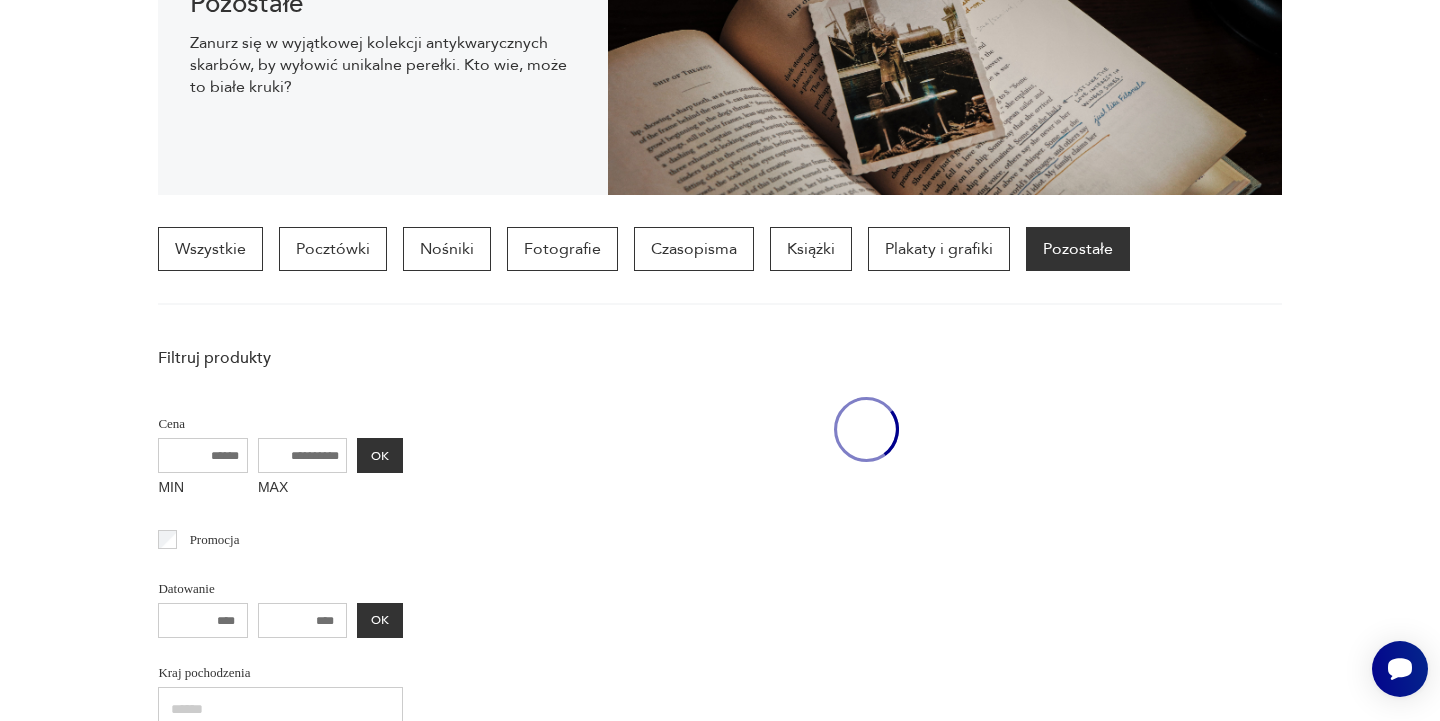 scroll, scrollTop: 472, scrollLeft: 0, axis: vertical 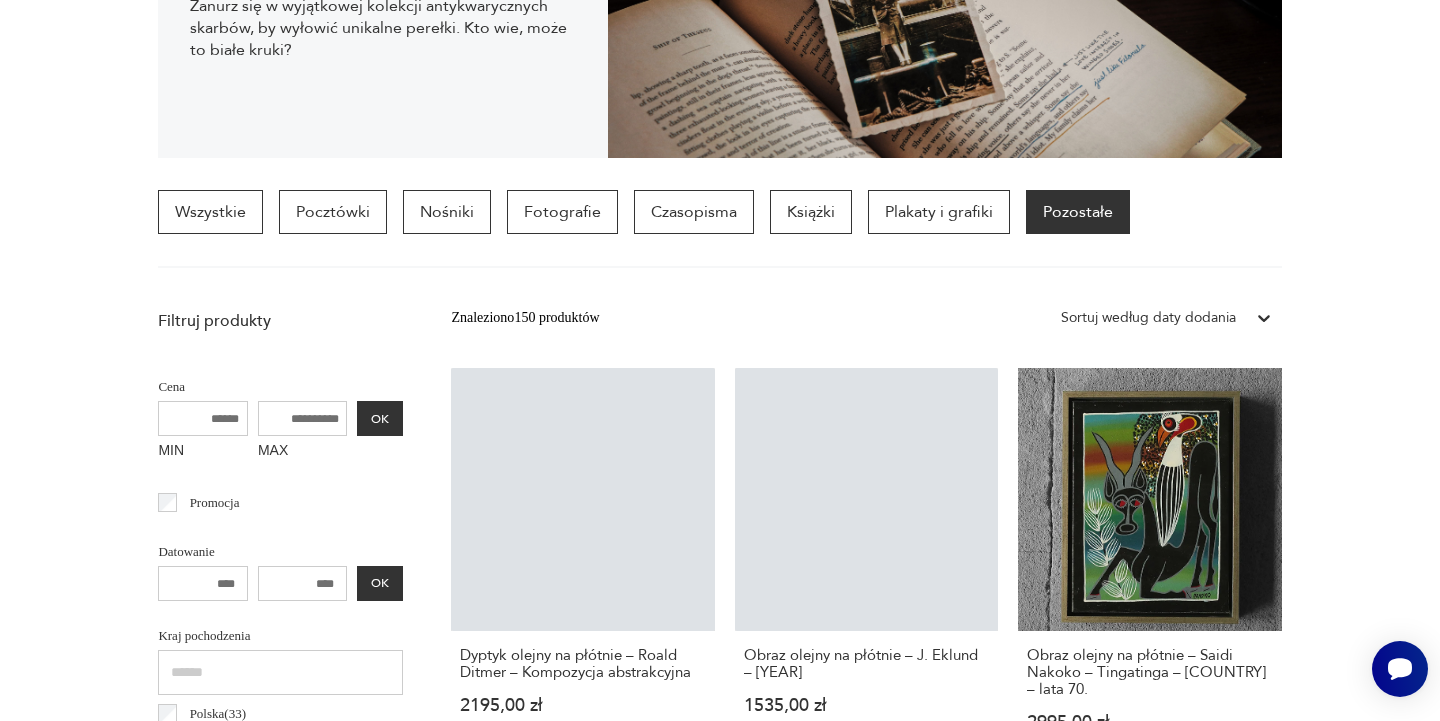 click on "Obraz olejny na płótnie – Saidi Nakoko – Tingatinga – Tanzania – lata [YEAR]. [PRICE]" at bounding box center [582, 1003] 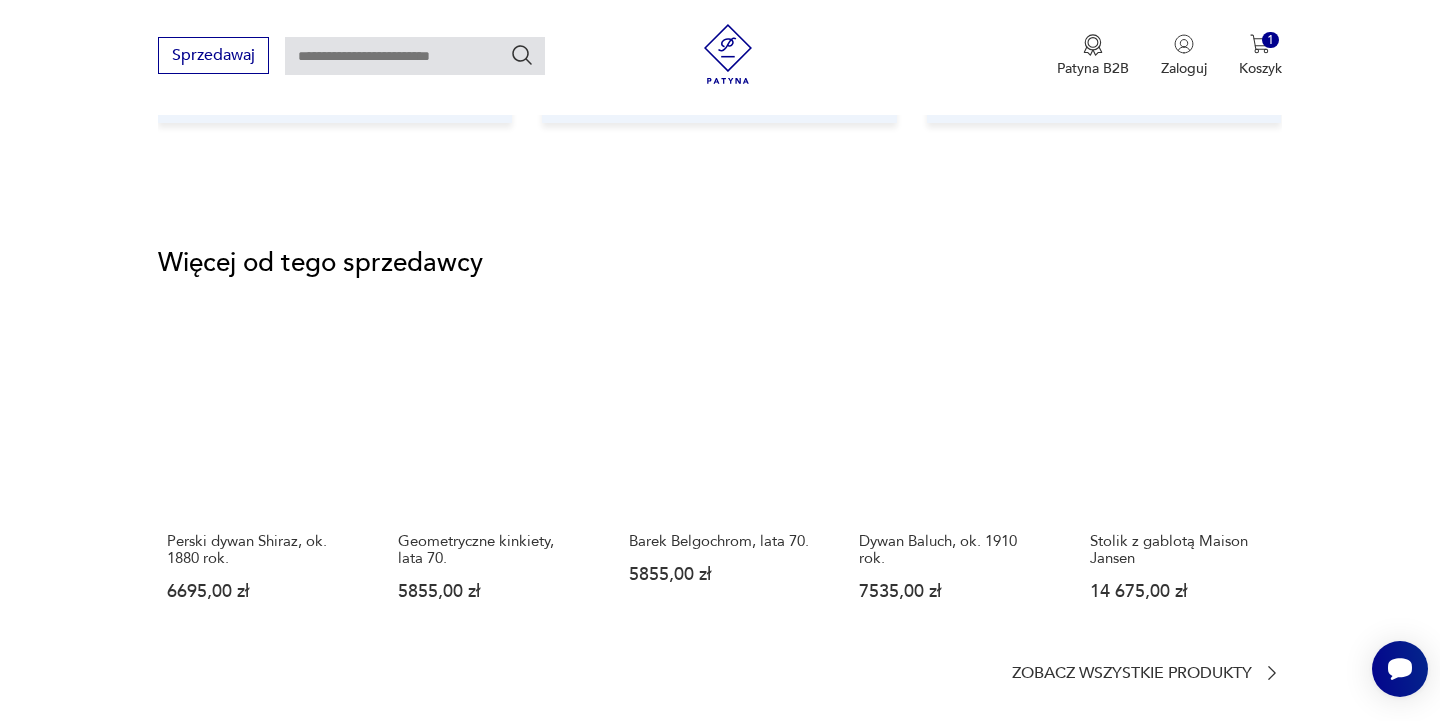 scroll, scrollTop: 2533, scrollLeft: 0, axis: vertical 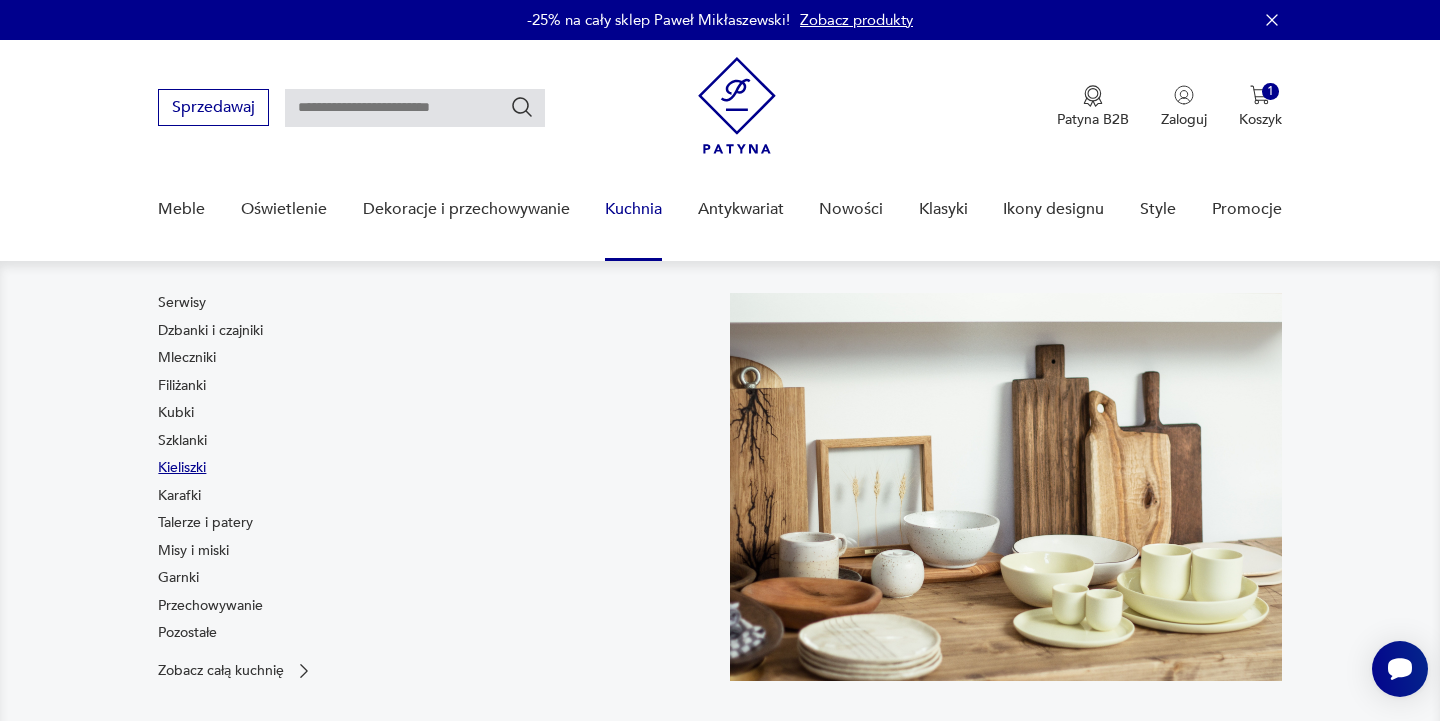 click on "Kieliszki" at bounding box center (182, 468) 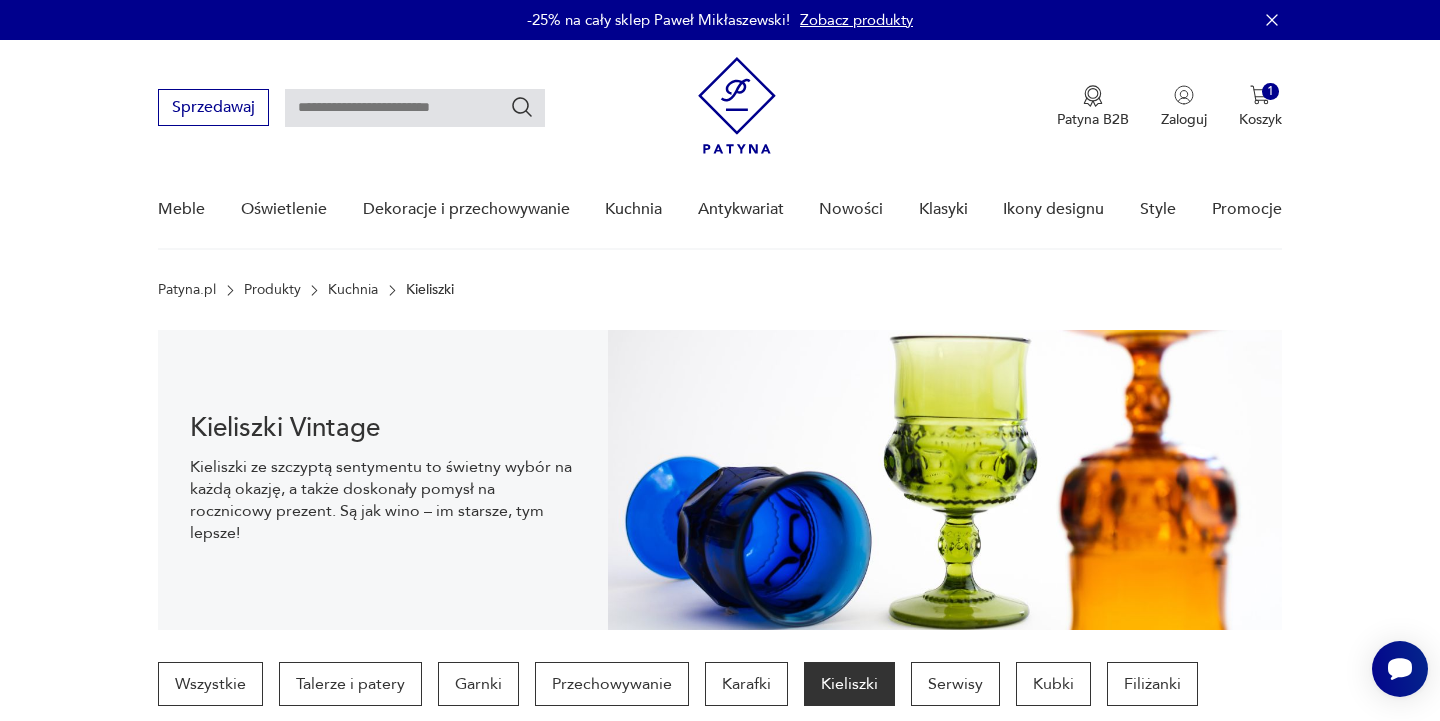 scroll, scrollTop: 0, scrollLeft: 0, axis: both 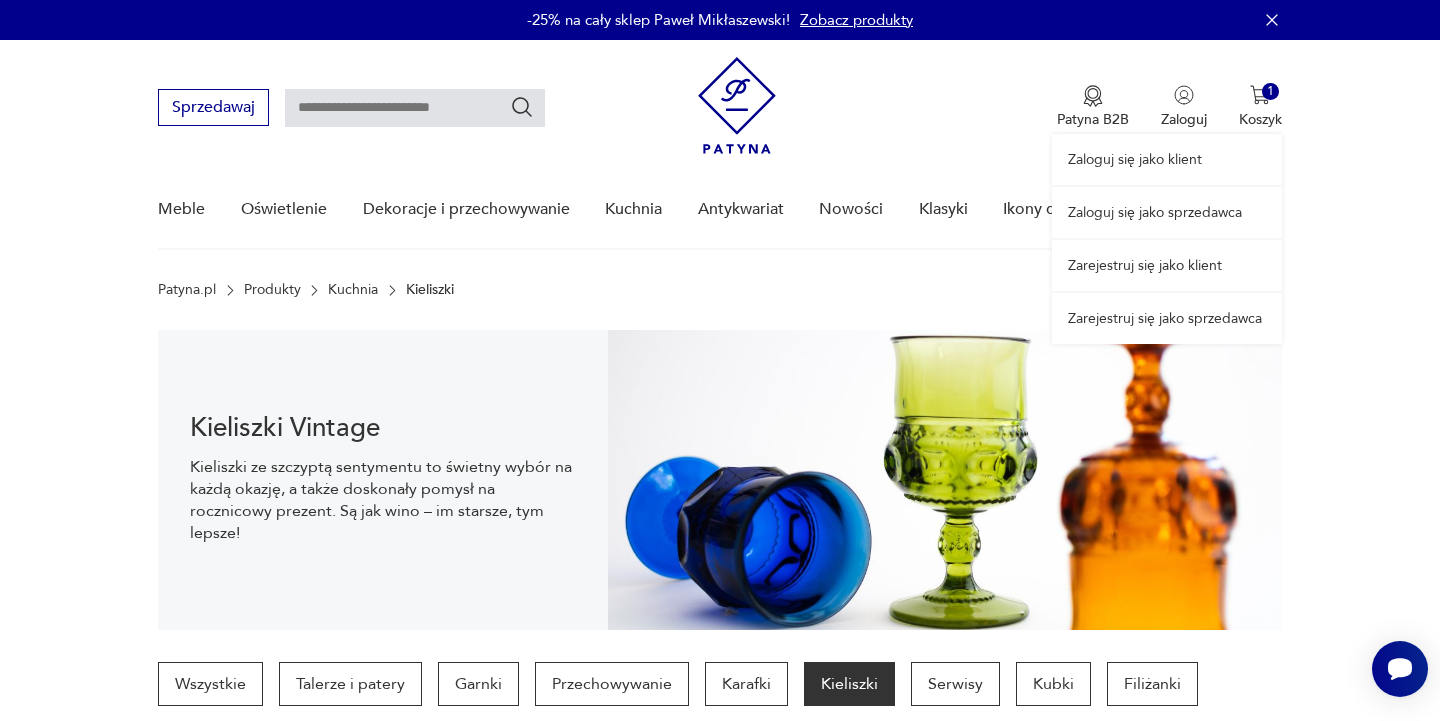 click on "Zaloguj się jako klient Zaloguj się jako sprzedawca Zarejestruj się jako klient Zarejestruj się jako sprzedawca" at bounding box center (1167, 192) 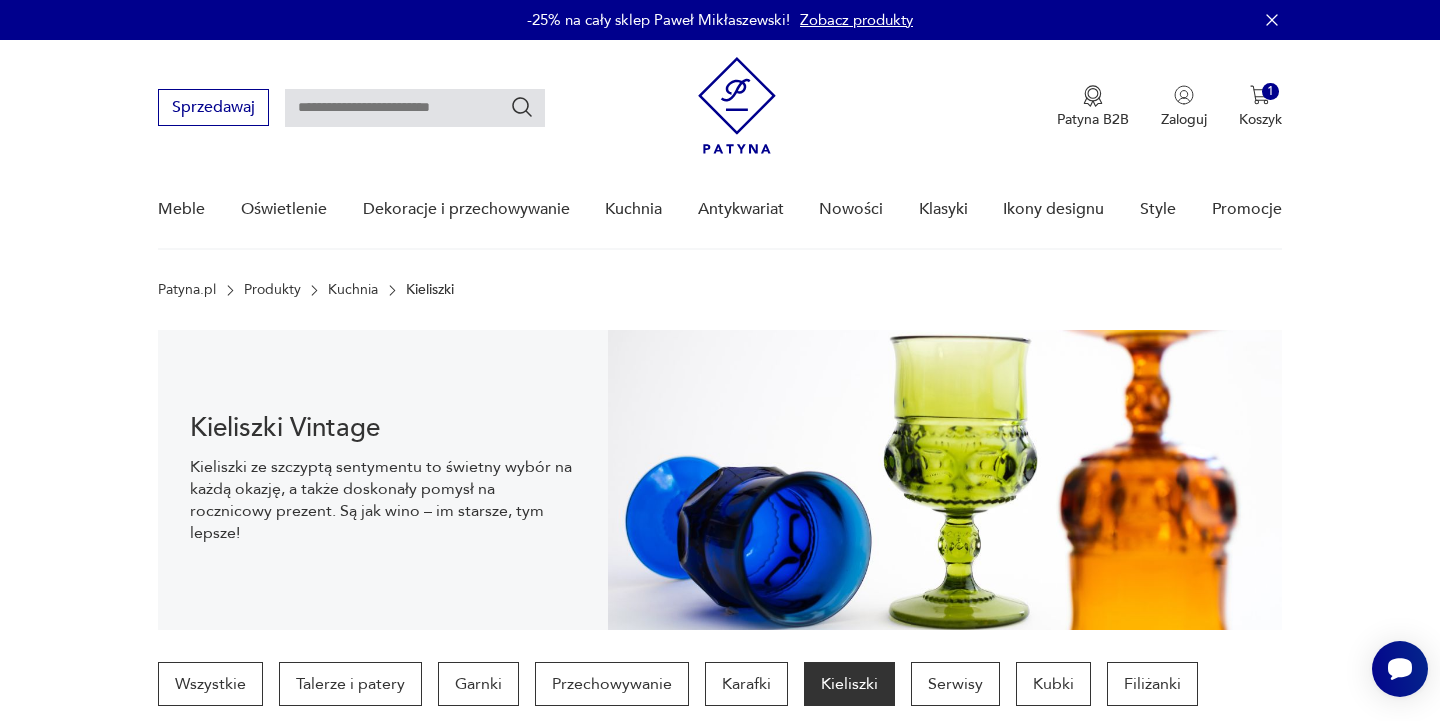 click on "Sprzedawaj Patyna B2B Zaloguj 1 Koszyk Twój koszyk ( 1 ) Grafika Joan Miró, VG Bild-Kunst, lata [YEAR] [PRICE] Razem [PRICE] IDŹ DO KOSZYKA Sprzedawaj Patyna B2B Zaloguj 1 Koszyk Twój koszyk ( 1 ) Grafika Joan Miró, VG Bild-Kunst, lata [YEAR] [PRICE] Razem [PRICE] IDŹ DO KOSZYKA Meble Oświetlenie Dekoracje i przechowywanie Kuchnia Antykwariat Nowości Klasyki Ikony designu Style Promocje" at bounding box center [720, 145] 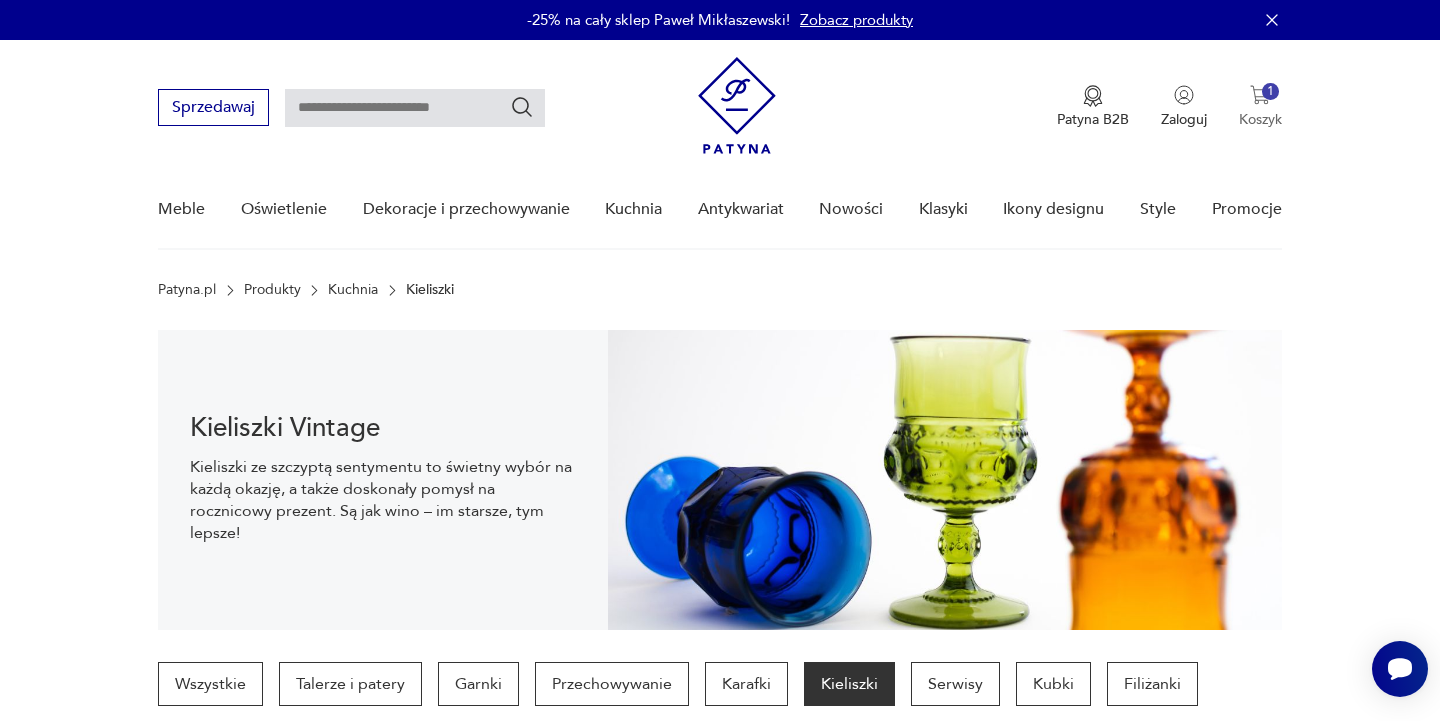 click at bounding box center [1260, 95] 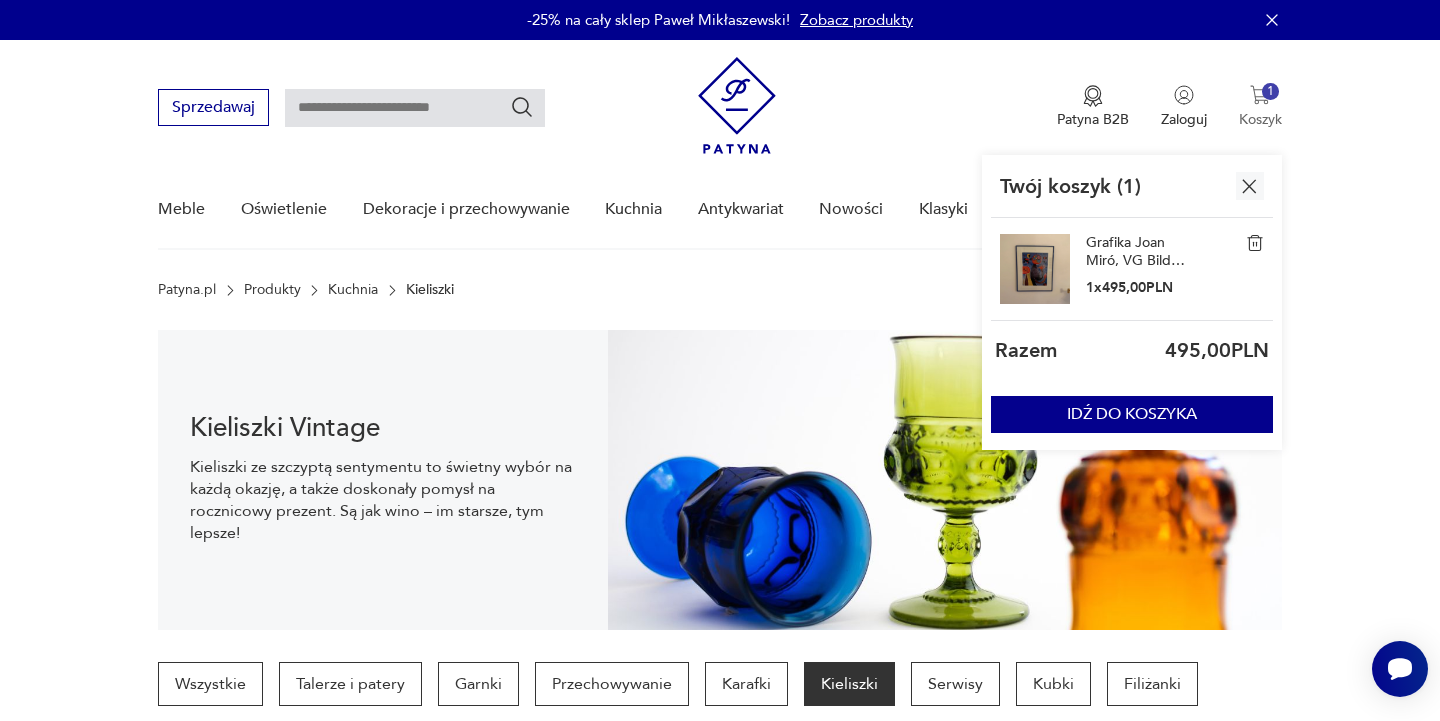 click at bounding box center (1260, 95) 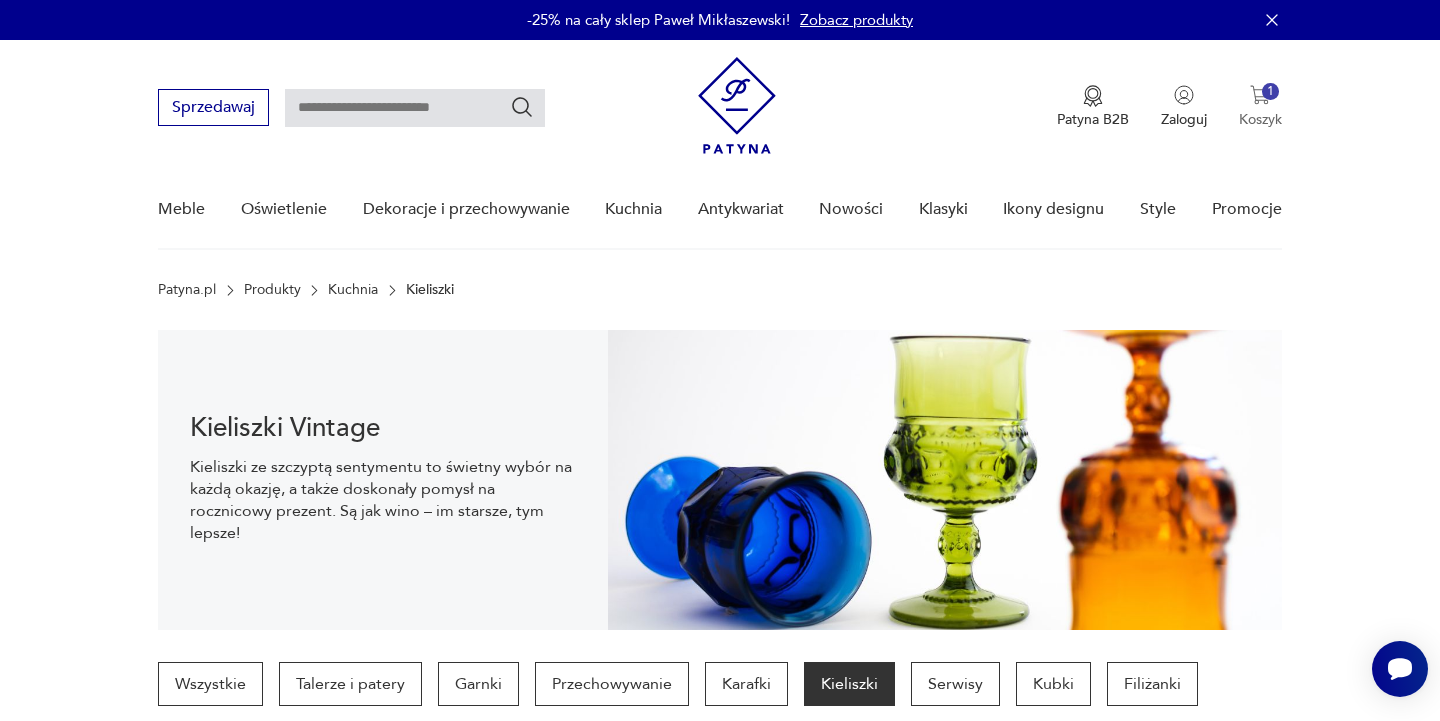 click at bounding box center [1260, 95] 